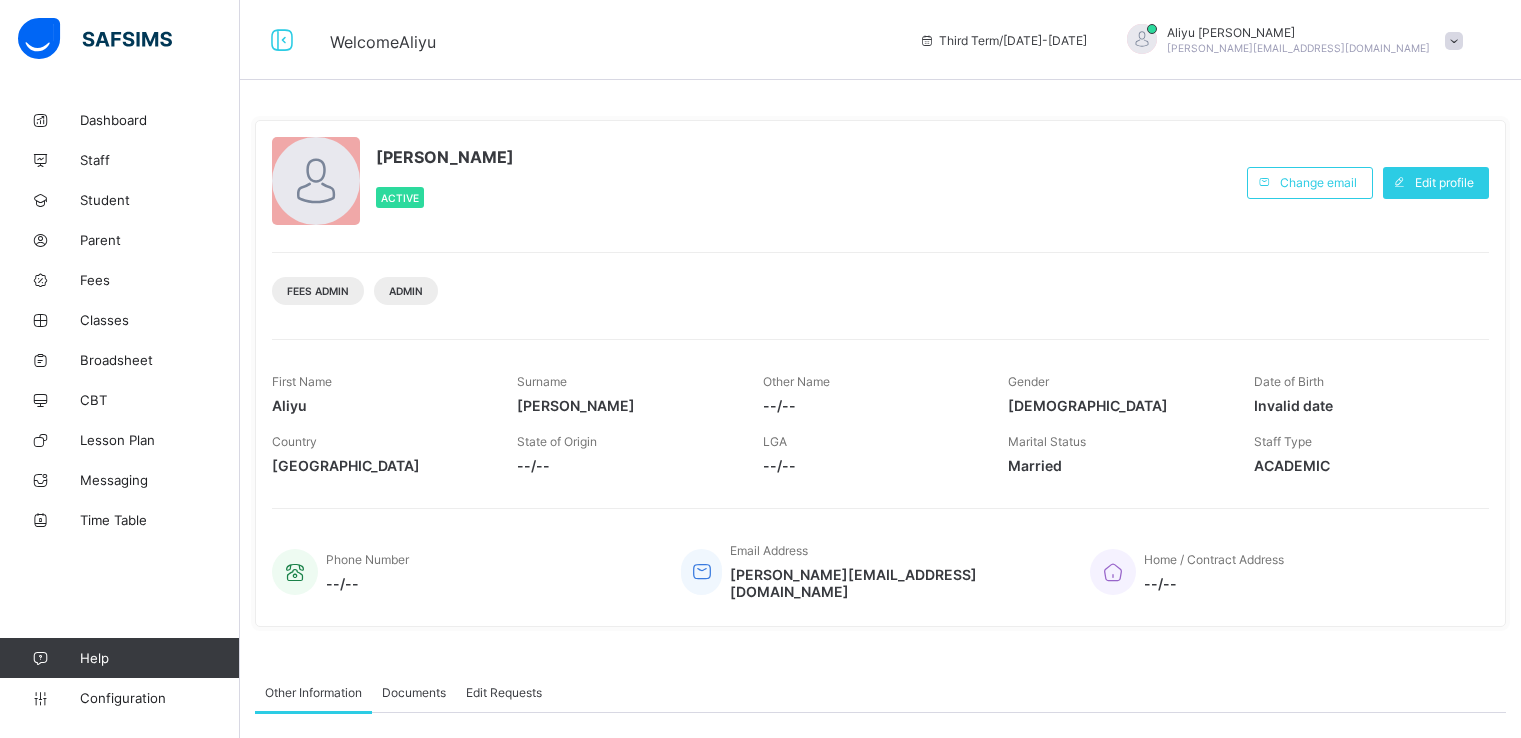 scroll, scrollTop: 0, scrollLeft: 0, axis: both 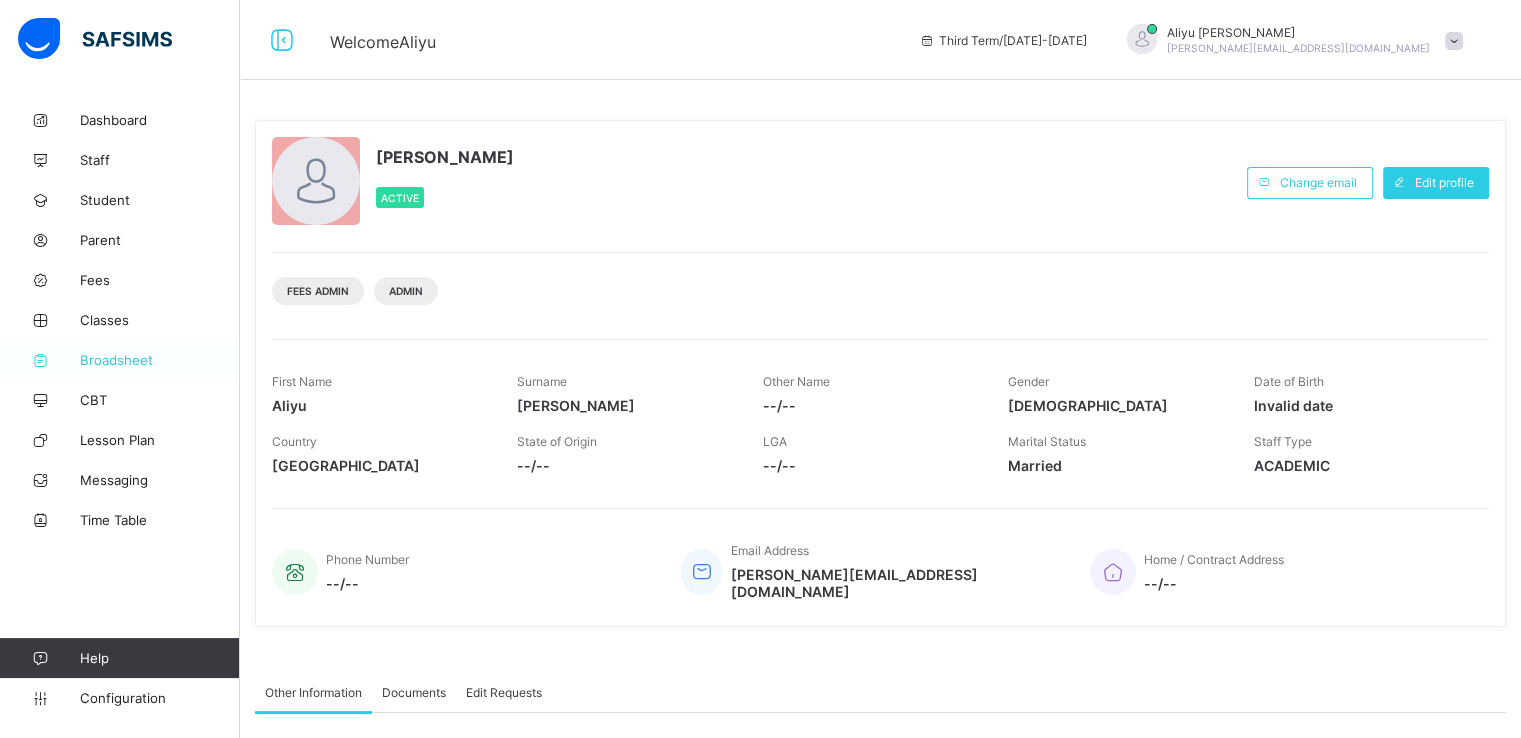 click on "Broadsheet" at bounding box center (160, 360) 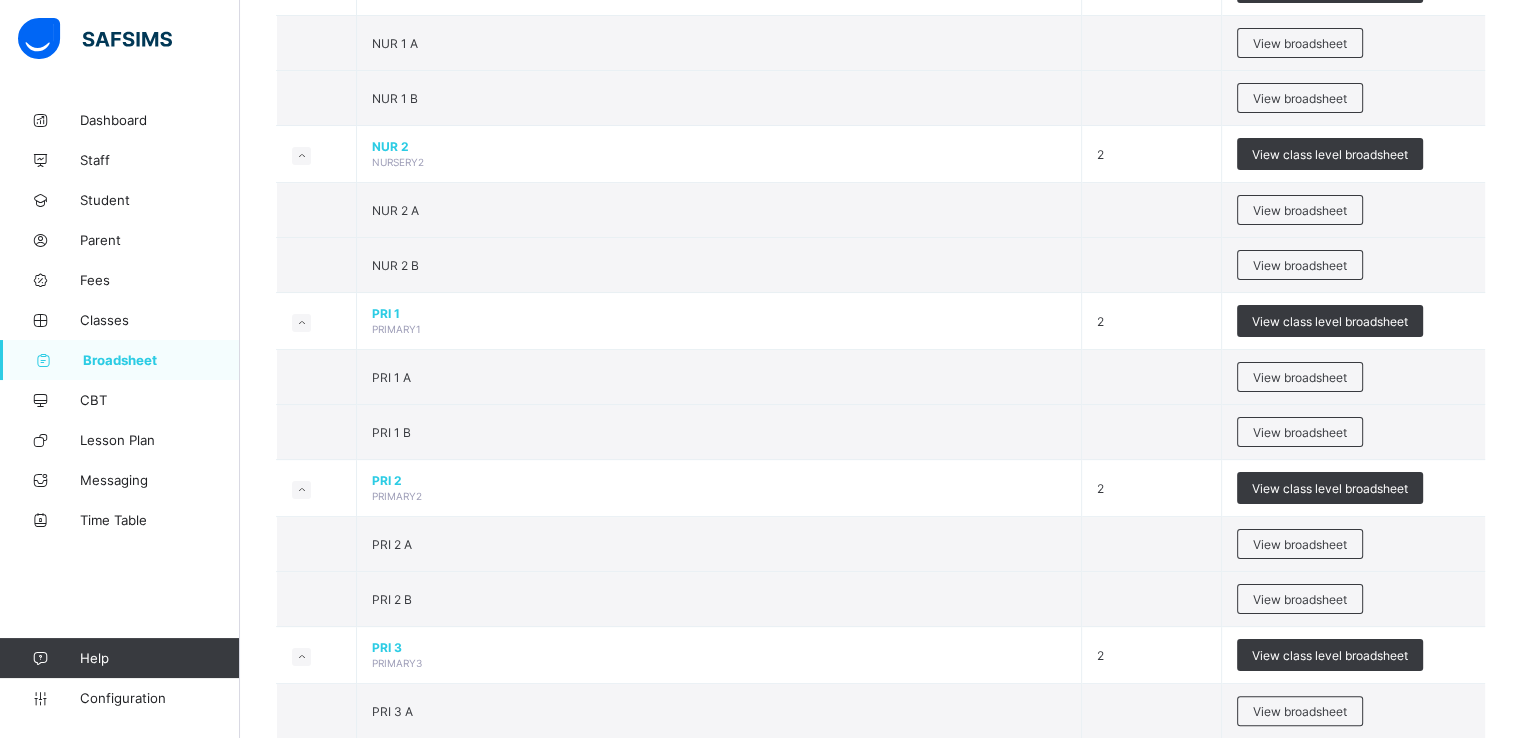scroll, scrollTop: 278, scrollLeft: 0, axis: vertical 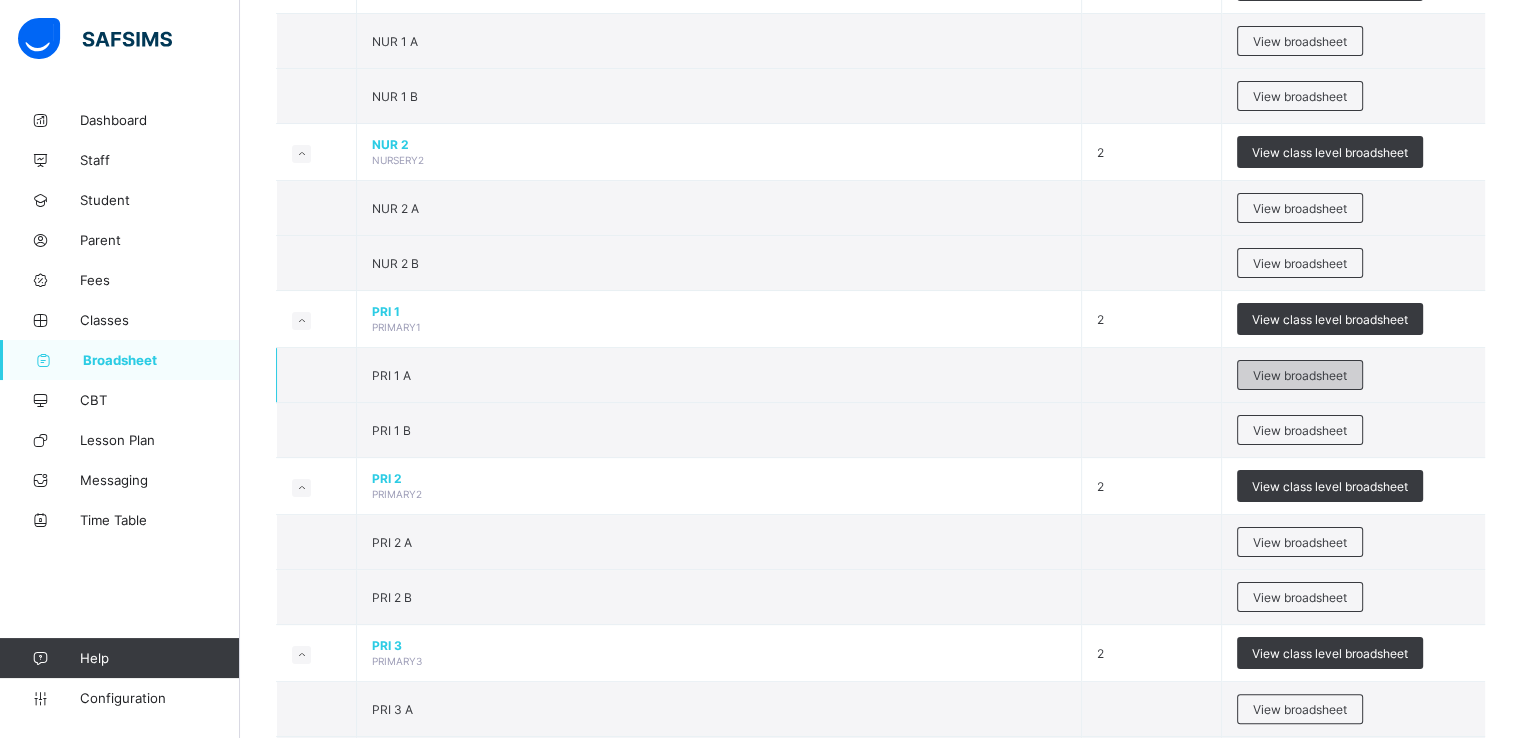 click on "View broadsheet" at bounding box center (1300, 375) 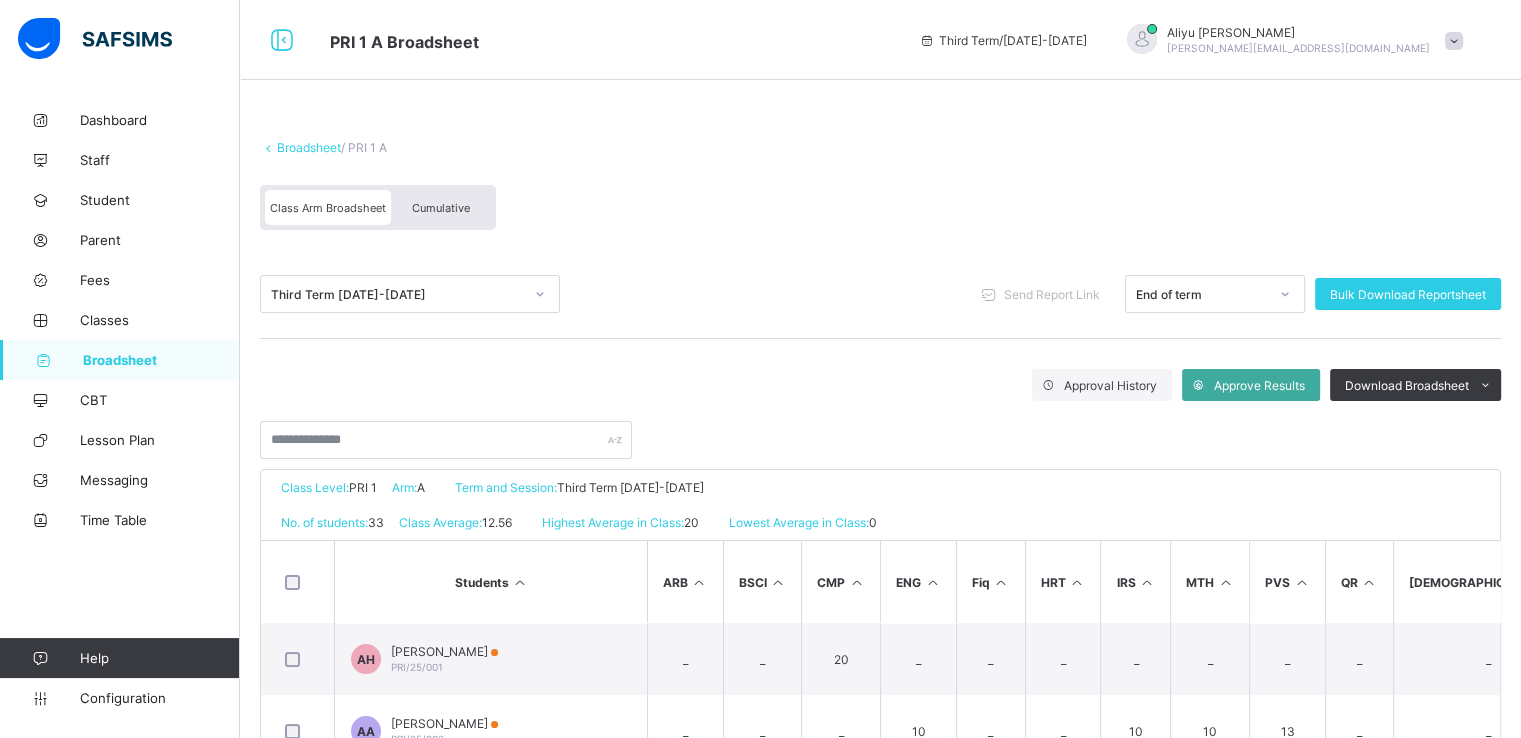 scroll, scrollTop: 344, scrollLeft: 0, axis: vertical 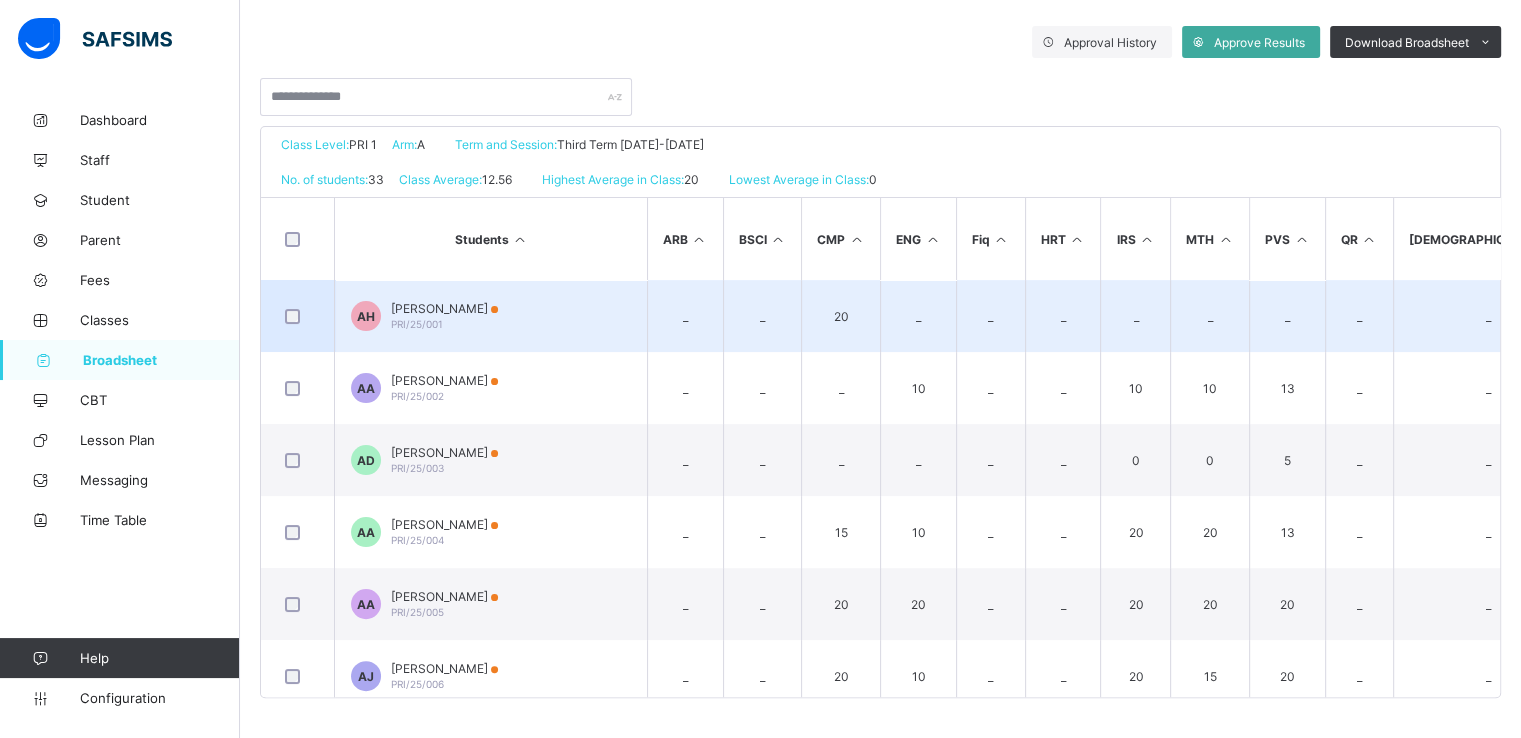 click on "ABDULKARIM  HASSAN" at bounding box center (444, 308) 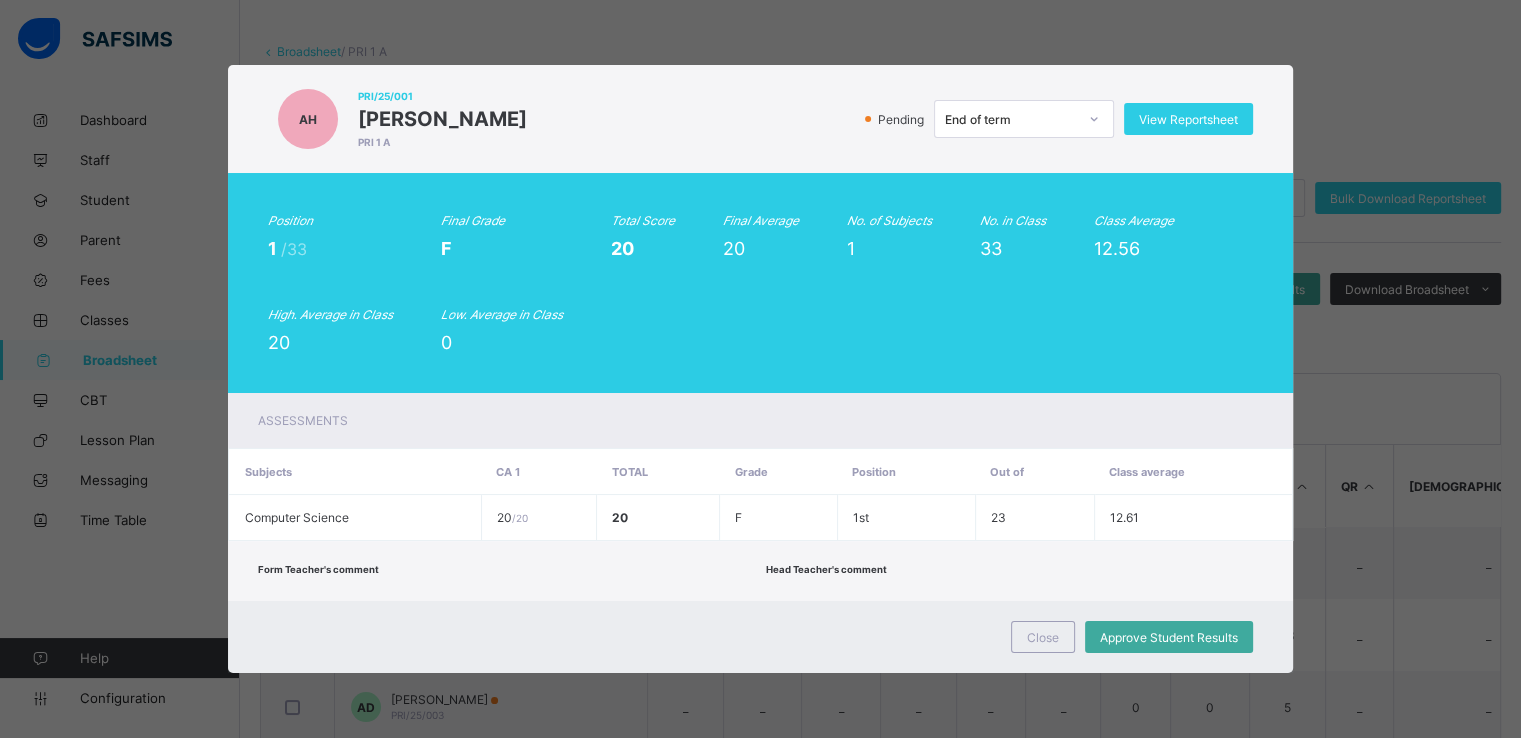 scroll, scrollTop: 344, scrollLeft: 0, axis: vertical 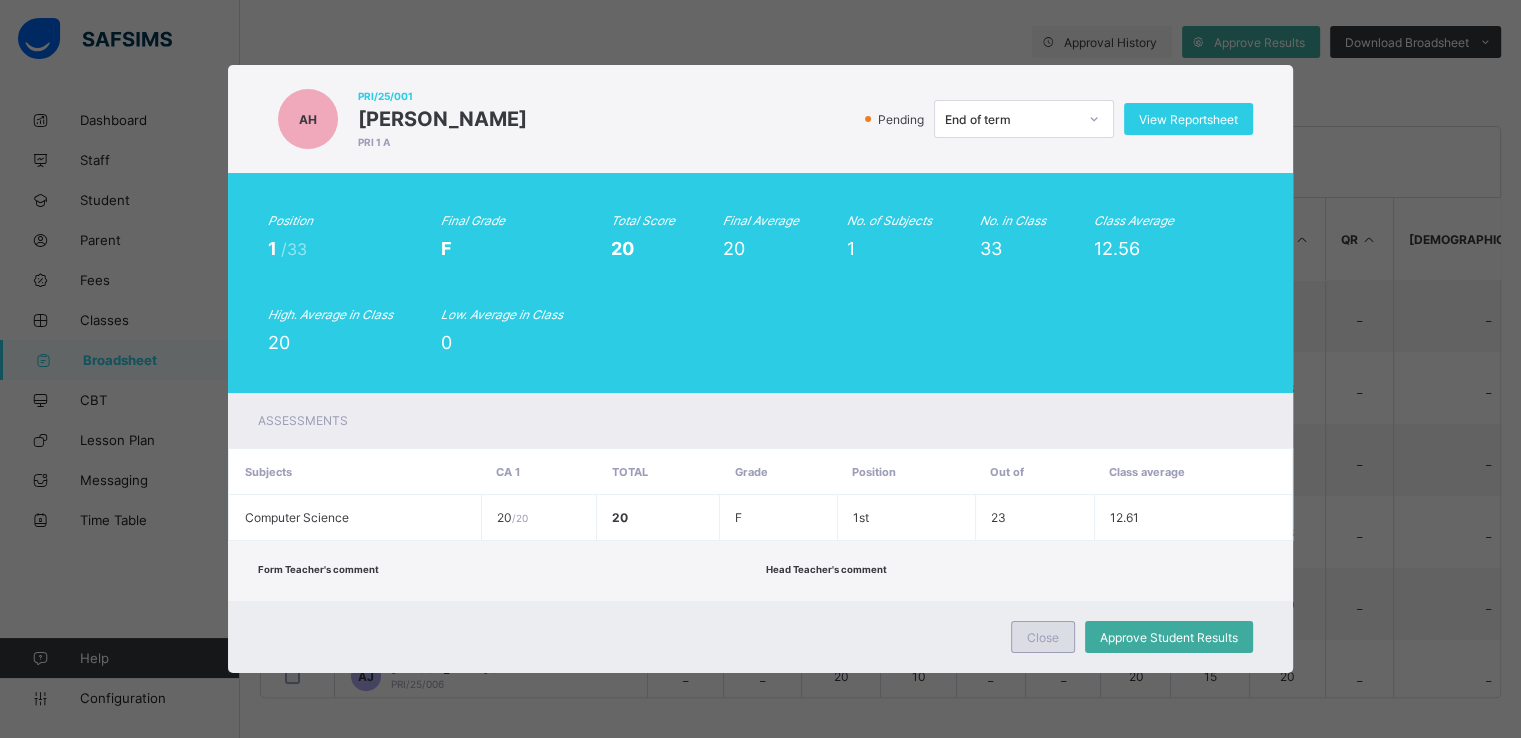 click on "Close" at bounding box center (1043, 637) 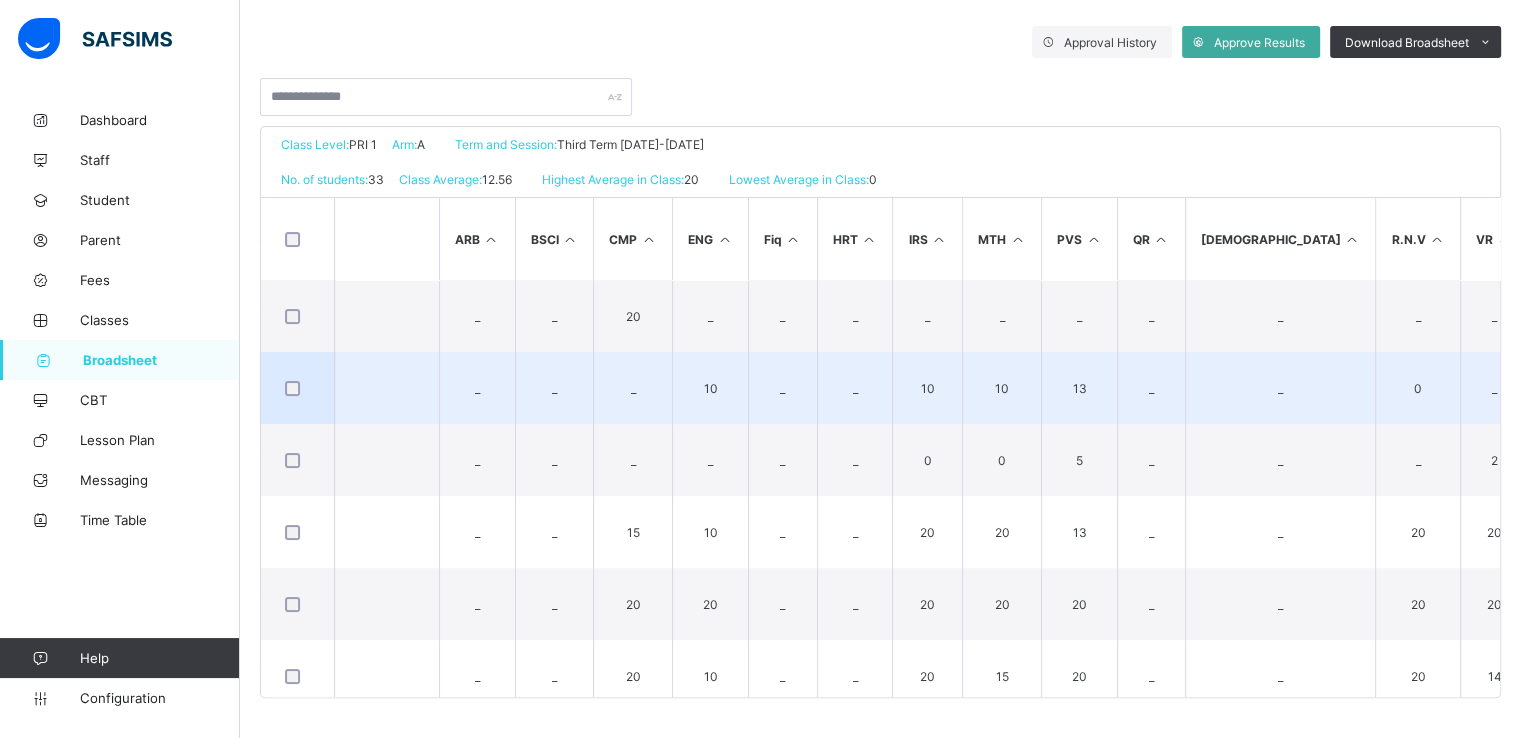 scroll, scrollTop: 0, scrollLeft: 0, axis: both 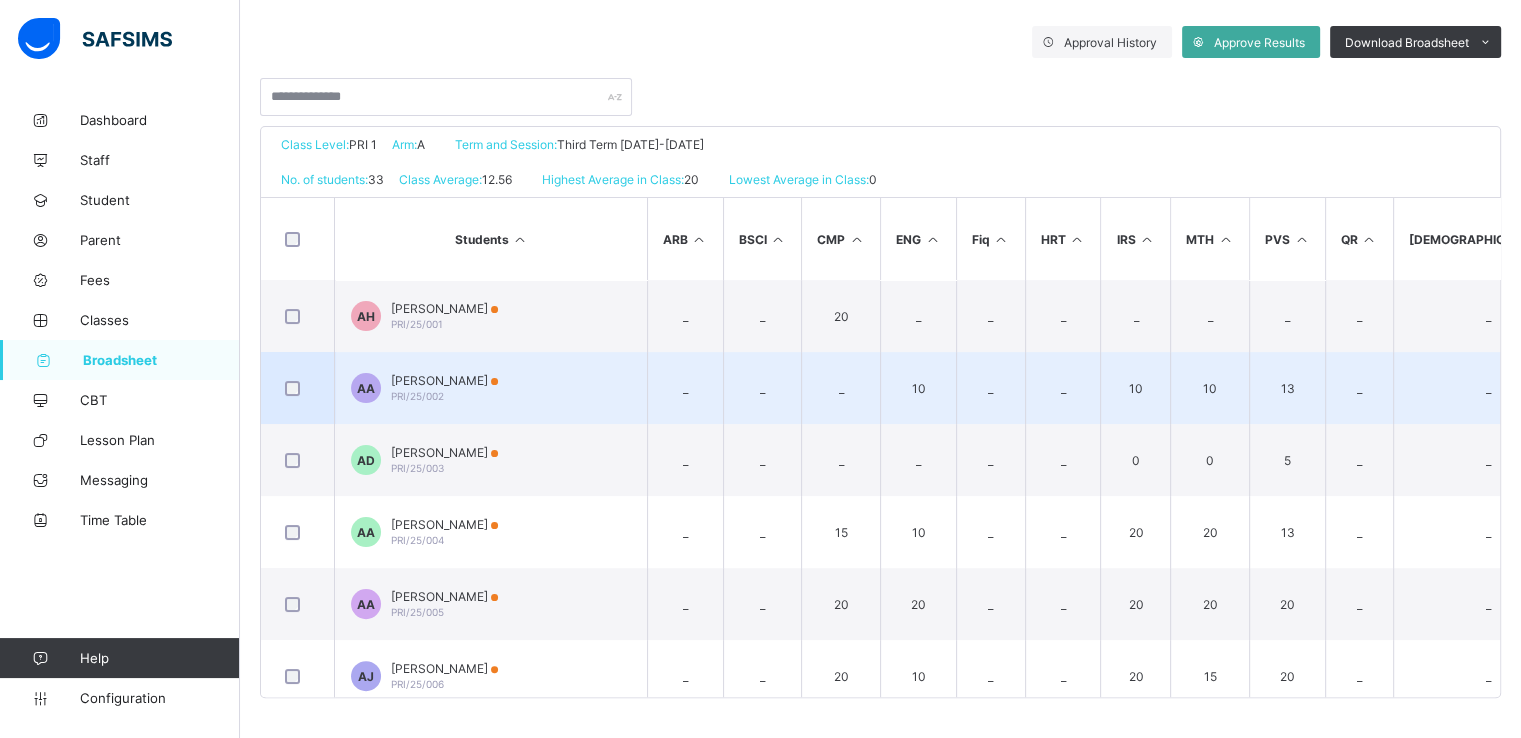 click on "ABDULLAHI  AHMADU   PRI/25/002" at bounding box center [444, 388] 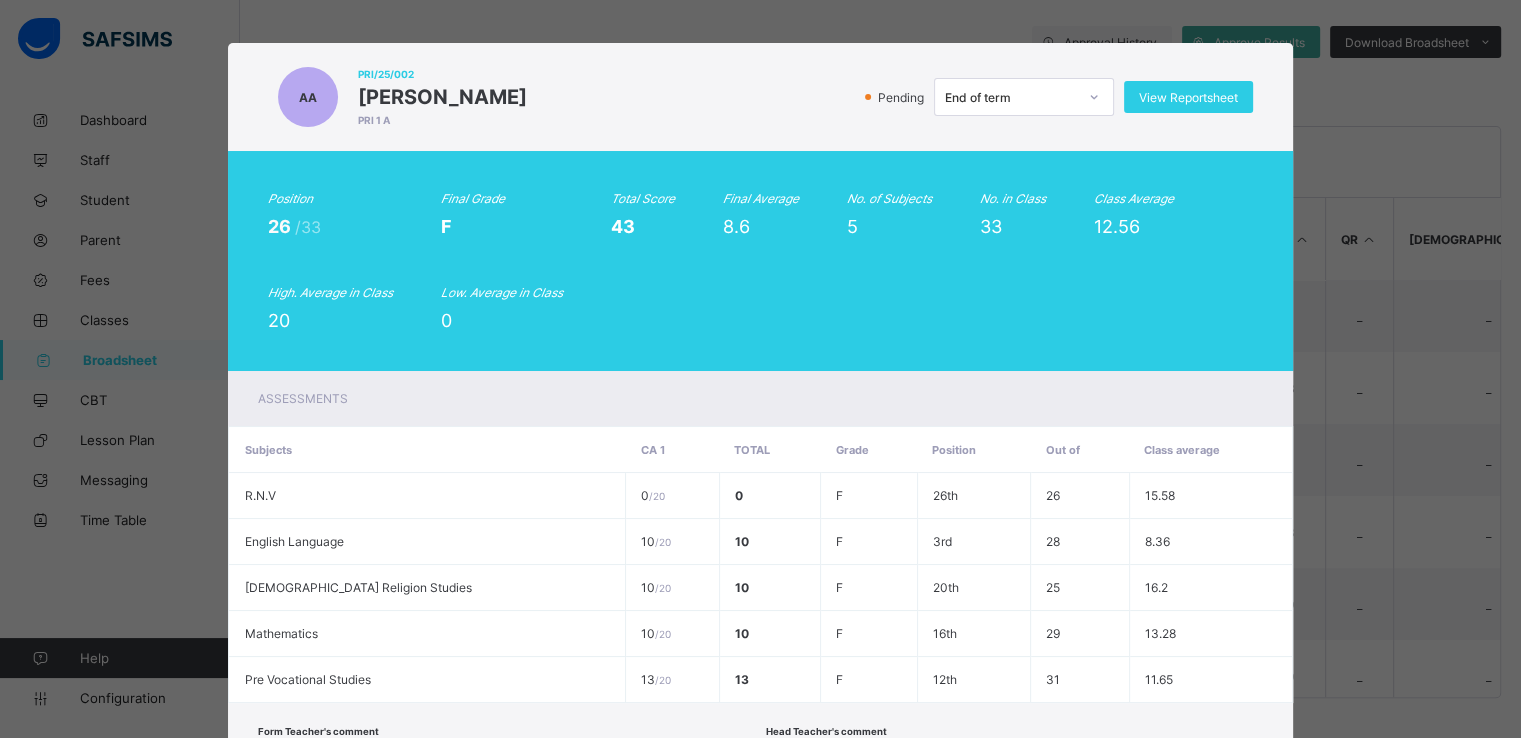 scroll, scrollTop: 0, scrollLeft: 0, axis: both 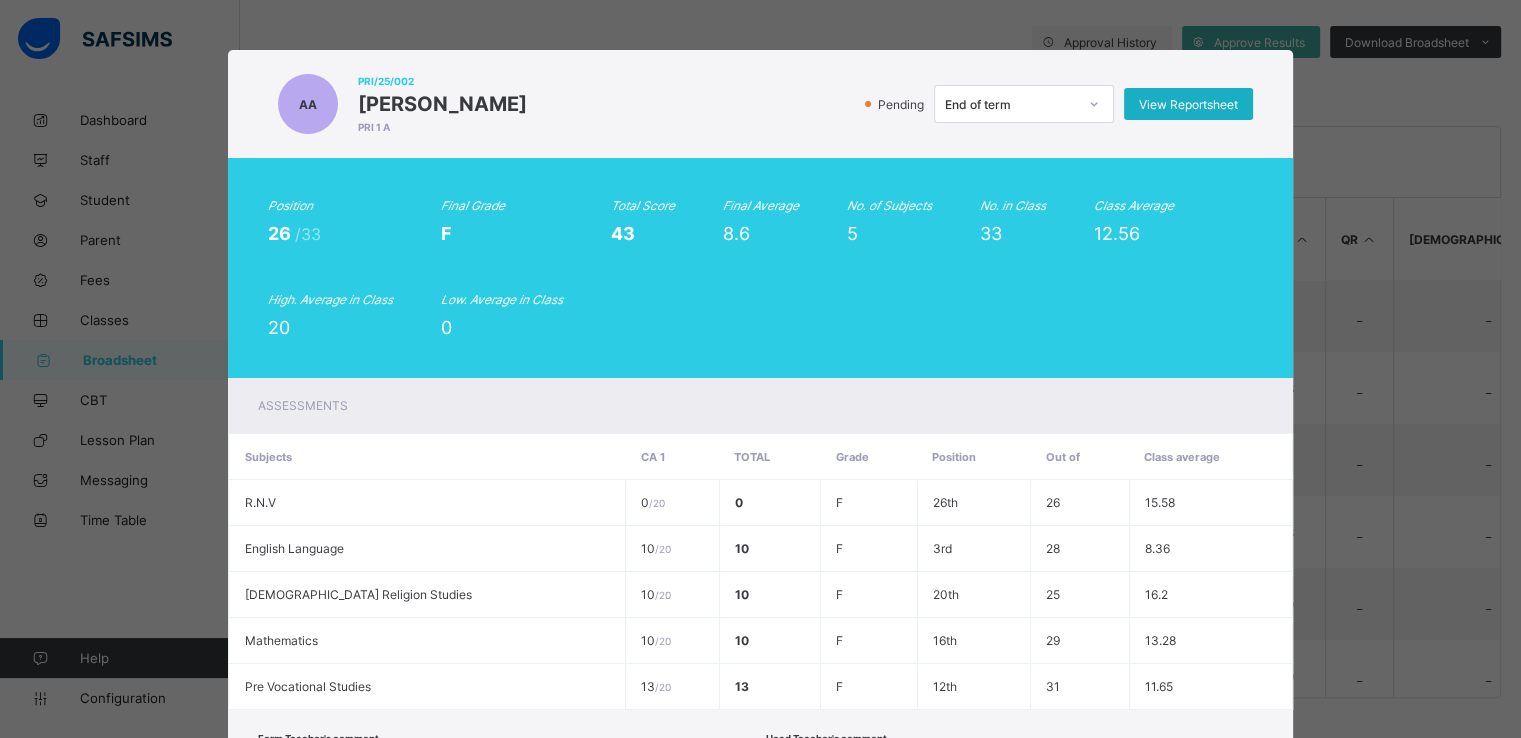 click on "View Reportsheet" at bounding box center [1188, 104] 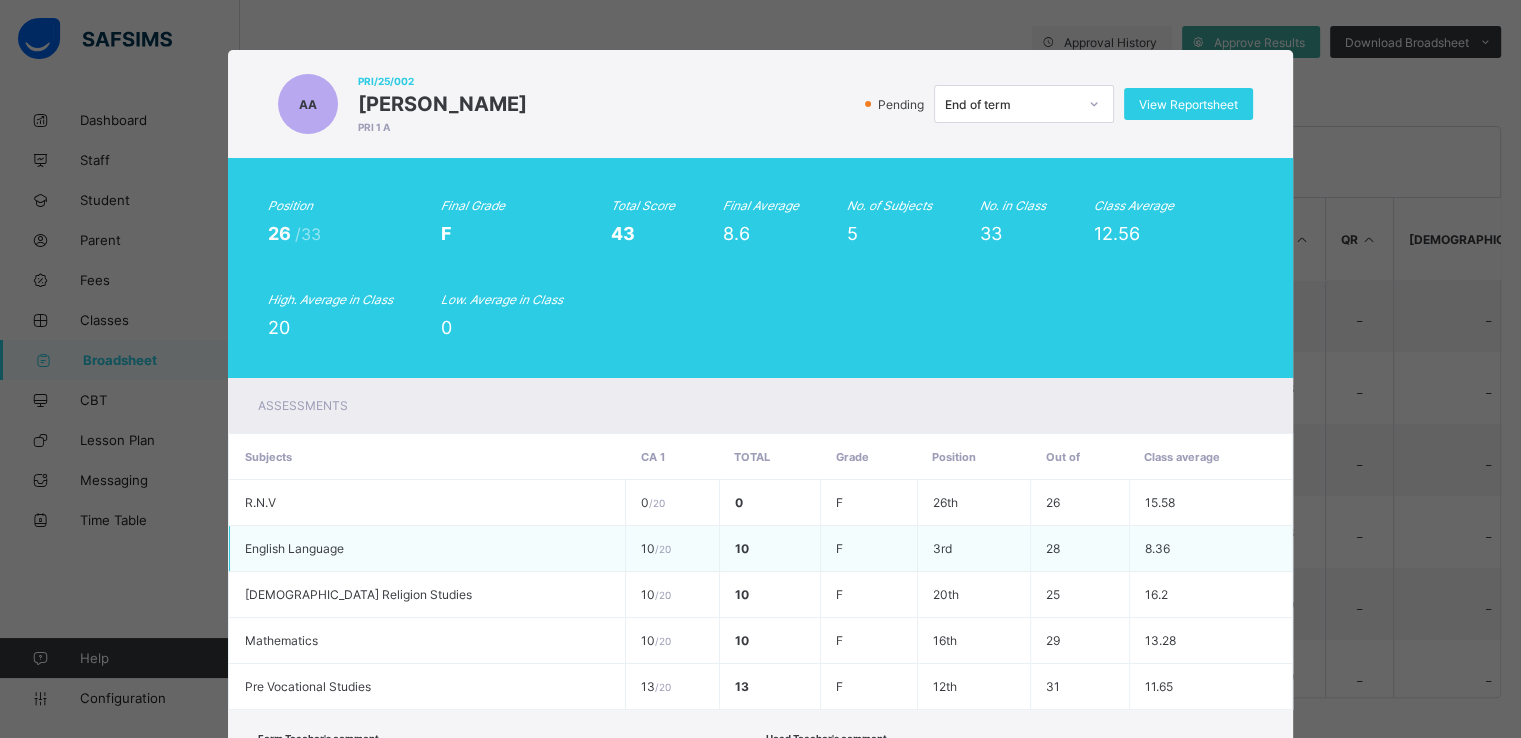 scroll, scrollTop: 156, scrollLeft: 0, axis: vertical 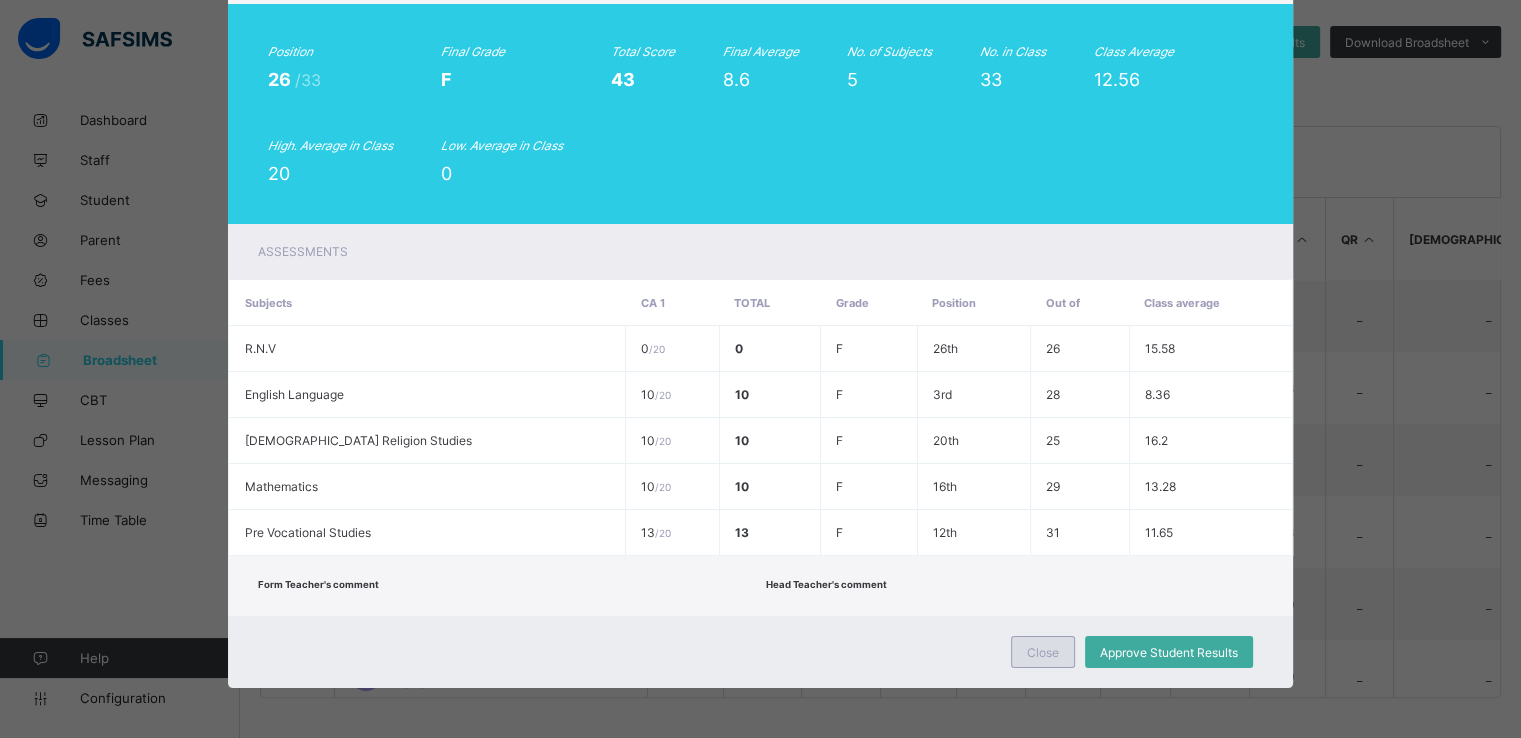 click on "Close" at bounding box center [1043, 652] 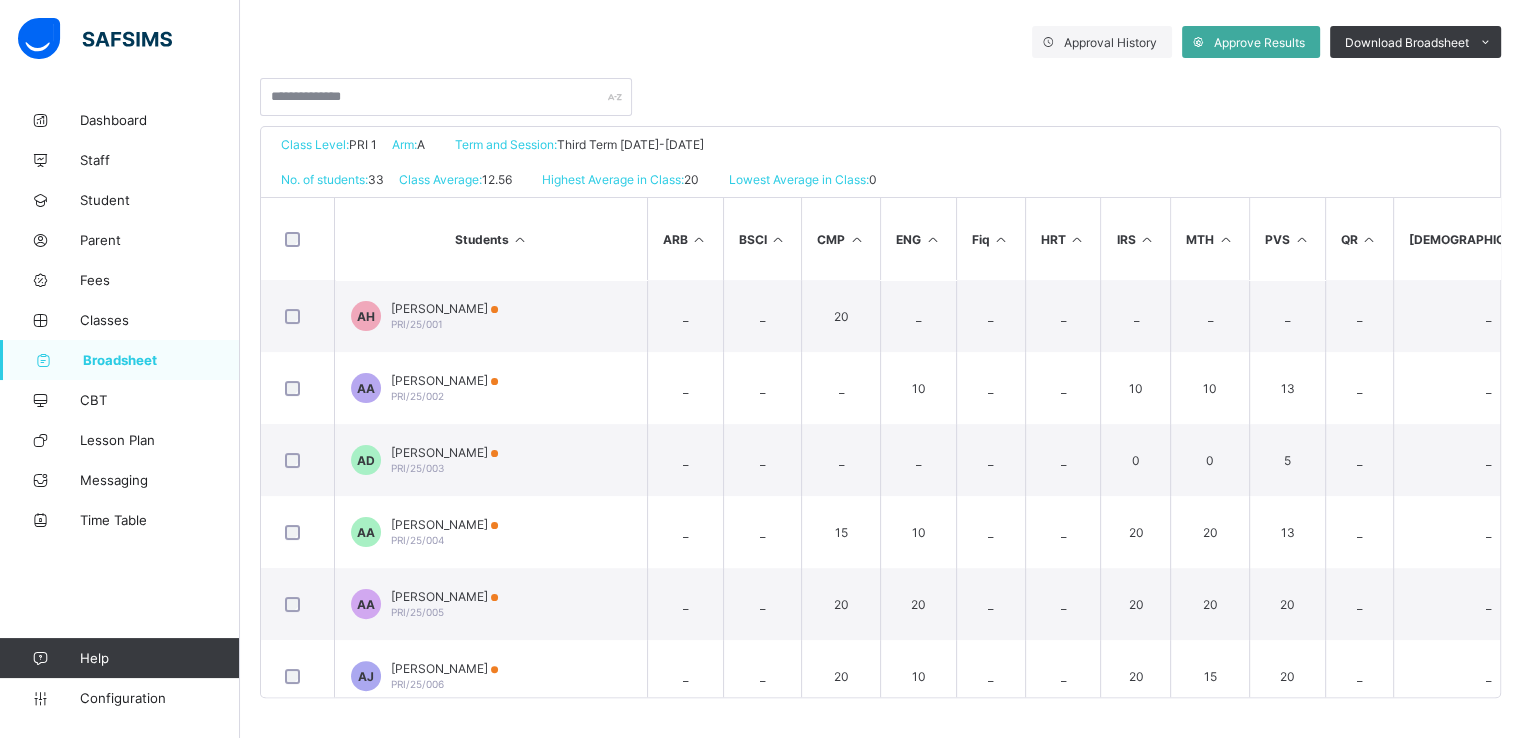 scroll, scrollTop: 312, scrollLeft: 0, axis: vertical 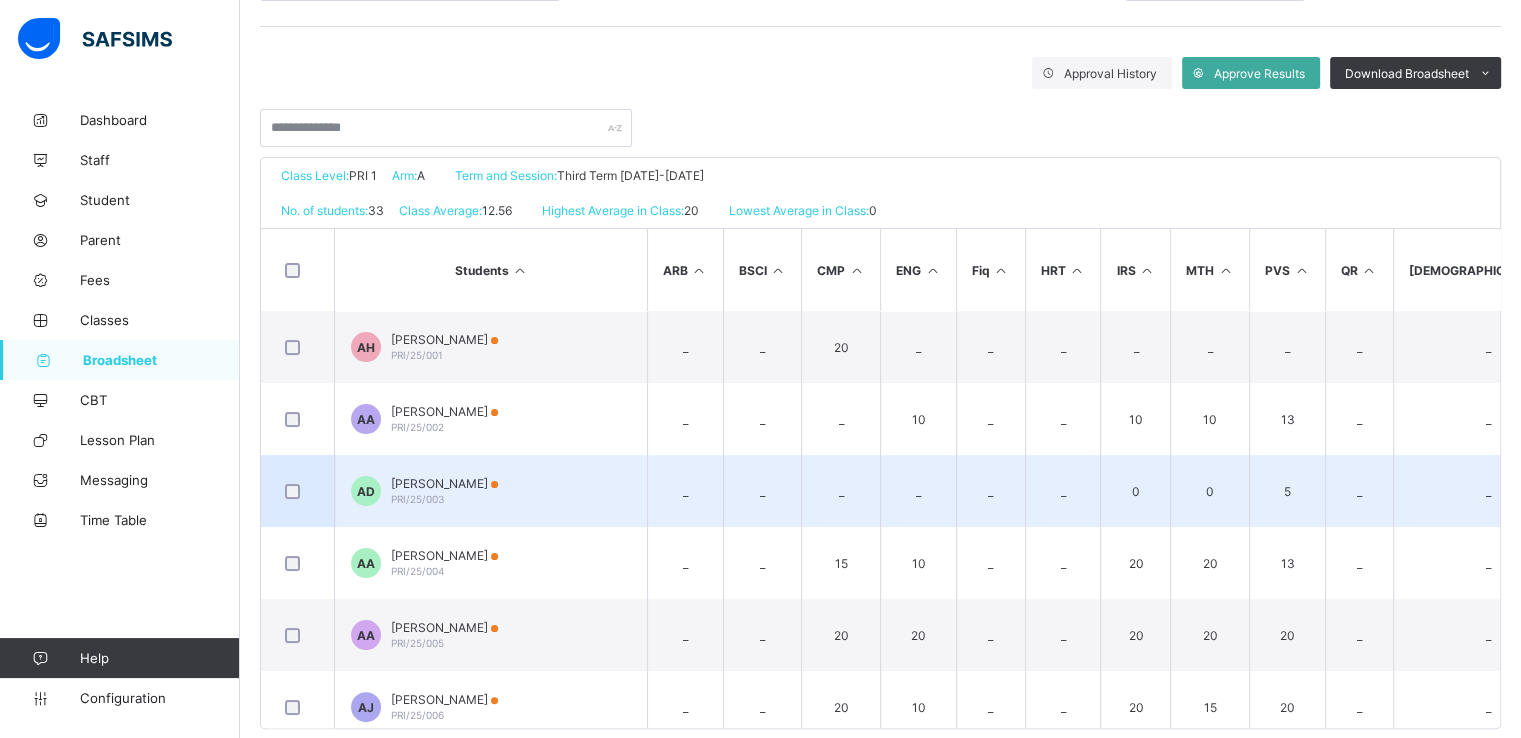 click on "AD ABDULLAHI  DAHIRU   PRI/25/003" at bounding box center [491, 491] 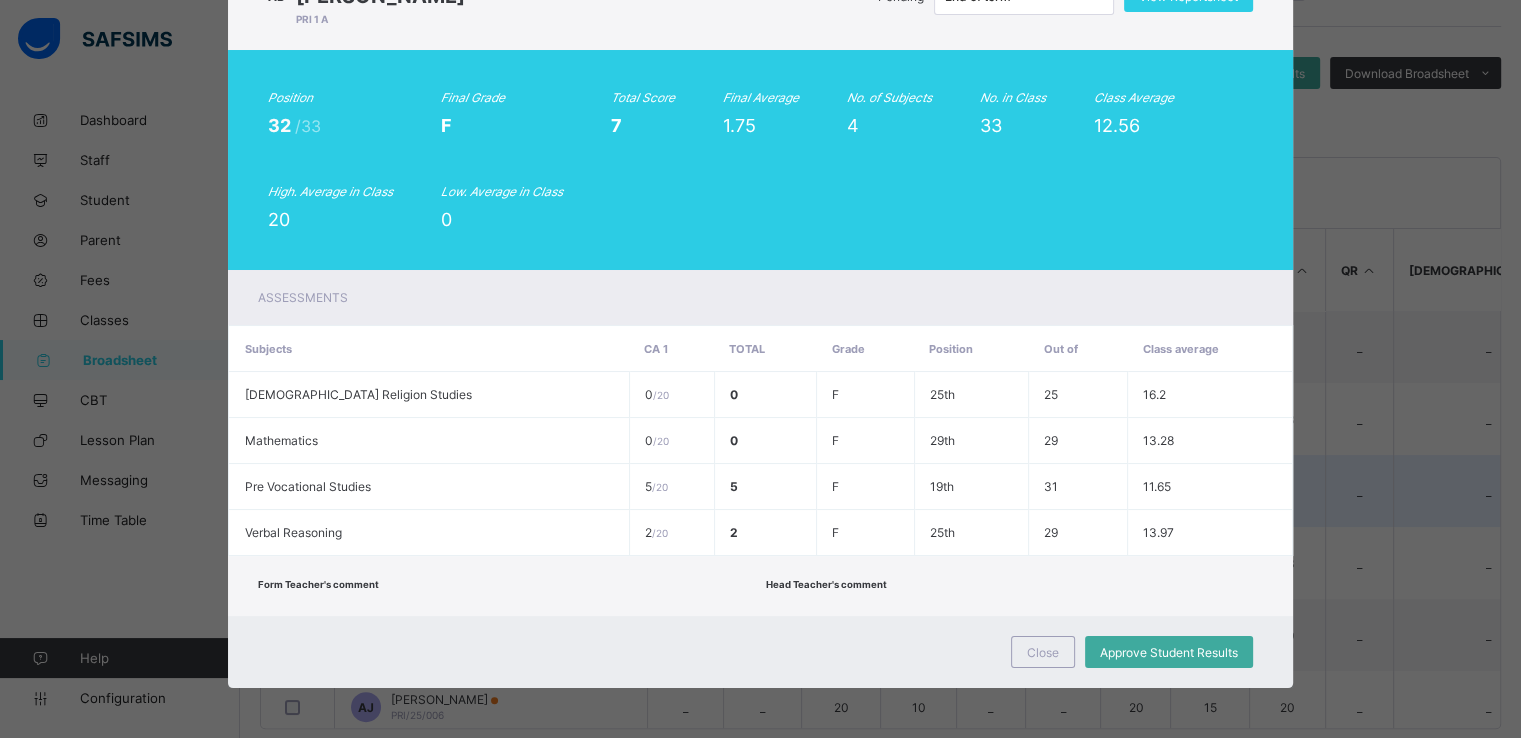 scroll, scrollTop: 110, scrollLeft: 0, axis: vertical 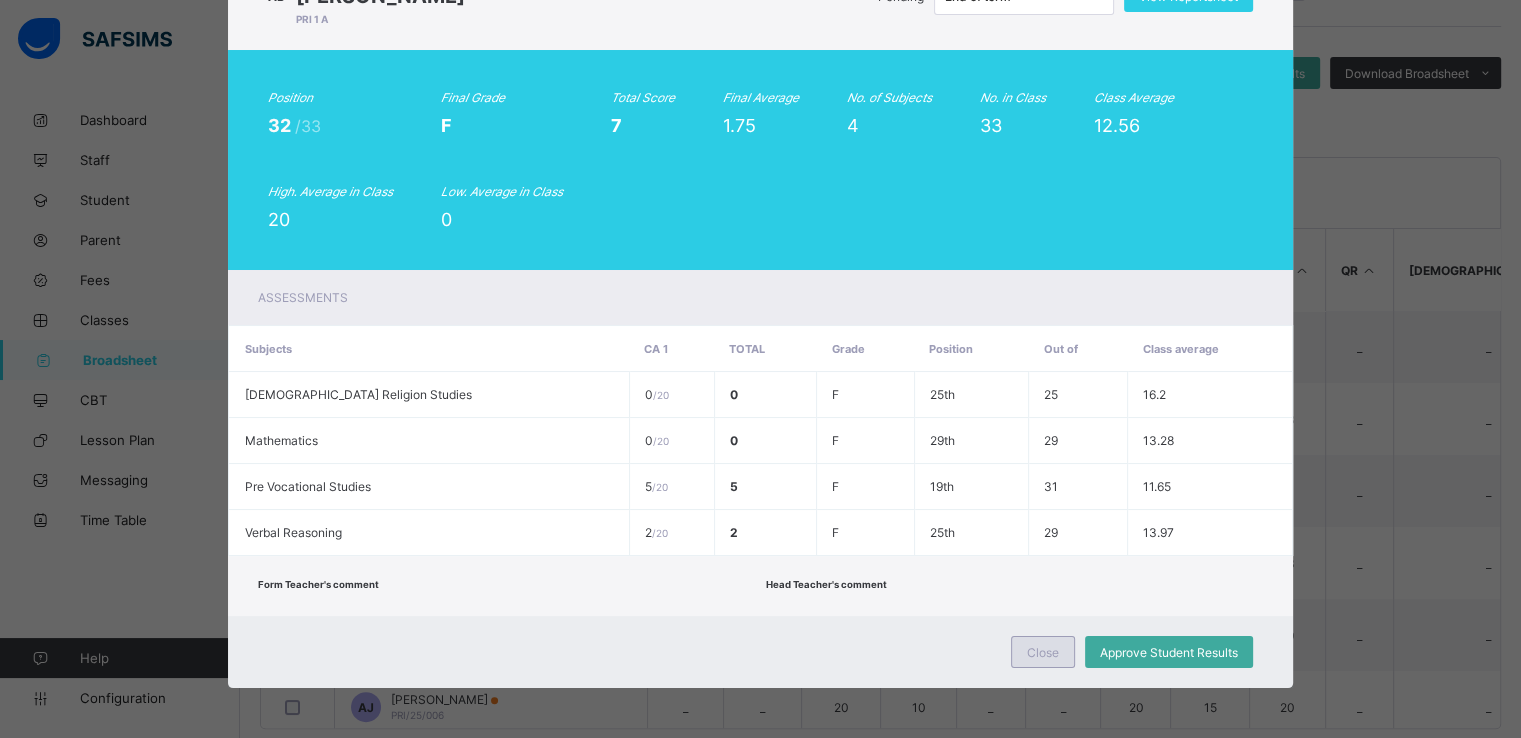 click on "Close" at bounding box center (1043, 652) 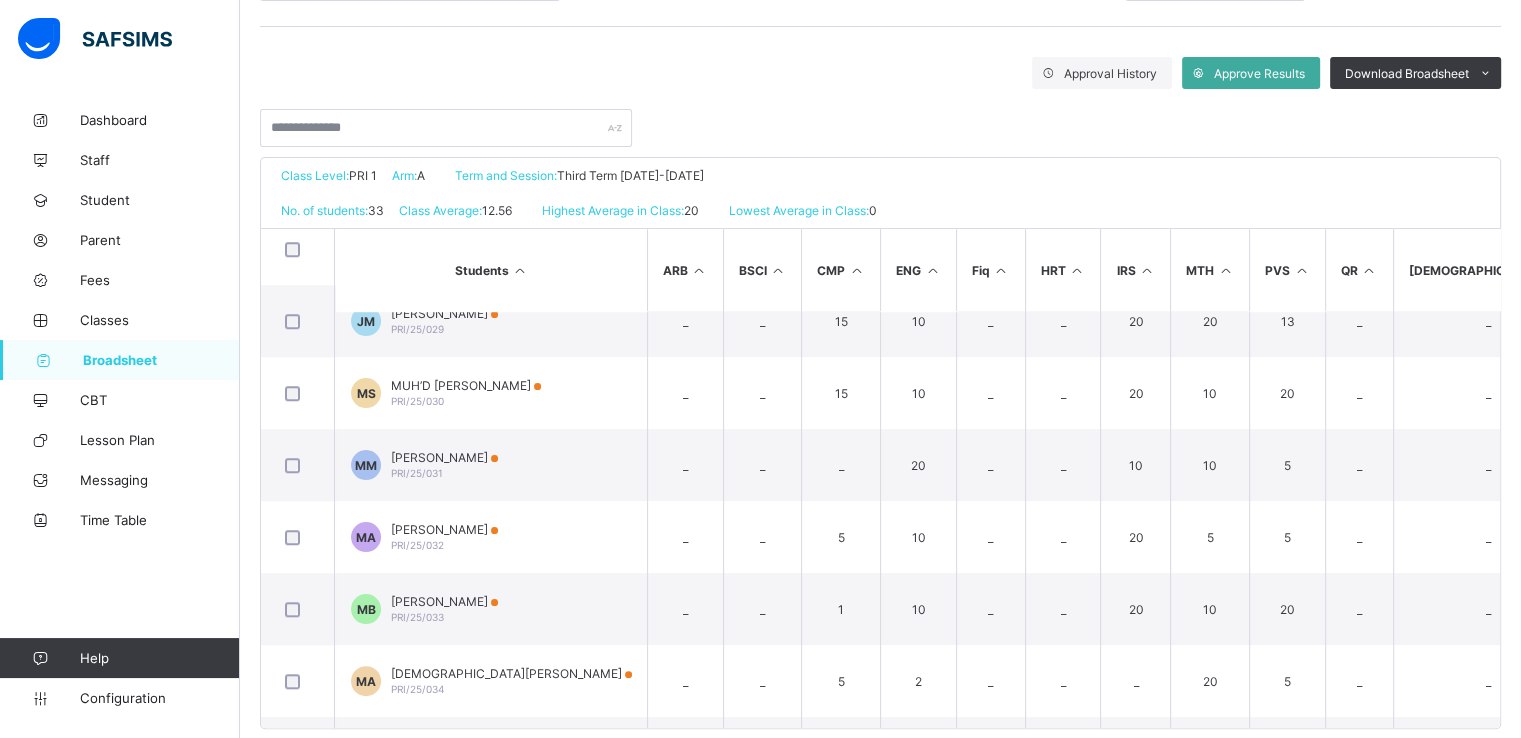 scroll, scrollTop: 1966, scrollLeft: 0, axis: vertical 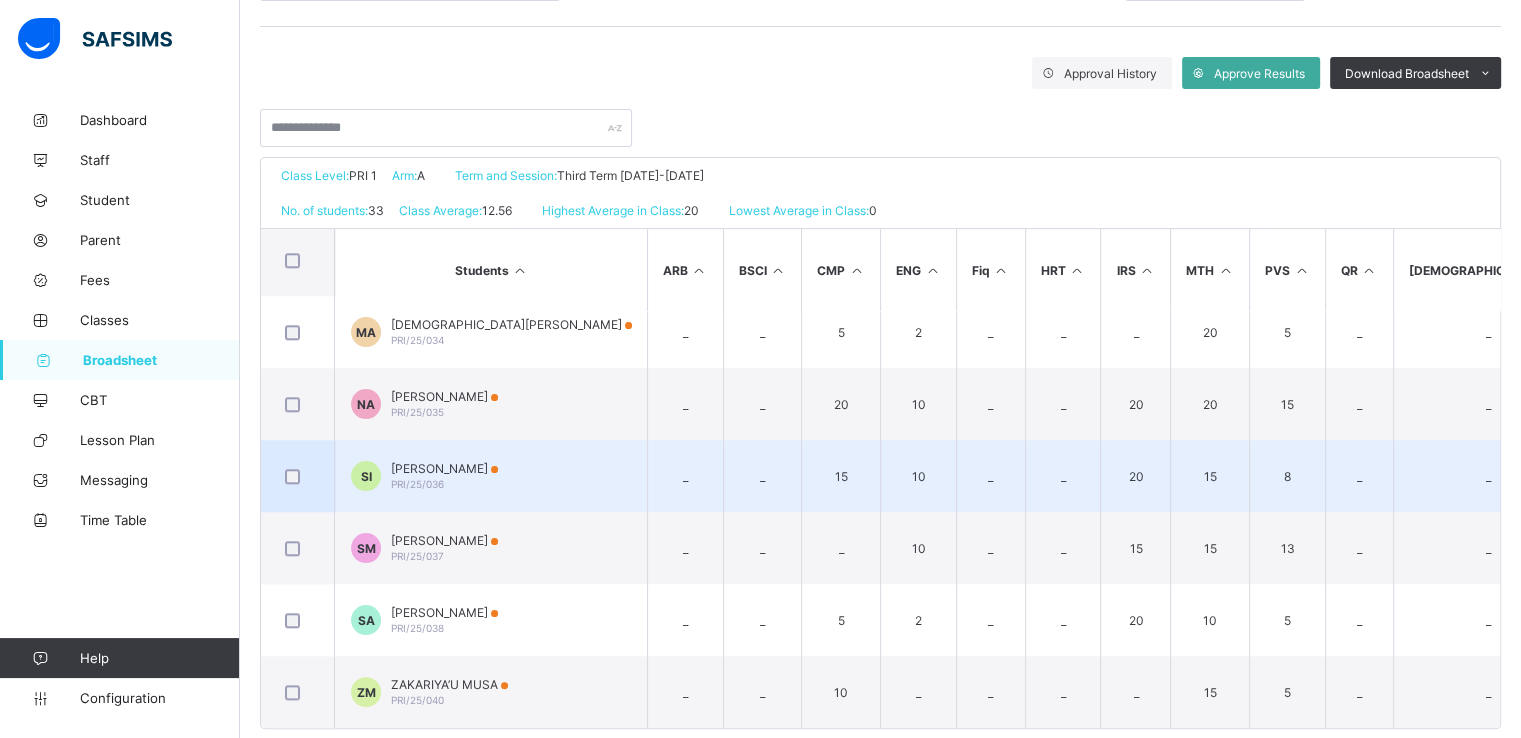 click on "SALIHU  IBRAHIM   PRI/25/036" at bounding box center (444, 476) 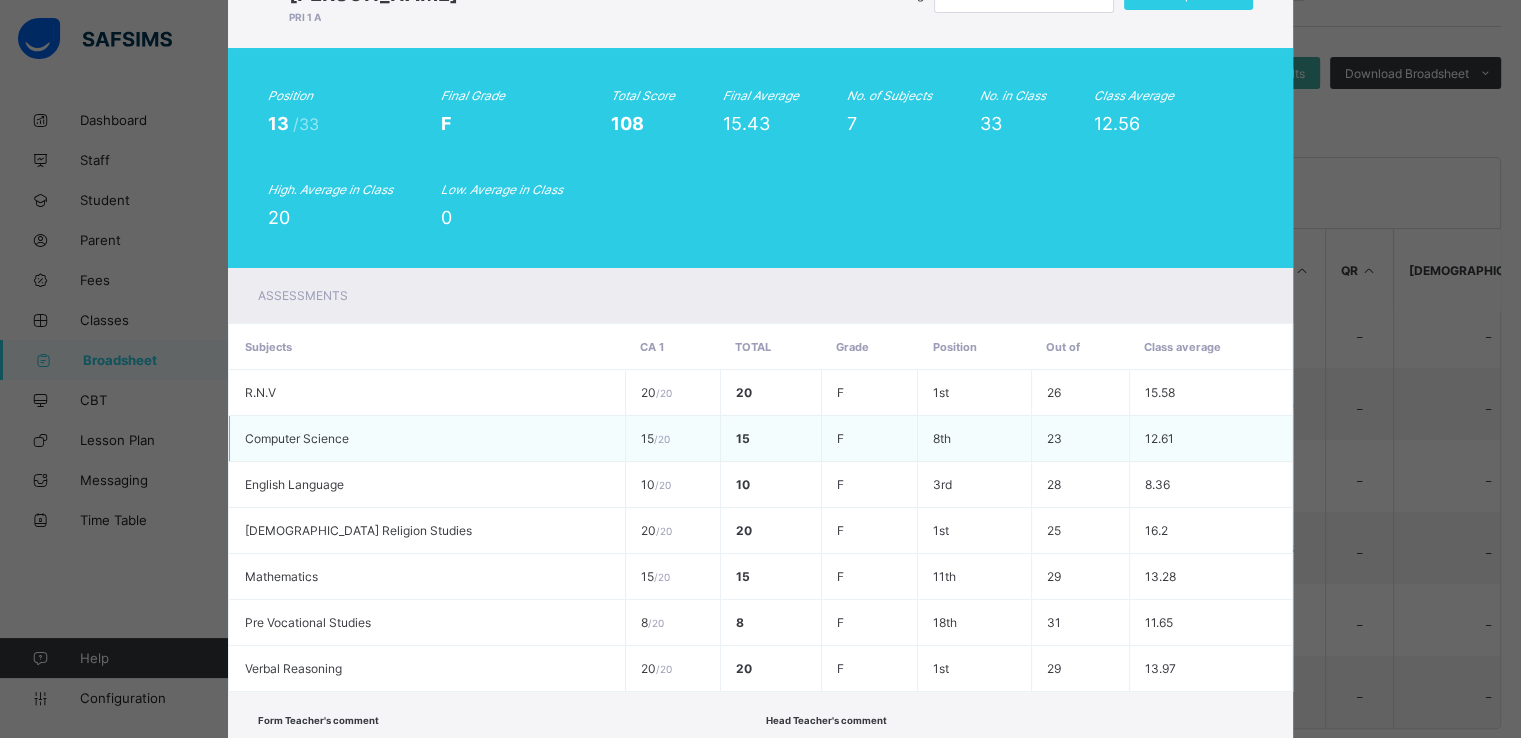scroll, scrollTop: 248, scrollLeft: 0, axis: vertical 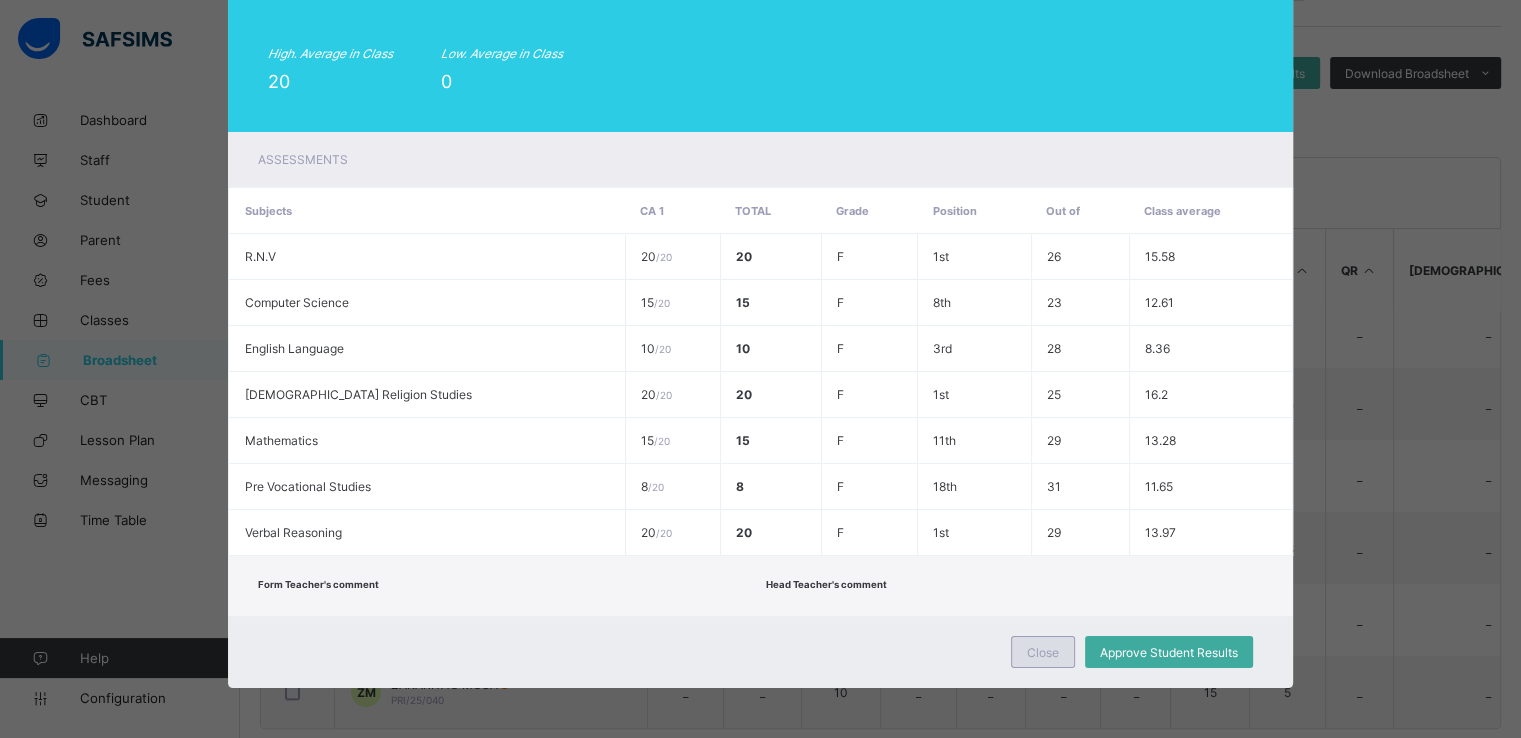 click on "Close" at bounding box center (1043, 652) 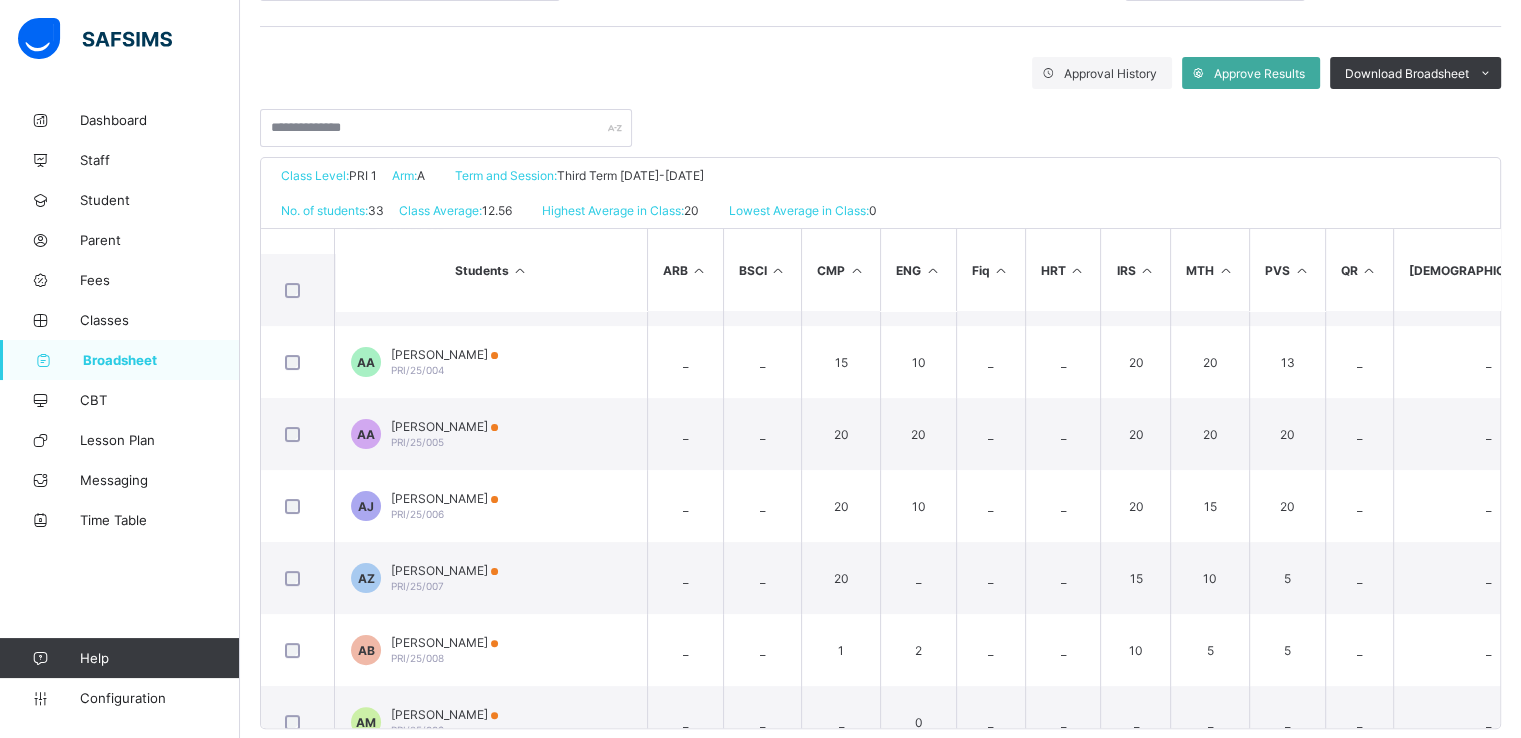scroll, scrollTop: 0, scrollLeft: 0, axis: both 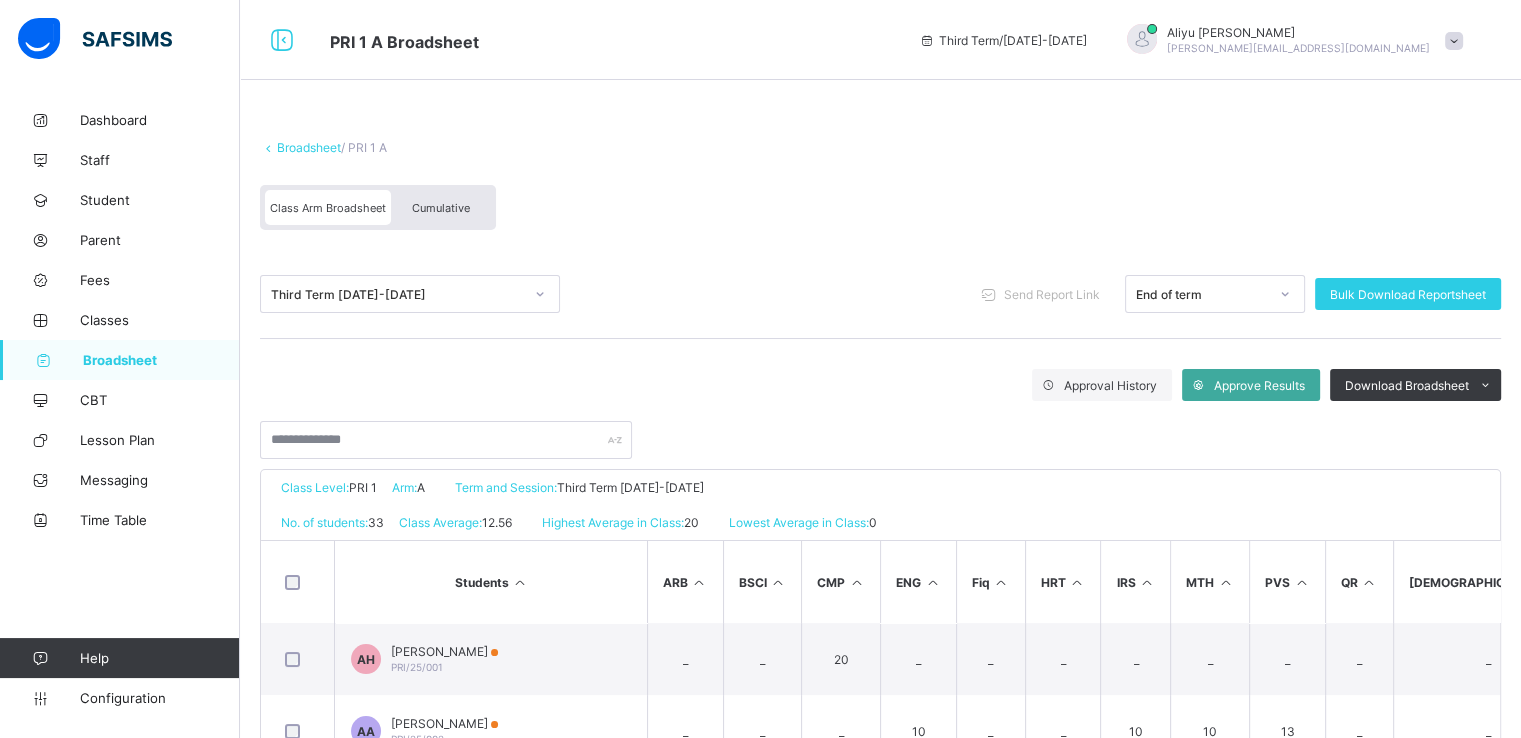 click on "Broadsheet" at bounding box center (309, 147) 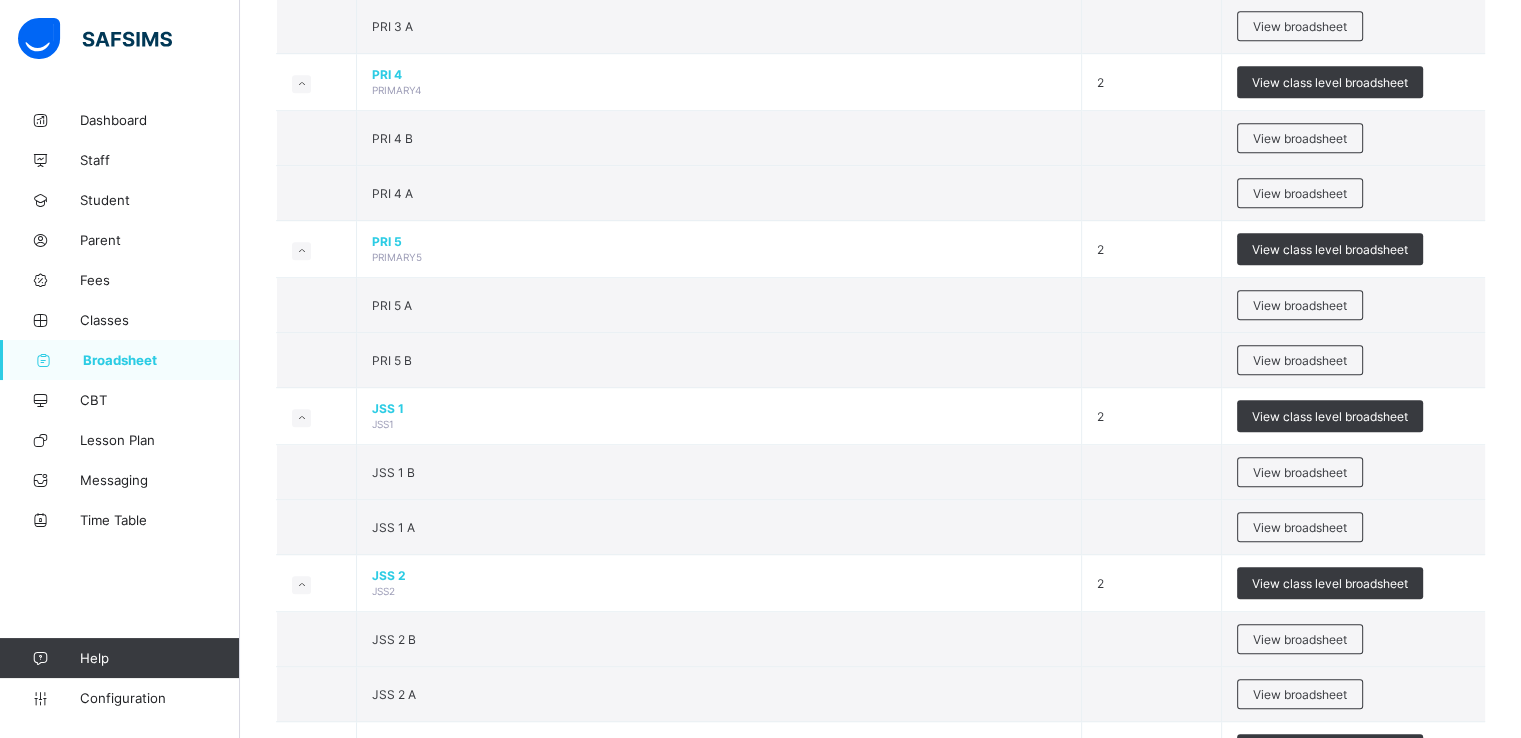 scroll, scrollTop: 1016, scrollLeft: 0, axis: vertical 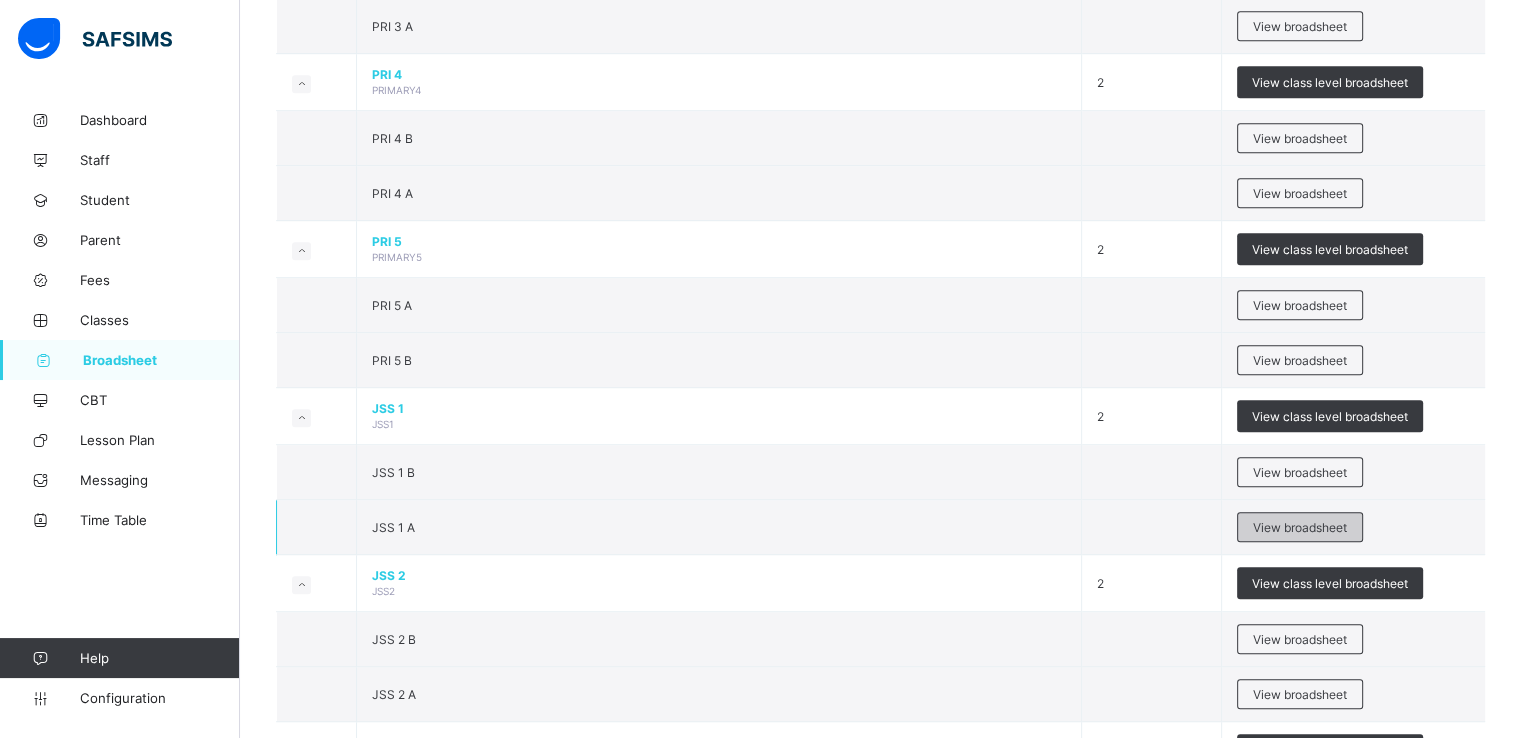 click on "View broadsheet" at bounding box center [1300, 527] 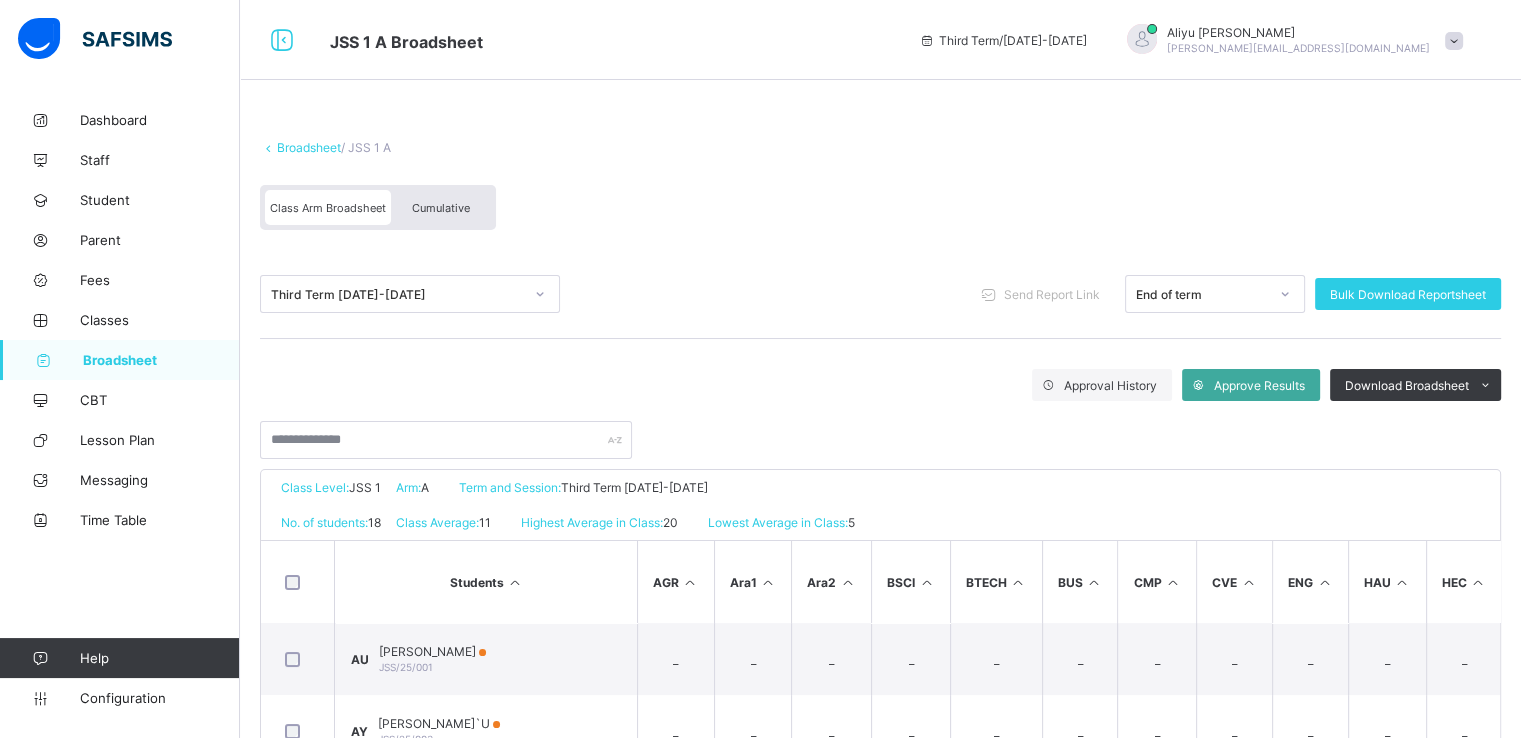 scroll, scrollTop: 344, scrollLeft: 0, axis: vertical 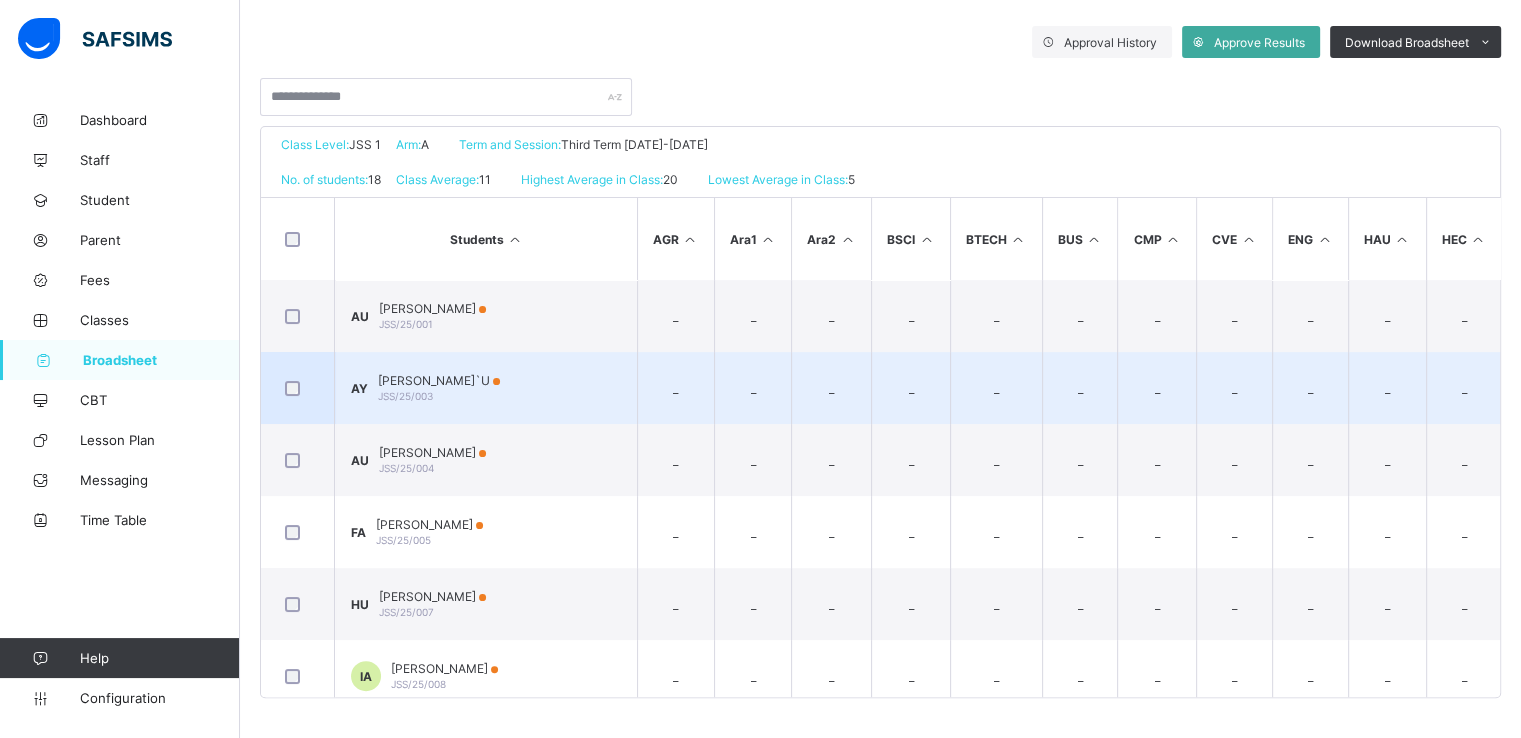 click on "JSS/25/003" at bounding box center [405, 396] 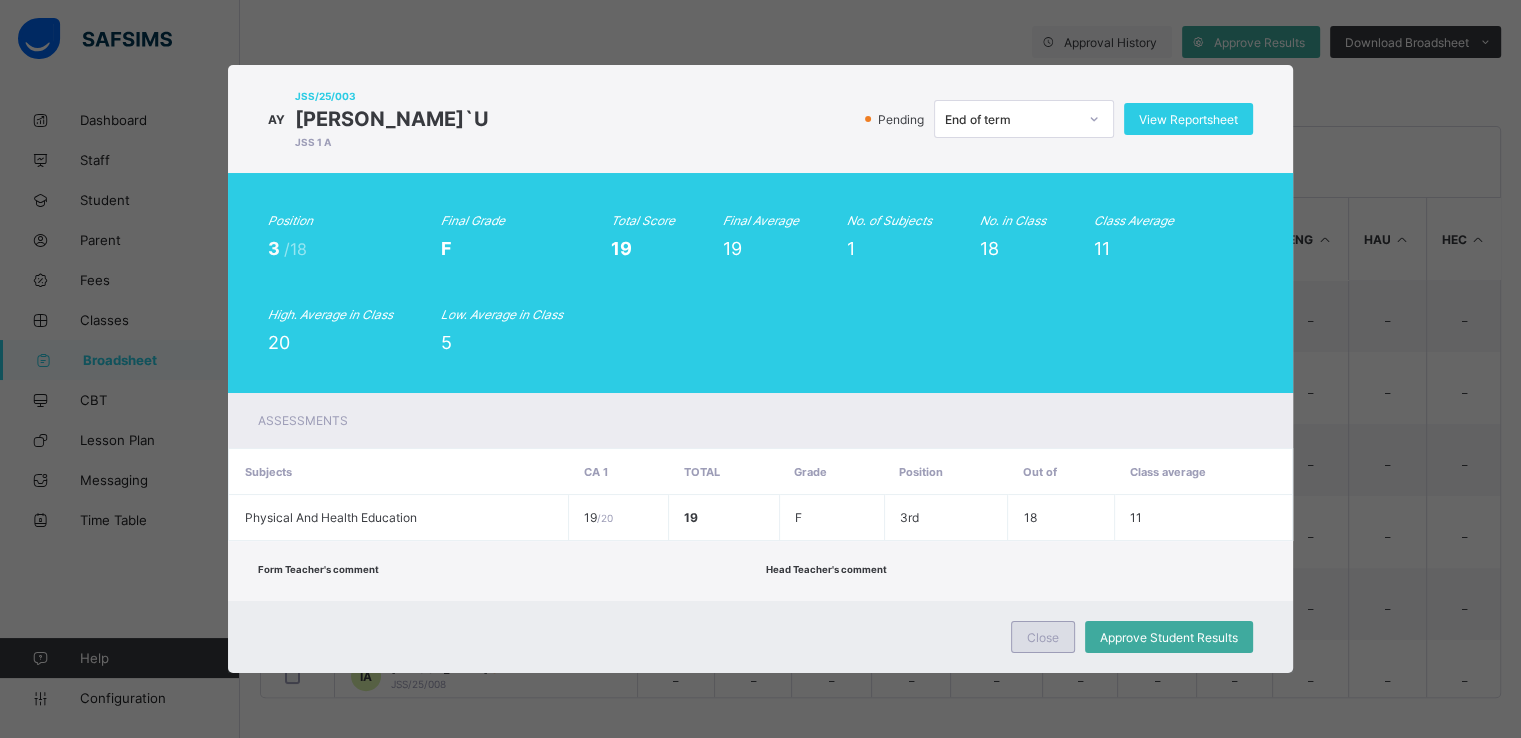 click on "Close" at bounding box center [1043, 637] 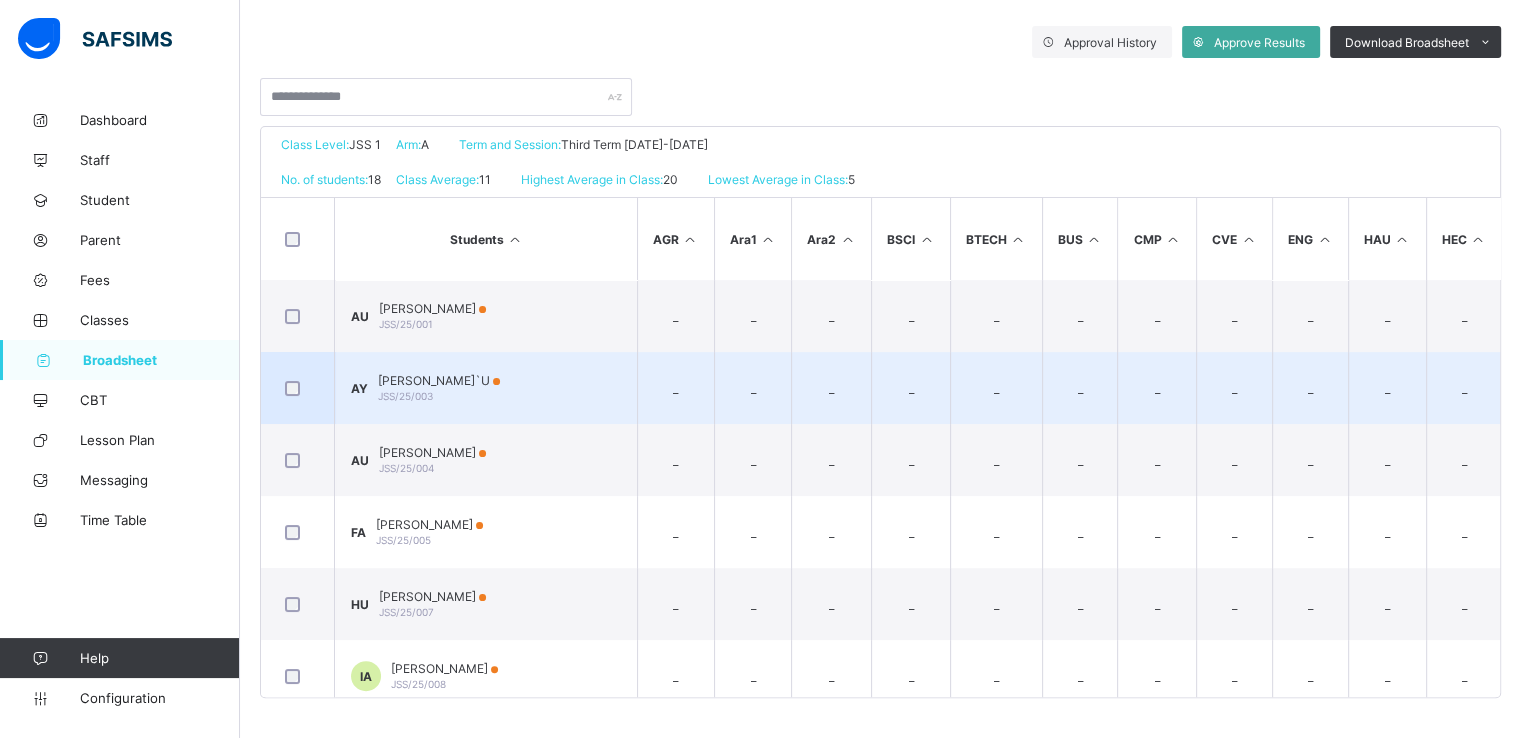 scroll, scrollTop: 0, scrollLeft: 0, axis: both 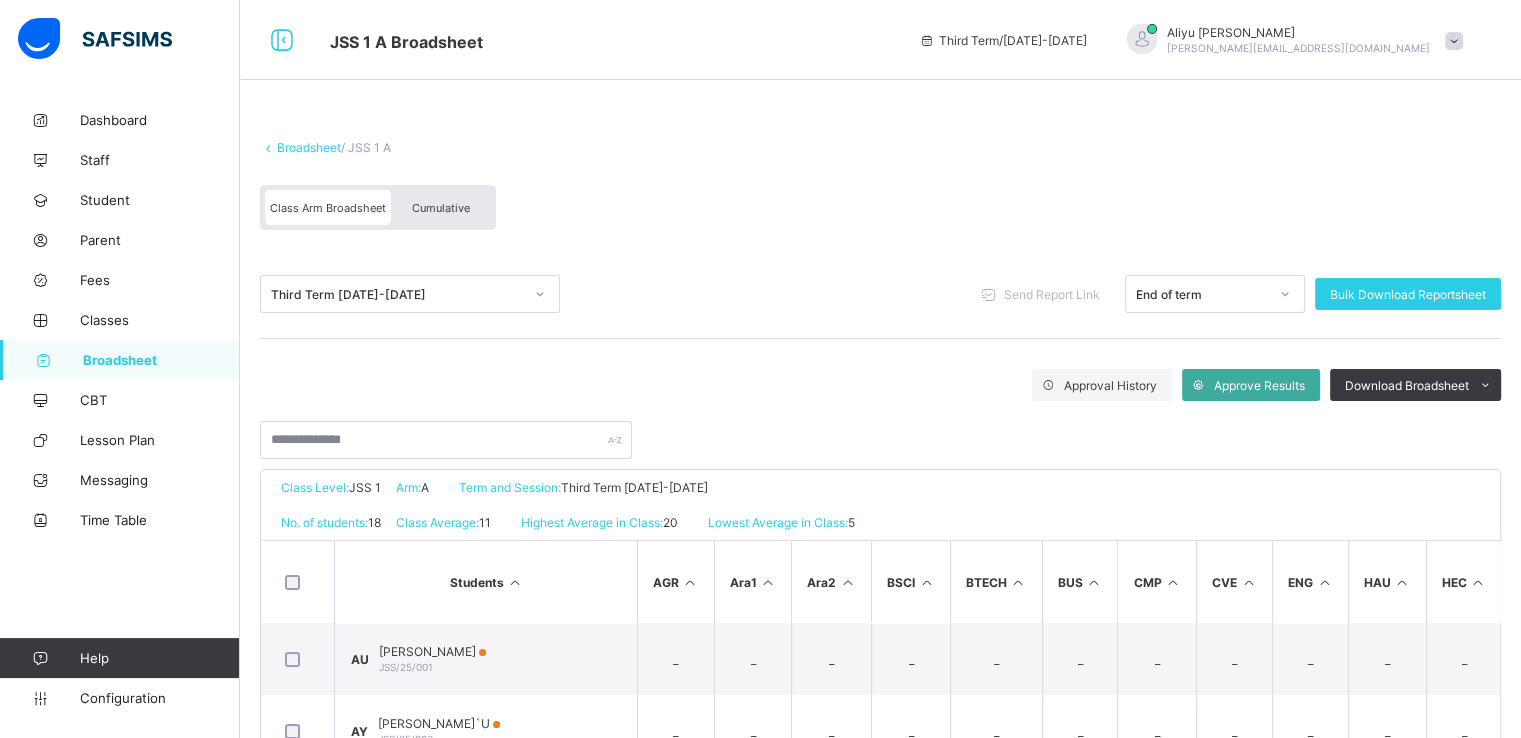 click on "Broadsheet" at bounding box center [309, 147] 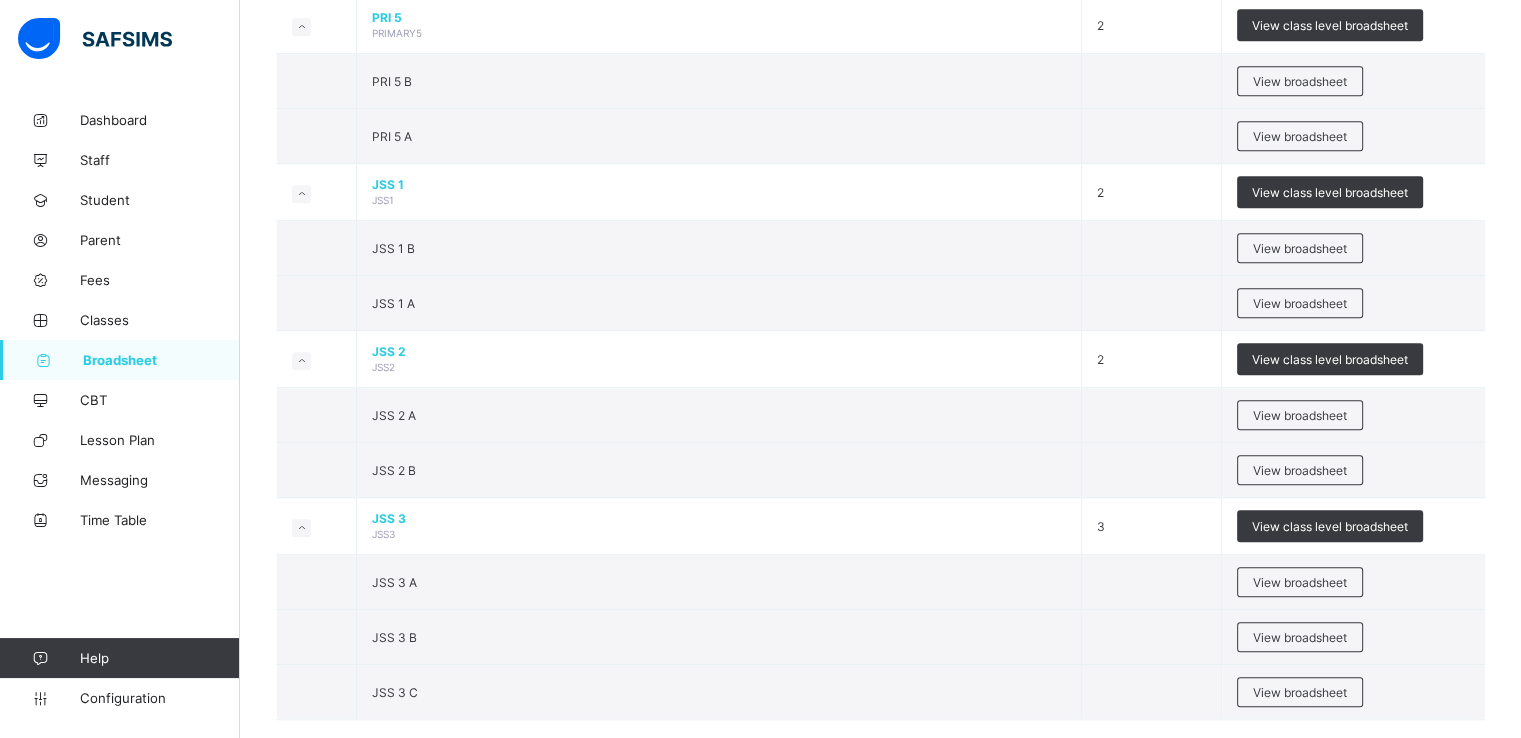 scroll, scrollTop: 1266, scrollLeft: 0, axis: vertical 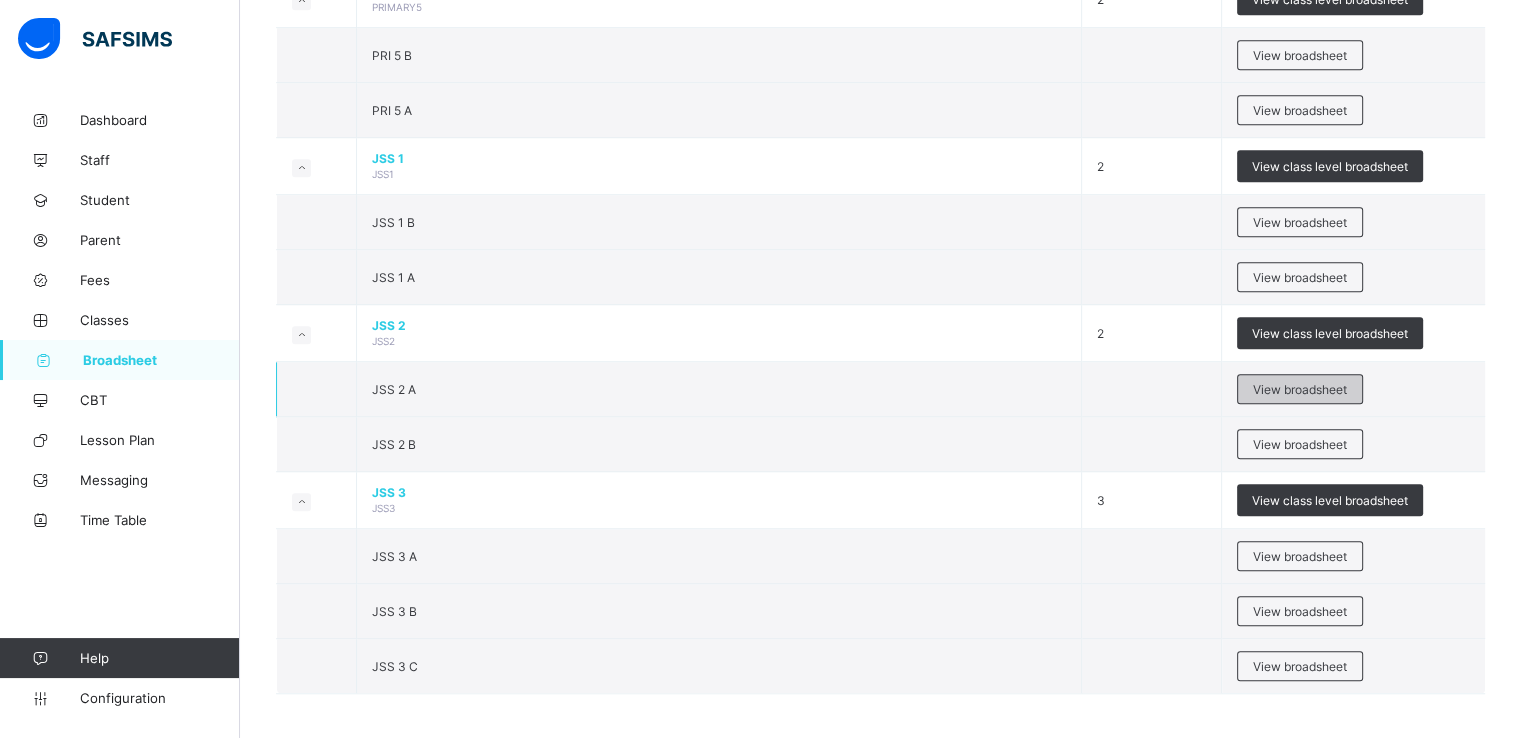 click on "View broadsheet" at bounding box center (1300, 389) 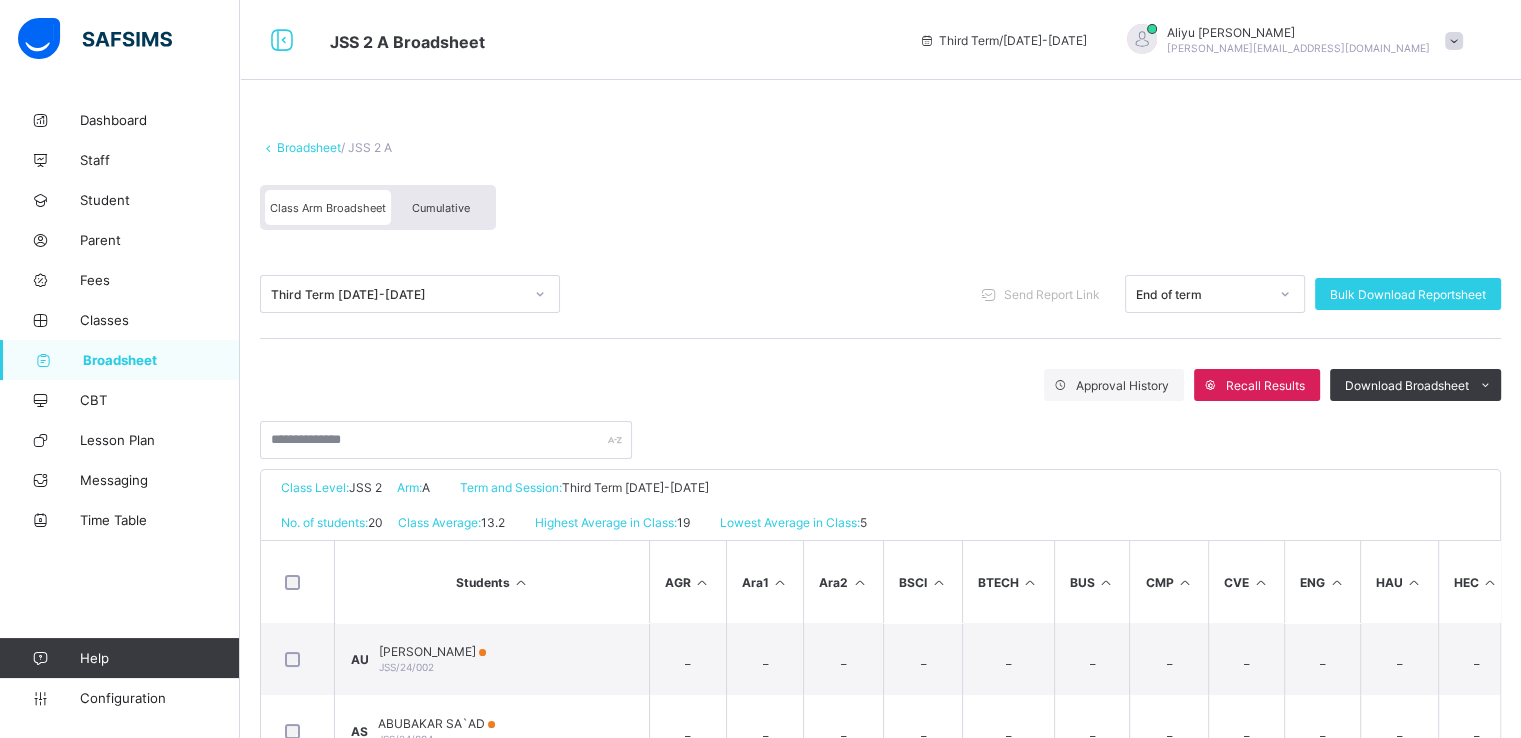 scroll, scrollTop: 344, scrollLeft: 0, axis: vertical 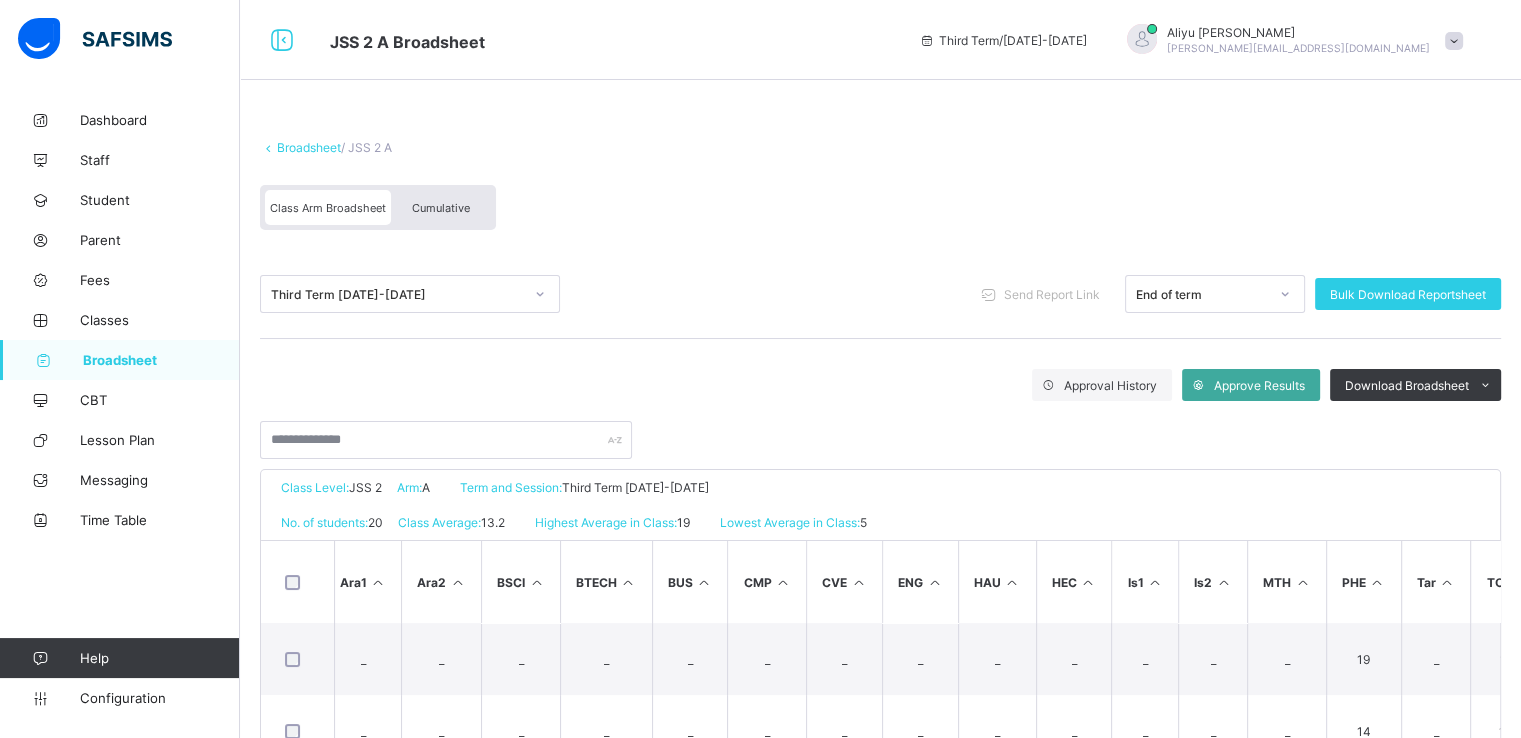 click on "Broadsheet" at bounding box center [309, 147] 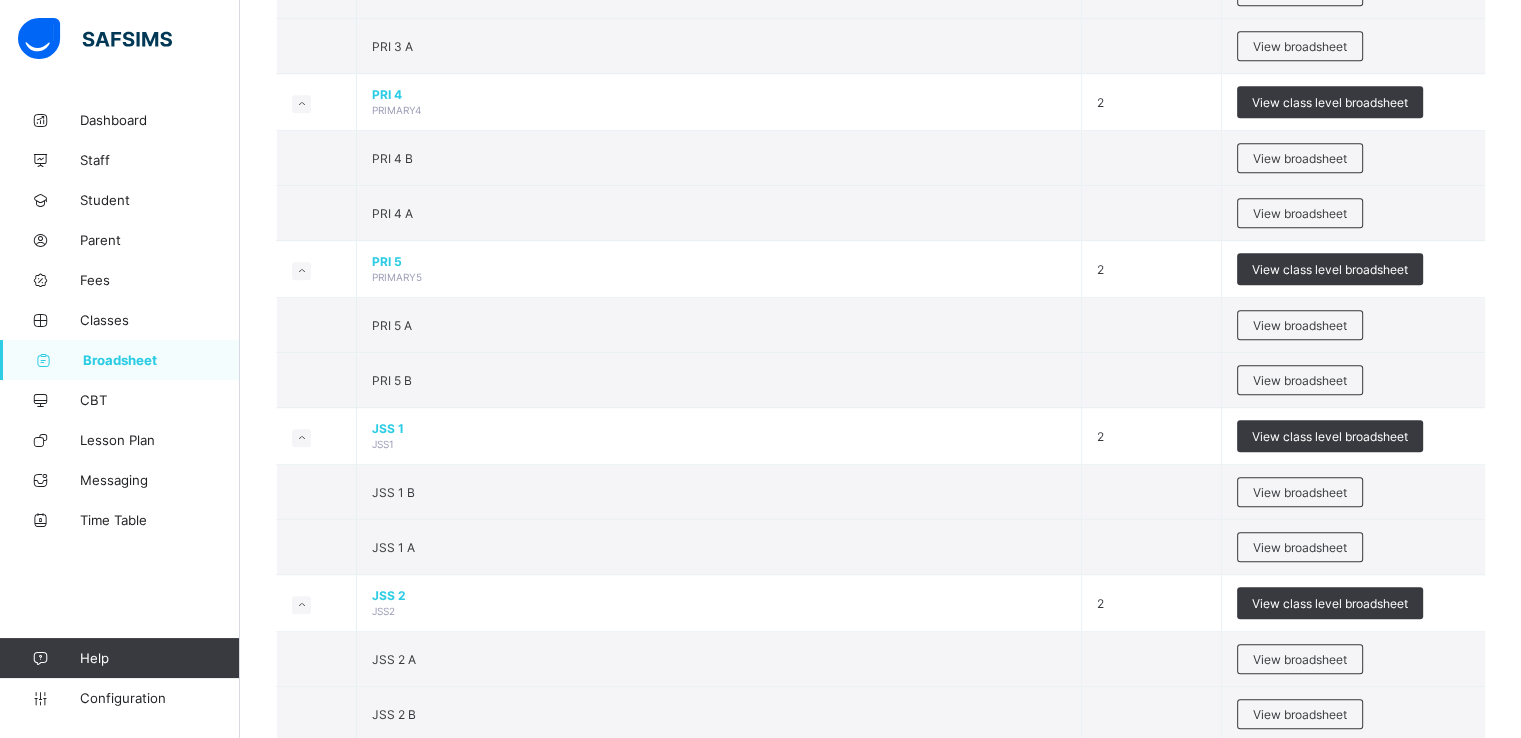 scroll, scrollTop: 1266, scrollLeft: 0, axis: vertical 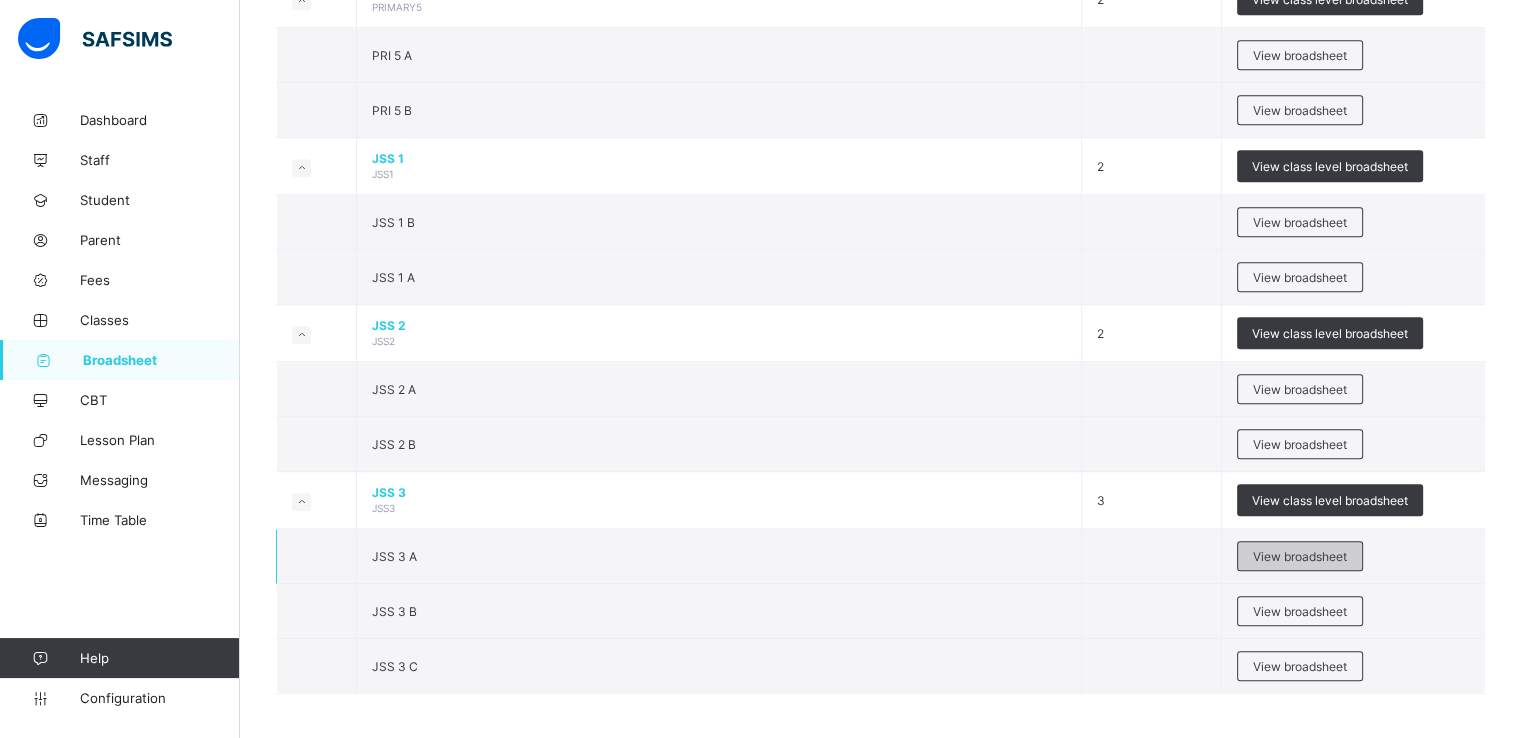 click on "View broadsheet" at bounding box center (1300, 556) 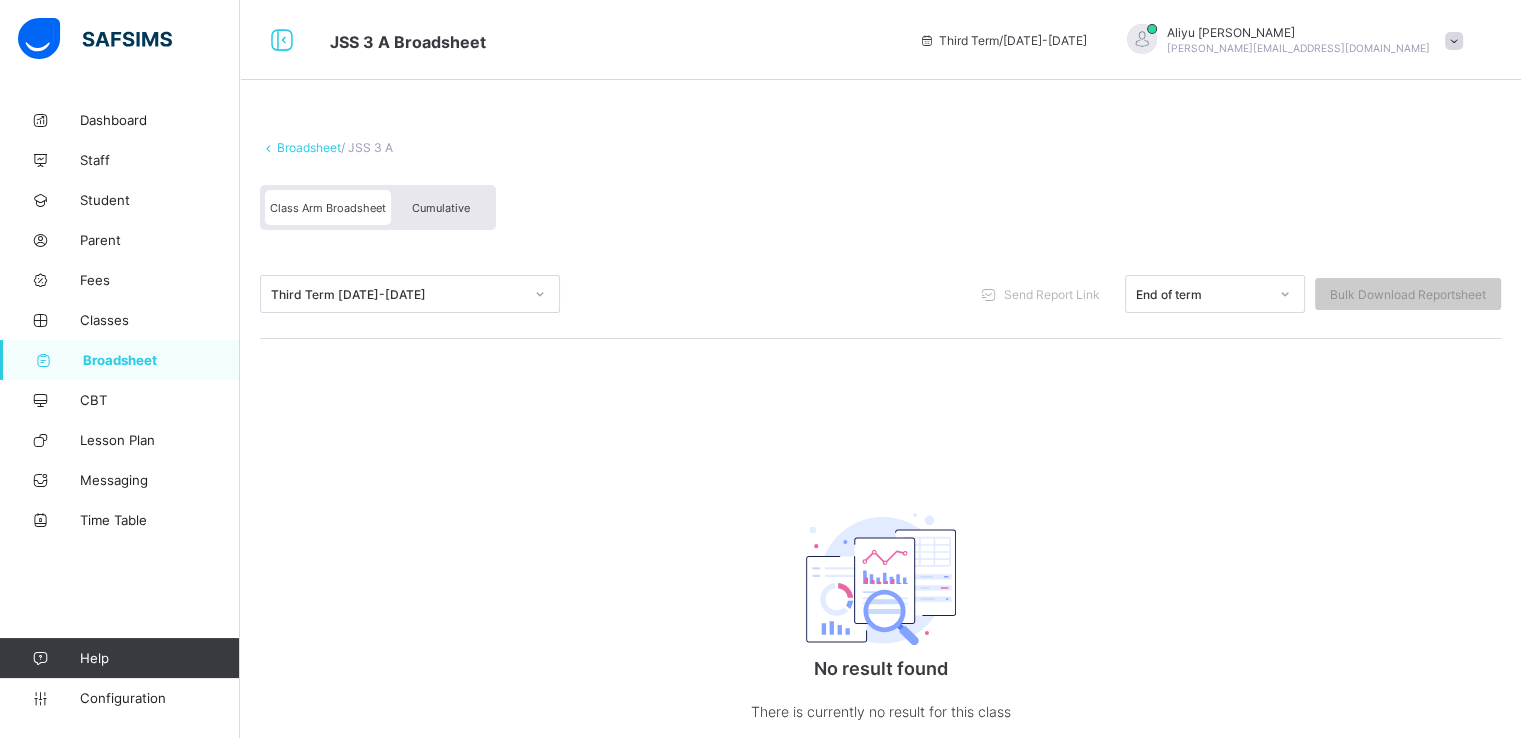 click on "Broadsheet" at bounding box center (309, 147) 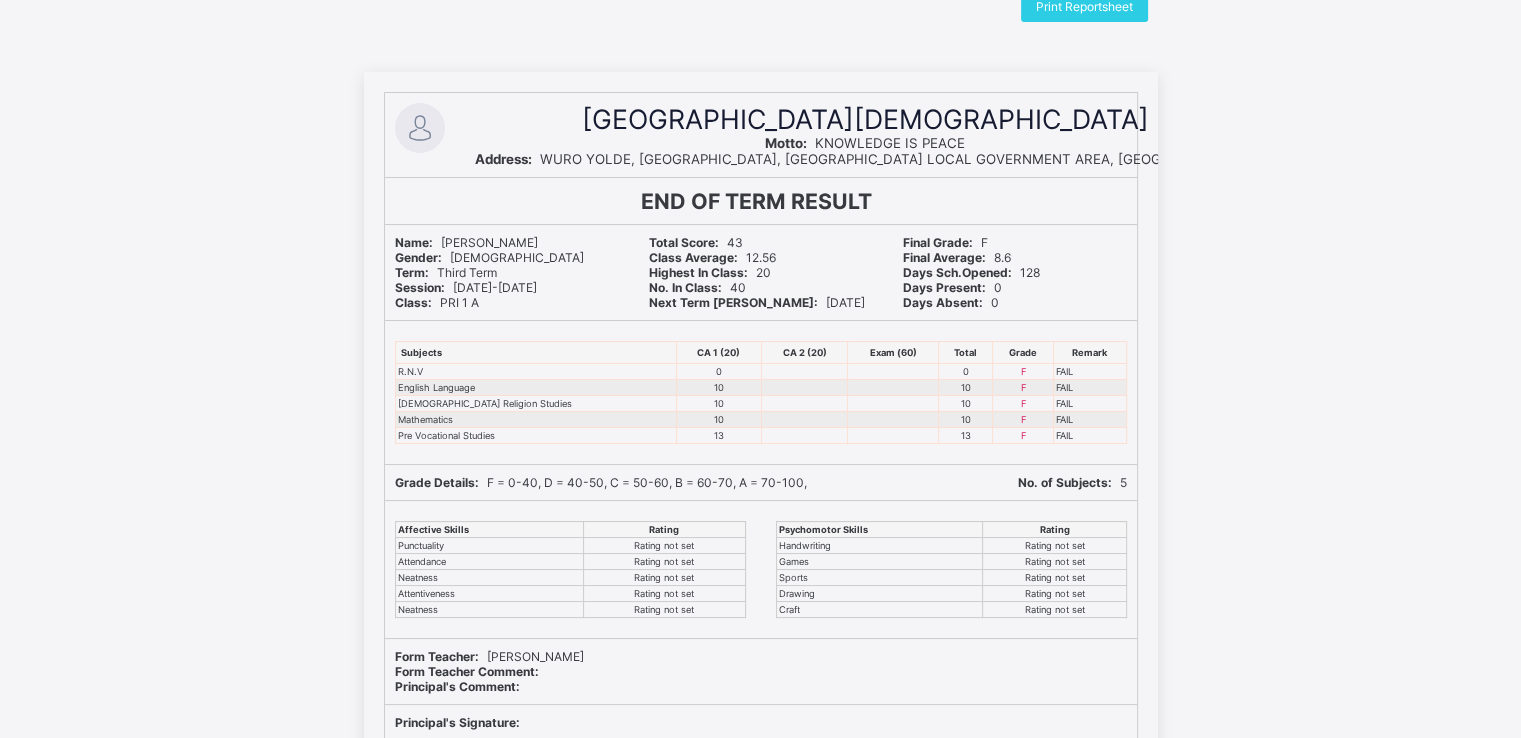 scroll, scrollTop: 0, scrollLeft: 0, axis: both 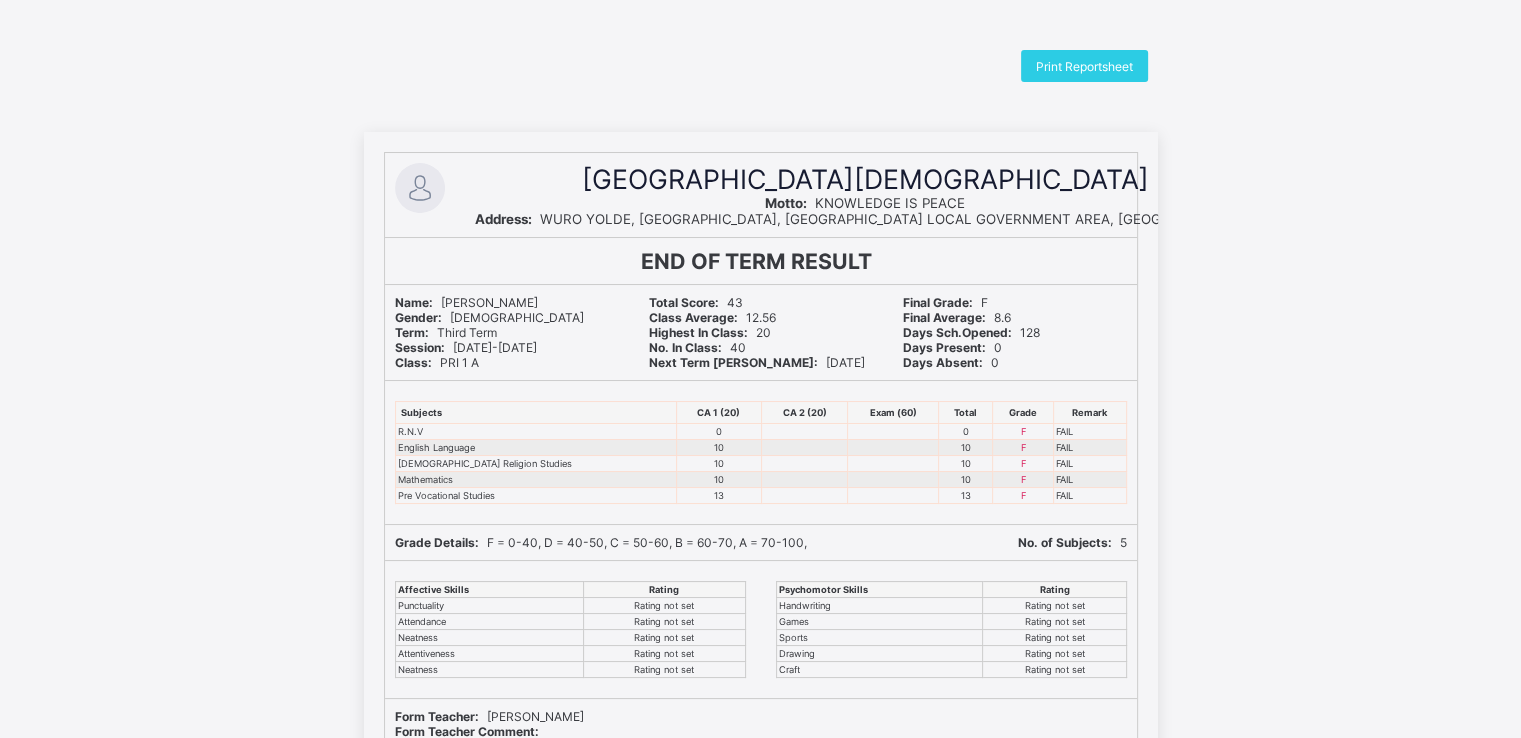 click on "CA 2 (20)" at bounding box center (804, 413) 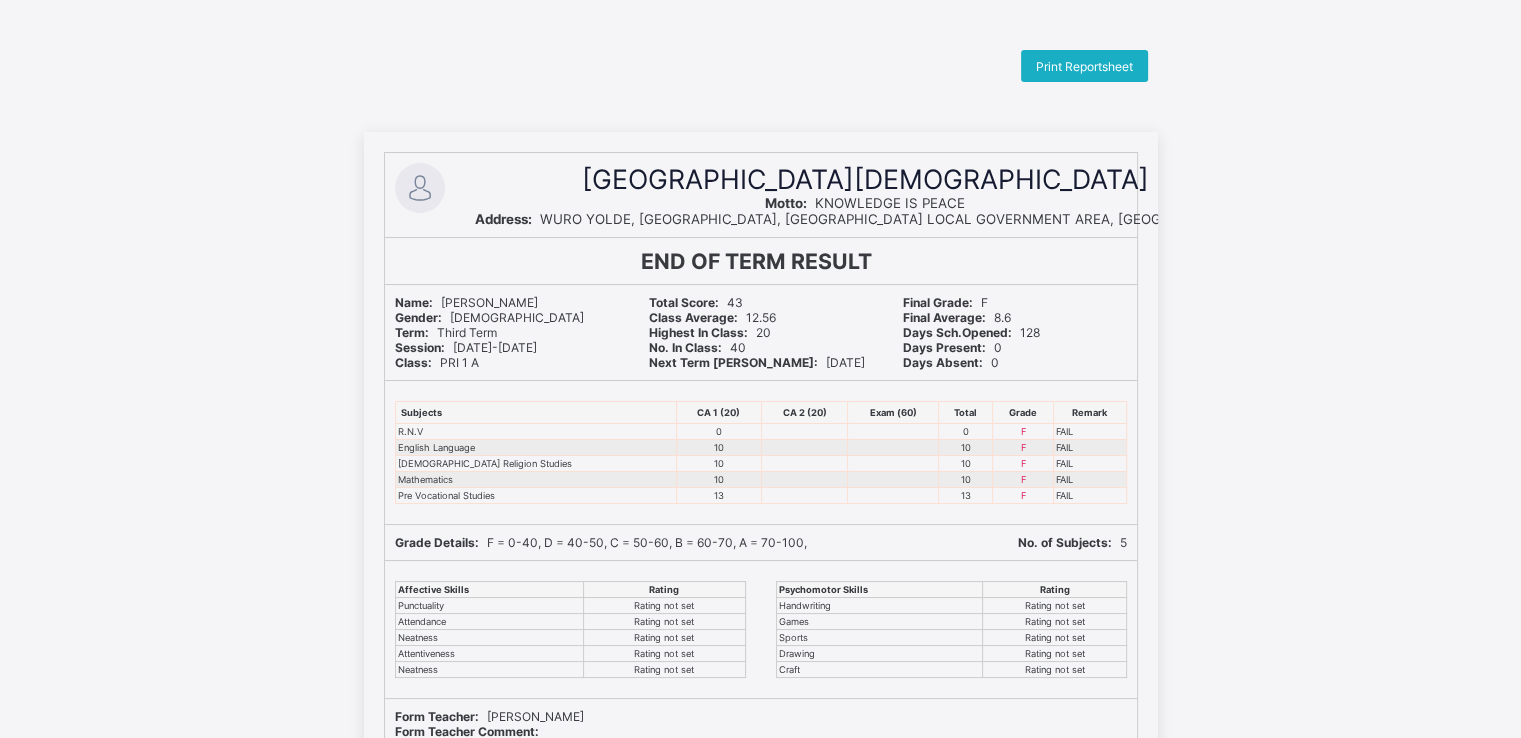 scroll, scrollTop: 0, scrollLeft: 0, axis: both 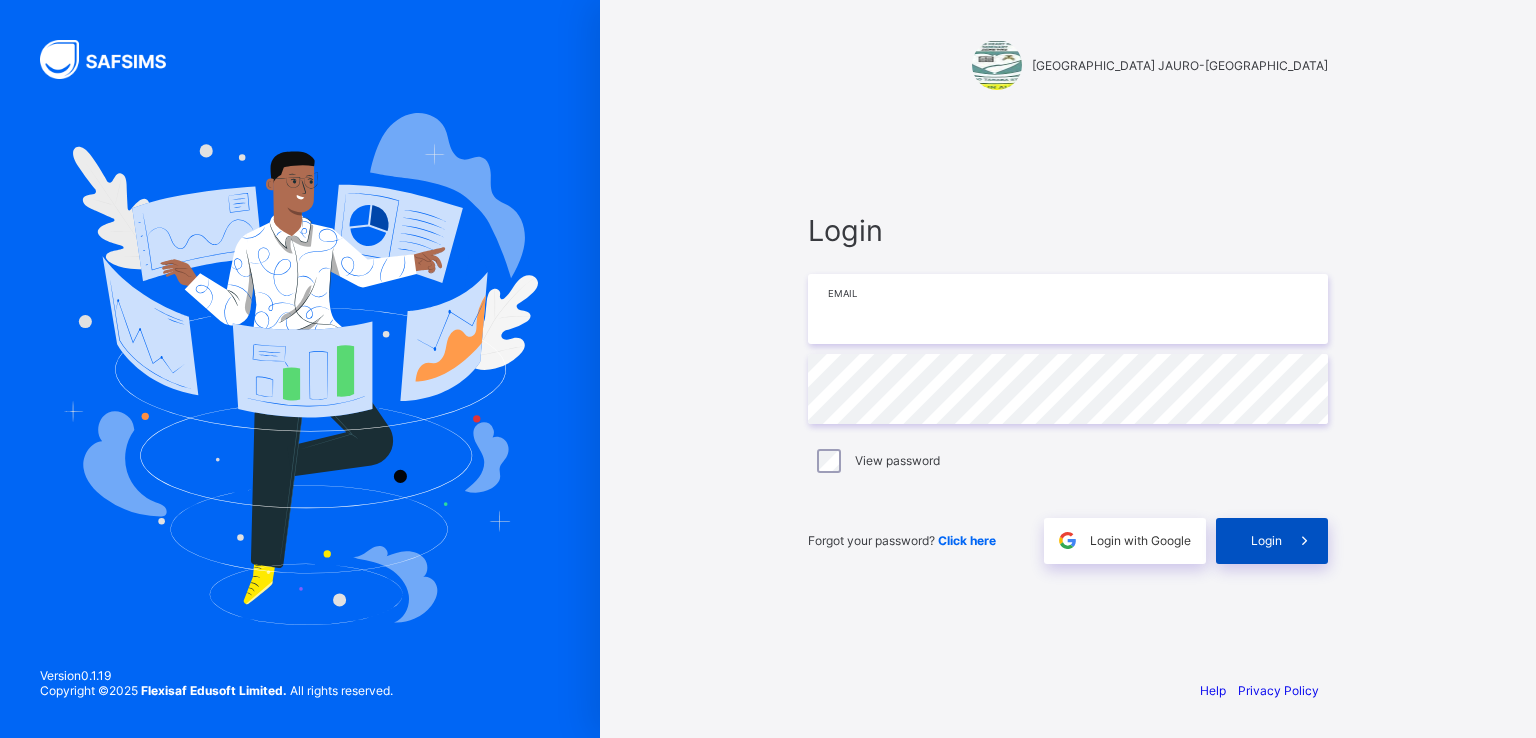 type on "**********" 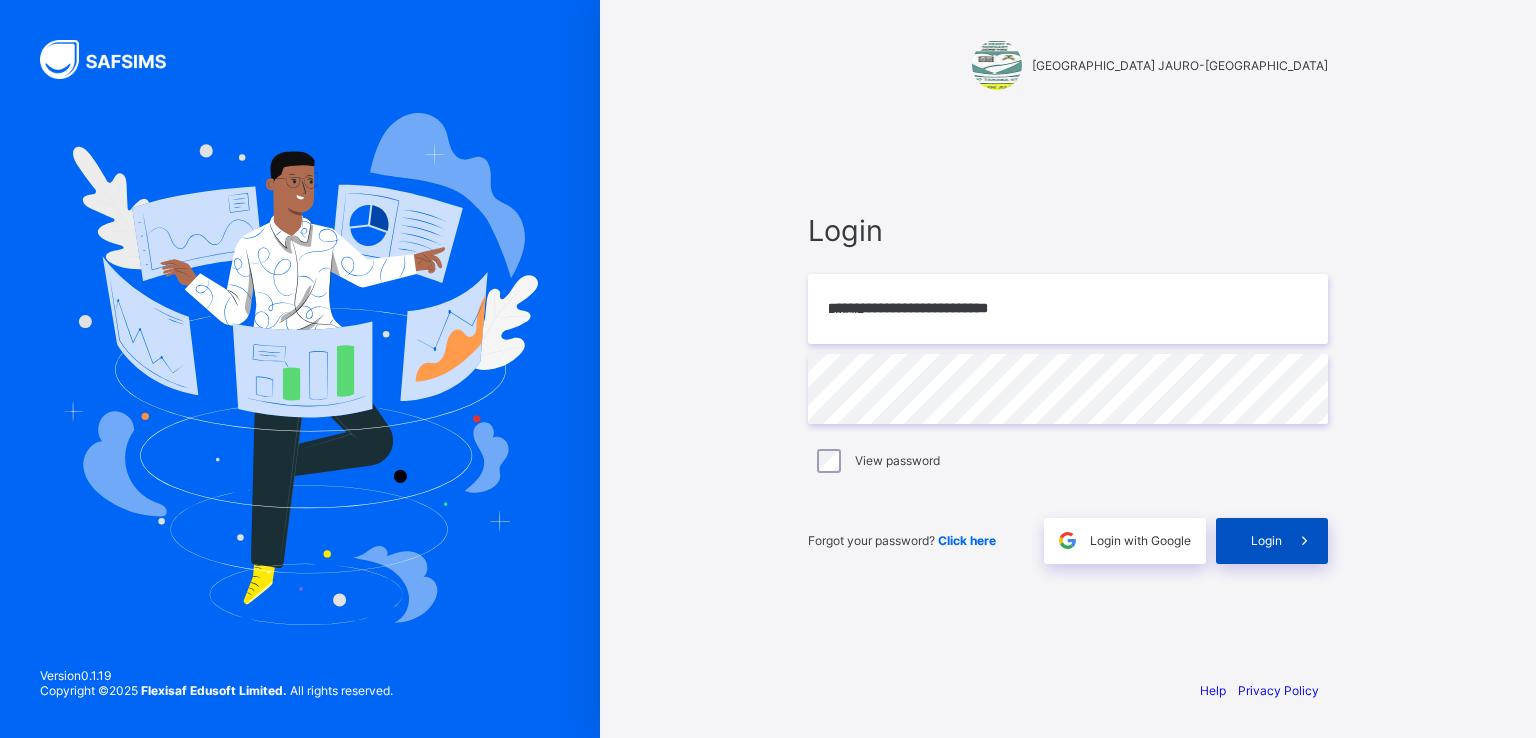 click on "Login" at bounding box center [1272, 541] 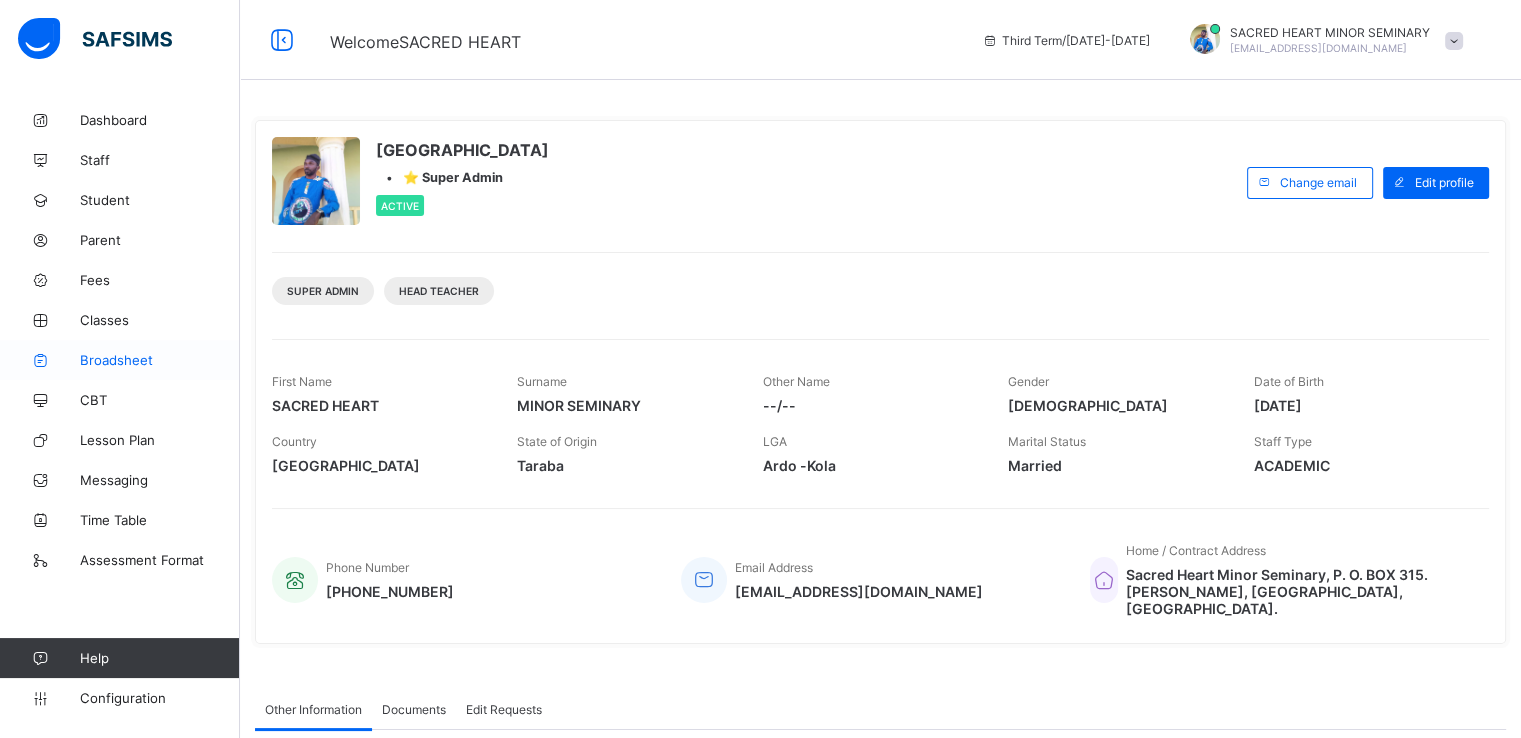click on "Broadsheet" at bounding box center (160, 360) 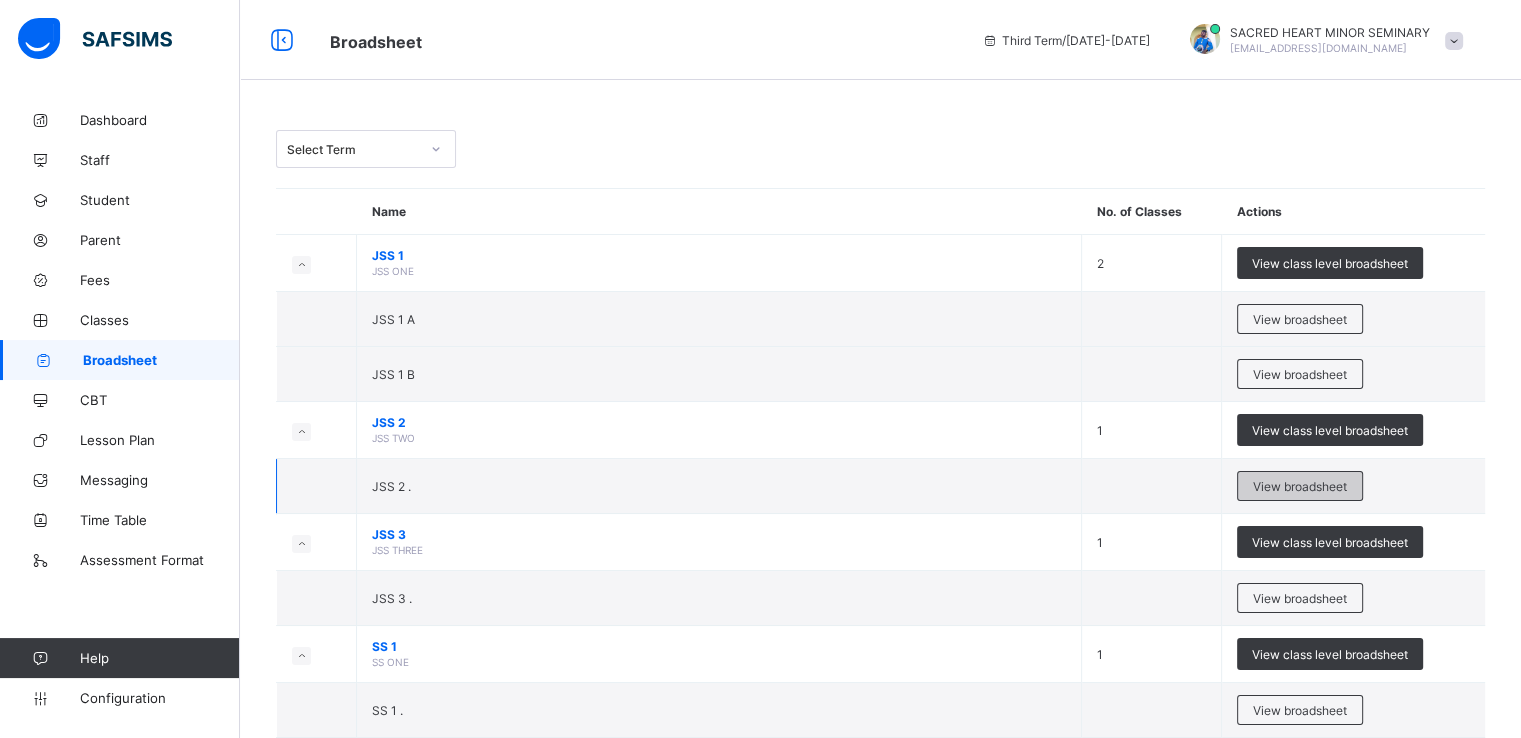 click on "View broadsheet" at bounding box center [1300, 486] 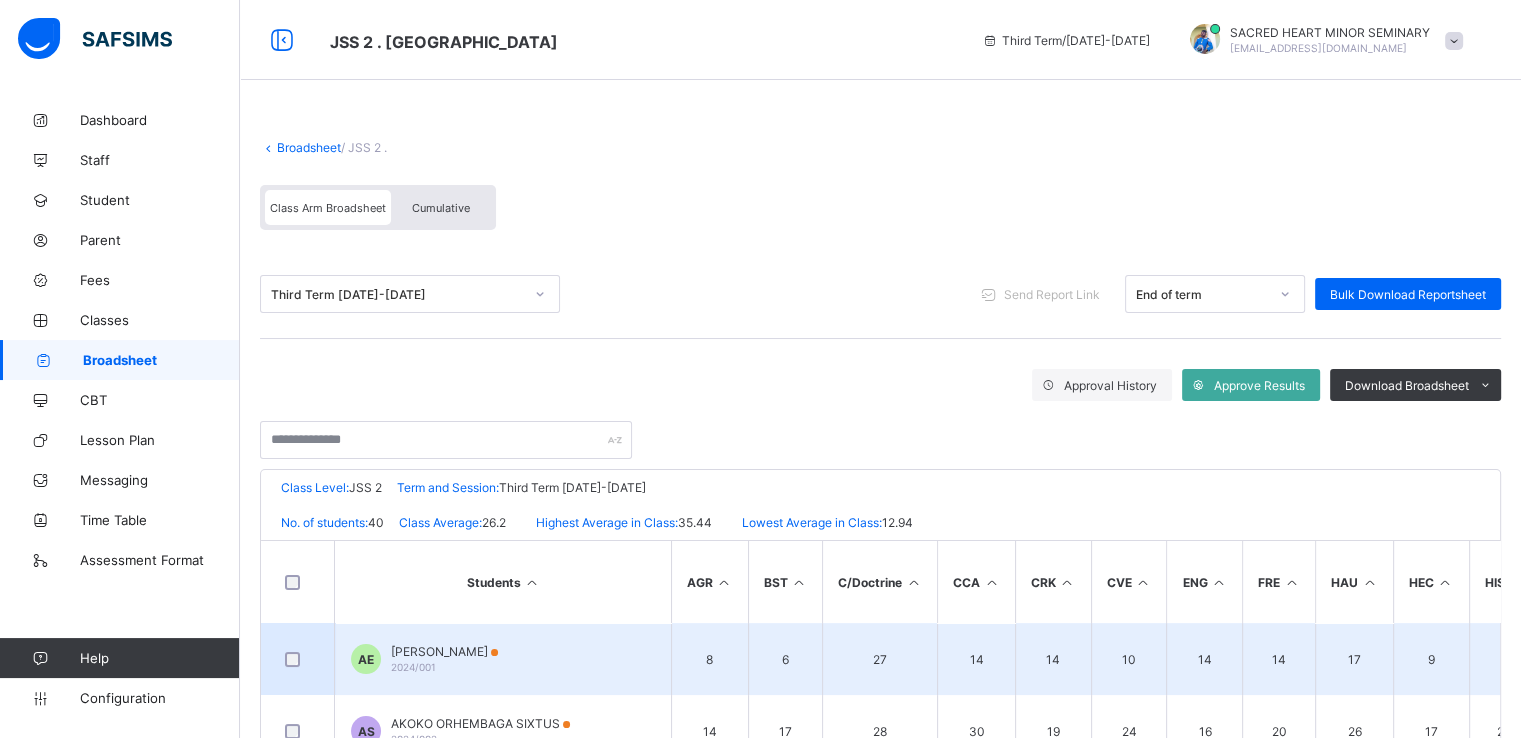 scroll, scrollTop: 170, scrollLeft: 0, axis: vertical 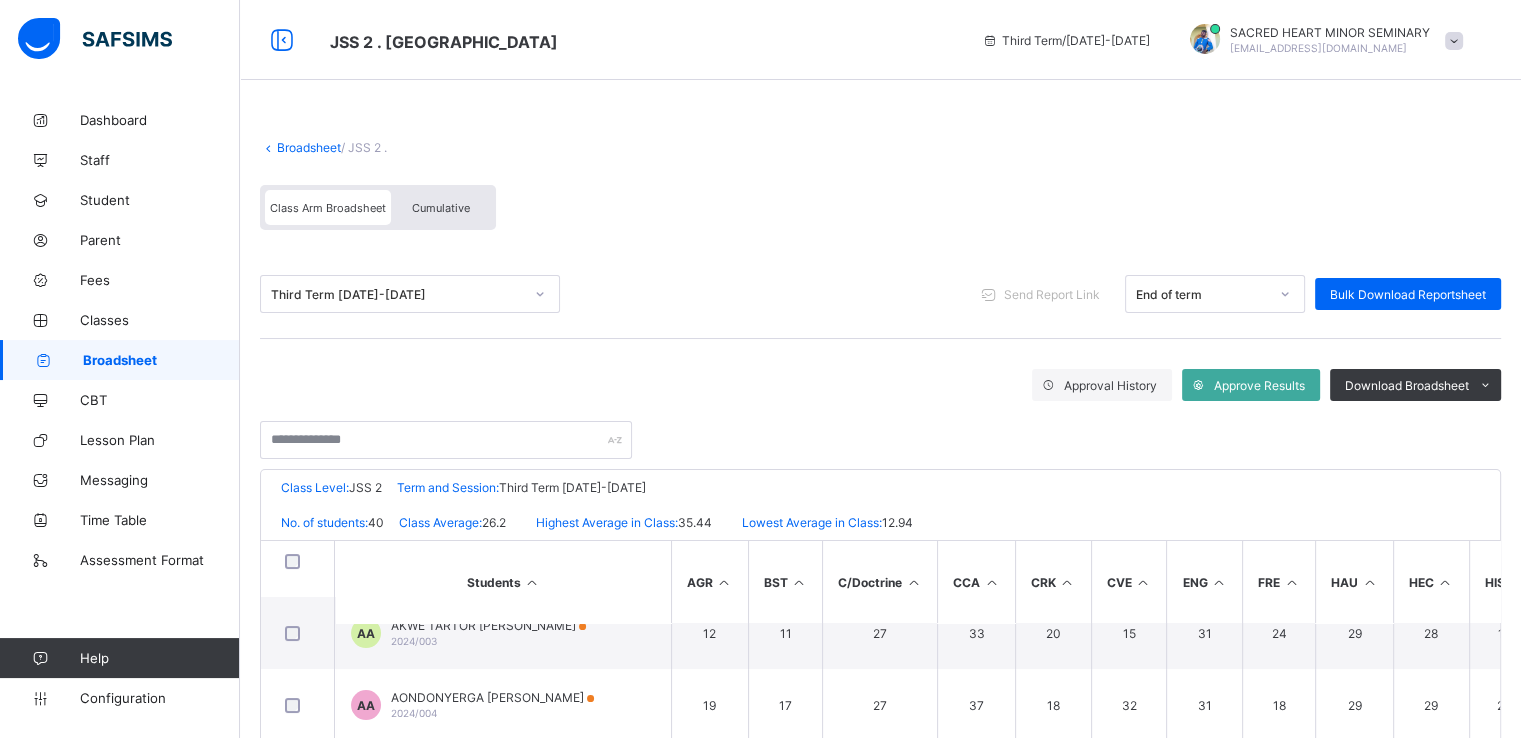 click on "Cumulative" at bounding box center [441, 207] 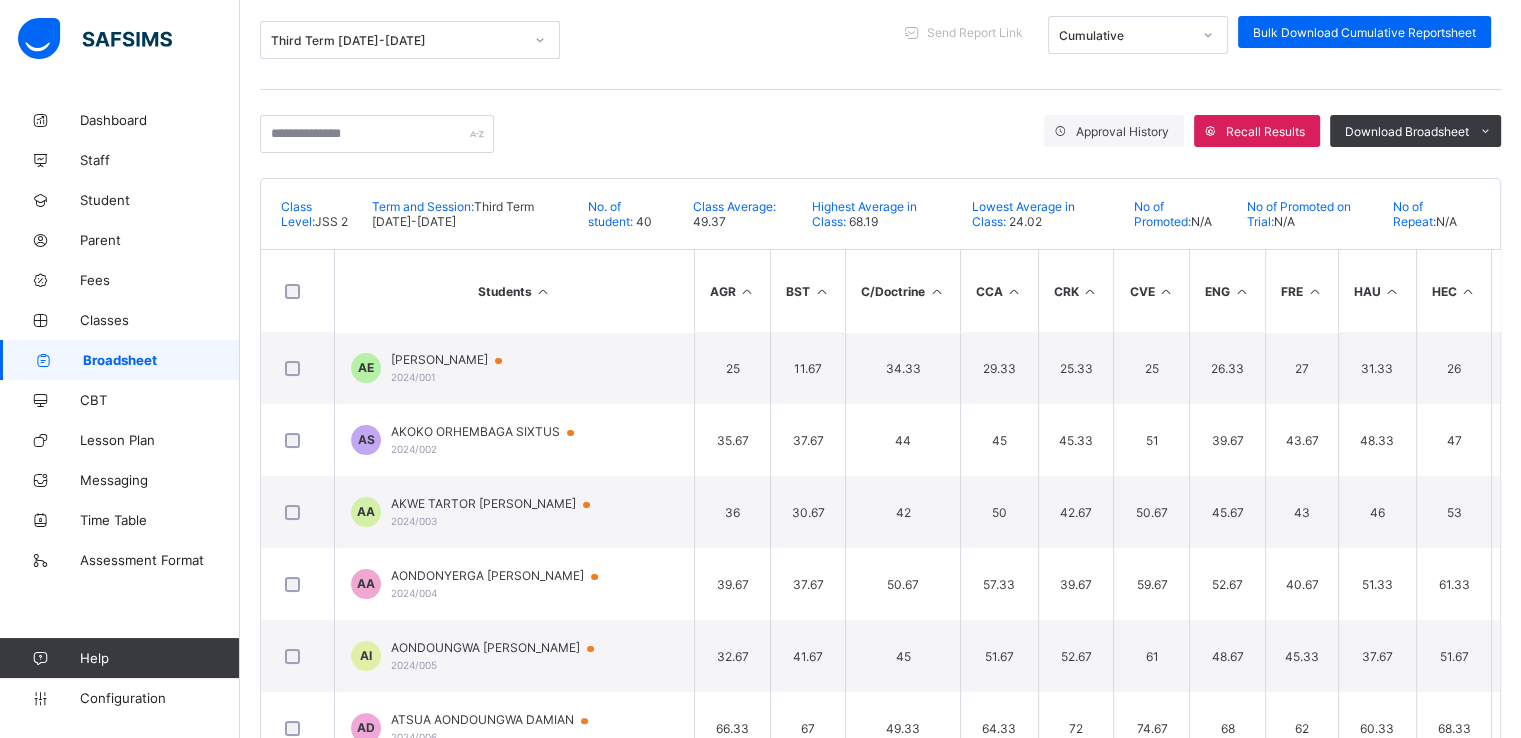 scroll, scrollTop: 260, scrollLeft: 0, axis: vertical 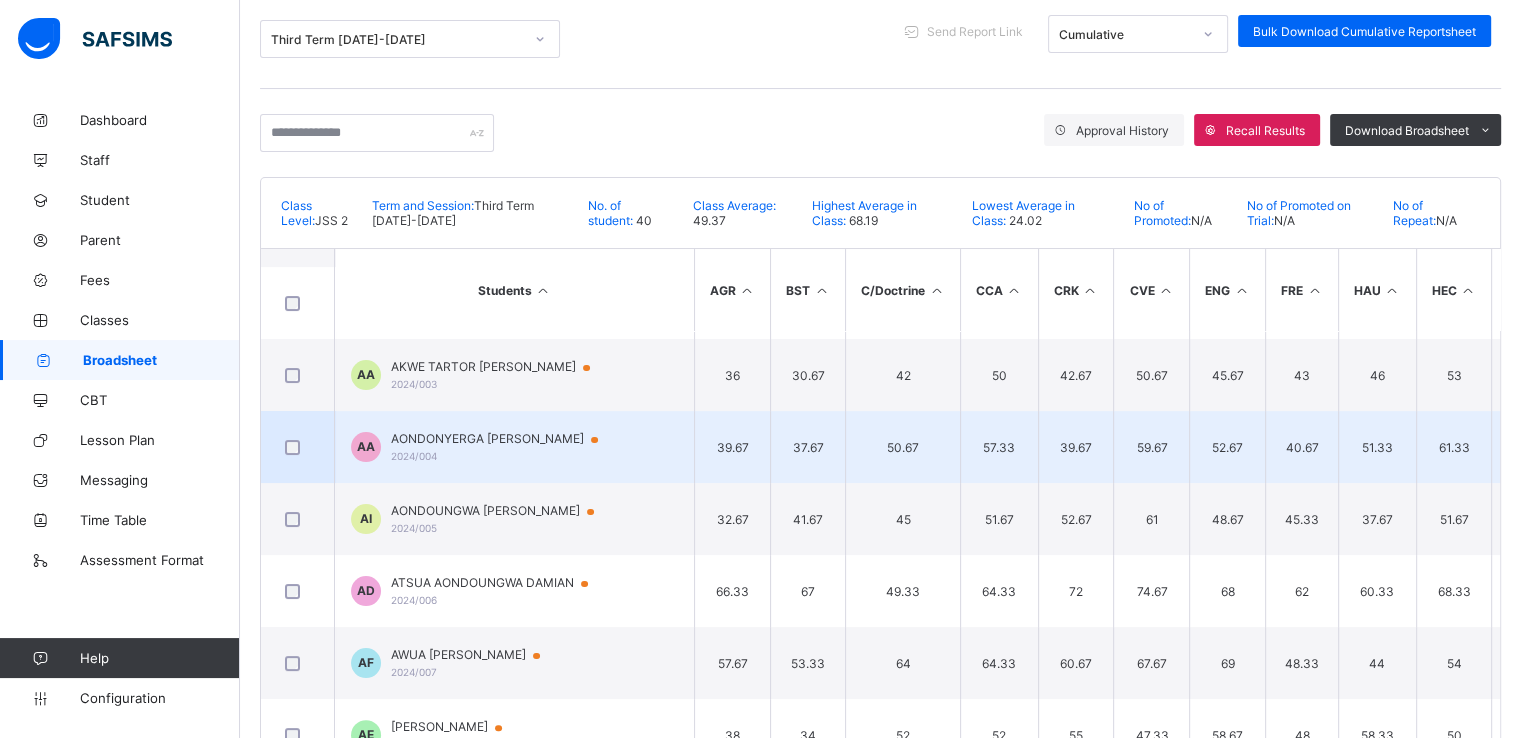 click on "AONDONYERGA  ABRAHAM" at bounding box center [504, 439] 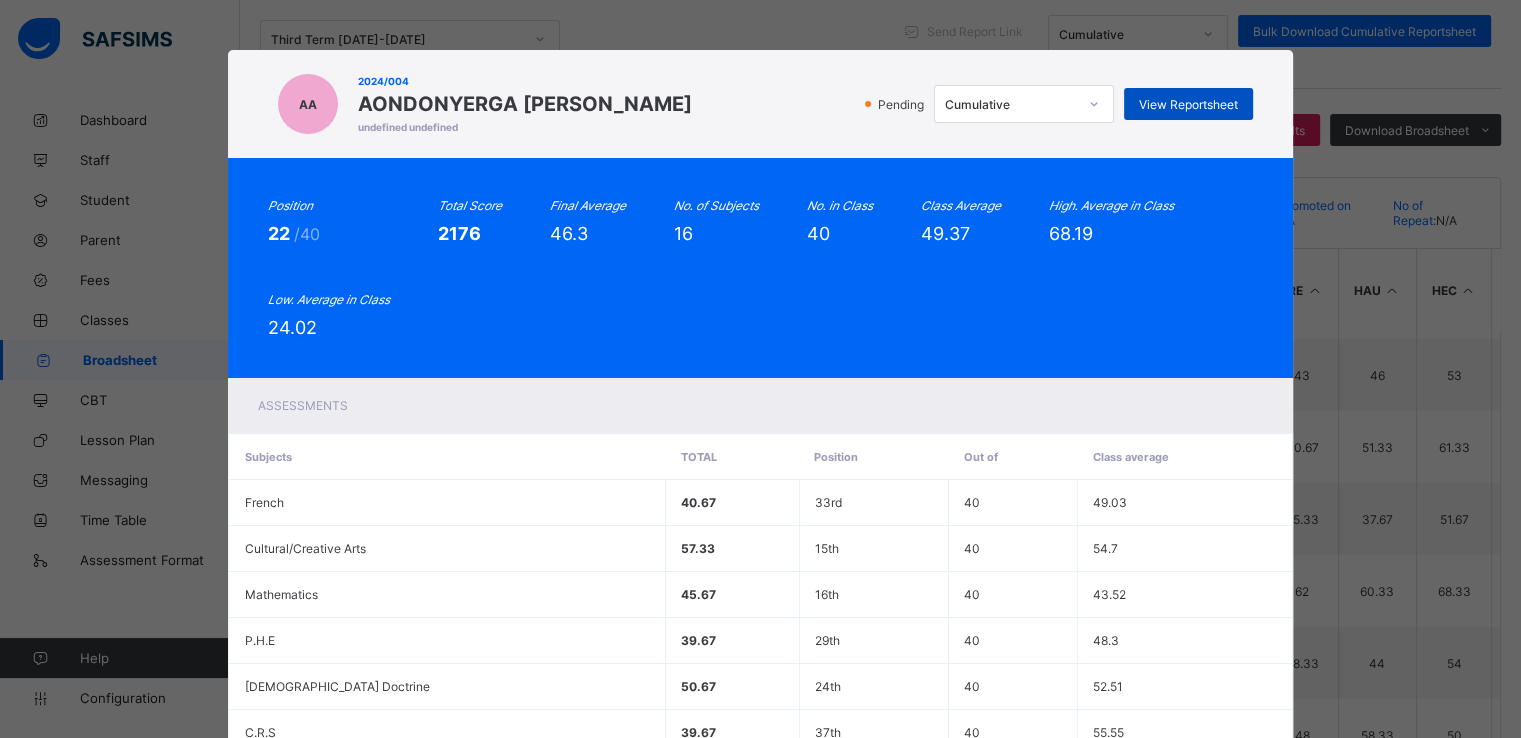 click on "View Reportsheet" at bounding box center (1188, 104) 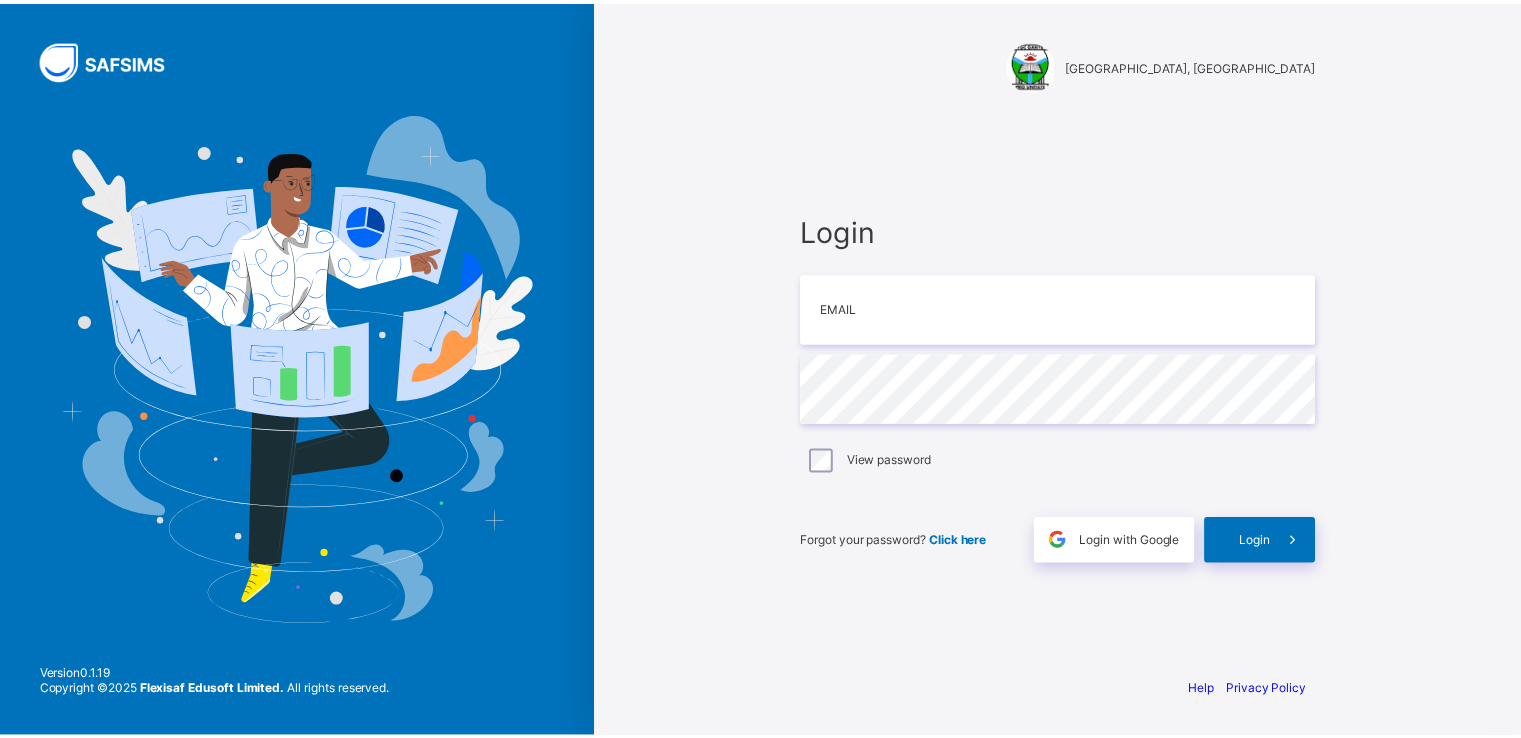 scroll, scrollTop: 0, scrollLeft: 0, axis: both 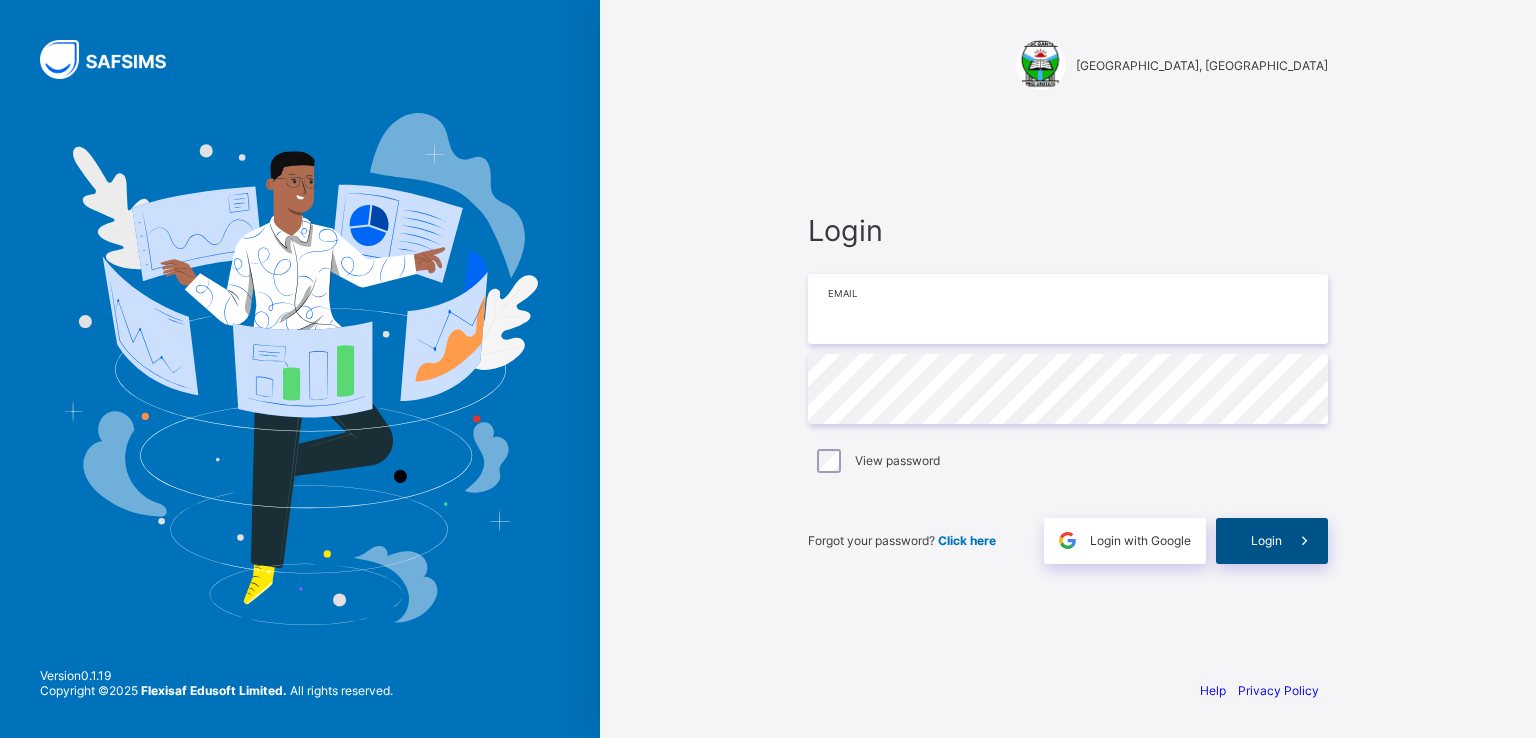 type on "**********" 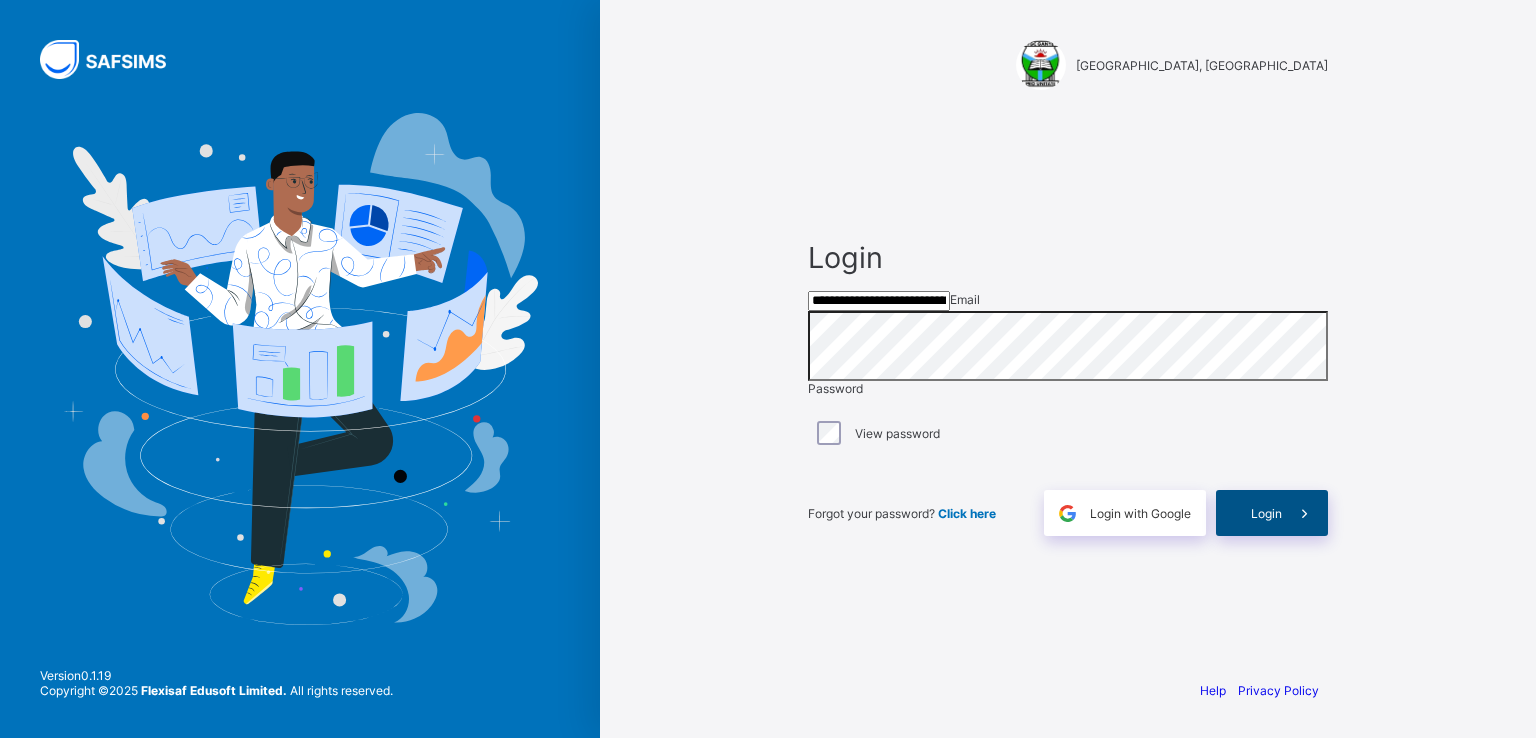 click on "Login" at bounding box center [1272, 513] 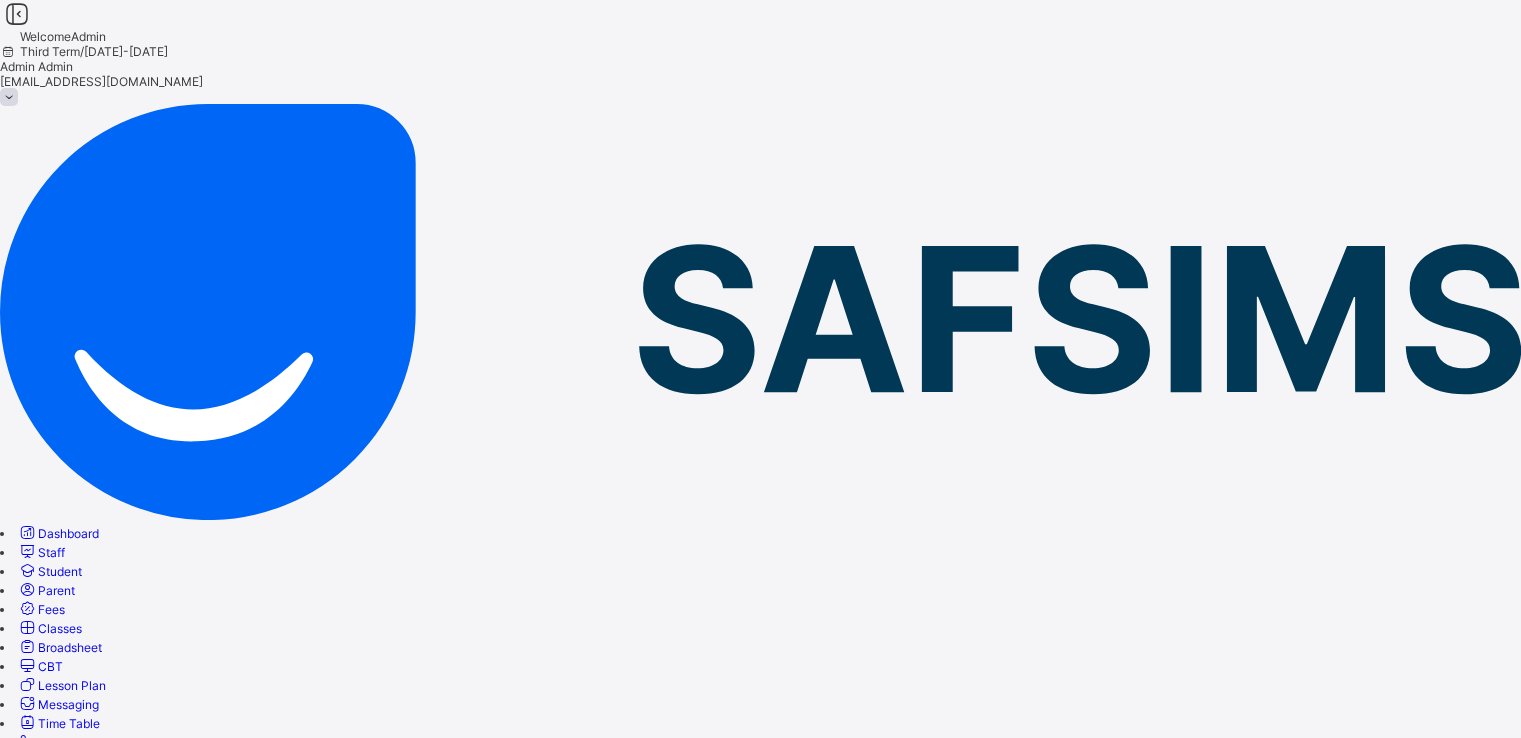 click on "Broadsheet" at bounding box center [70, 647] 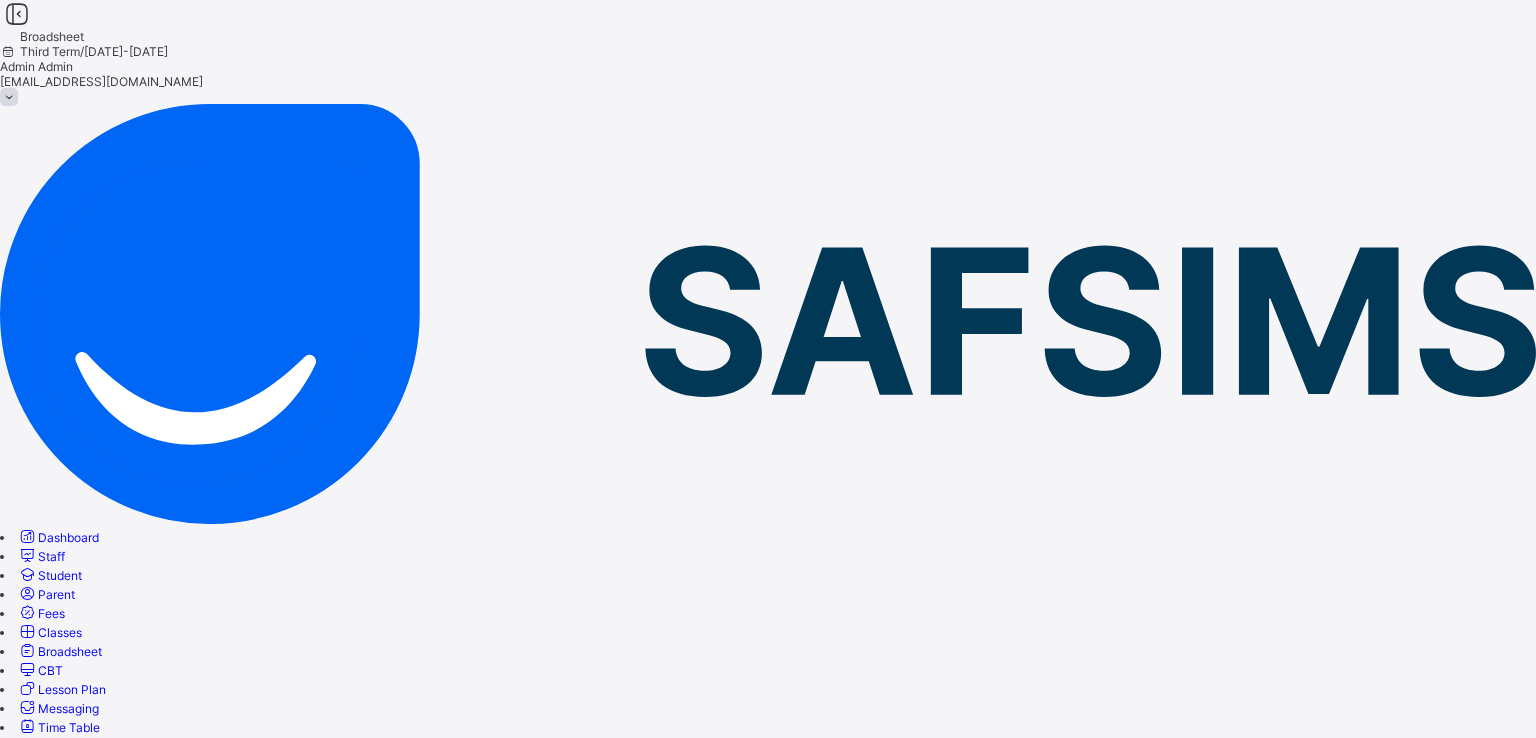 drag, startPoint x: 484, startPoint y: 420, endPoint x: 1143, endPoint y: 313, distance: 667.6301 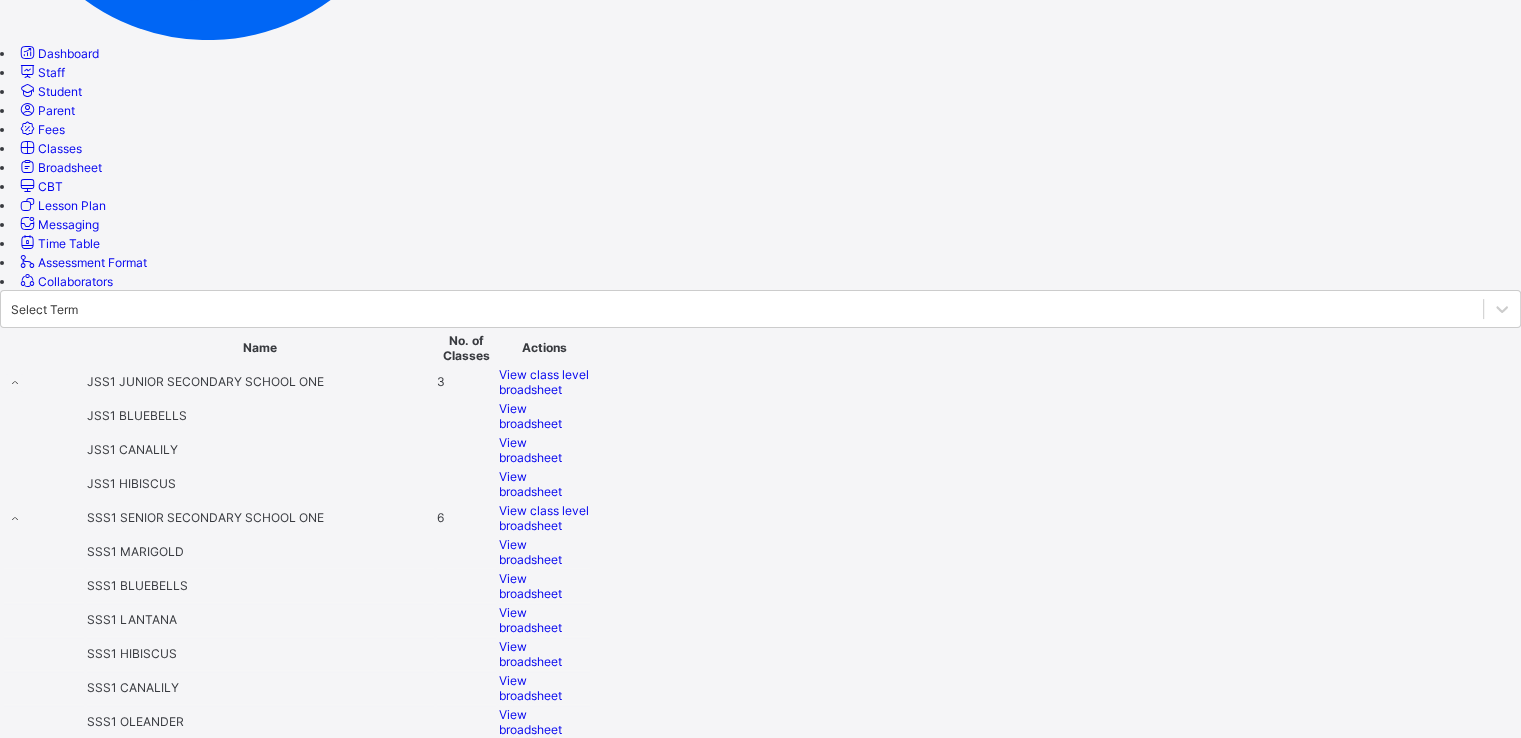 scroll, scrollTop: 484, scrollLeft: 0, axis: vertical 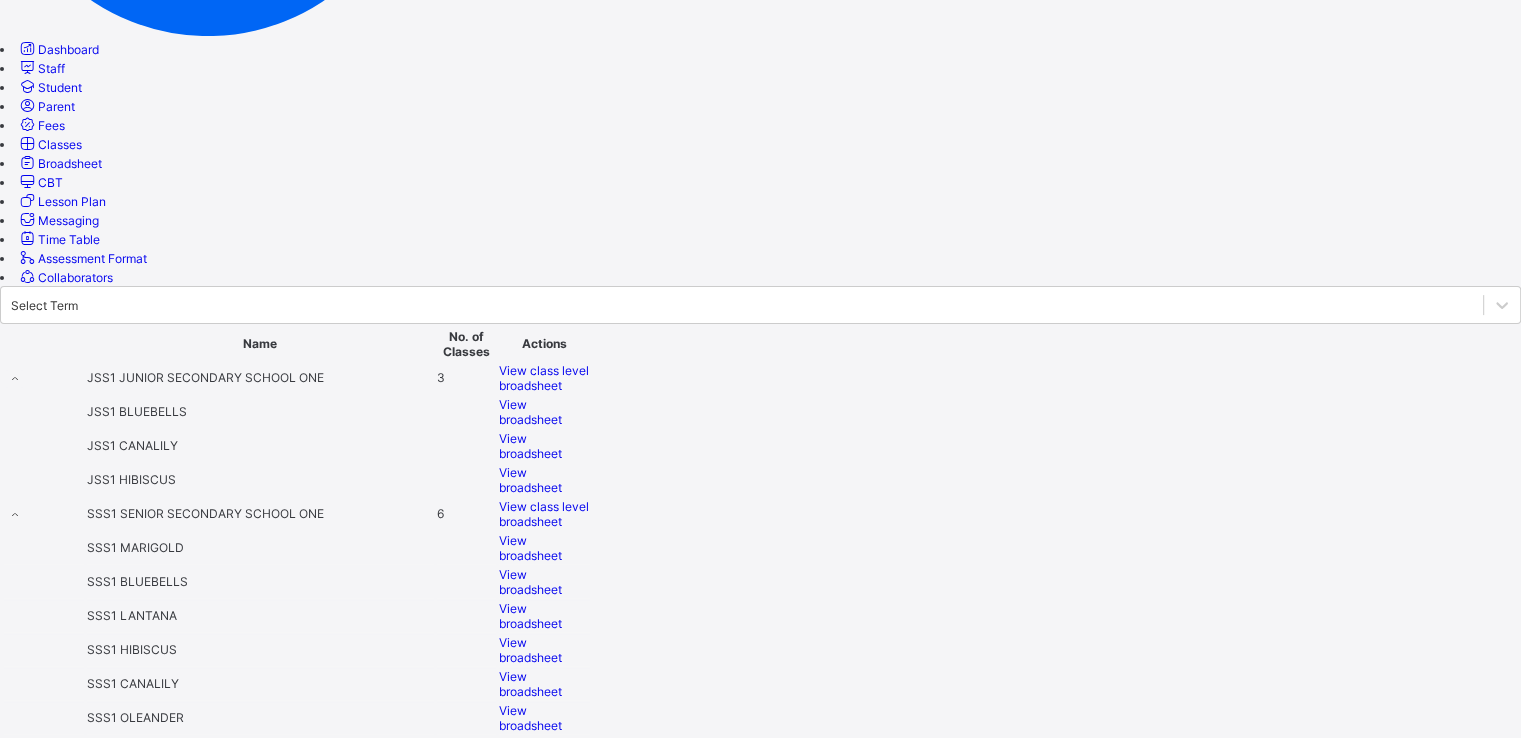 click on "View broadsheet" at bounding box center (530, 786) 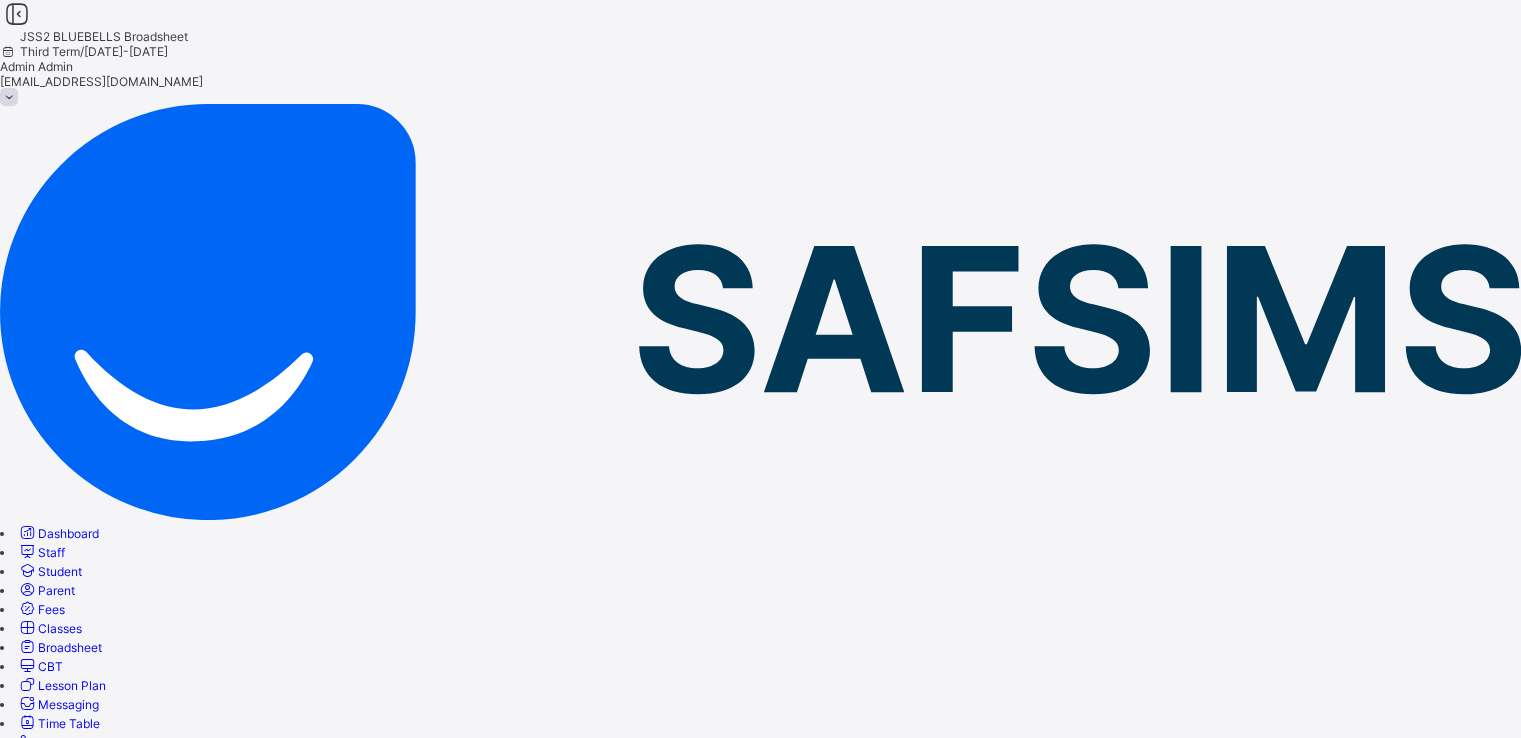 scroll, scrollTop: 40, scrollLeft: 0, axis: vertical 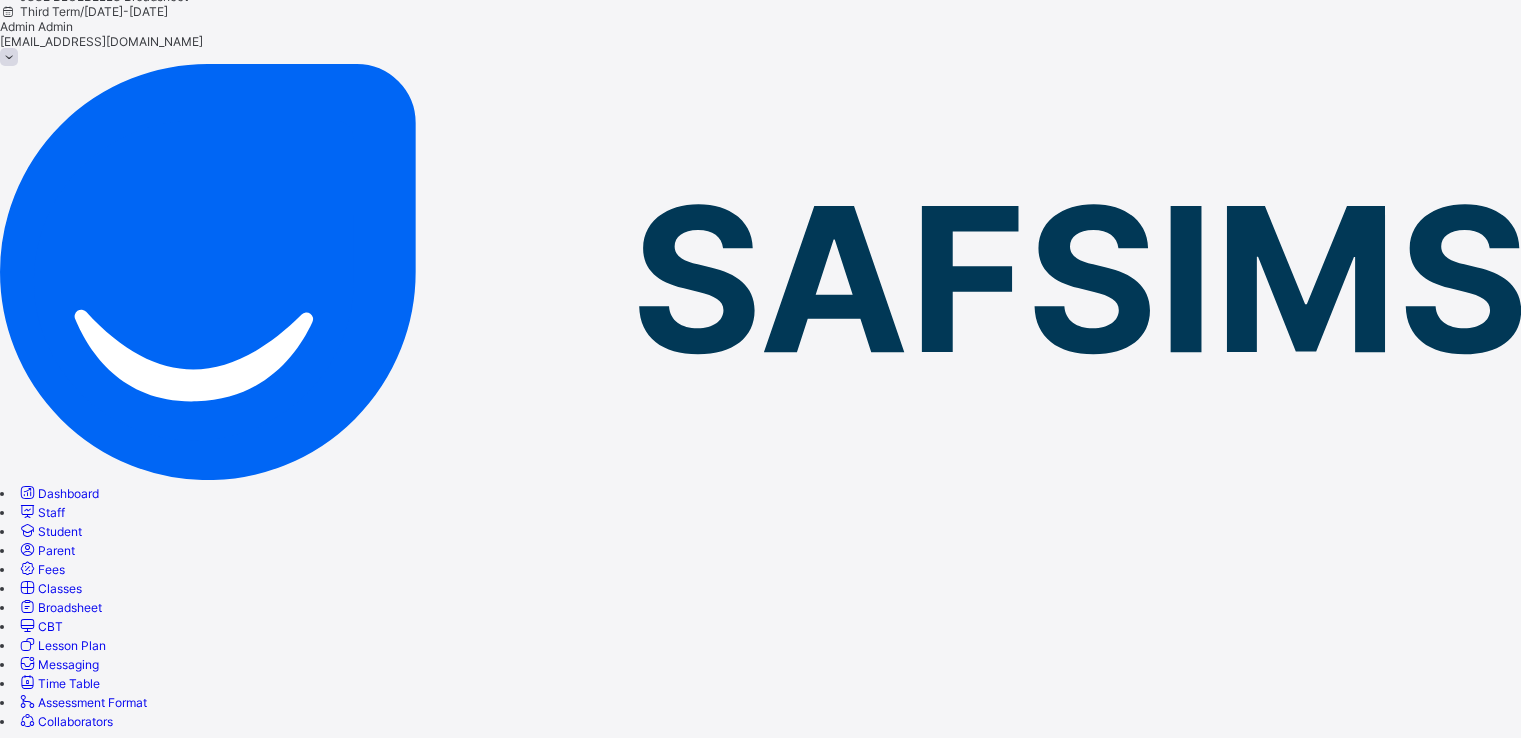 click on "Excel sheet" at bounding box center [780, 985] 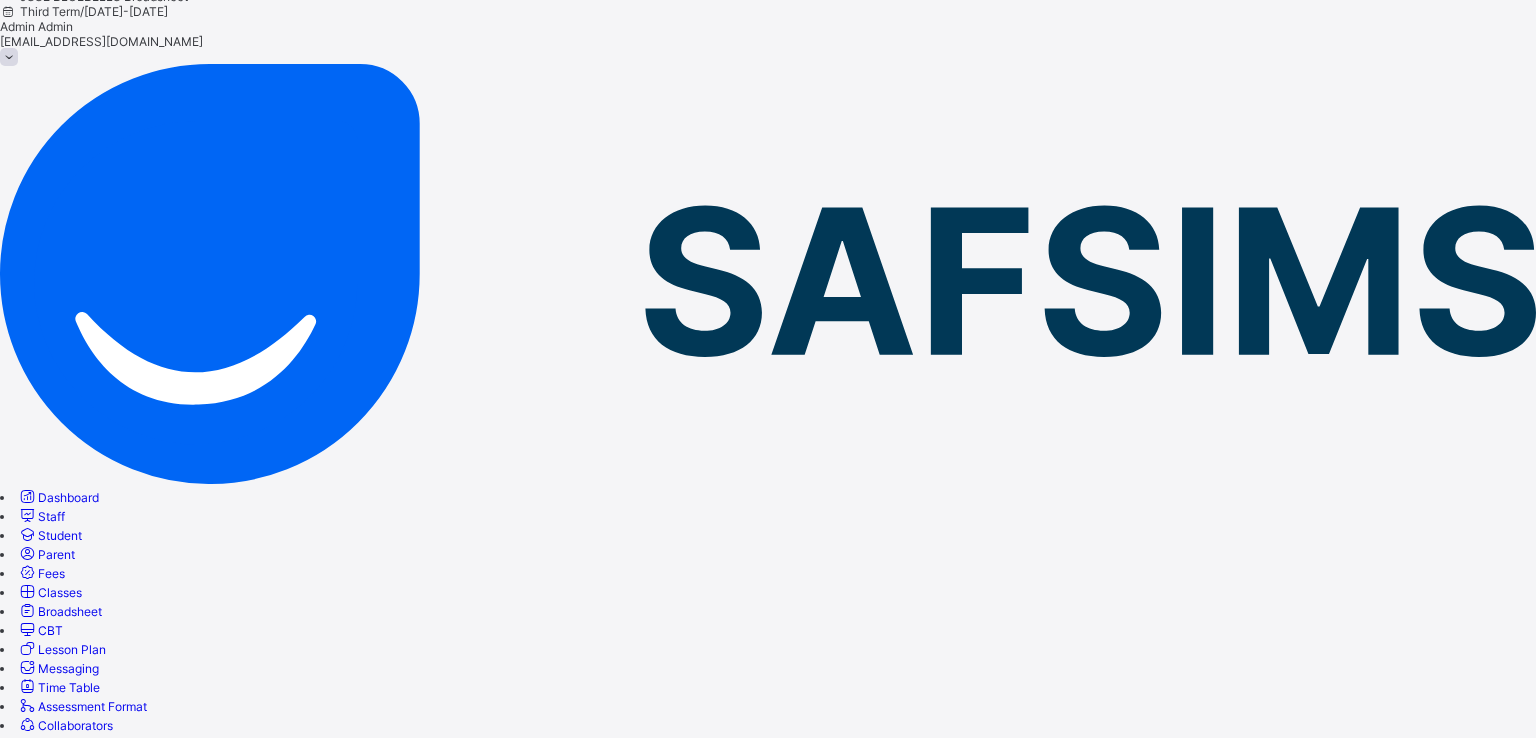 click on "Download" at bounding box center (28, 3497) 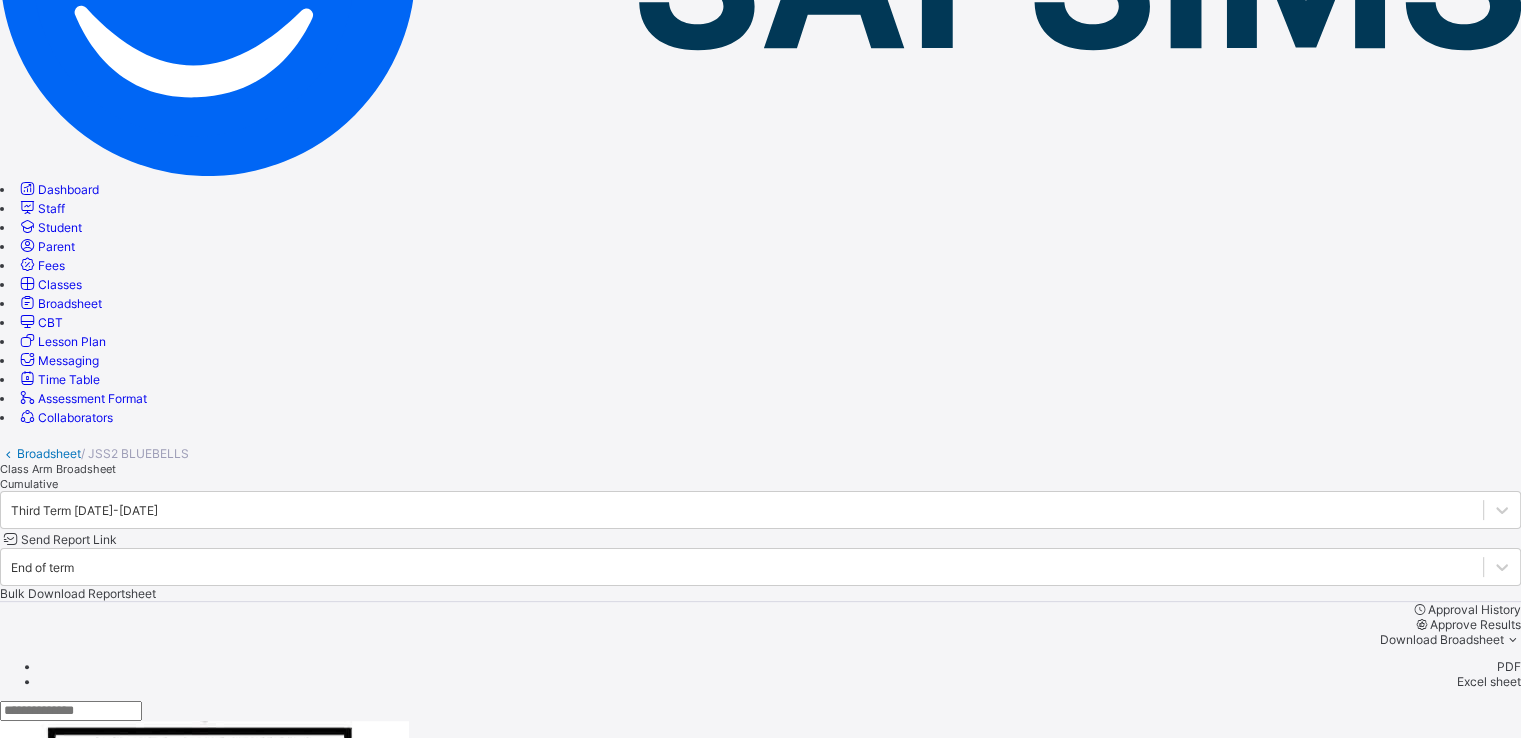 scroll, scrollTop: 0, scrollLeft: 0, axis: both 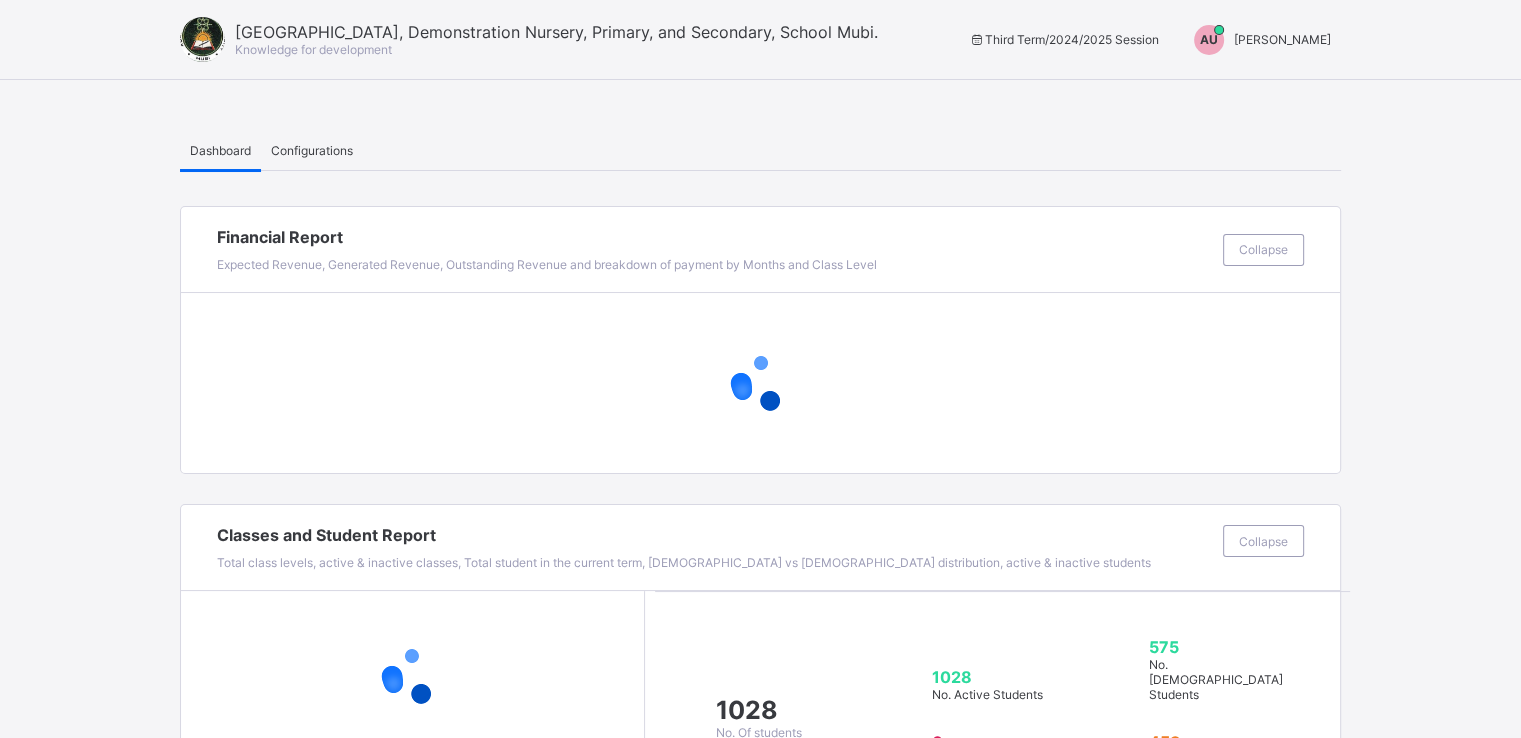 click on "AU [PERSON_NAME]" at bounding box center [1257, 40] 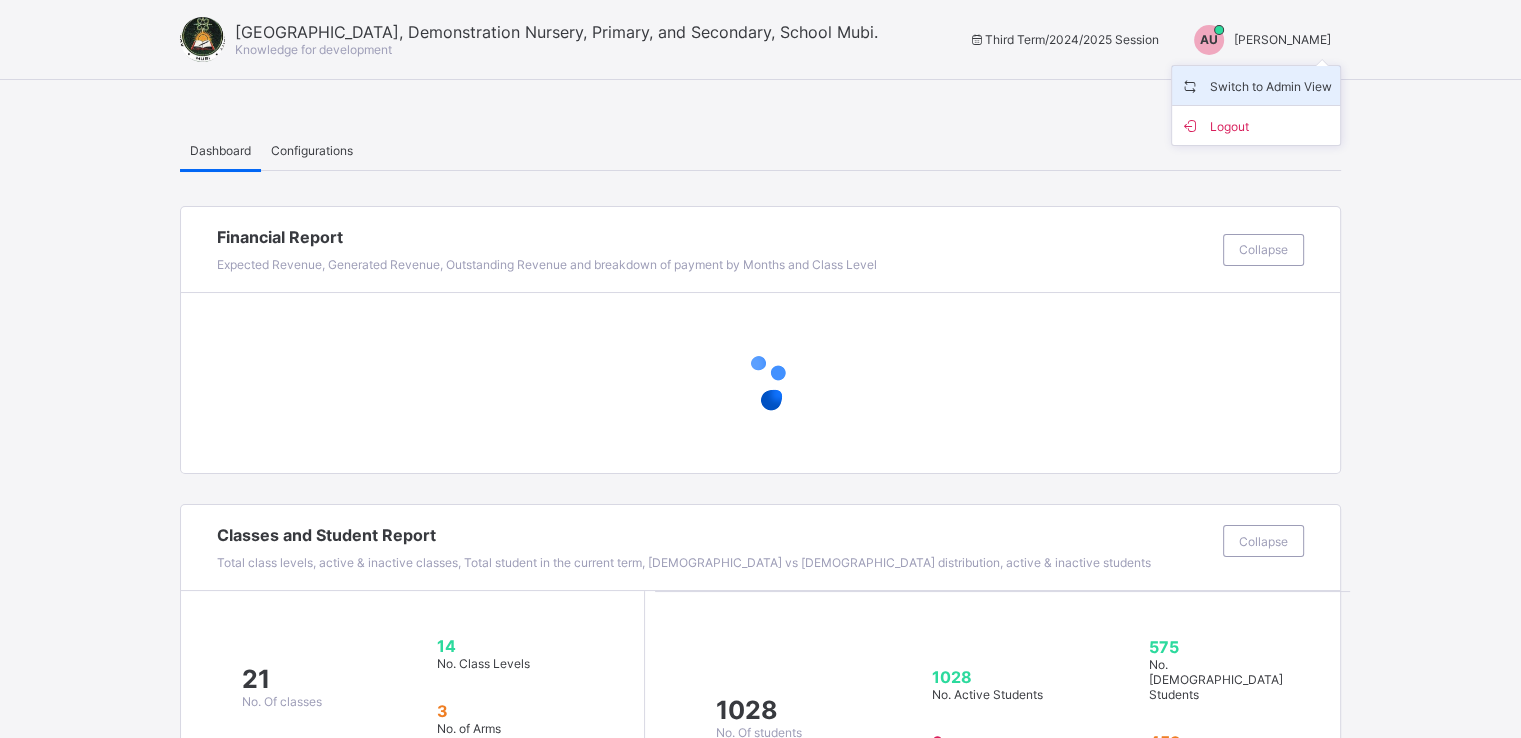 click on "Switch to Admin View" at bounding box center (1256, 85) 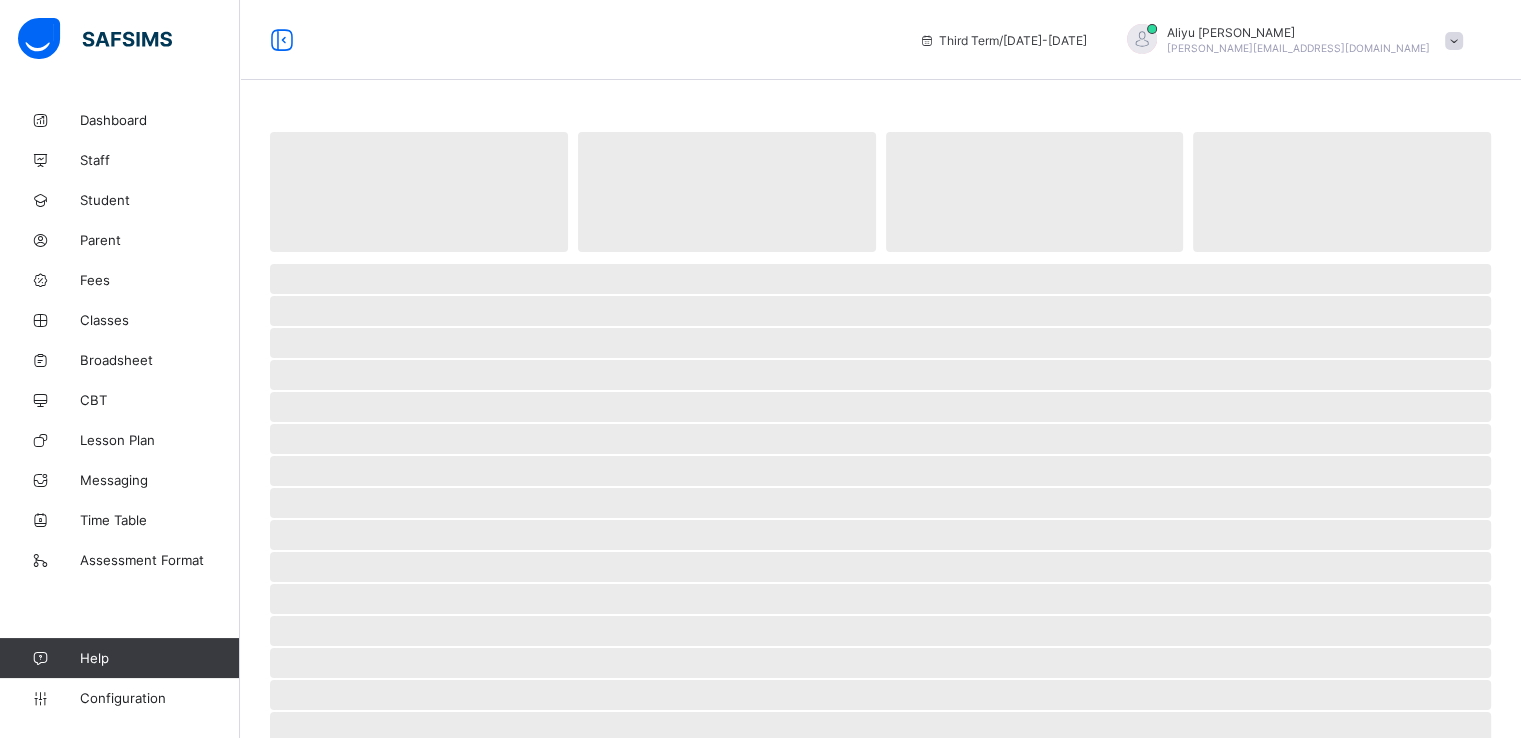 click at bounding box center [1454, 41] 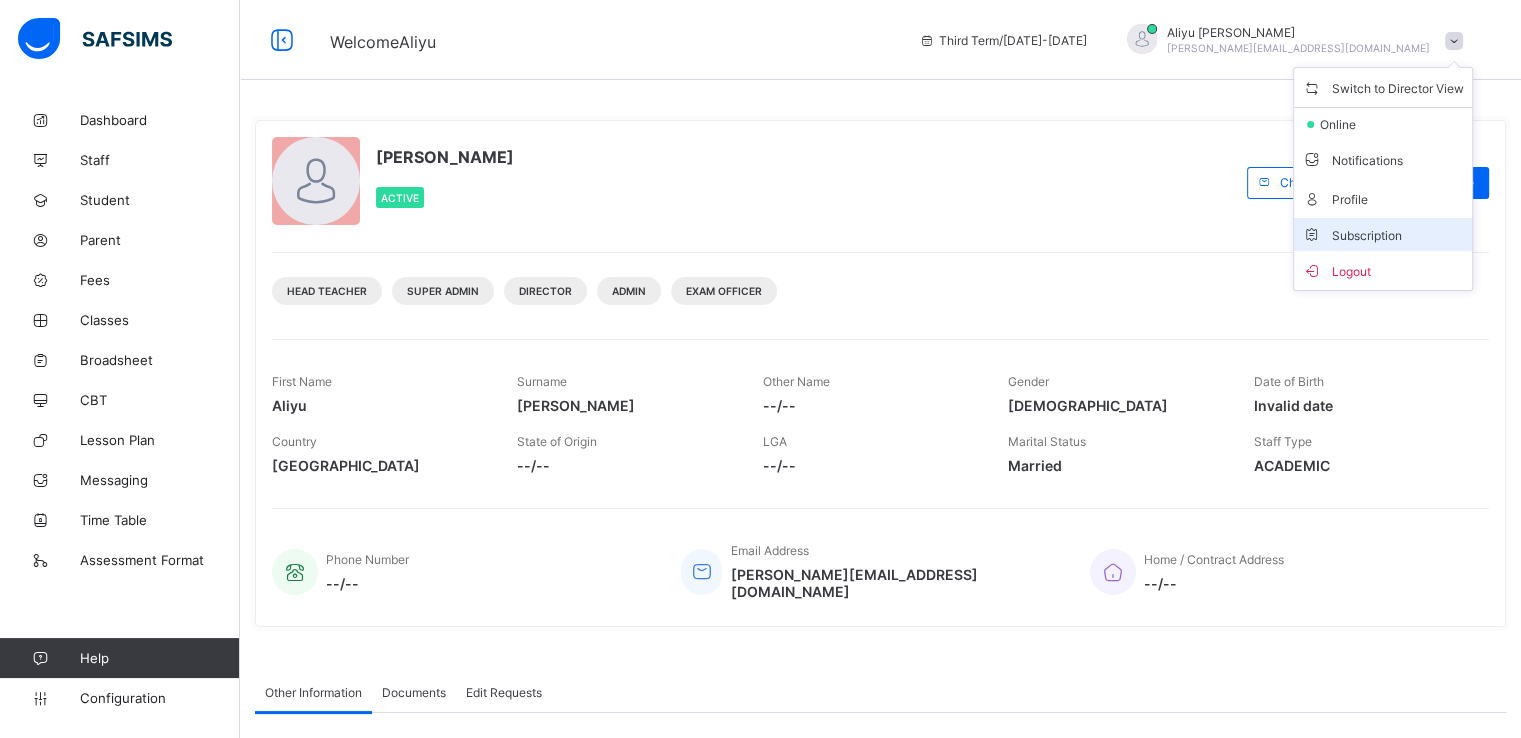 click on "Subscription" at bounding box center [1352, 235] 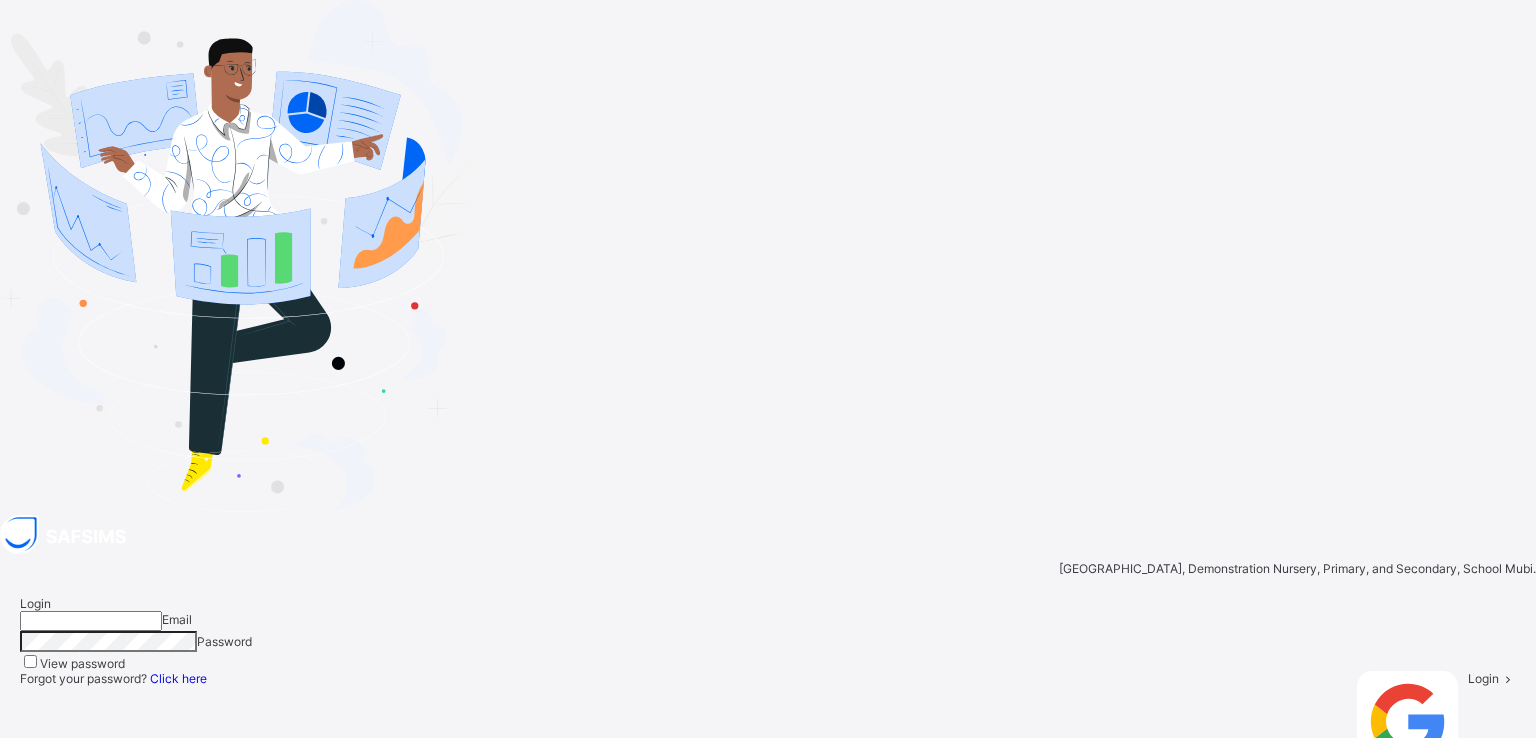 type on "**********" 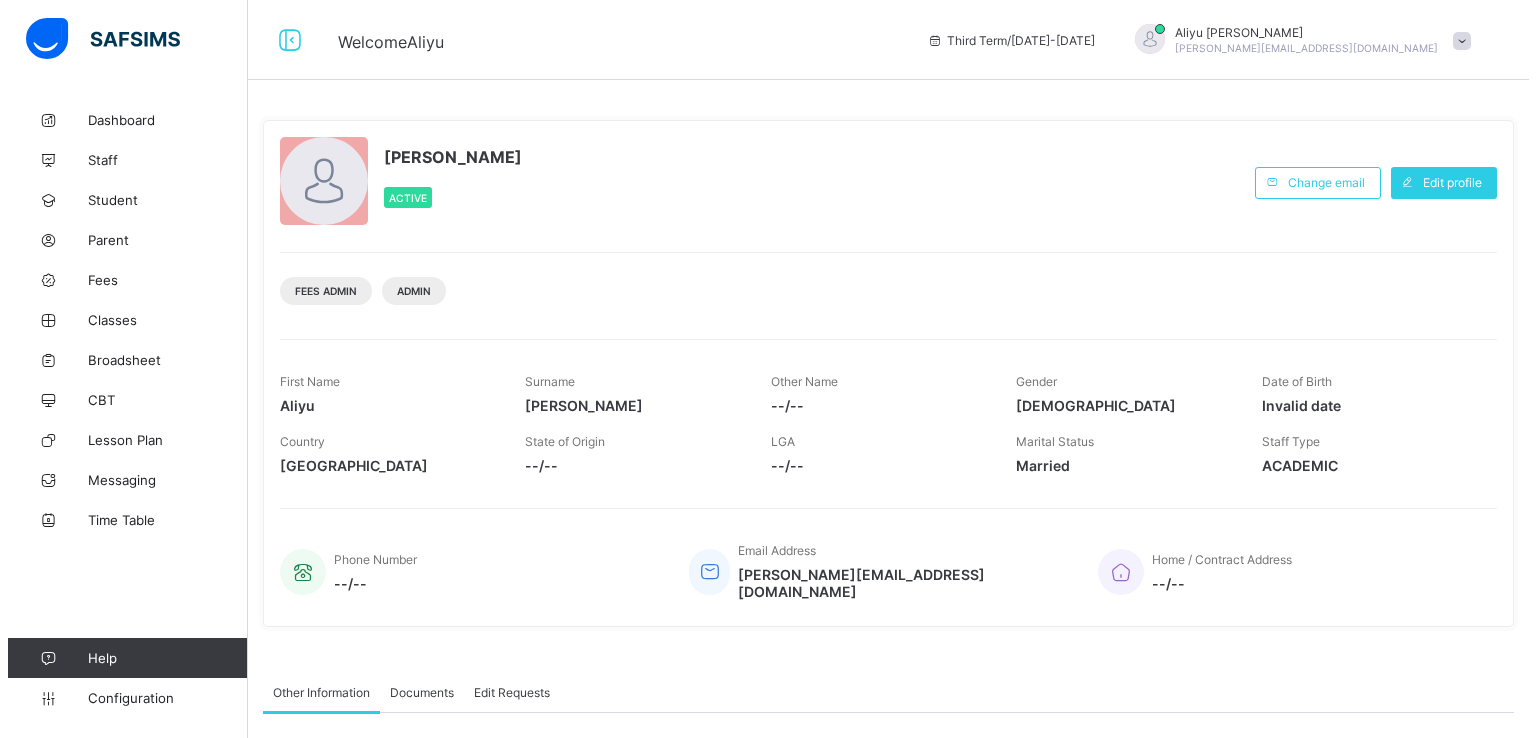 scroll, scrollTop: 0, scrollLeft: 0, axis: both 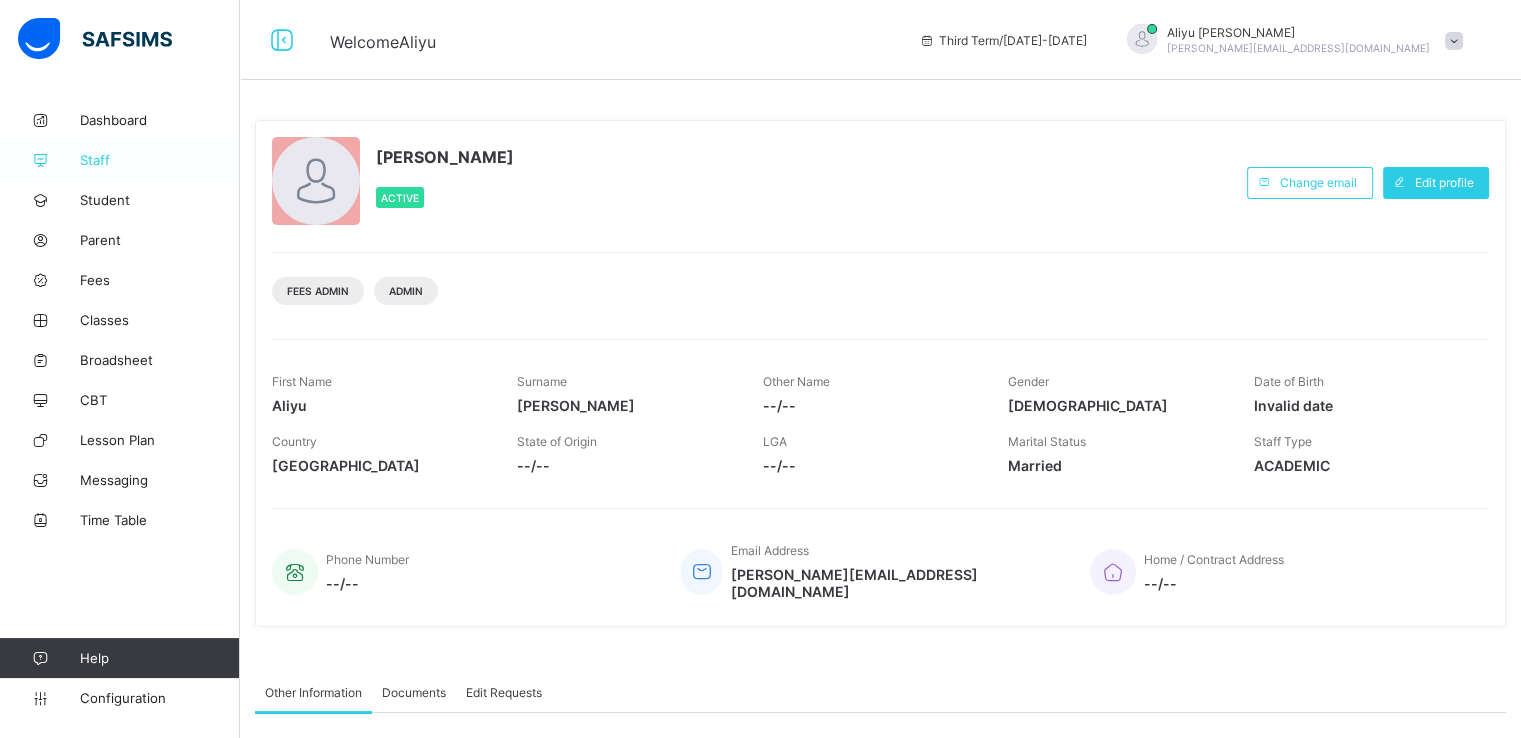 click on "Staff" at bounding box center (160, 160) 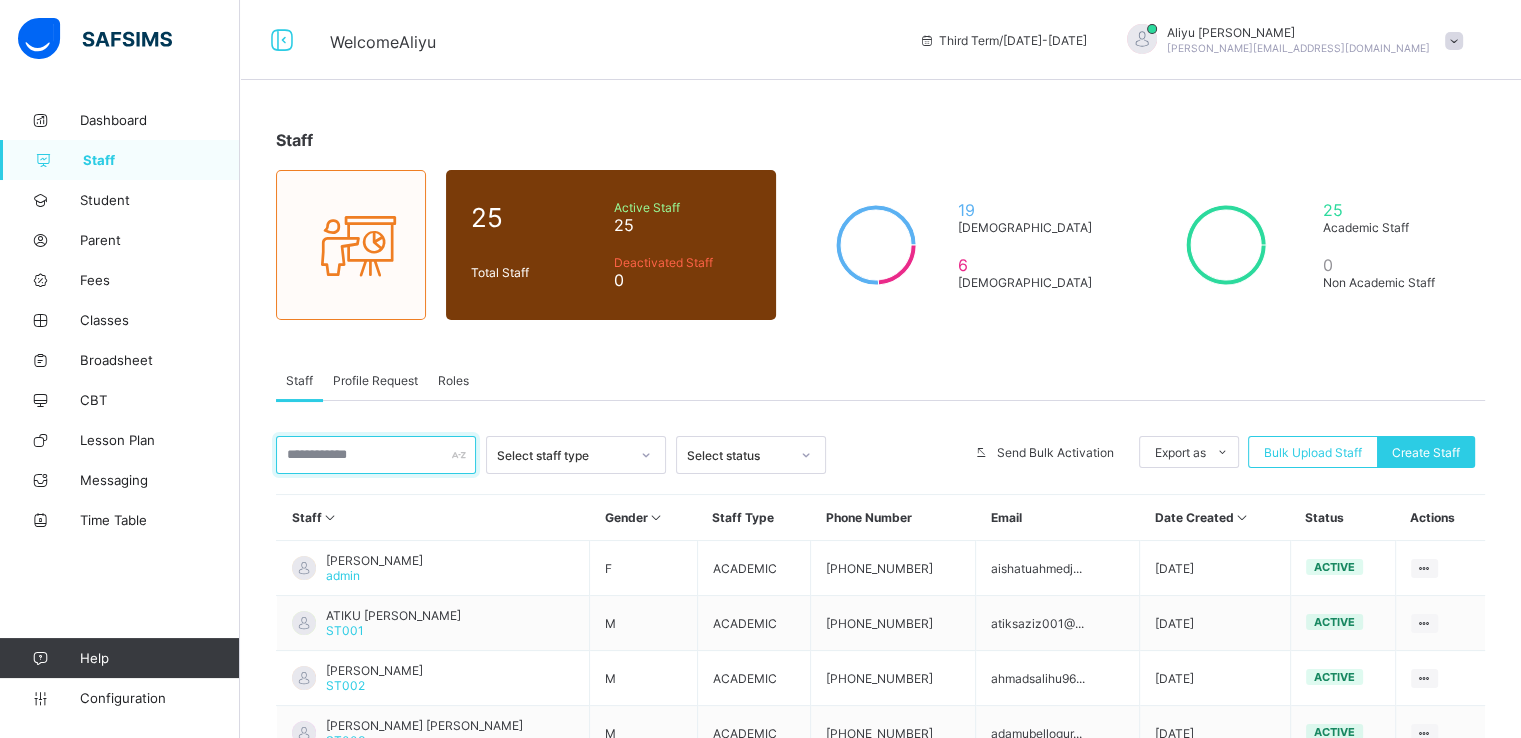 click at bounding box center (376, 455) 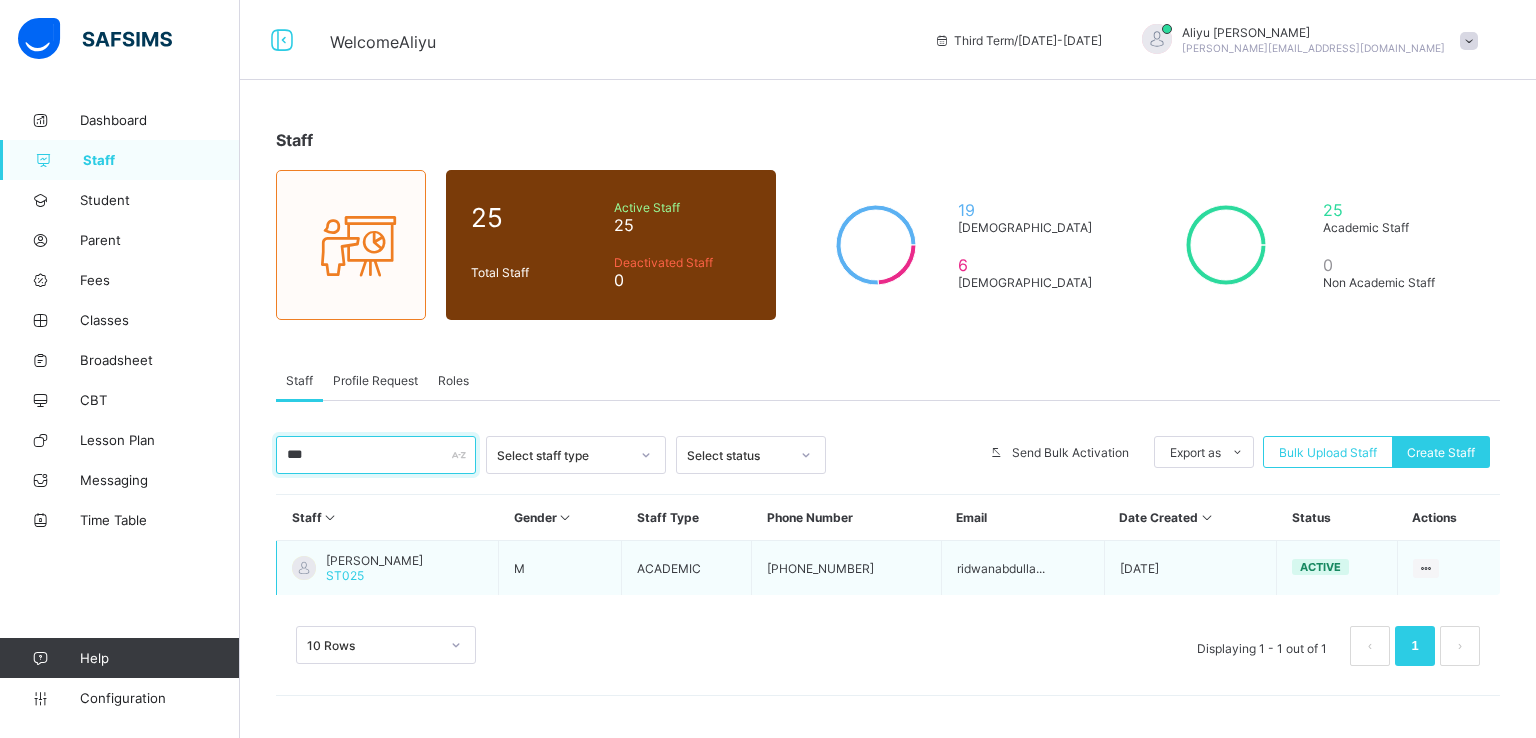 type on "***" 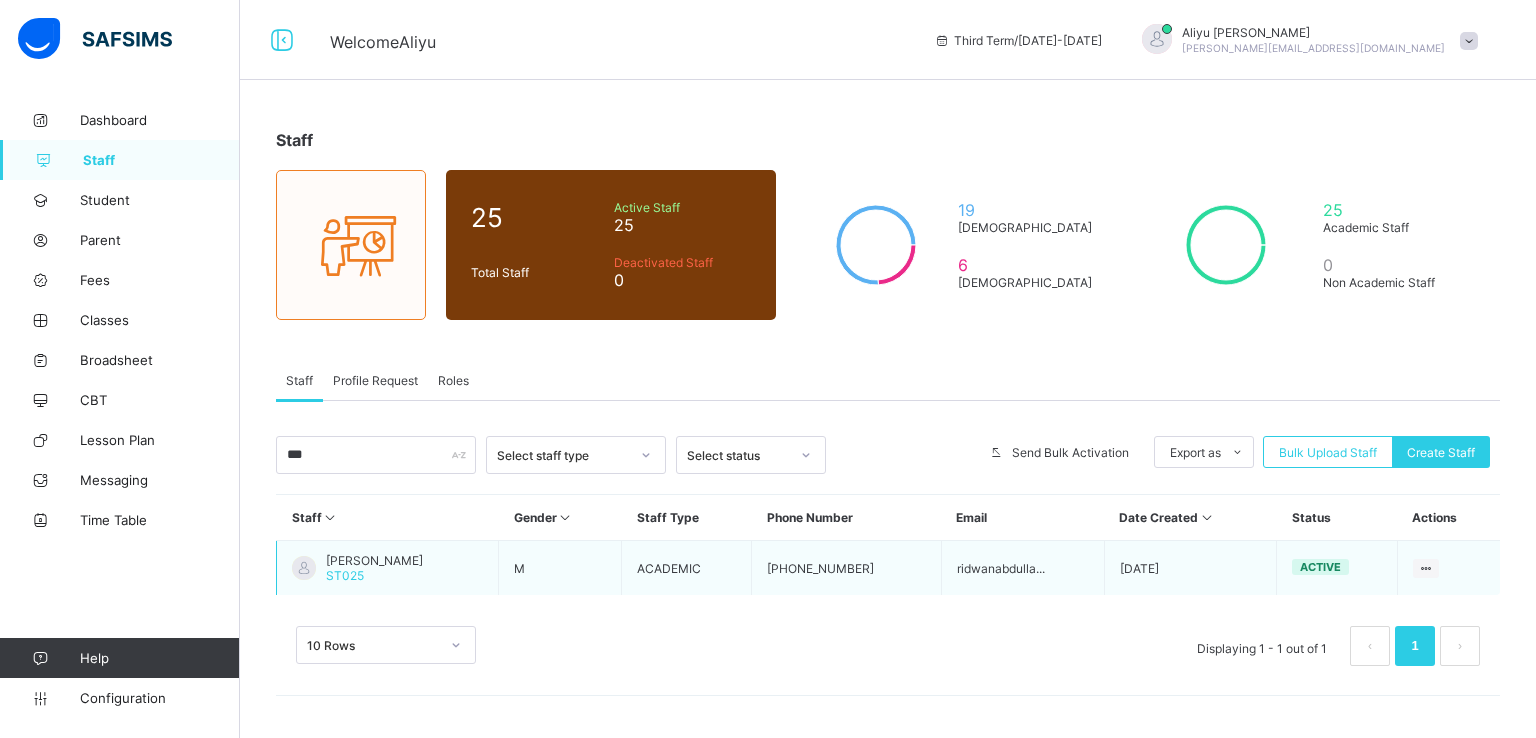 click on "RIDWAN  ABDULLAHI" at bounding box center [374, 560] 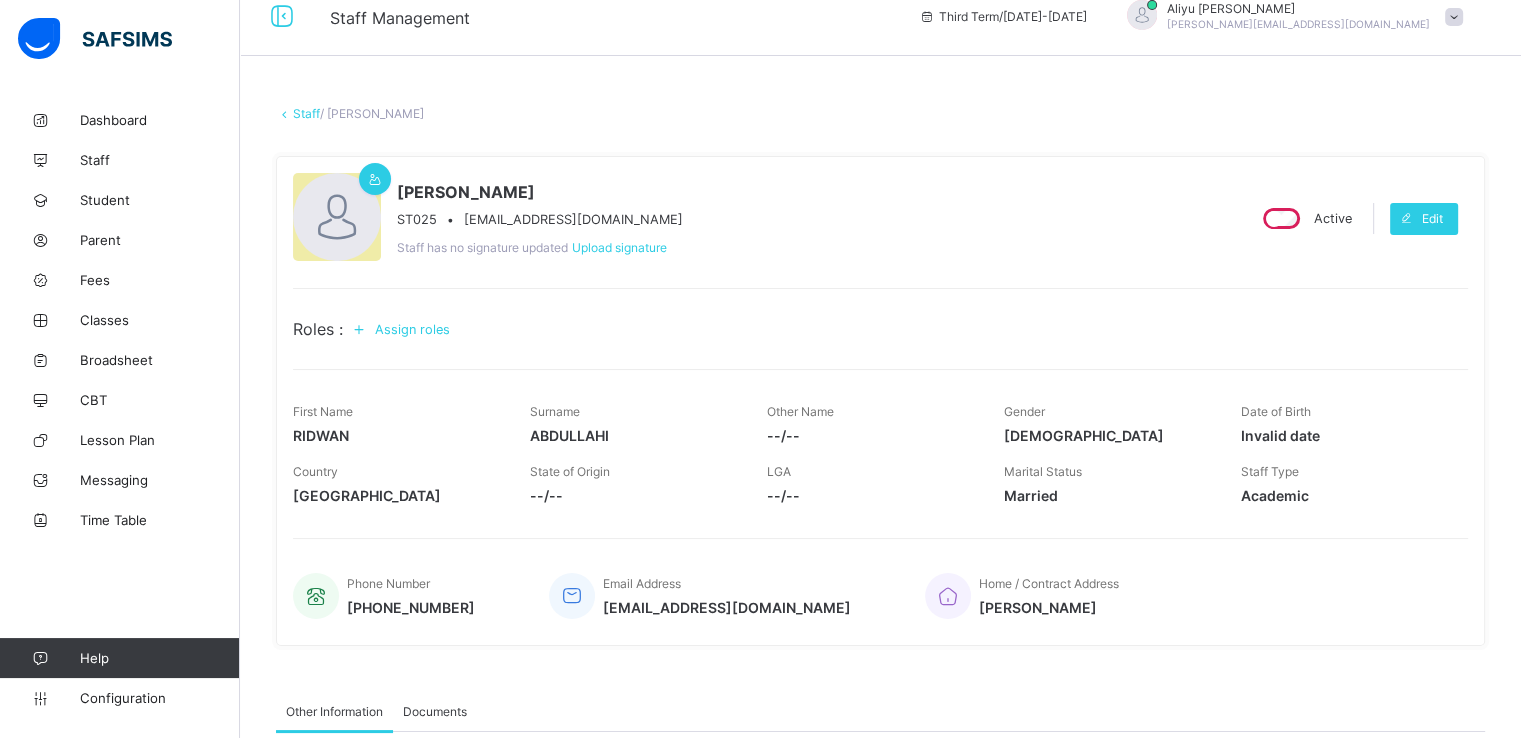 scroll, scrollTop: 361, scrollLeft: 0, axis: vertical 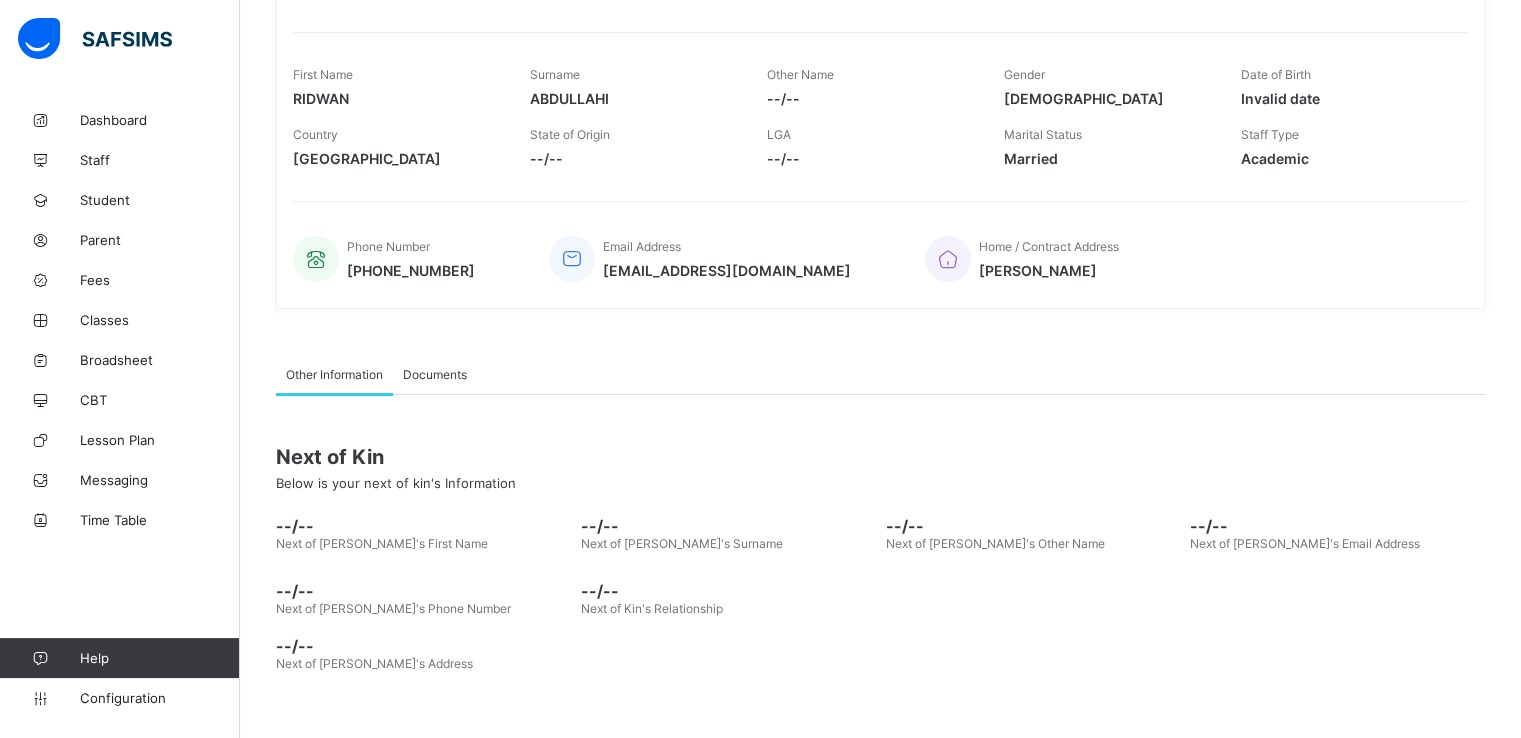 click on "ridwanabdullahi344@gmail.com" at bounding box center (727, 270) 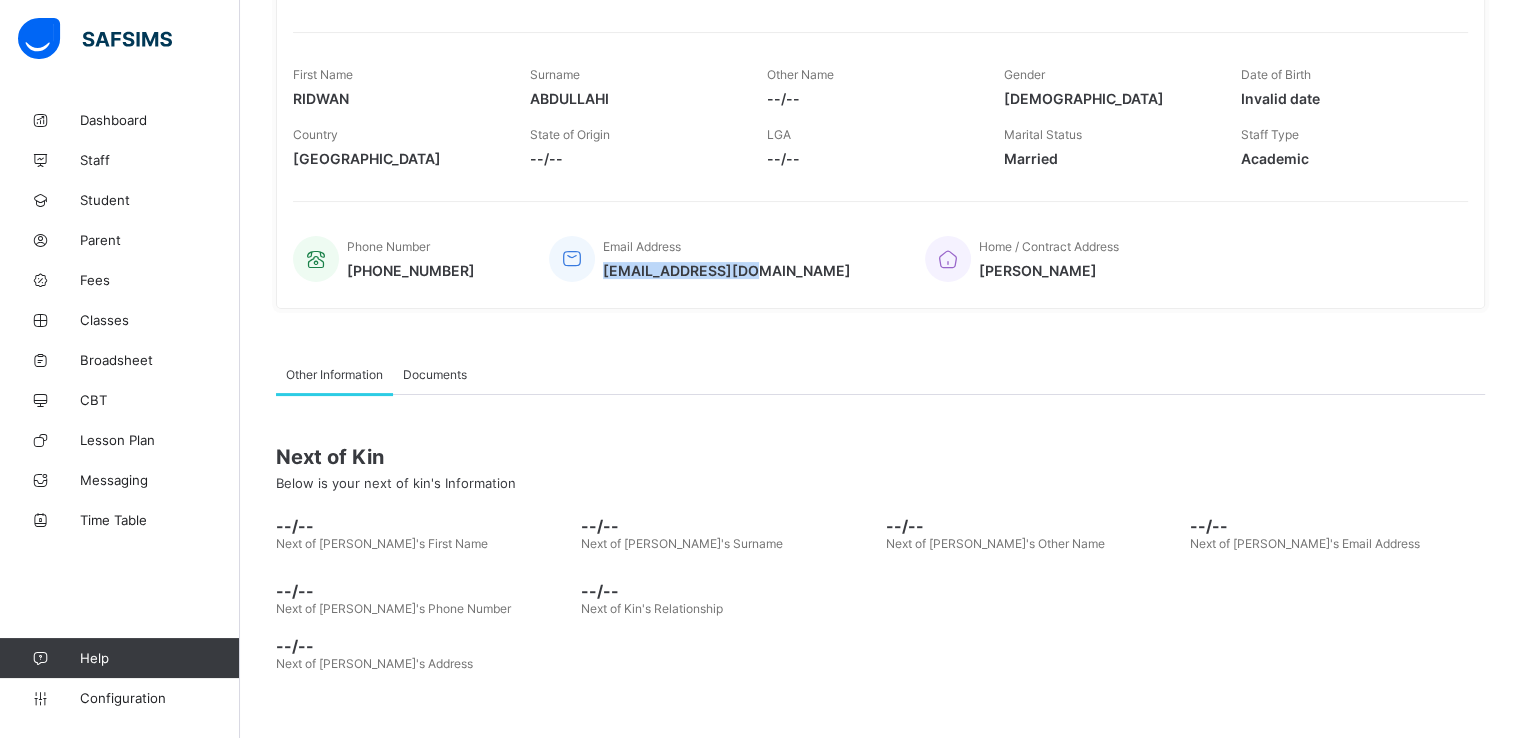 click on "ridwanabdullahi344@gmail.com" at bounding box center [727, 270] 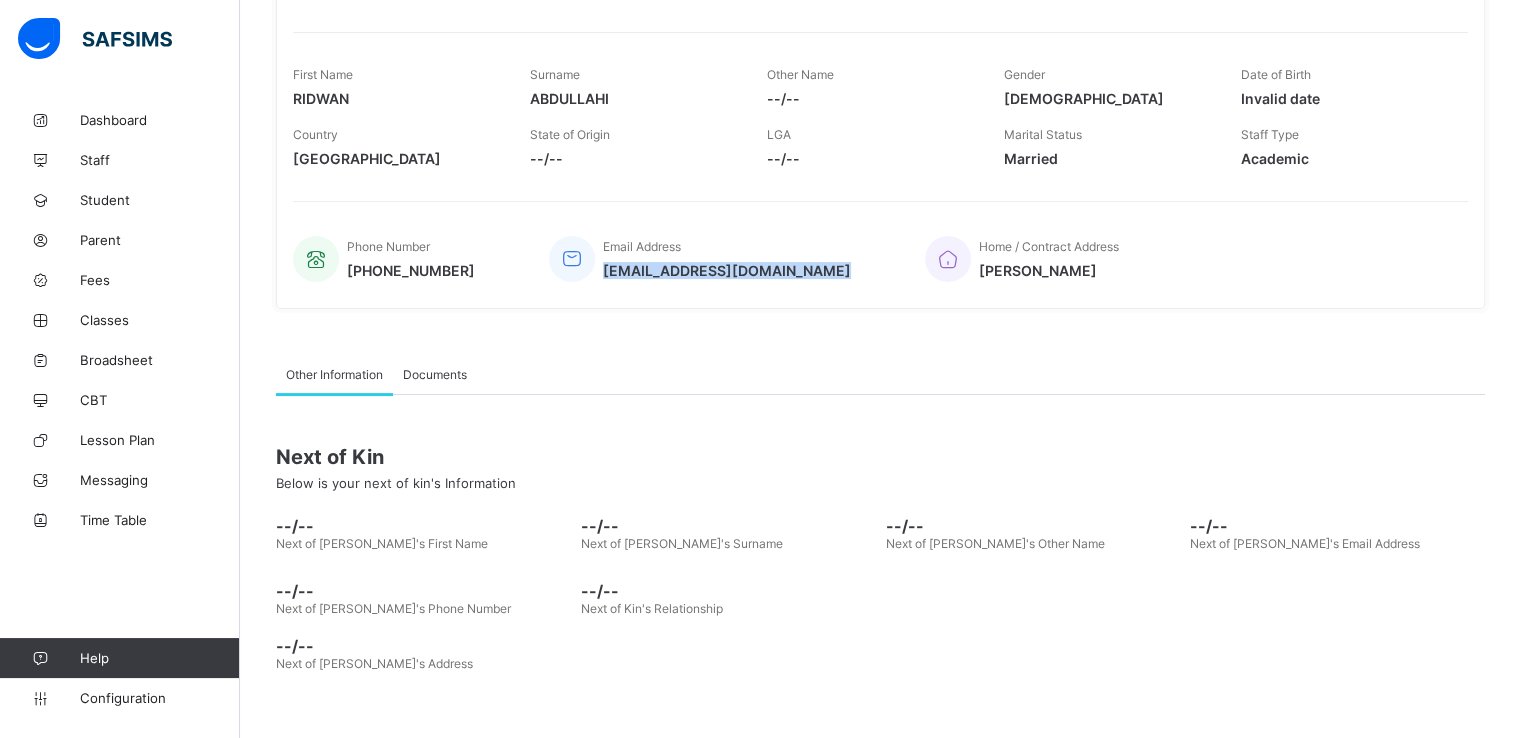 click on "ridwanabdullahi344@gmail.com" at bounding box center (727, 270) 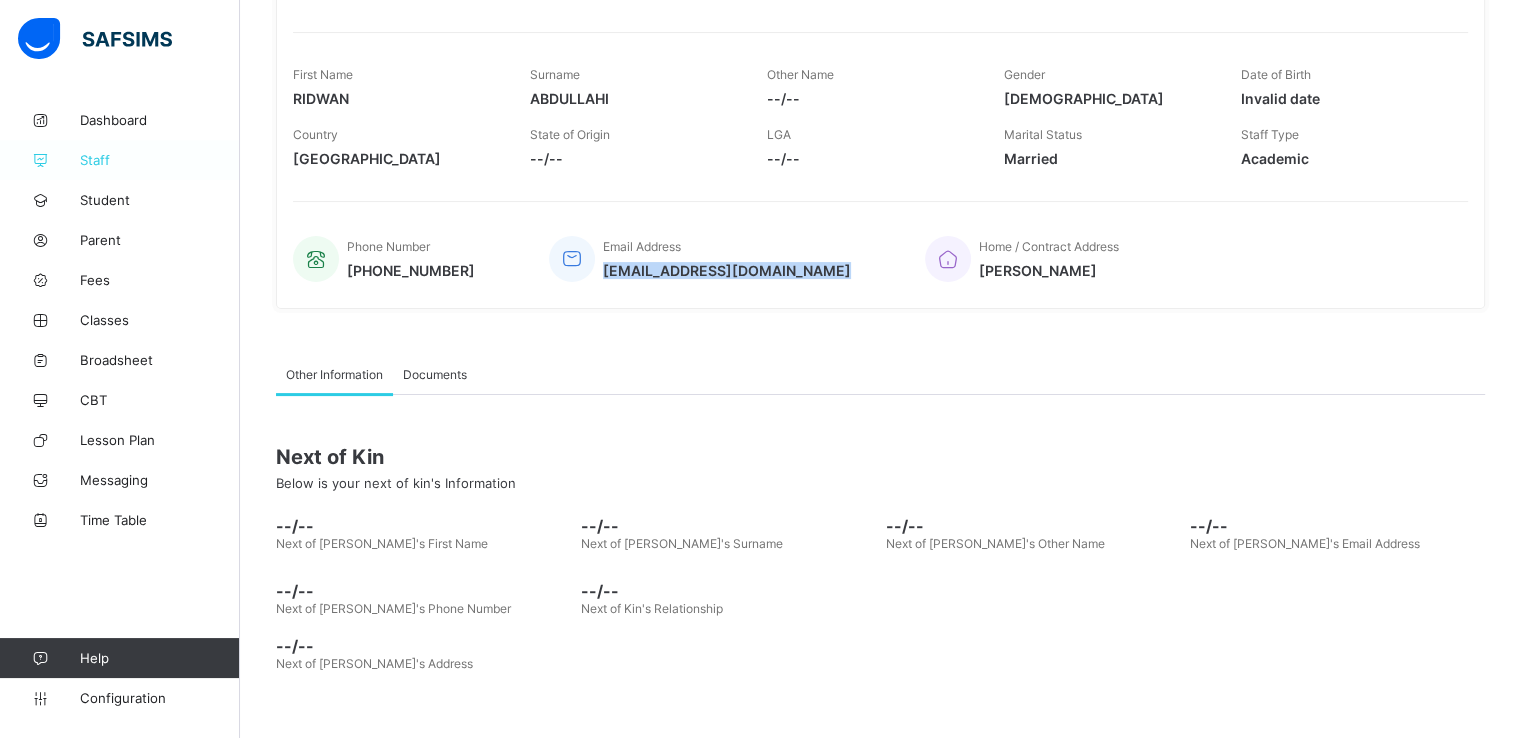 click on "Staff" at bounding box center [120, 160] 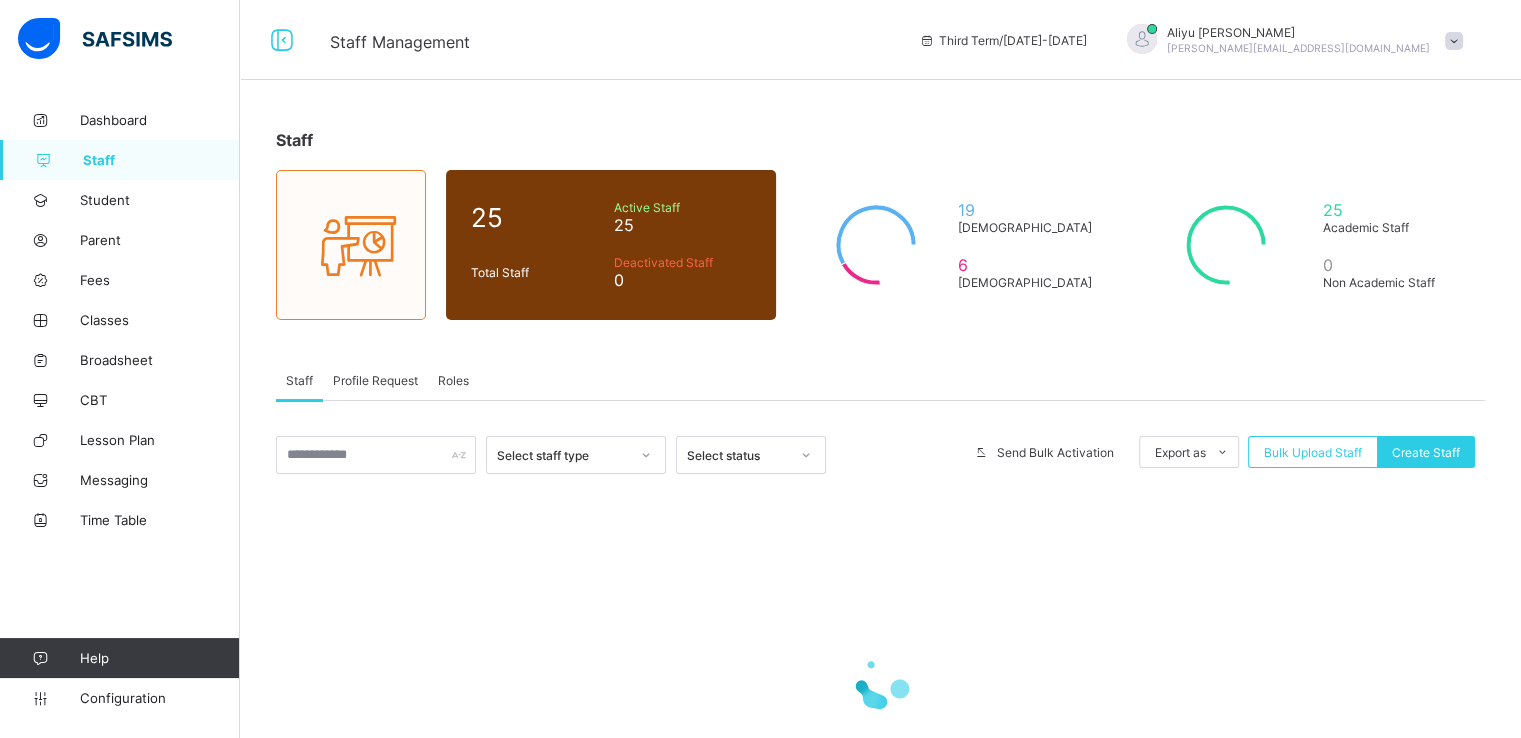 scroll, scrollTop: 163, scrollLeft: 0, axis: vertical 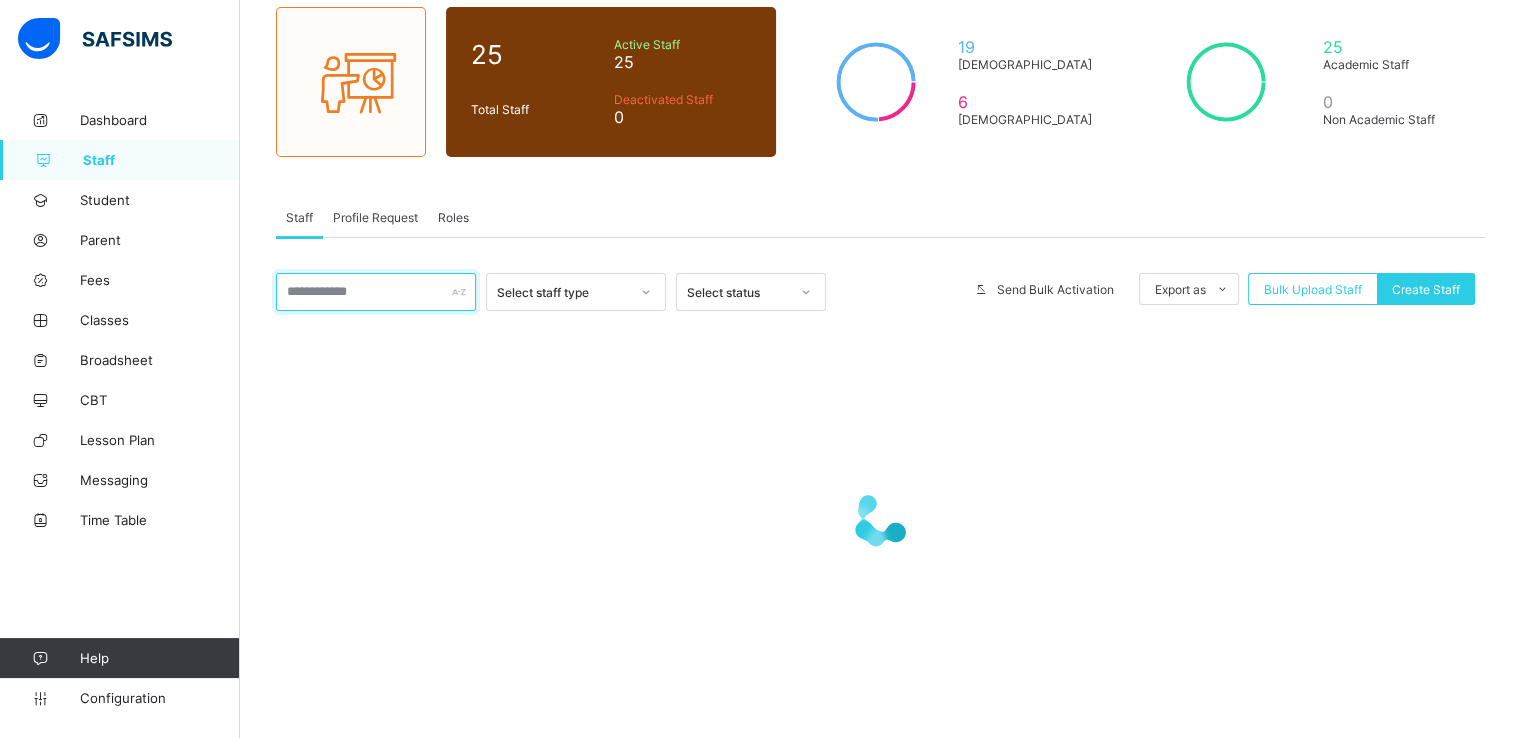 click at bounding box center [376, 292] 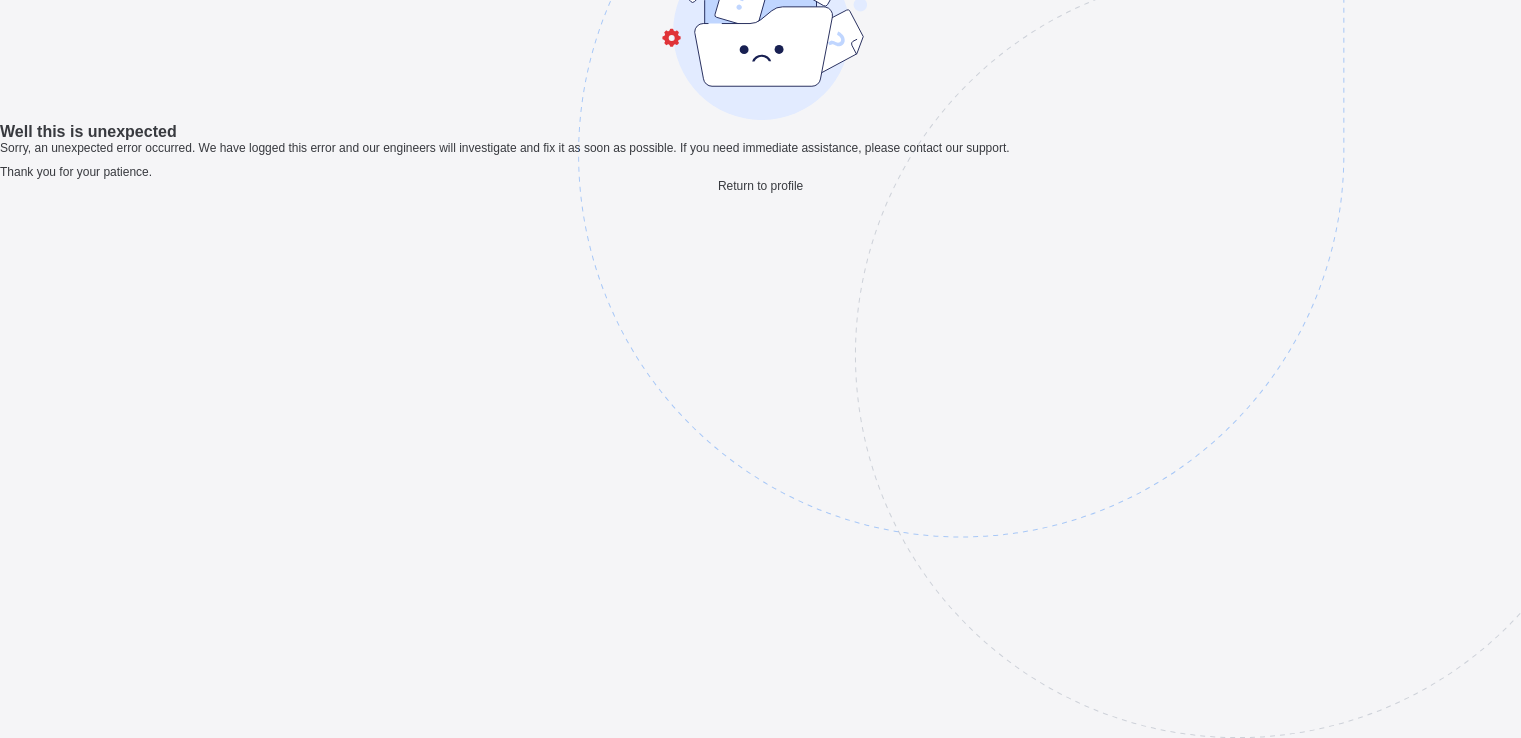 scroll, scrollTop: 60, scrollLeft: 0, axis: vertical 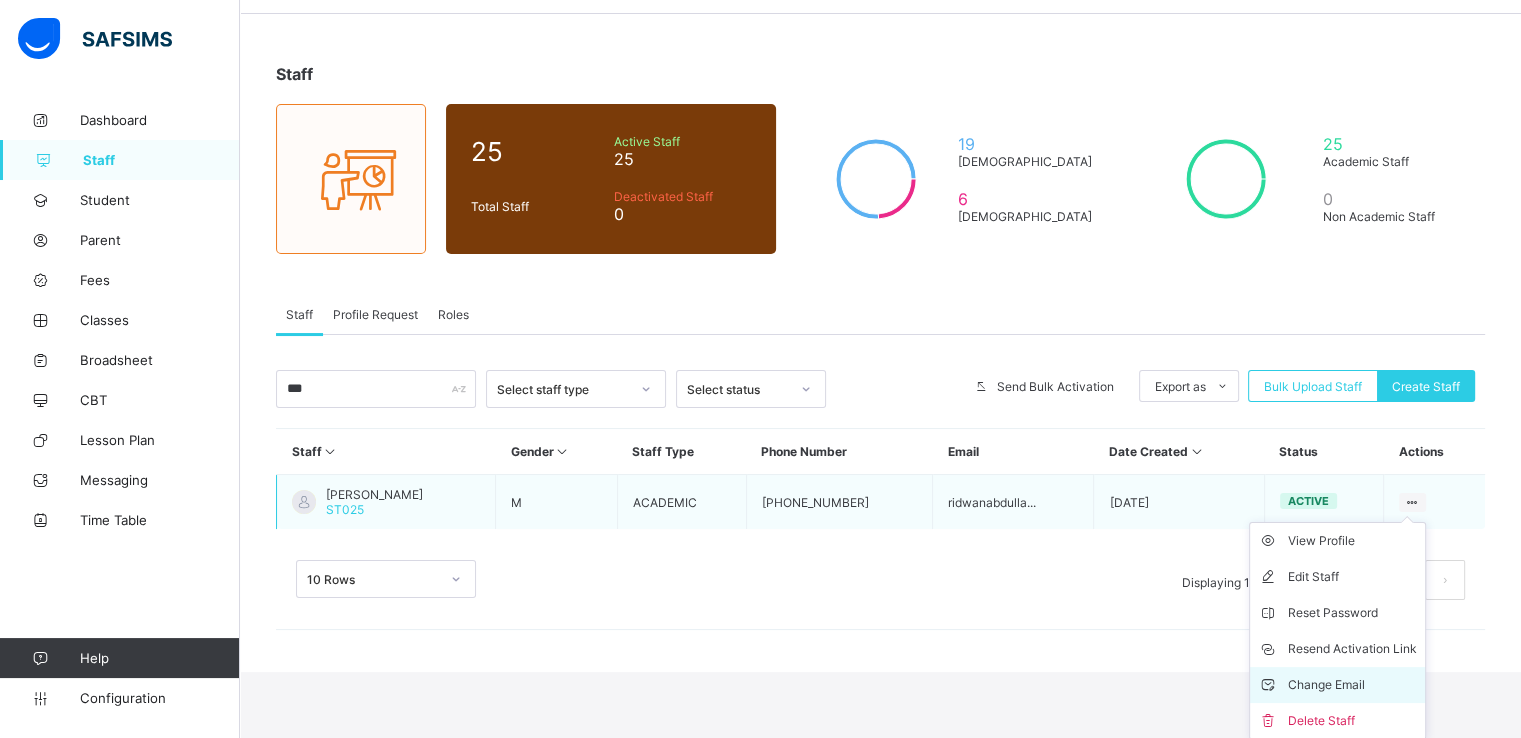 click on "Change Email" at bounding box center (1352, 685) 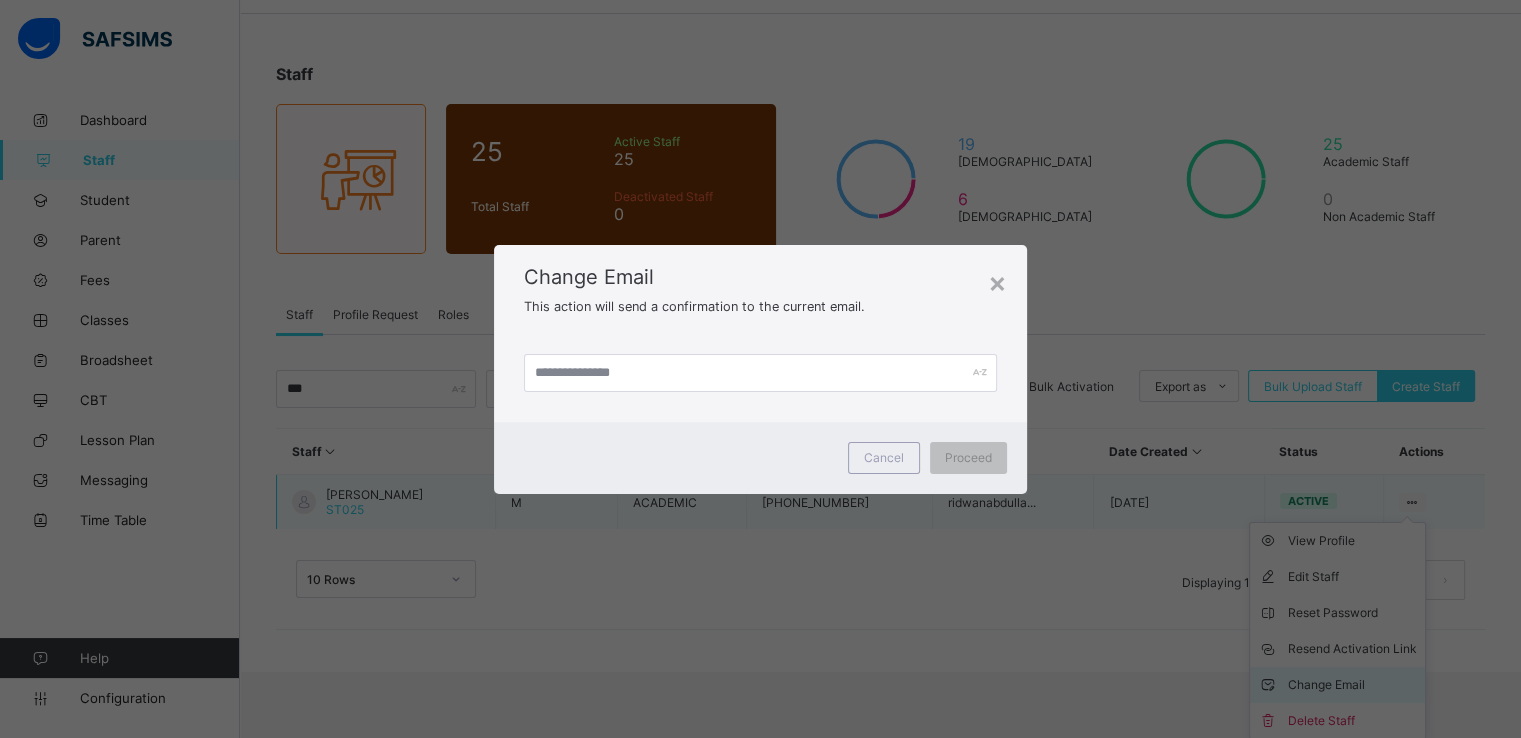 scroll, scrollTop: 0, scrollLeft: 0, axis: both 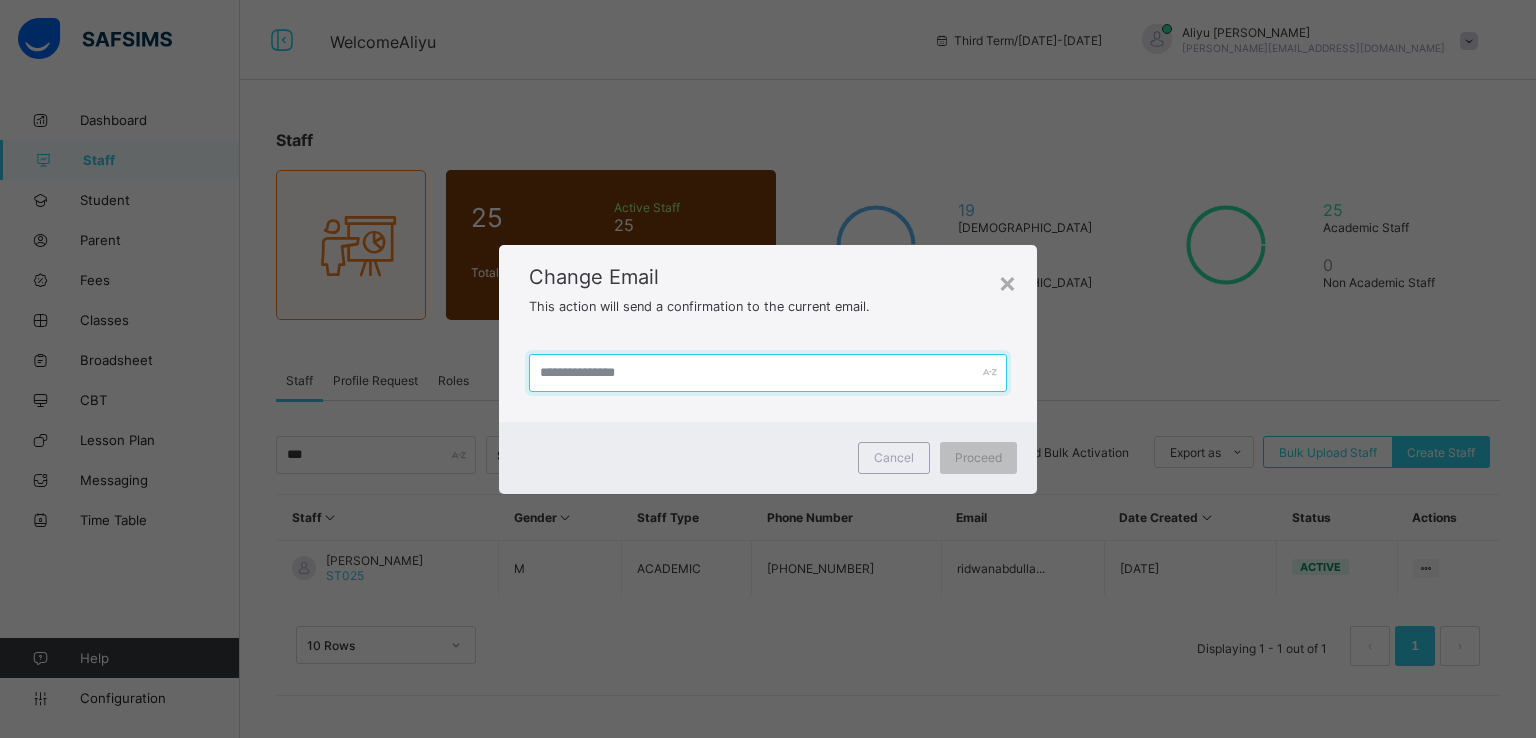 click at bounding box center [768, 373] 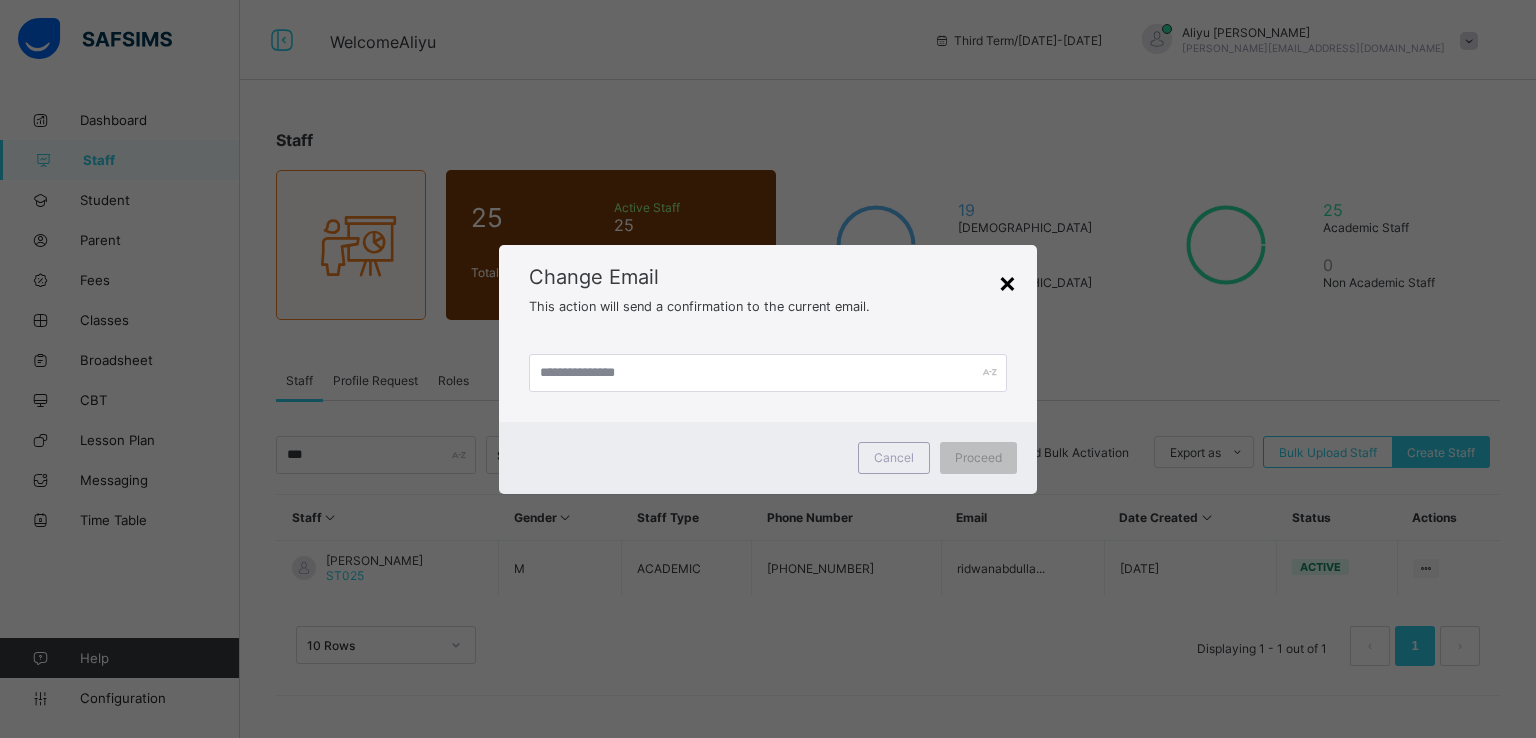 click on "×" at bounding box center [1007, 282] 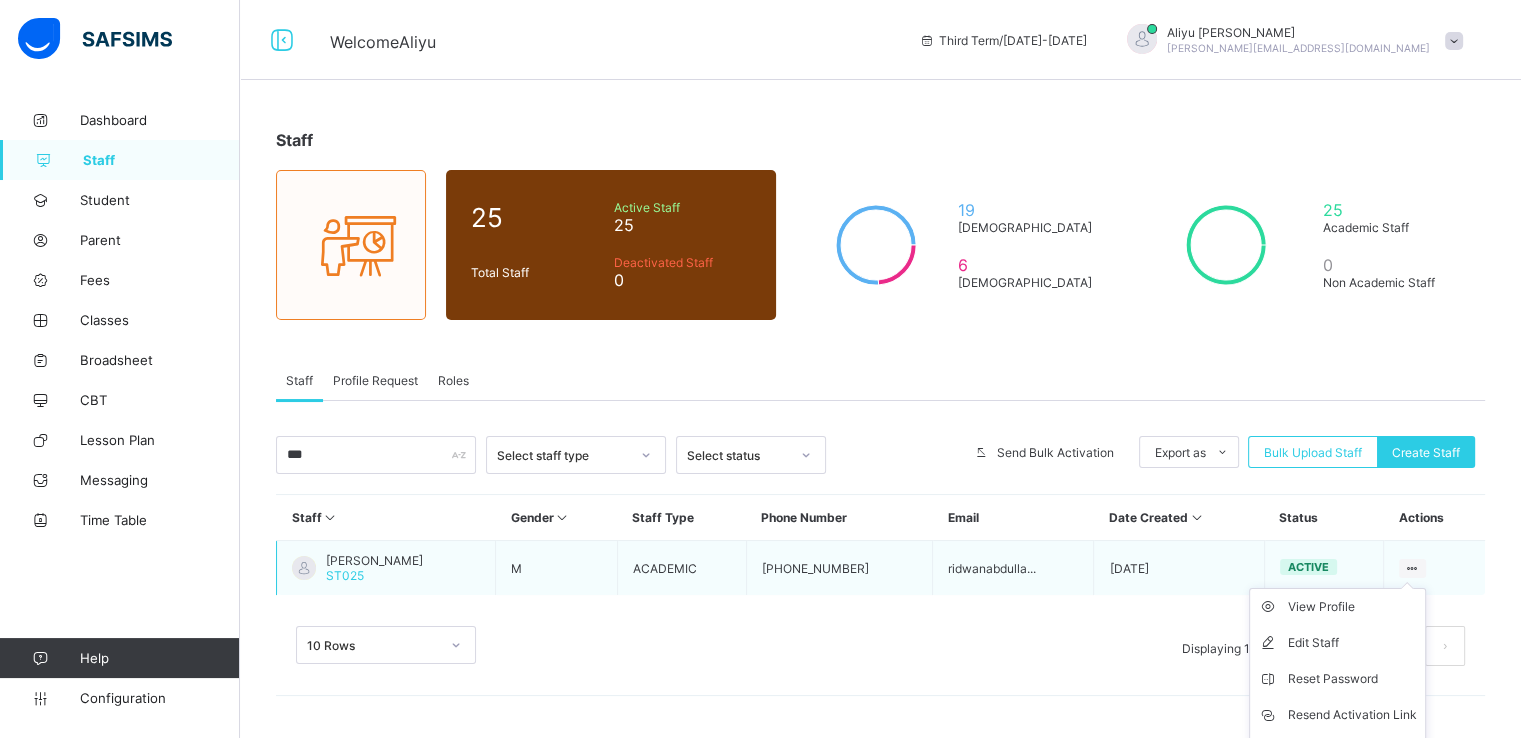 scroll, scrollTop: 66, scrollLeft: 0, axis: vertical 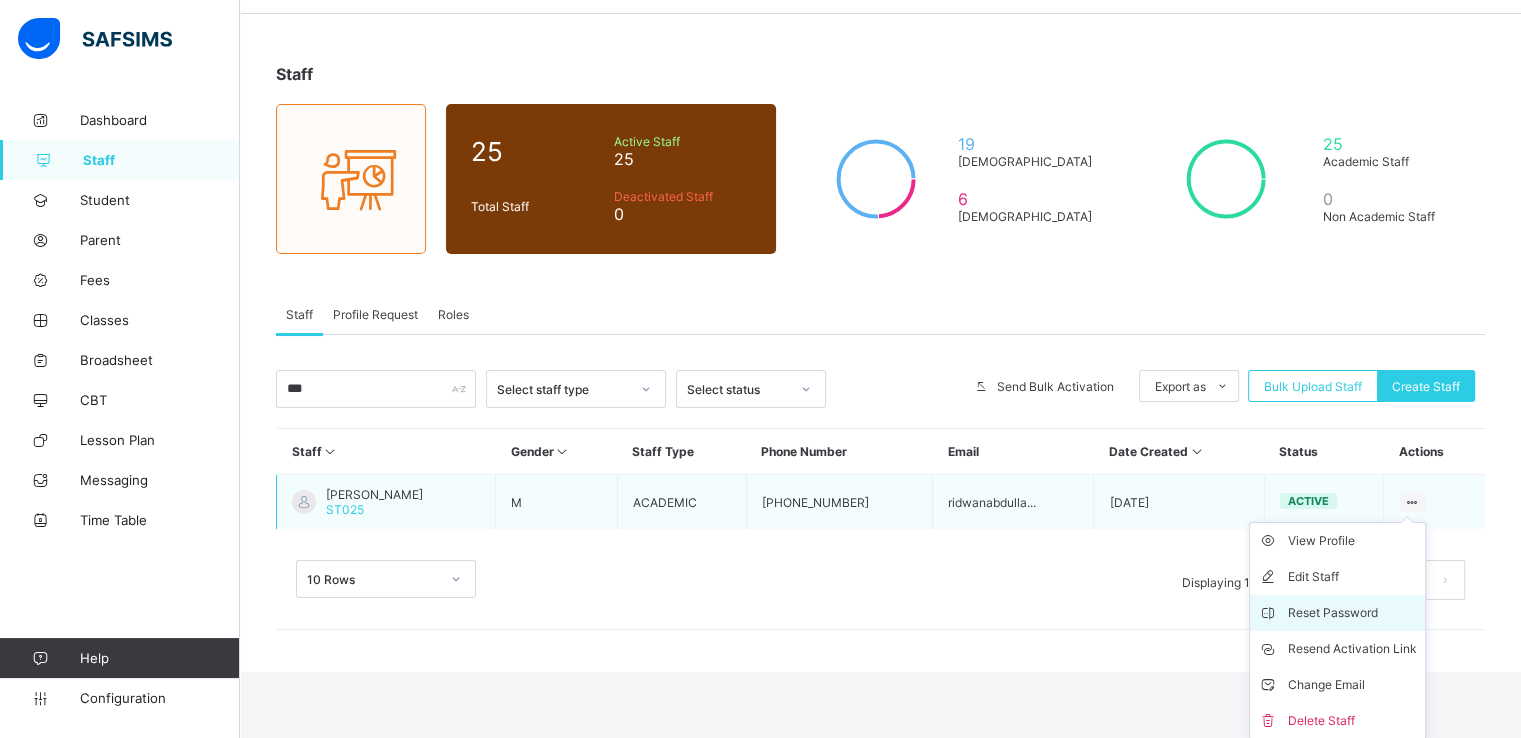 click on "Reset Password" at bounding box center [1352, 613] 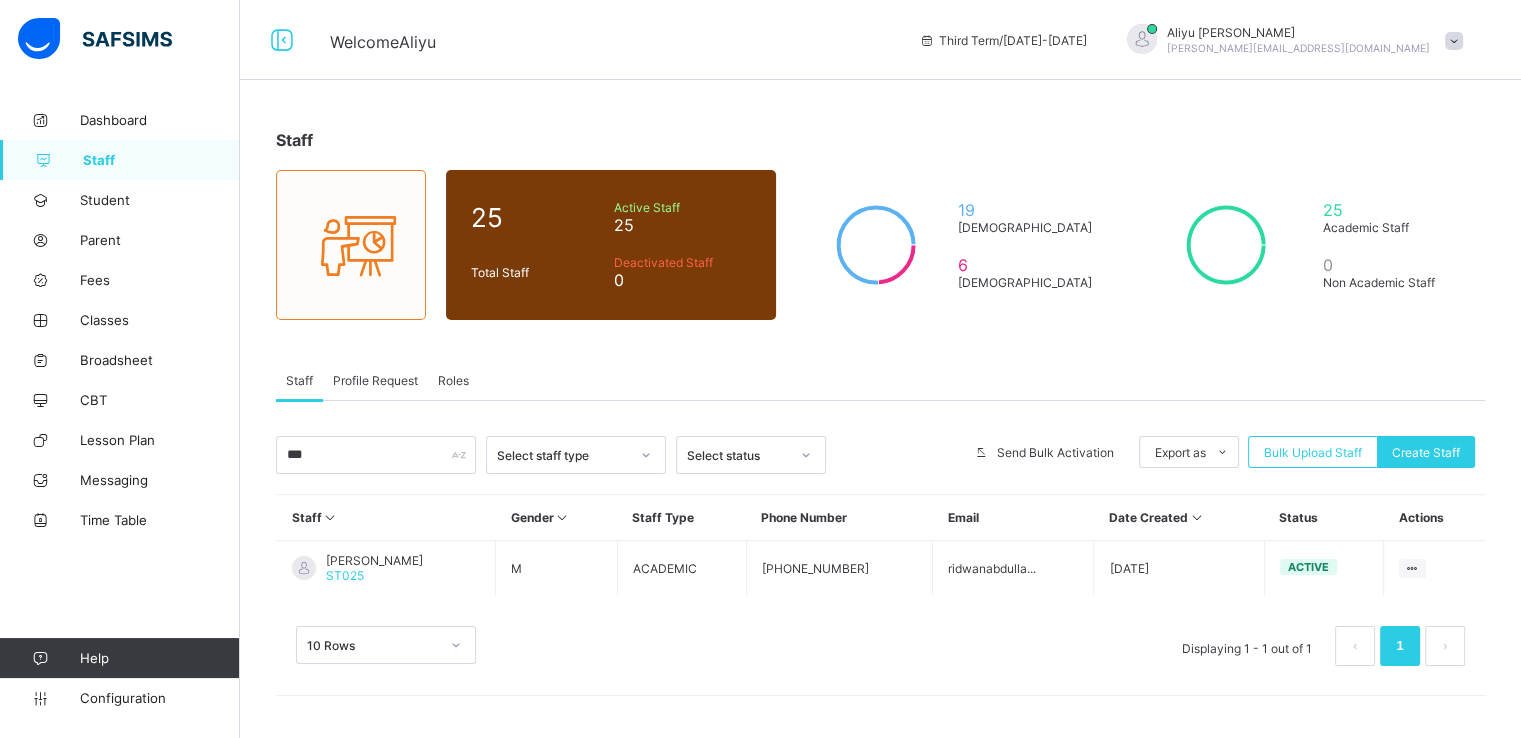 scroll, scrollTop: 0, scrollLeft: 0, axis: both 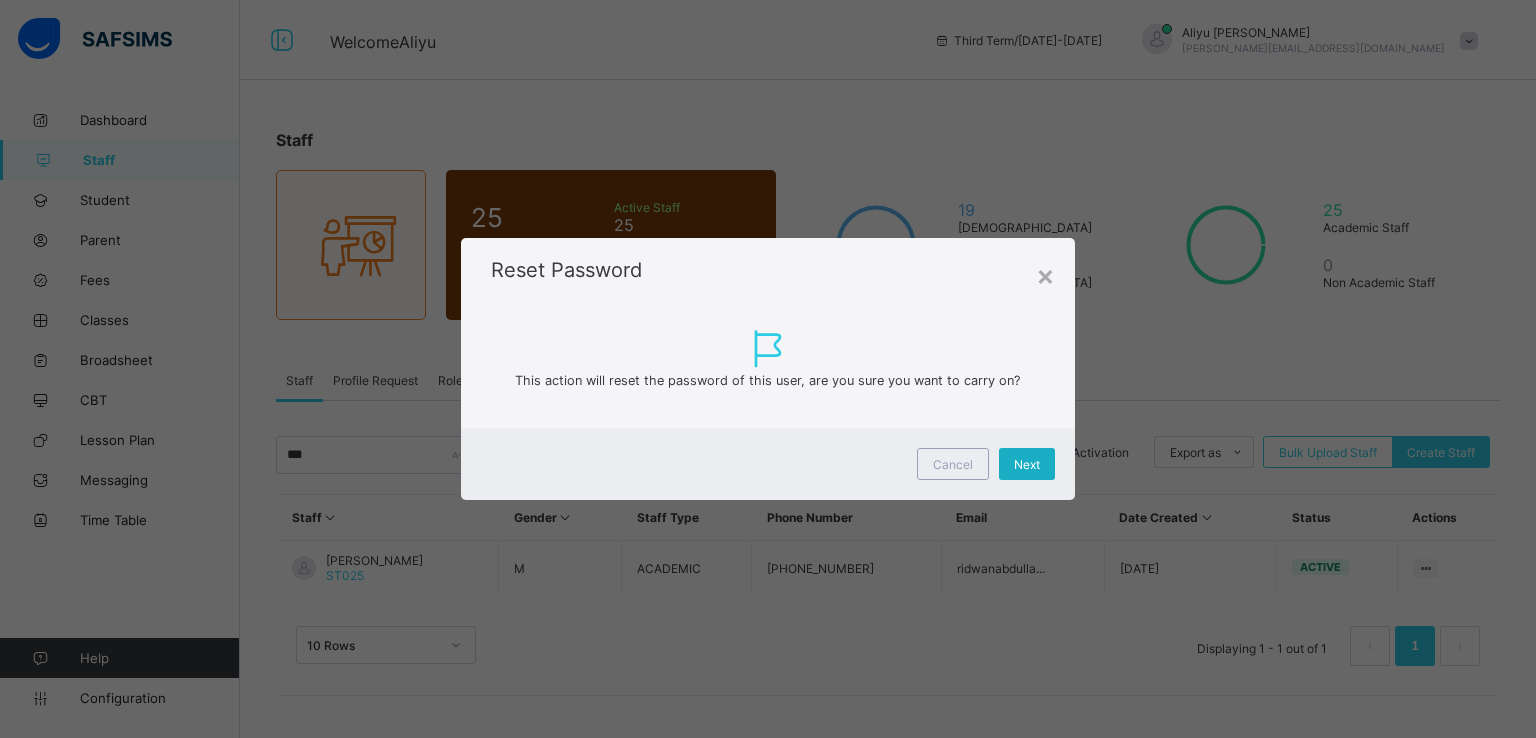 click on "Next" at bounding box center [1027, 464] 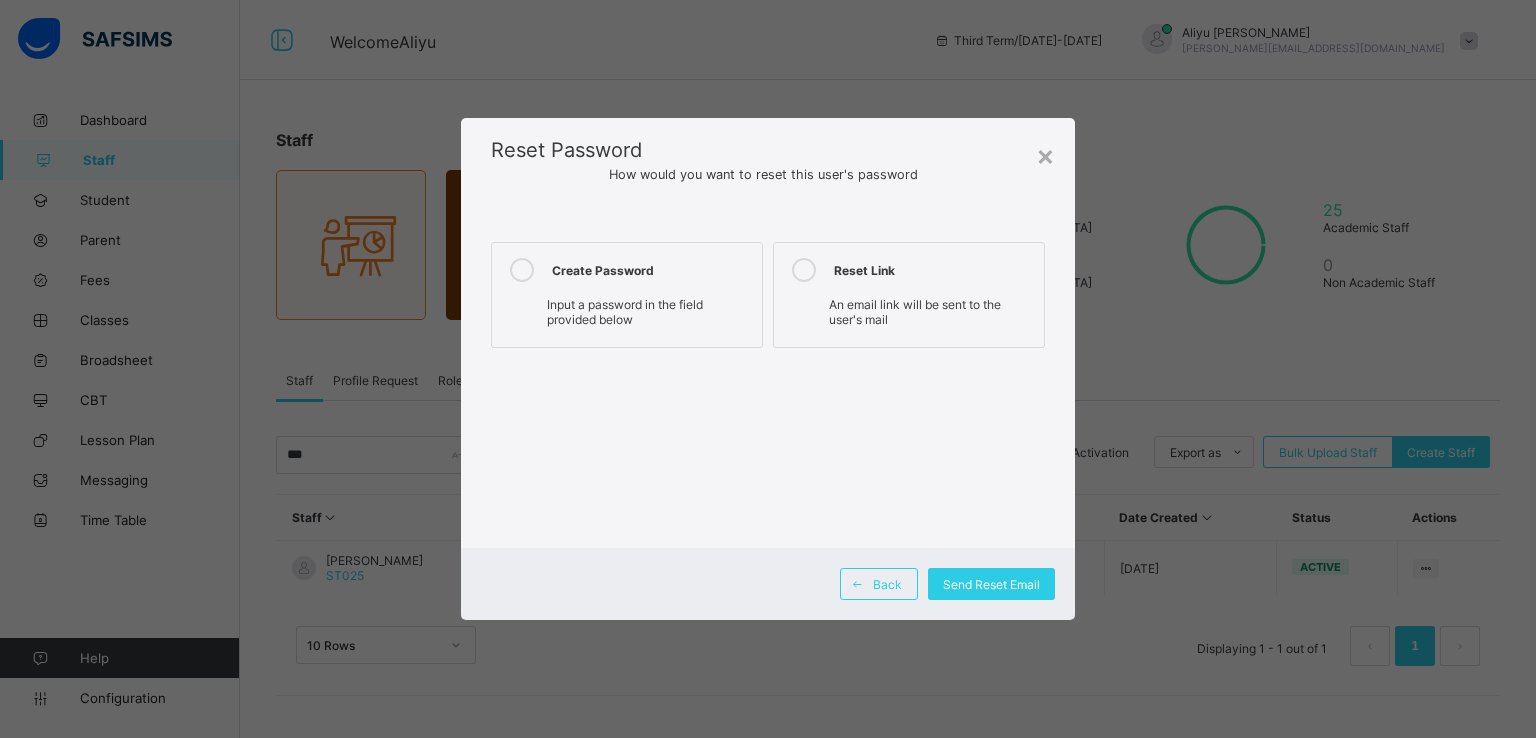 click at bounding box center (522, 270) 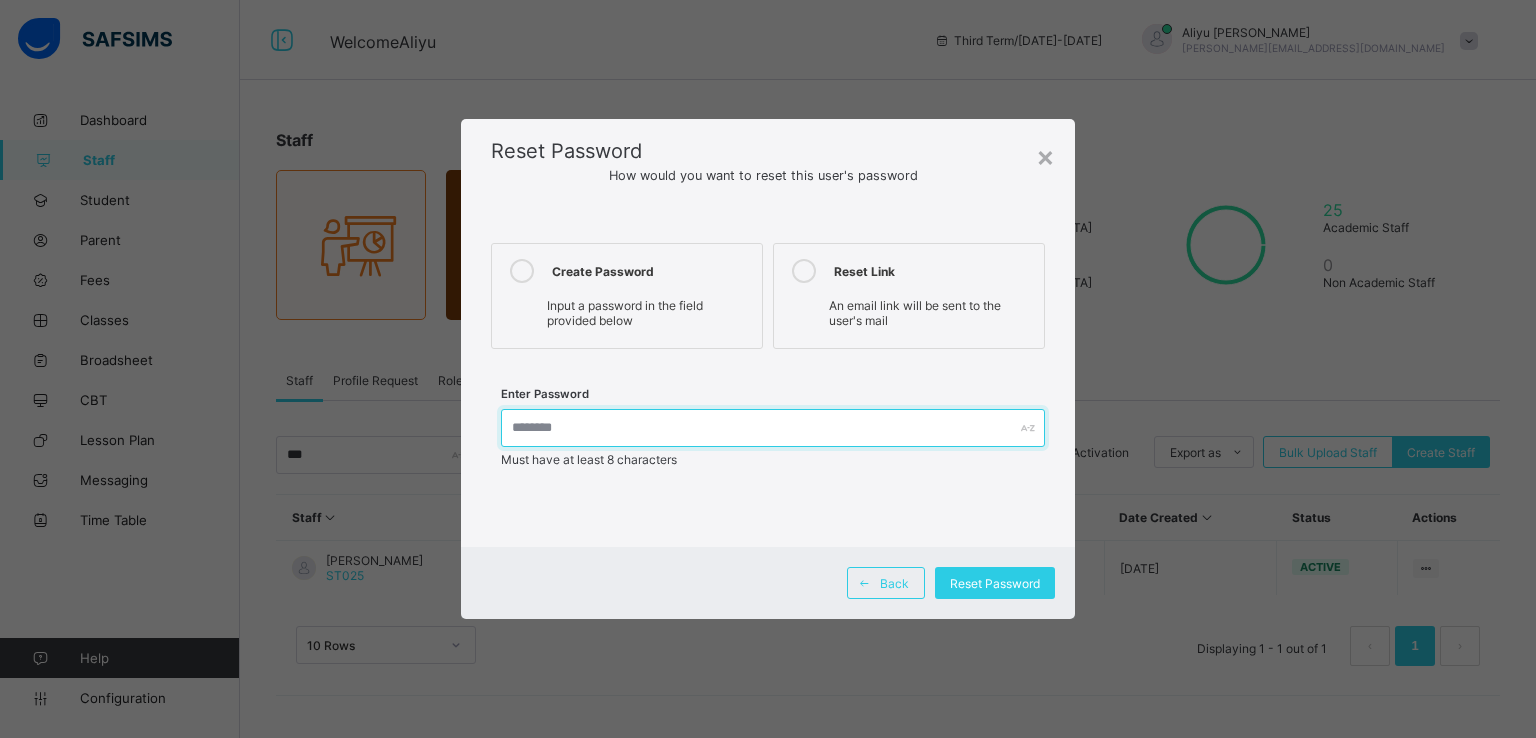 click at bounding box center (773, 428) 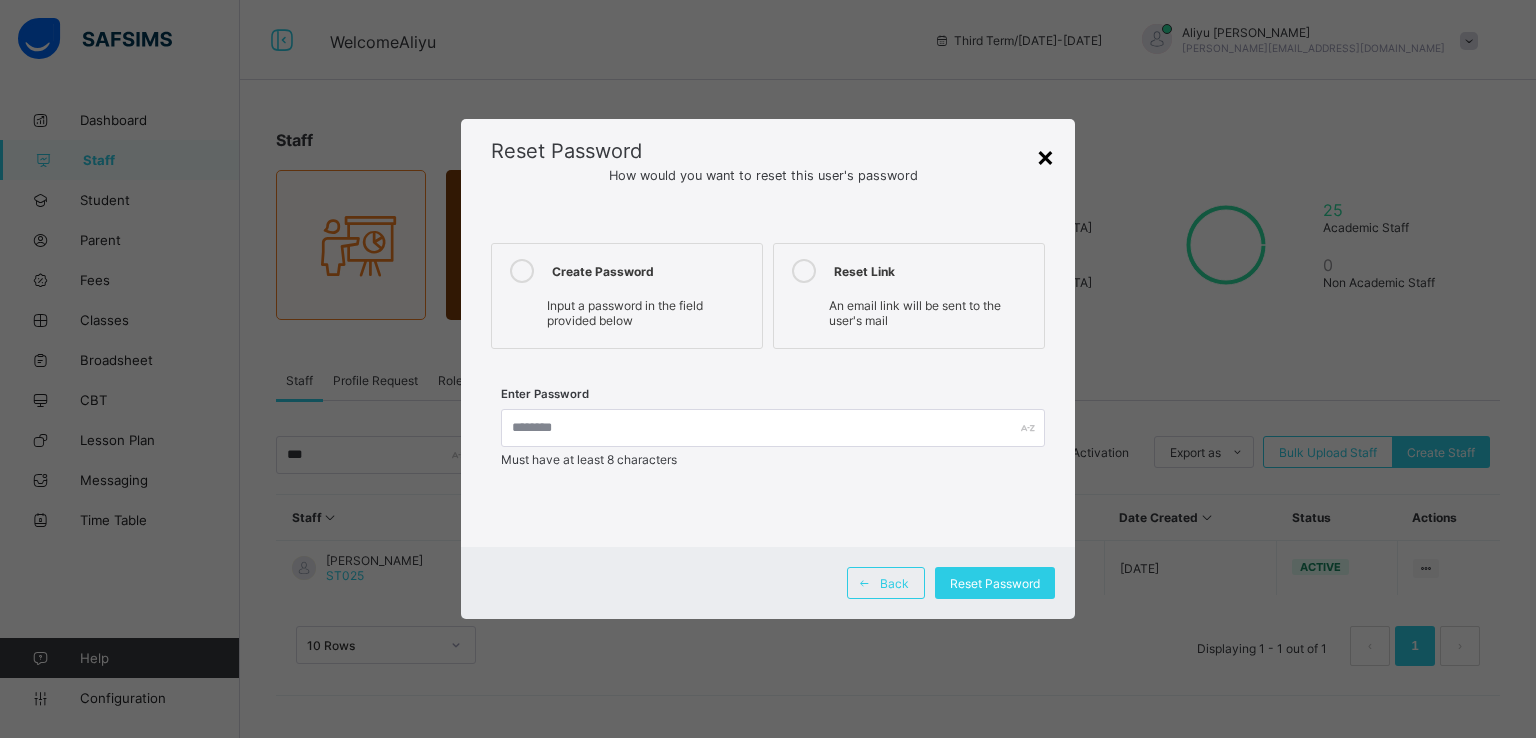 click on "×" at bounding box center (1045, 156) 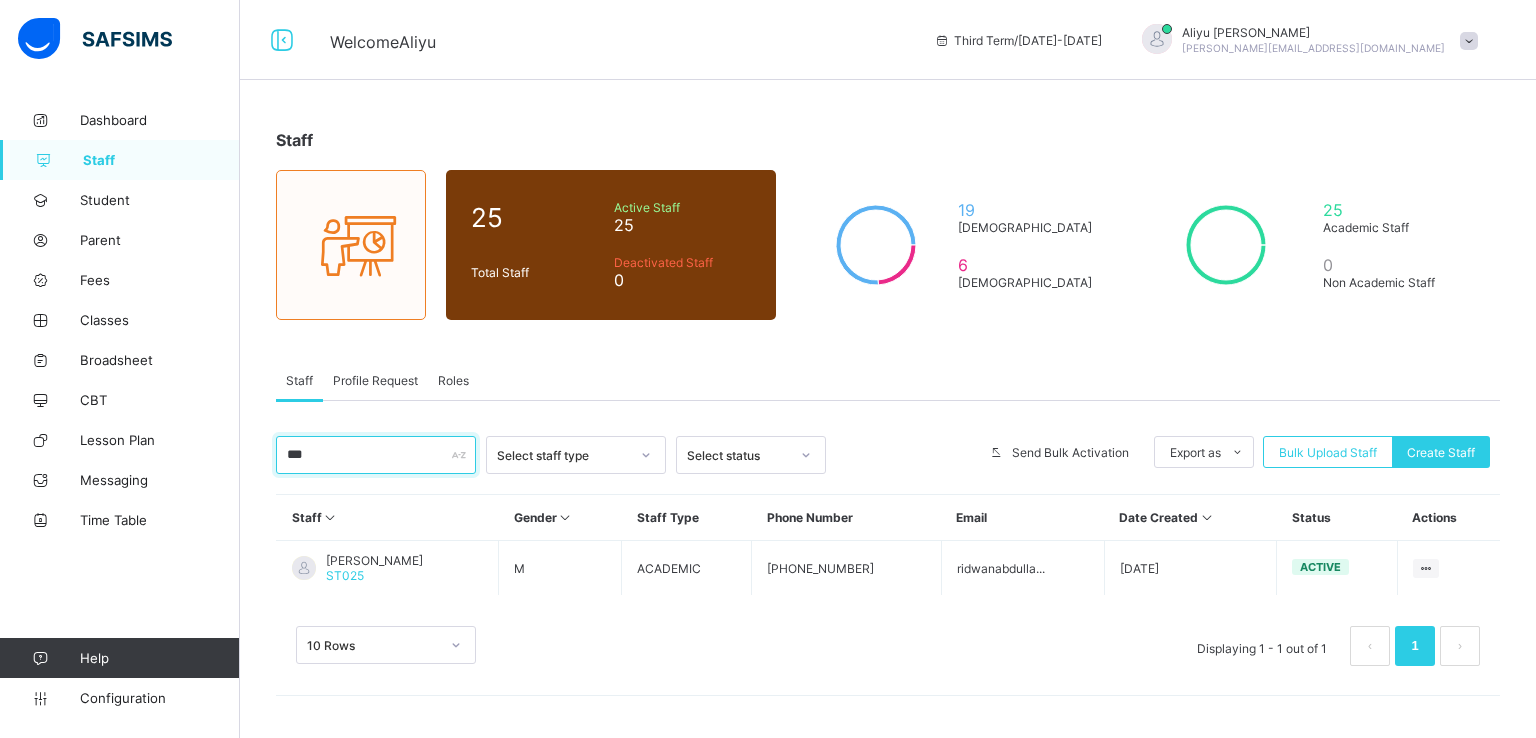 click on "***" at bounding box center [376, 455] 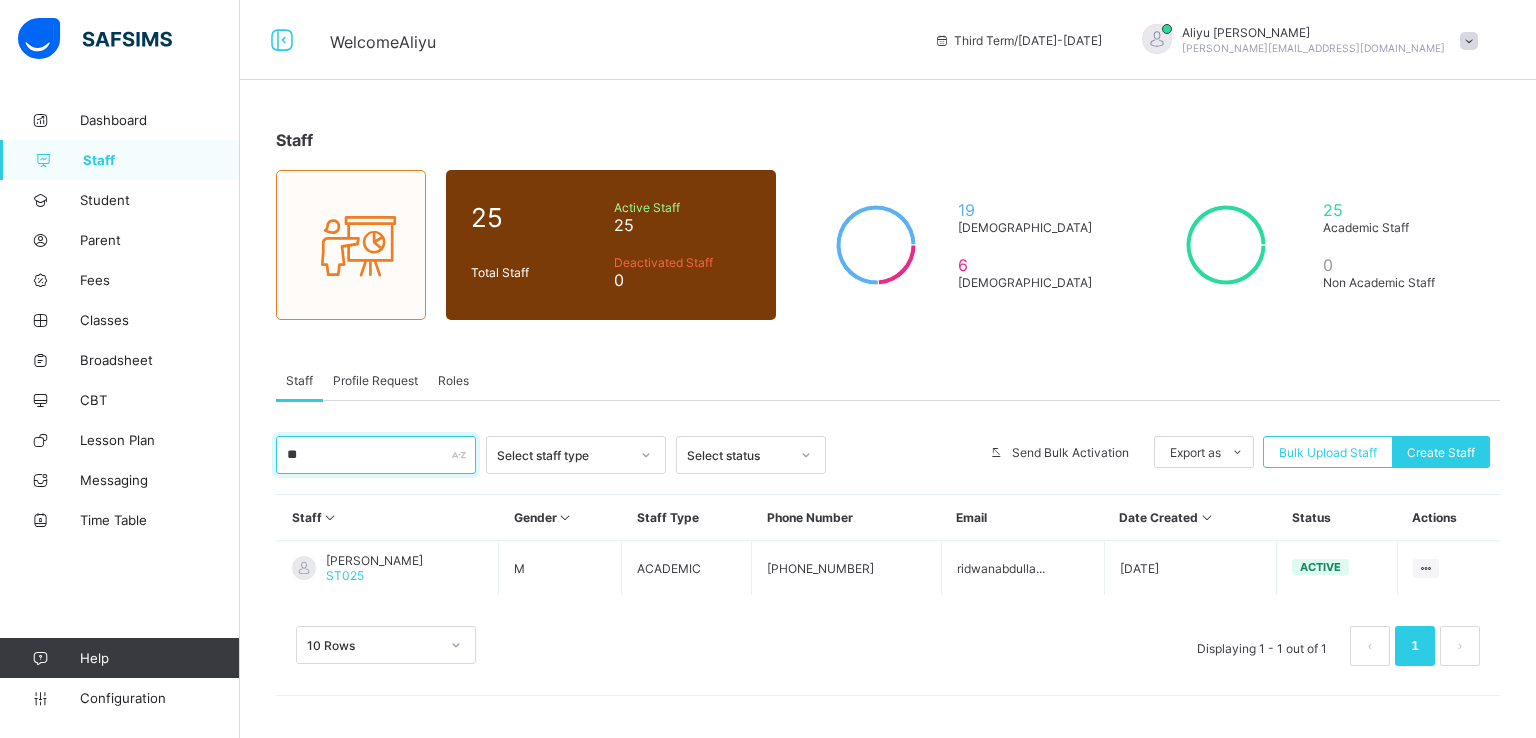 type on "*" 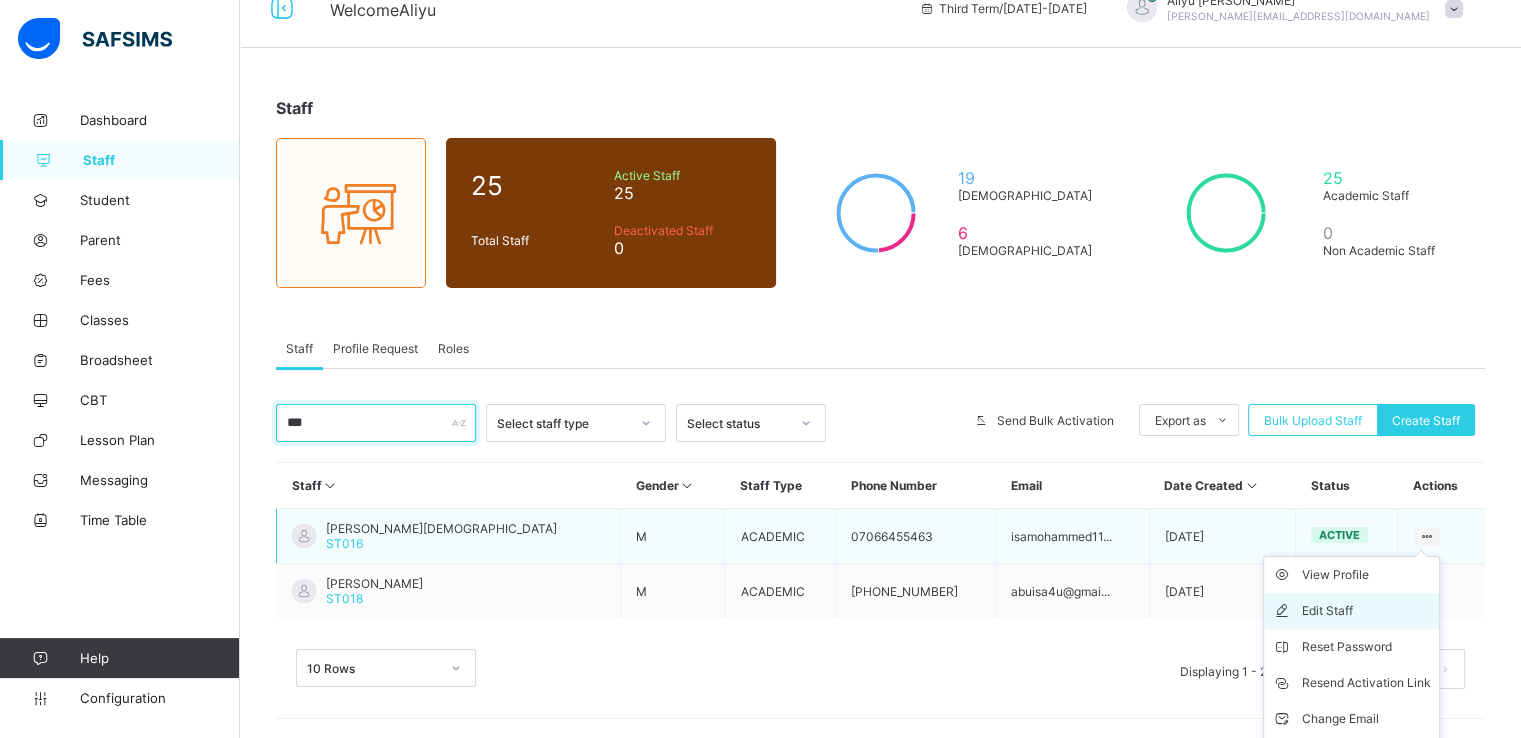 scroll, scrollTop: 66, scrollLeft: 0, axis: vertical 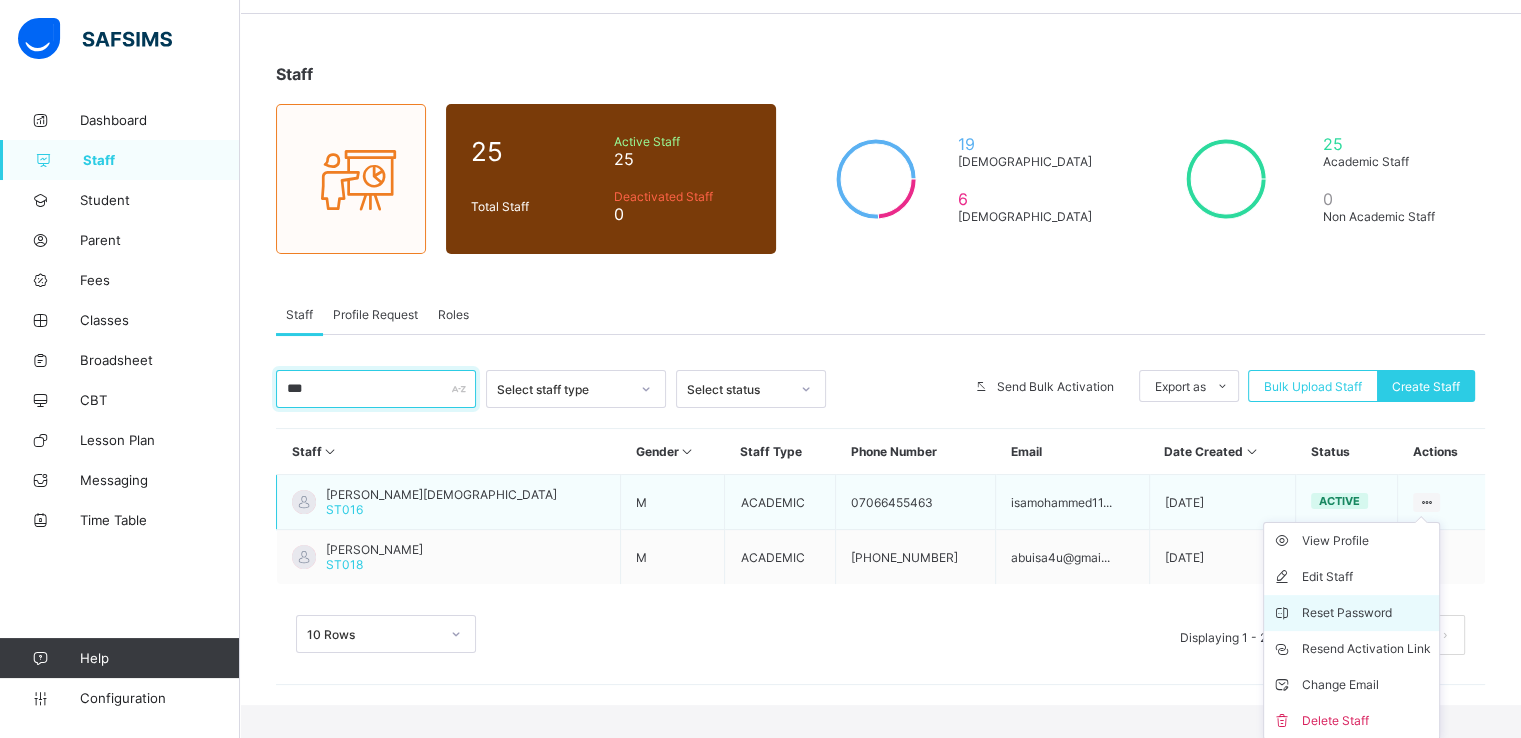 type on "***" 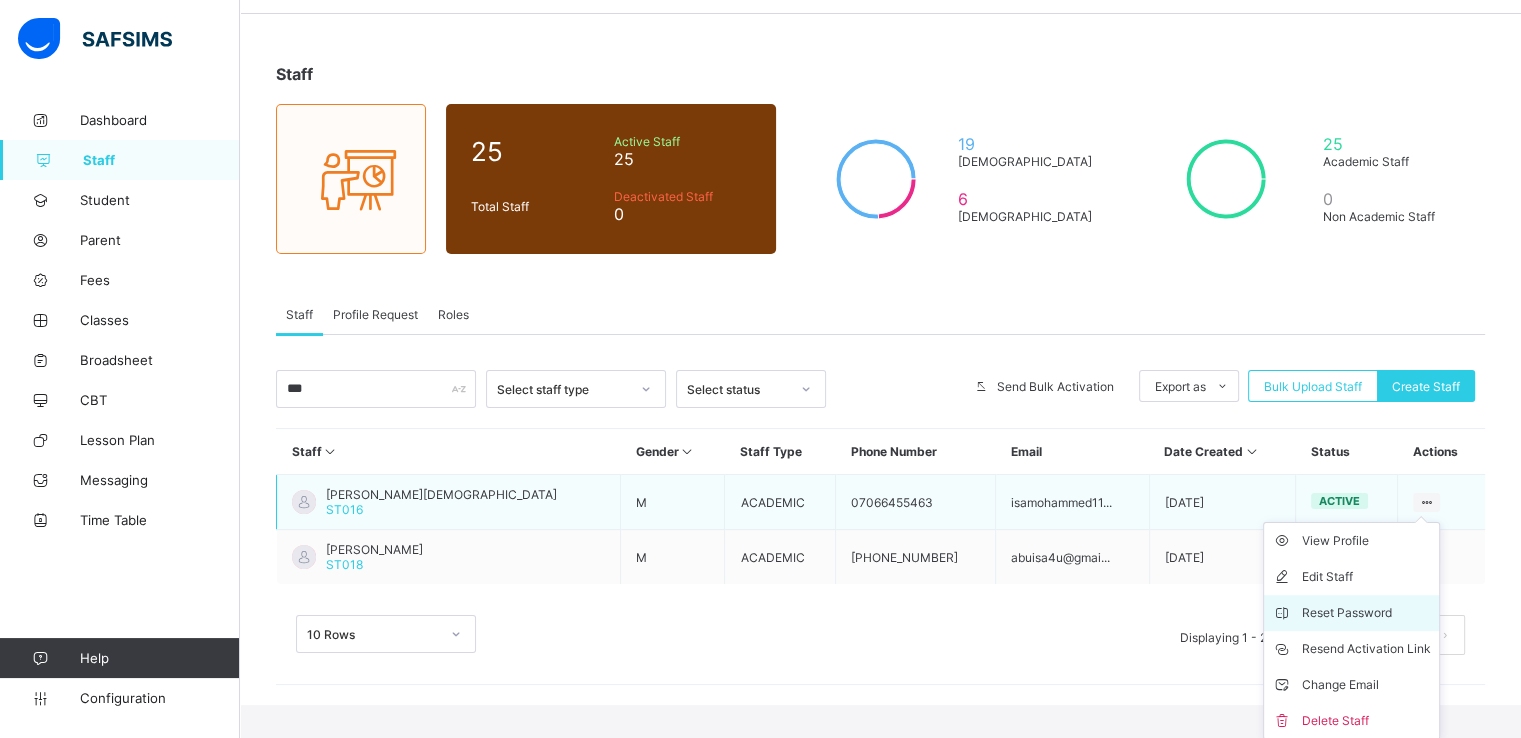 click on "Reset Password" at bounding box center [1366, 613] 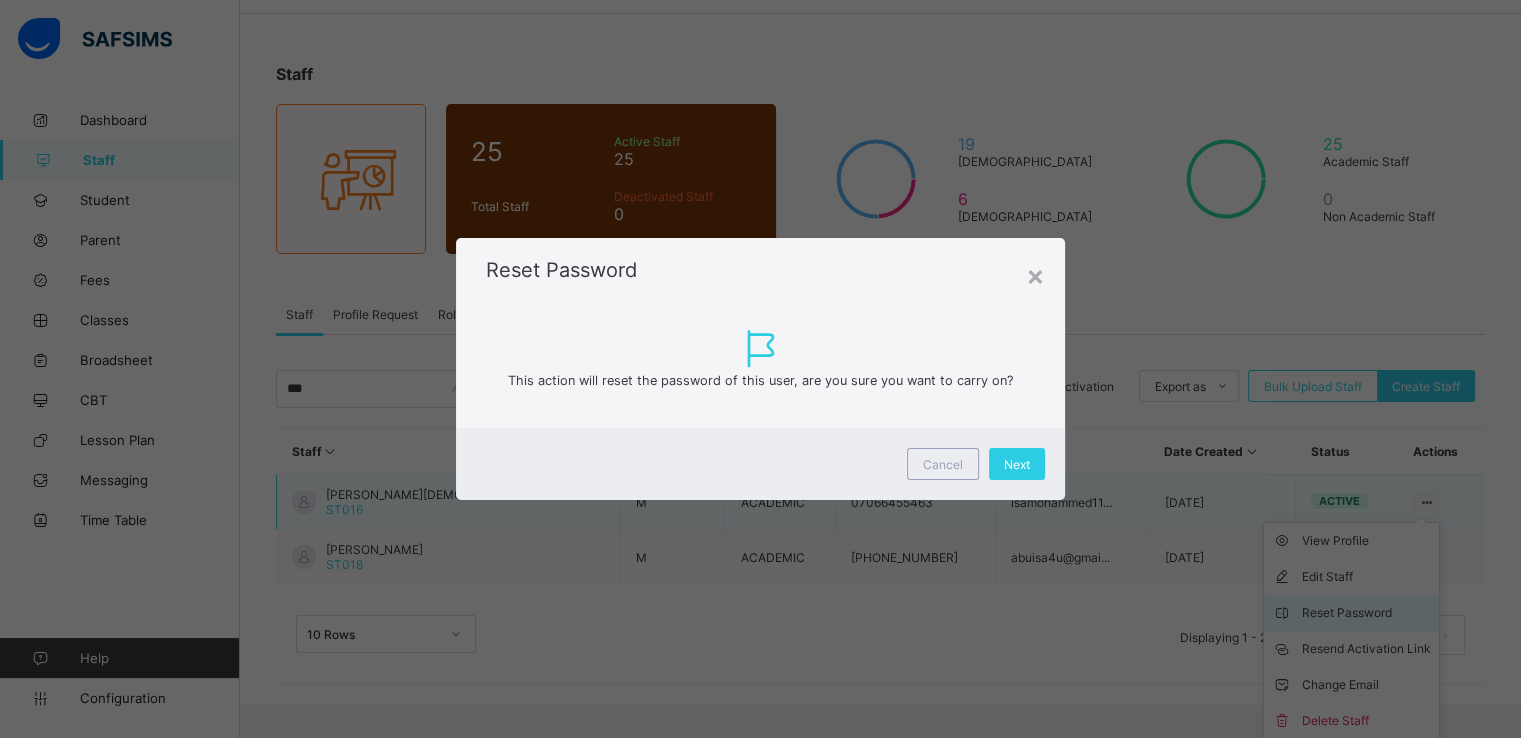 scroll, scrollTop: 32, scrollLeft: 0, axis: vertical 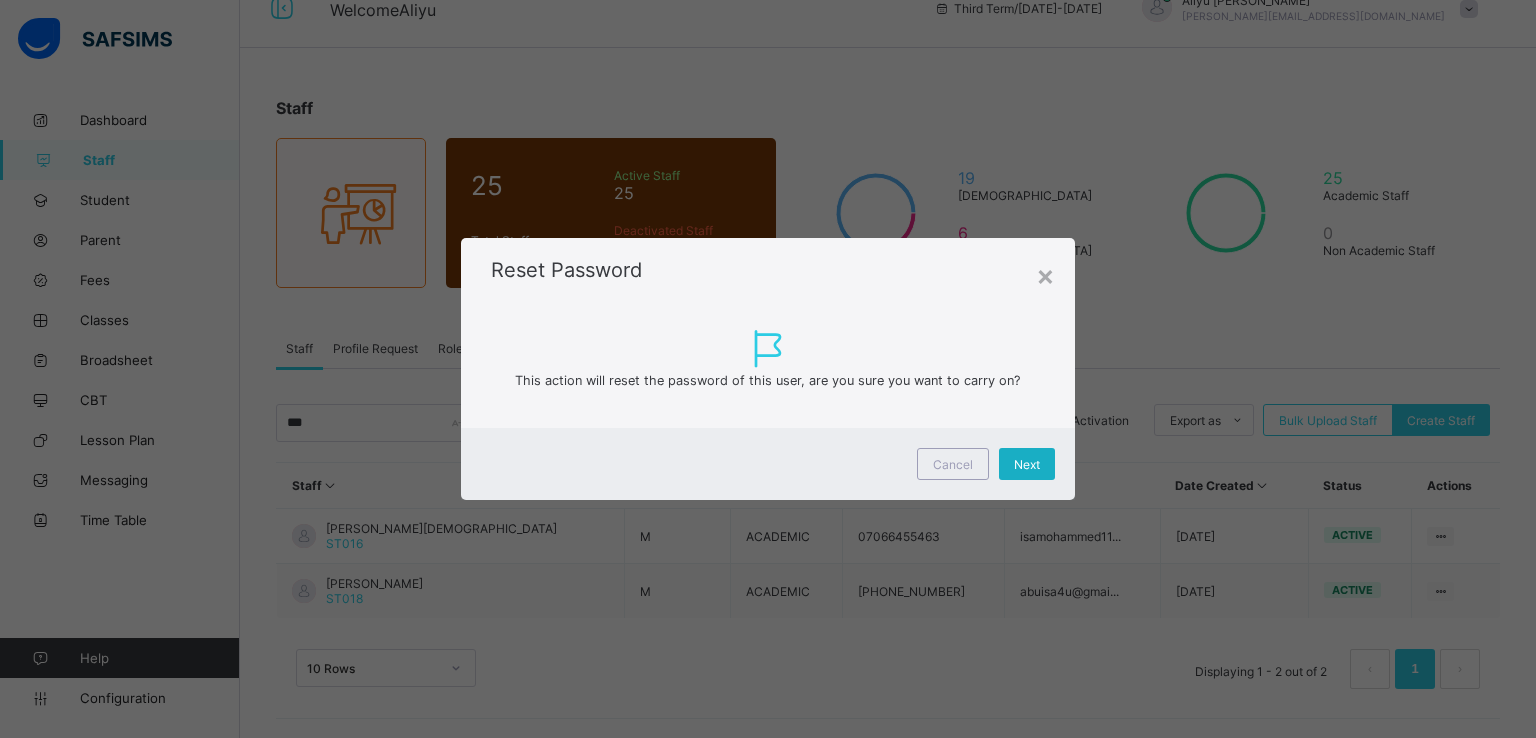 click on "Next" at bounding box center [1027, 464] 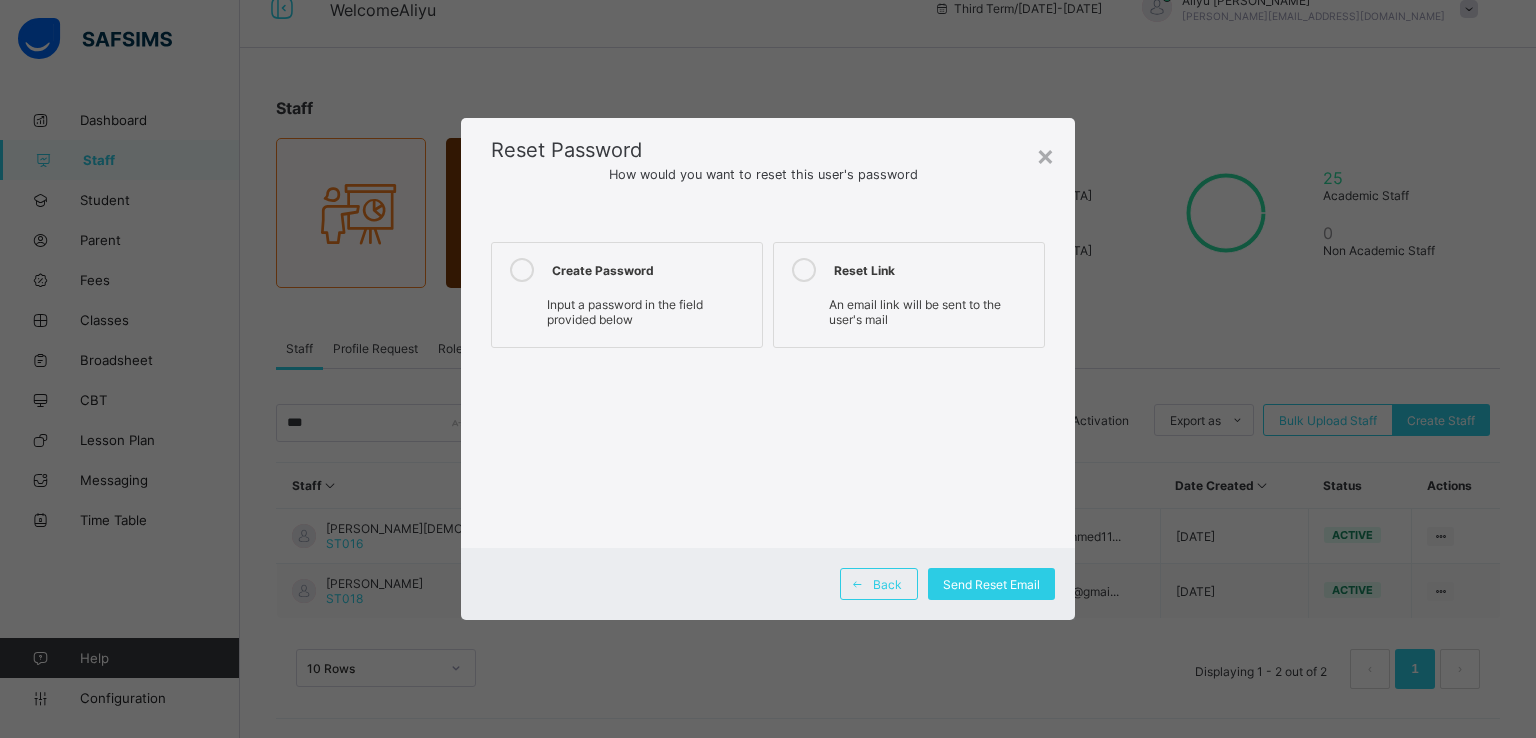 click at bounding box center [522, 270] 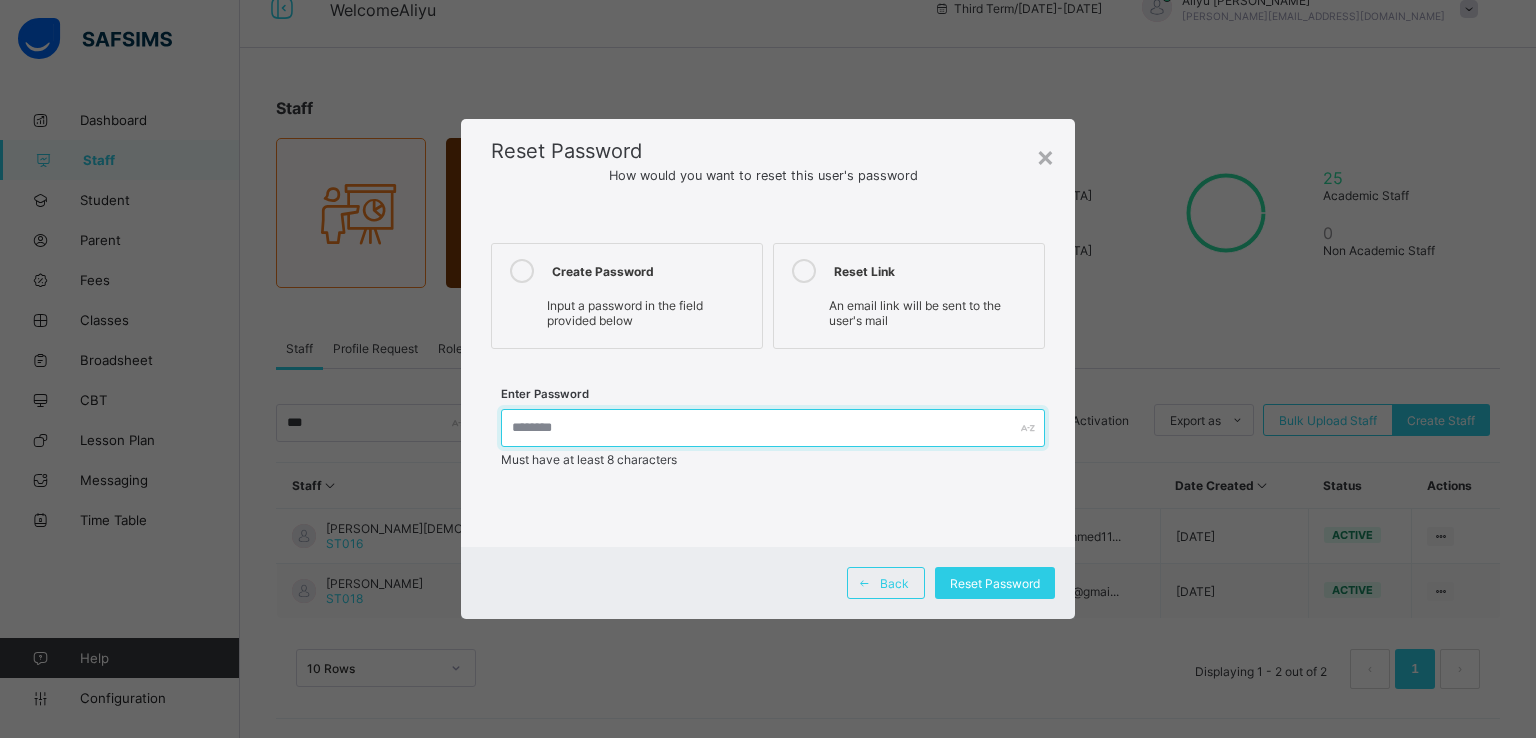 click at bounding box center [773, 428] 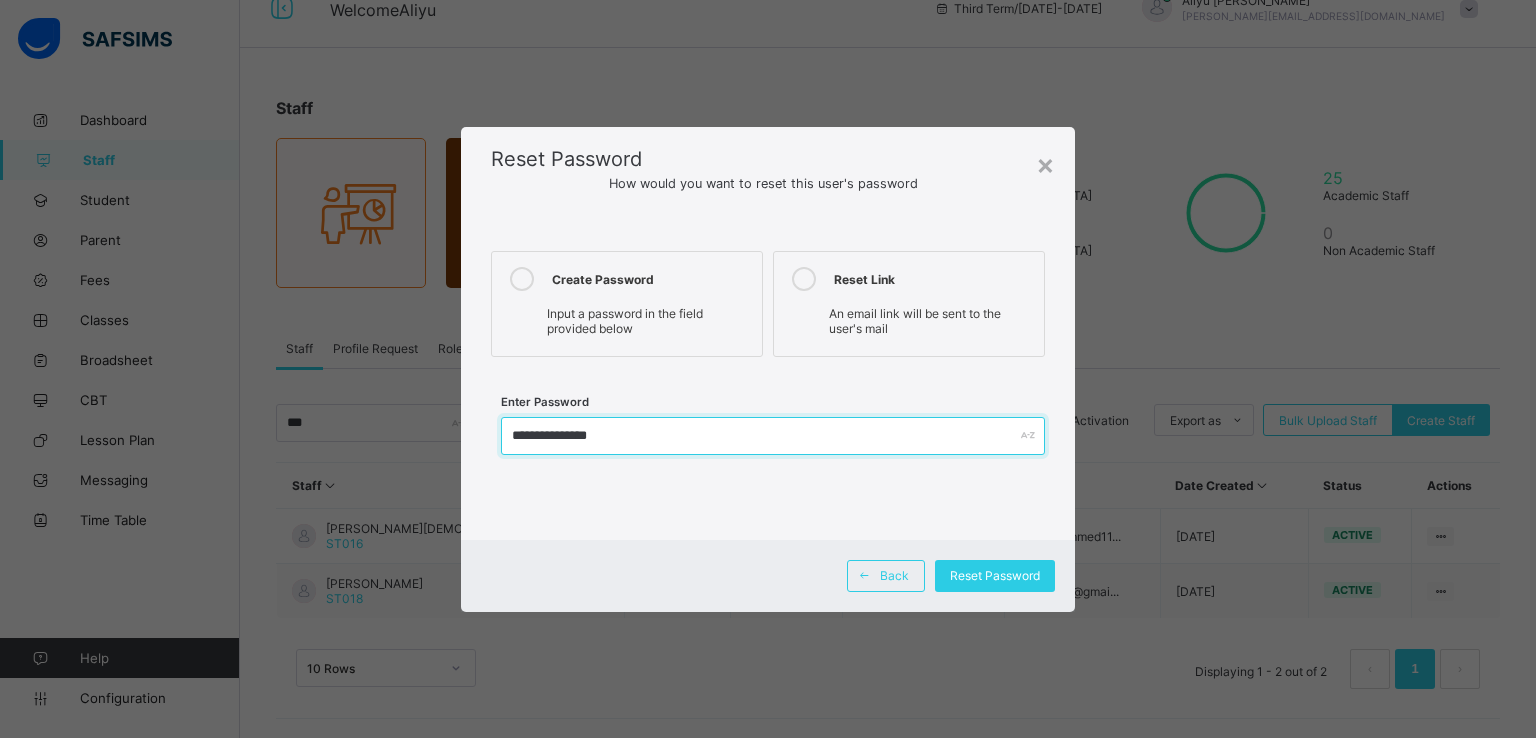 click on "**********" at bounding box center [773, 436] 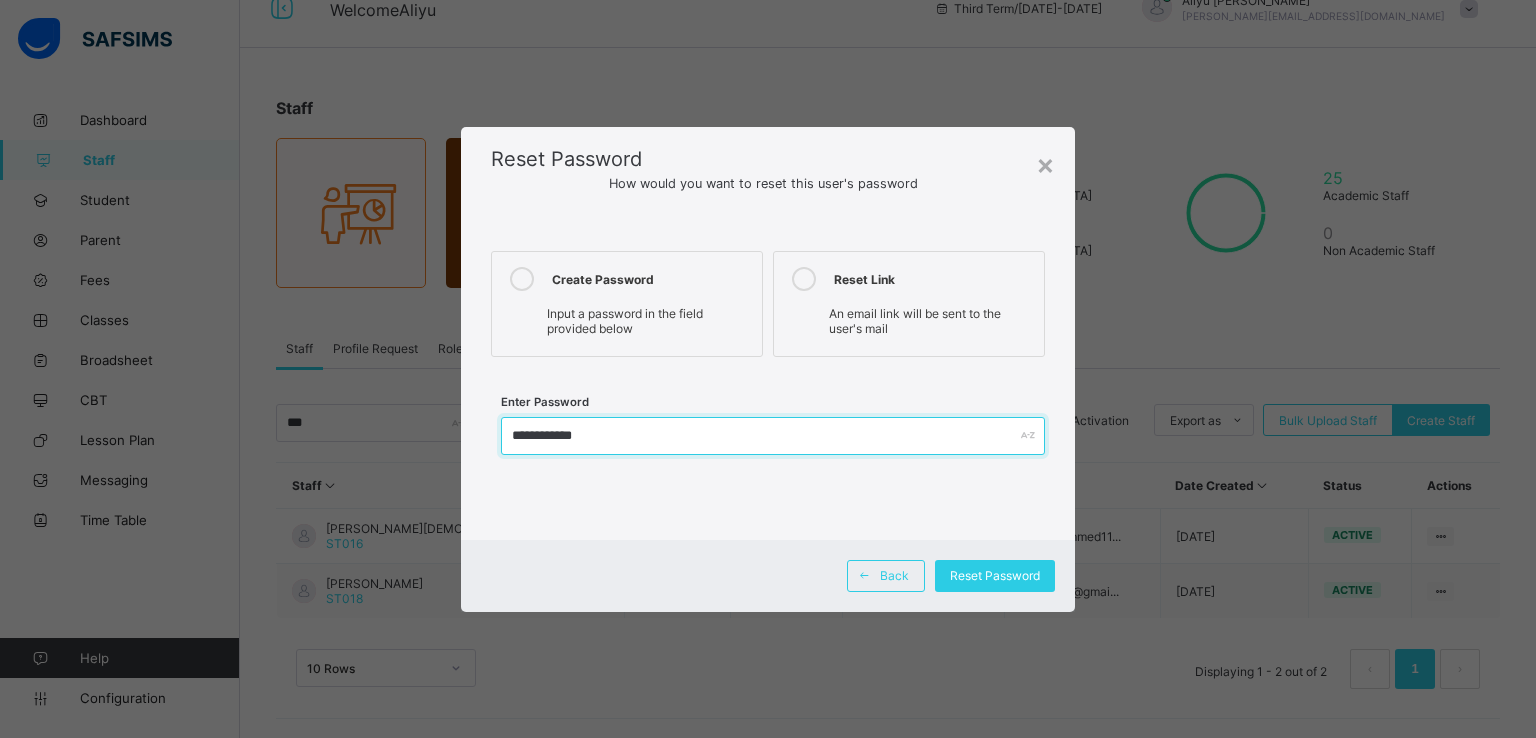 click on "**********" at bounding box center (773, 436) 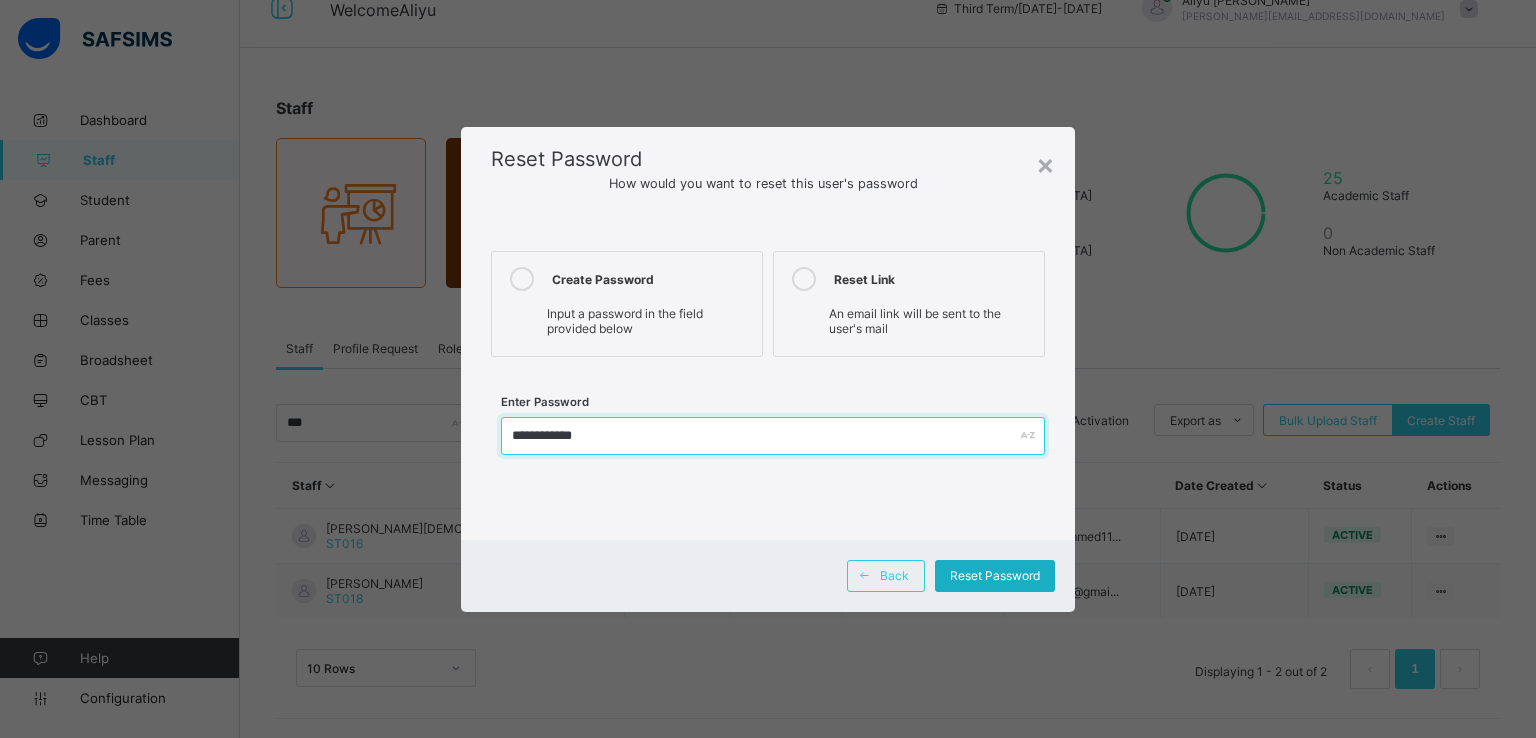 type on "**********" 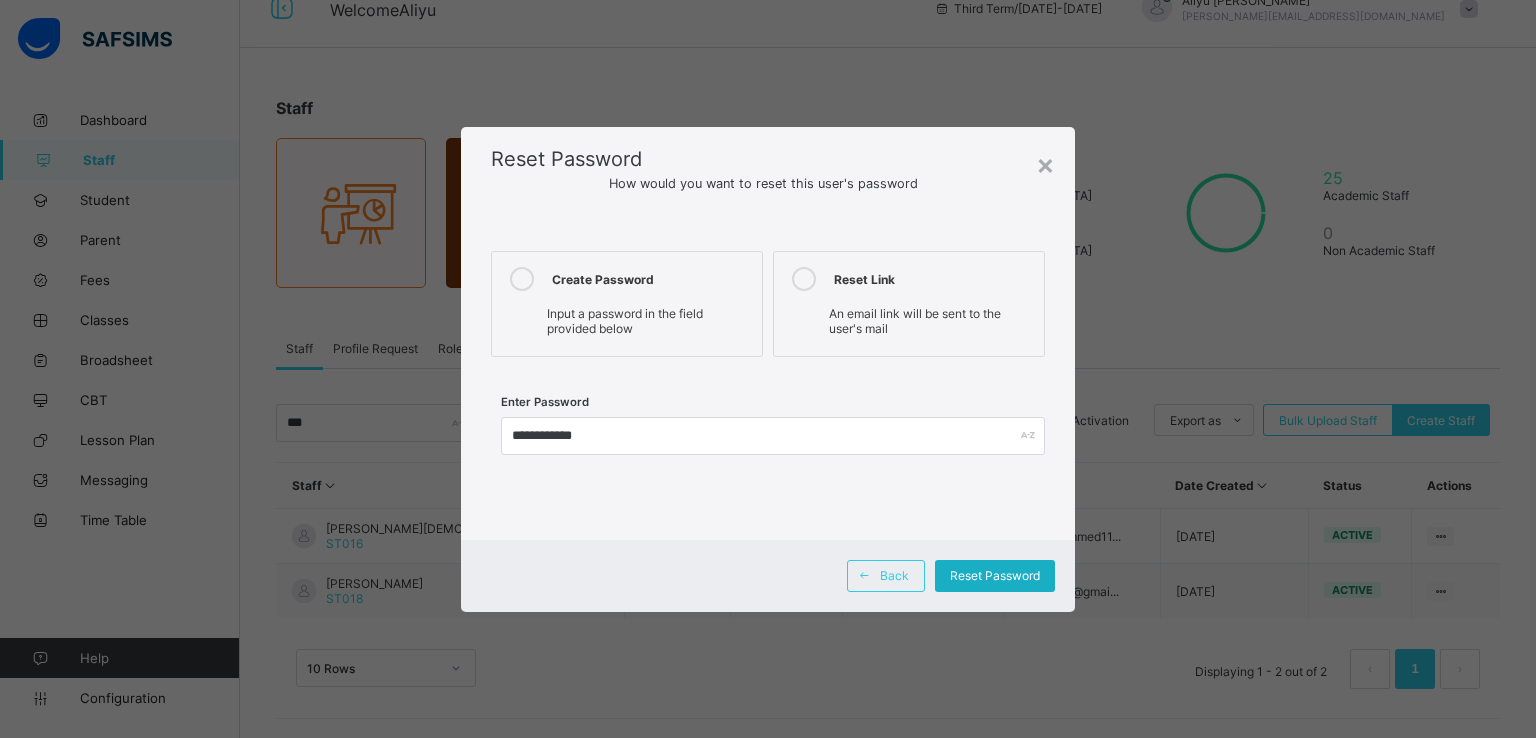 click on "Reset Password" at bounding box center [995, 575] 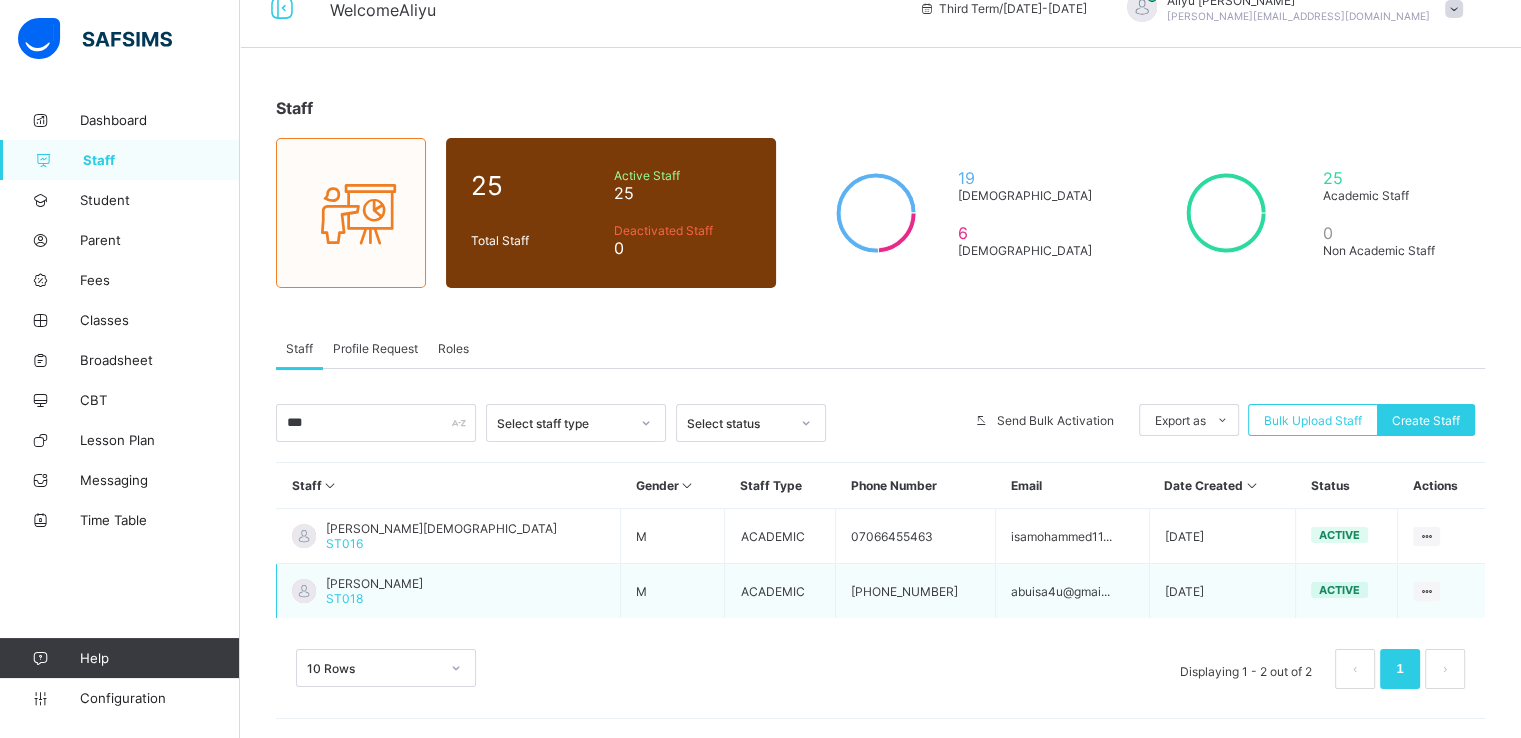 click on "ABUBAKAR  ISA" at bounding box center (374, 583) 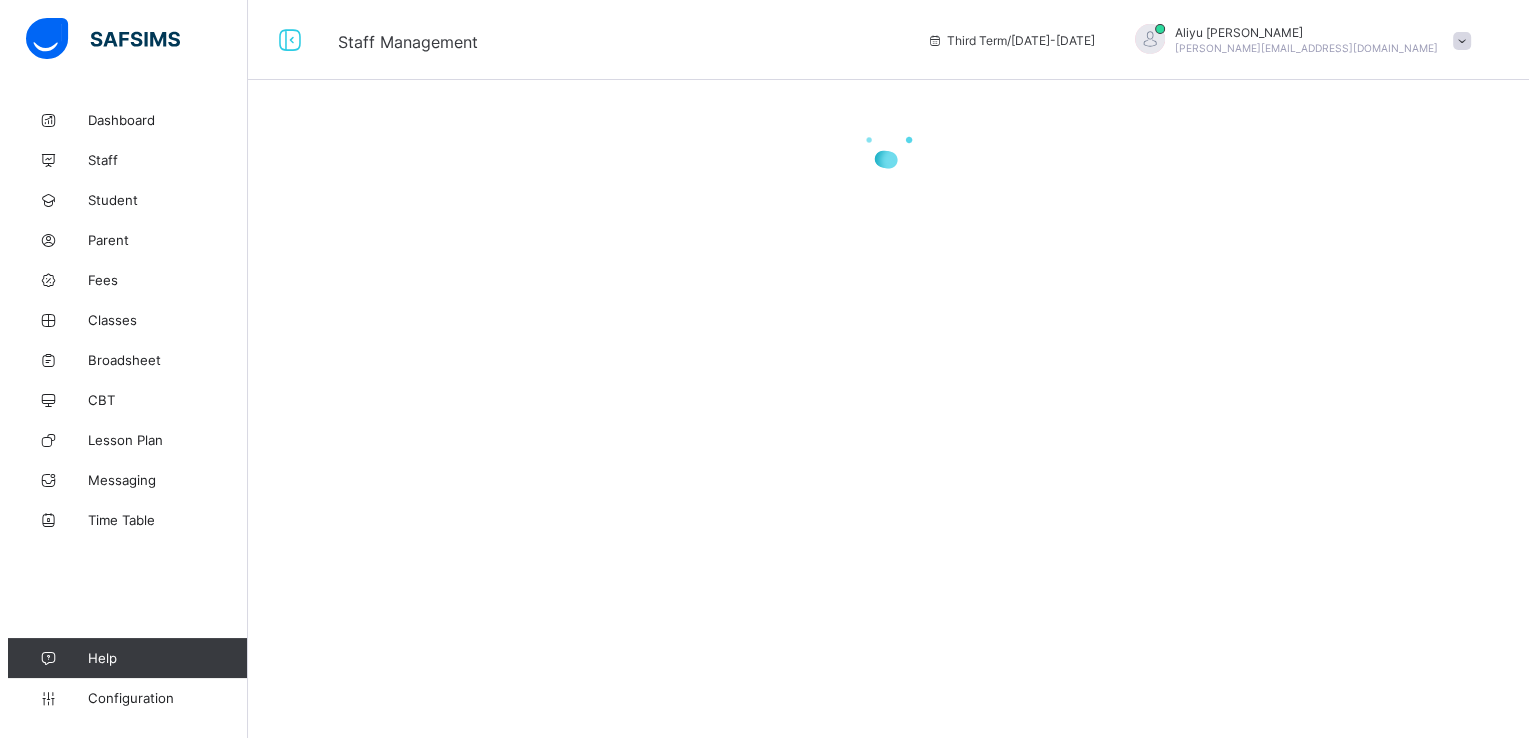 scroll, scrollTop: 0, scrollLeft: 0, axis: both 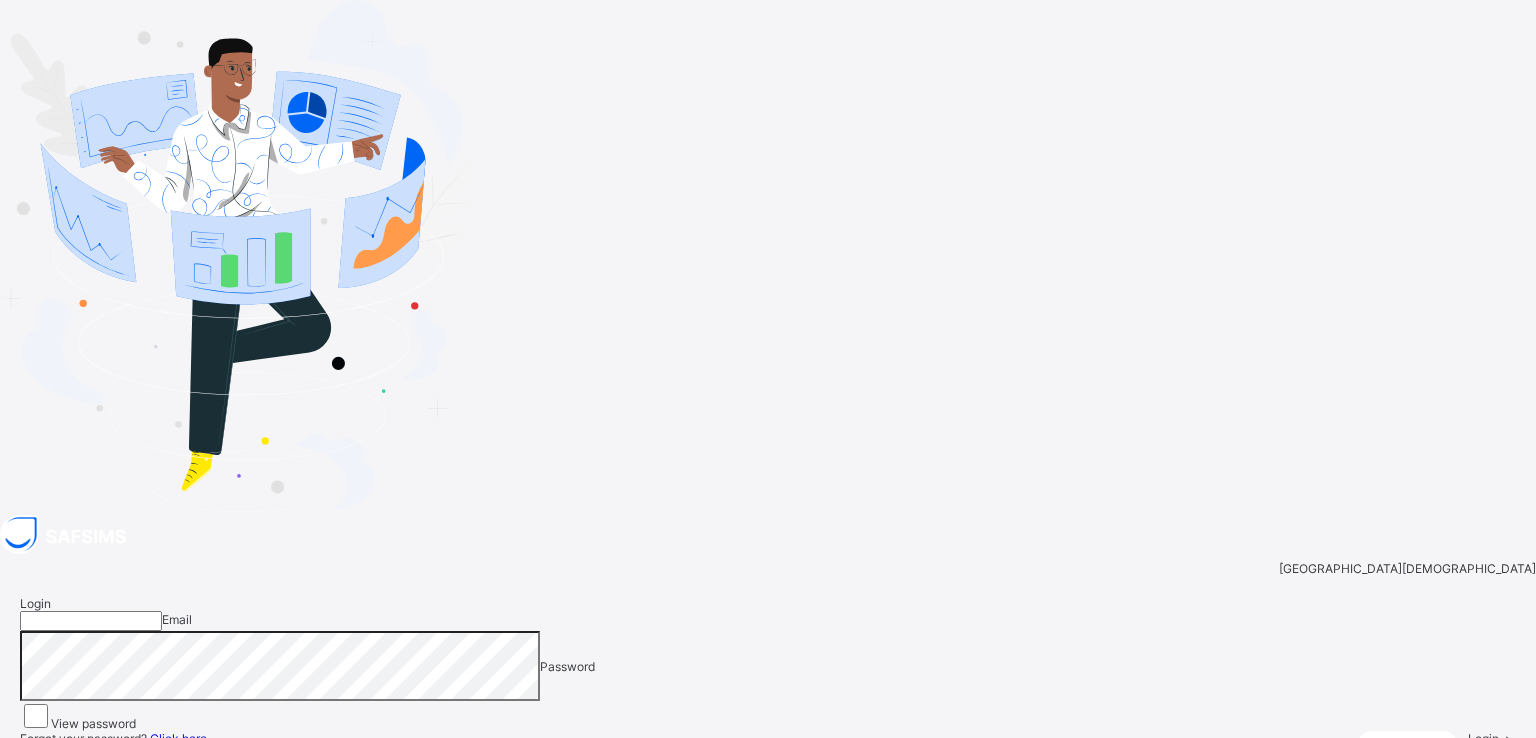 type on "**********" 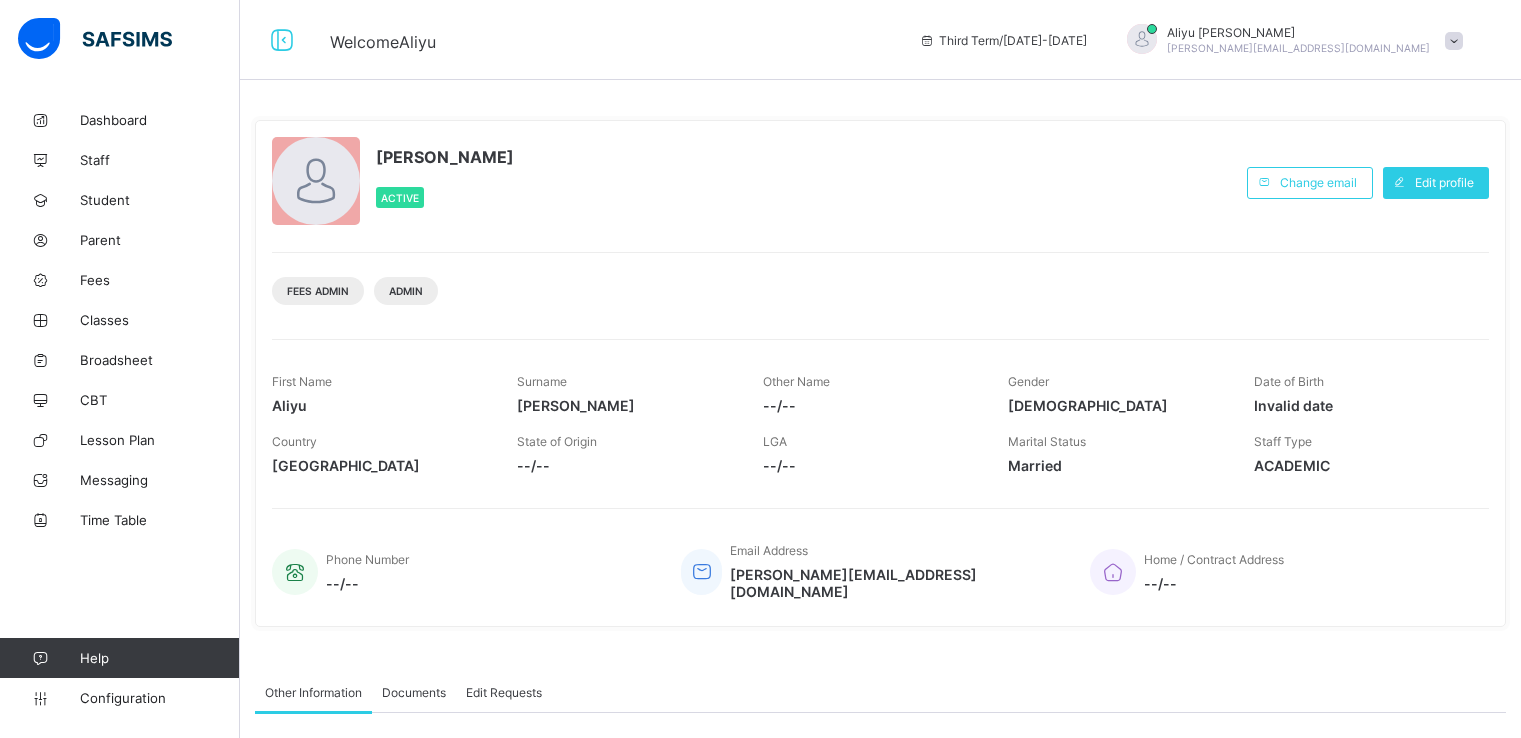 scroll, scrollTop: 0, scrollLeft: 0, axis: both 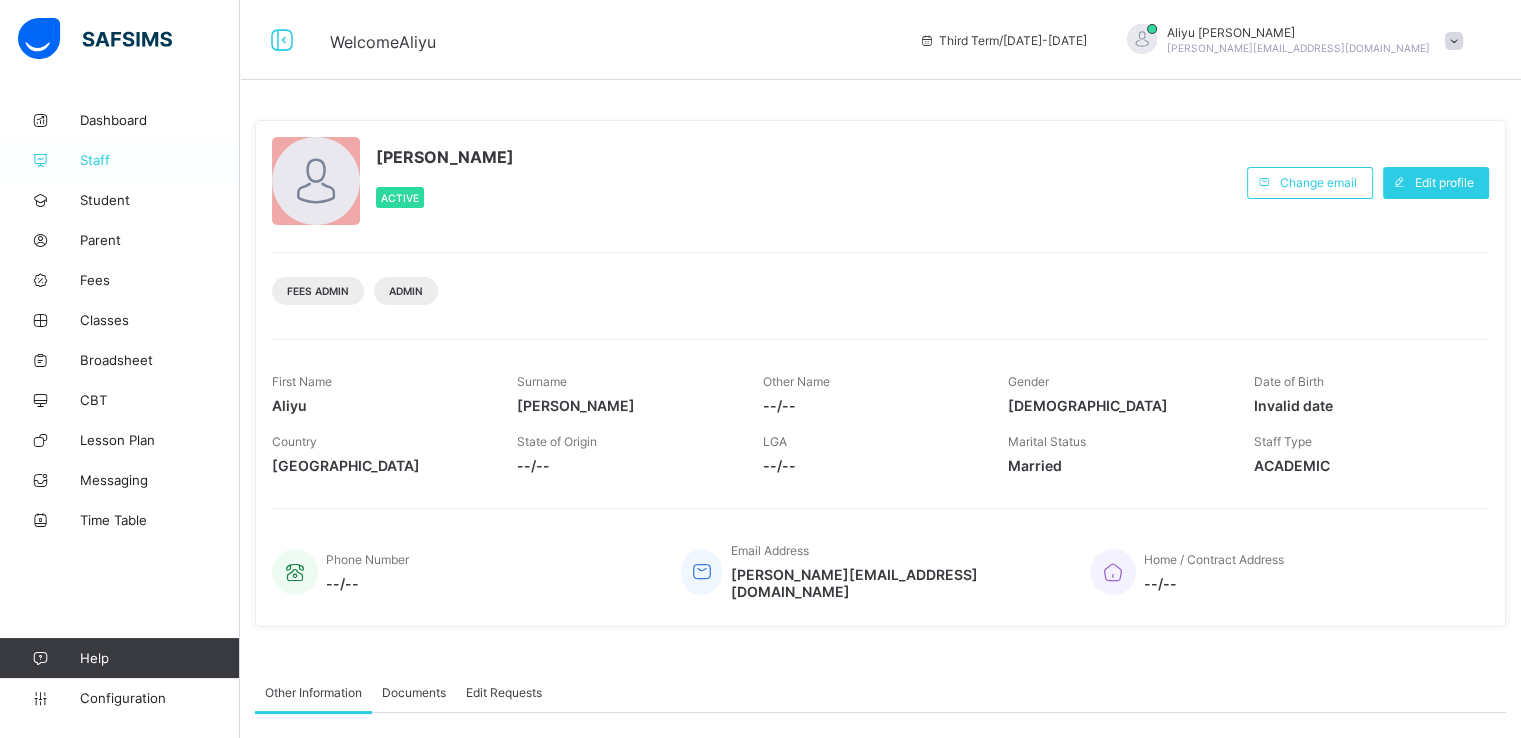 click on "Staff" at bounding box center (160, 160) 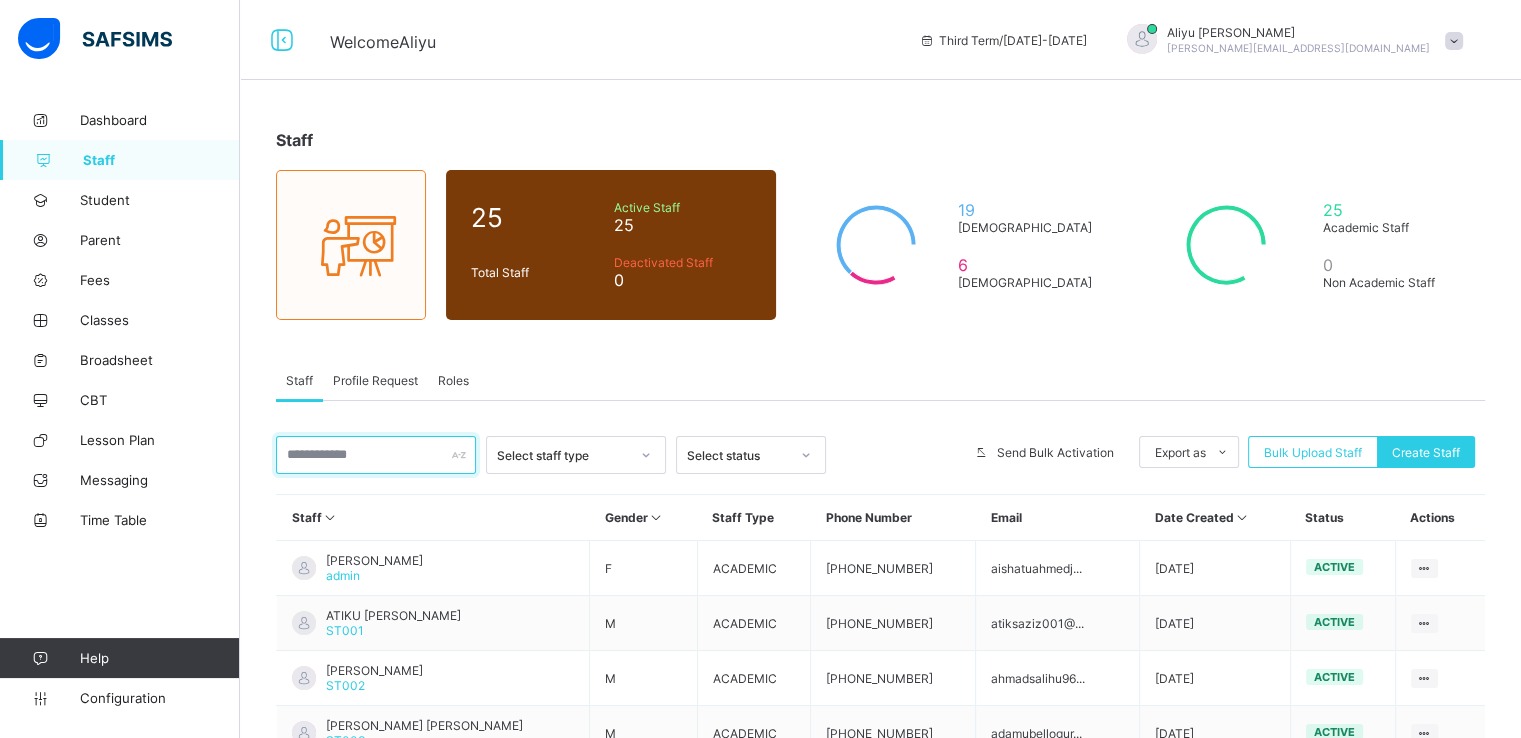 click at bounding box center (376, 455) 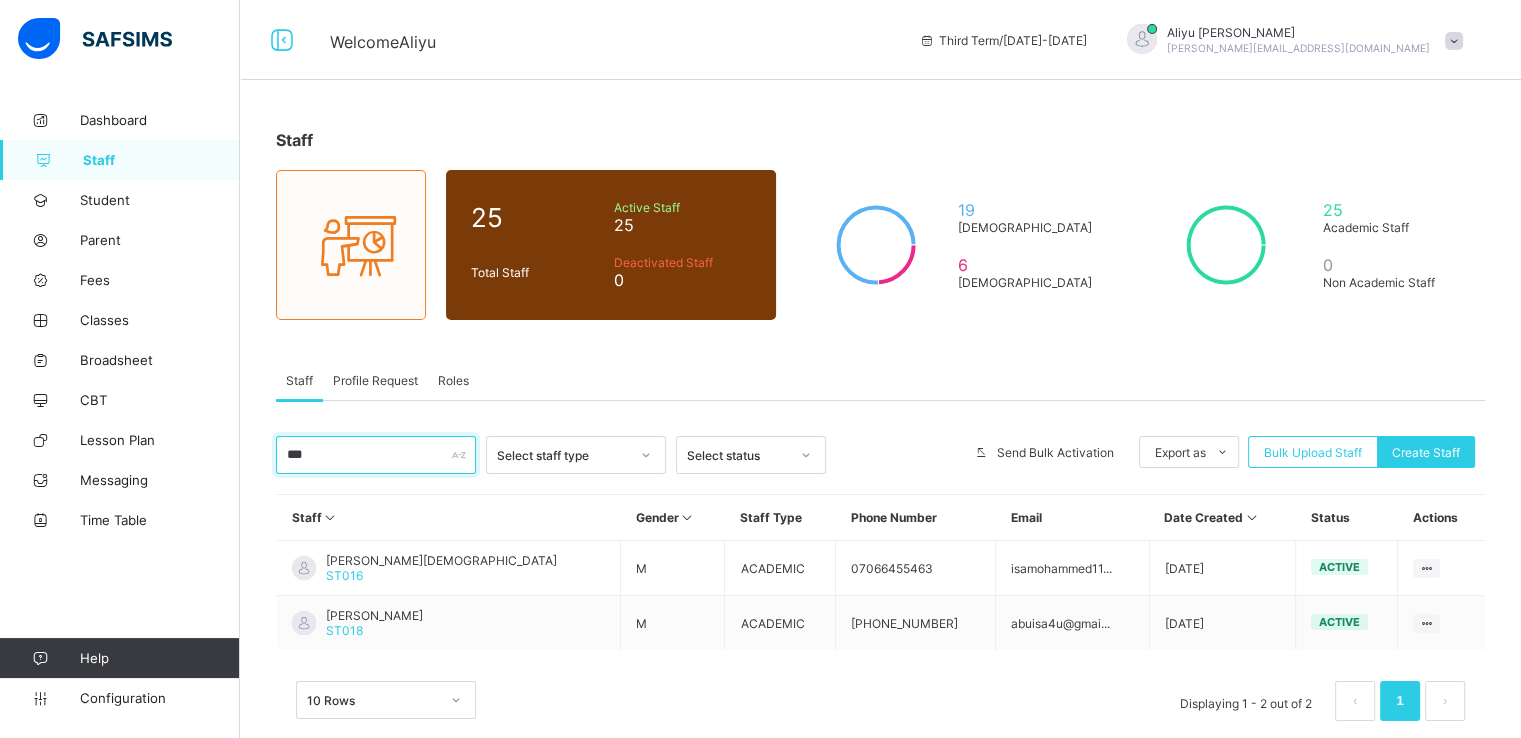 type on "***" 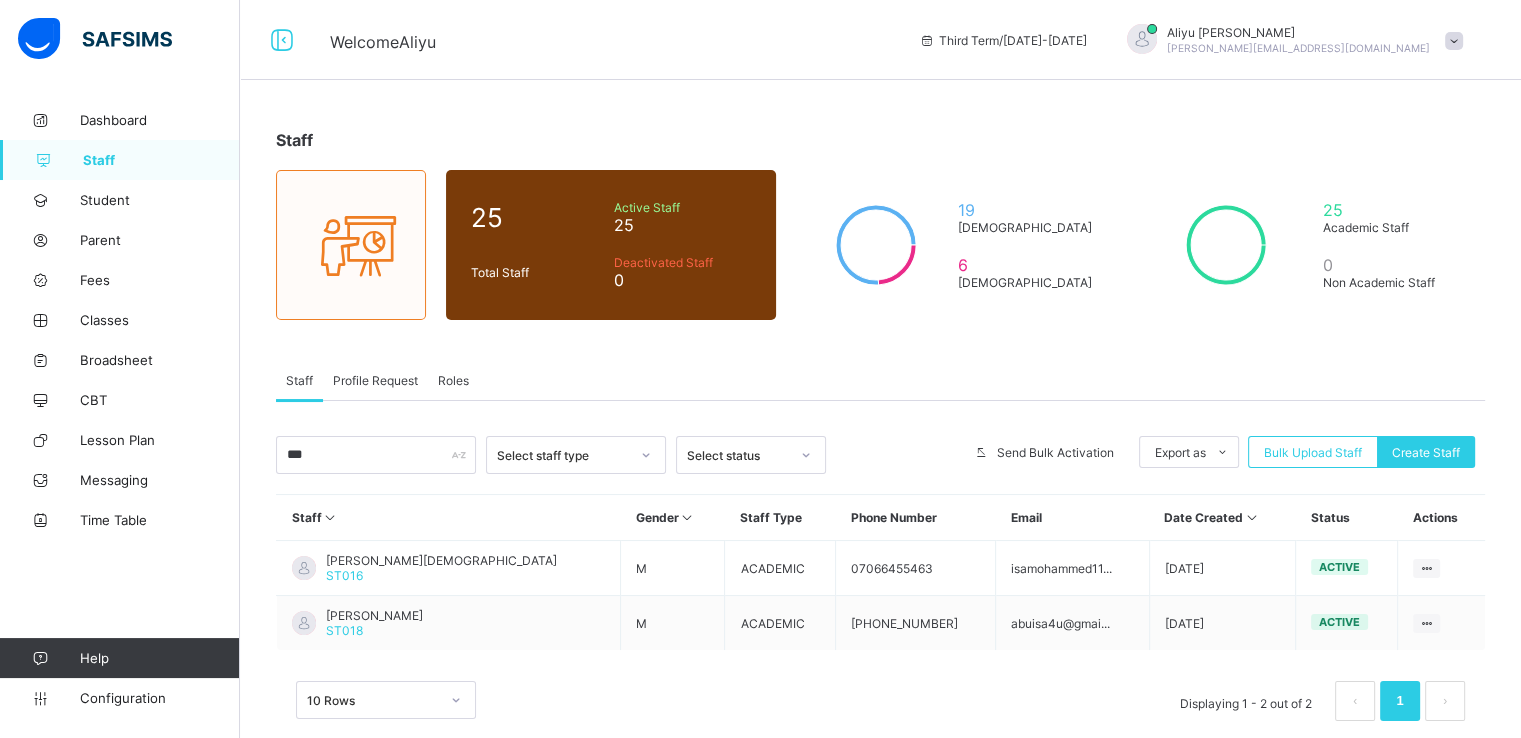 click on "Staff 25 Total Staff Active Staff 25 Deactivated Staff 0 19   [DEMOGRAPHIC_DATA]  6   [DEMOGRAPHIC_DATA] 25 Academic Staff 0 Non Academic Staff Staff Profile Request Roles Staff More Options   *** Select staff type Select status Send Bulk Activation Export as    Pdf Report  Excel Report Bulk Upload Staff Create Staff Staff Gender Staff Type Phone Number Email Date Created Status Actions [PERSON_NAME] ST016 M ACADEMIC 07066455463 isamohammed11... [DATE] active View Profile Edit Staff Reset Password Resend Activation Link Change Email Delete Staff ABUBAKAR  ISA ST018 M ACADEMIC [PHONE_NUMBER] abuisa4u@gmai... [DATE] active View Profile Edit Staff Reset Password Resend Activation Link Change Email Delete Staff 10 Rows Displaying 1 - 2 out of 2 1  SKAFA ISLAMIC SCHOOL WURO YOLDE, [GEOGRAPHIC_DATA], FUFORE LOCAL GOVERNMENT AREA, ADAMAWA , Phone:   [PHONE_NUMBER] List of   staff [DATE] 5:07:57 pm S/N staff ID Name Image Gender Staff Type Phone Number Email × Delete Staff This action would delete        from the system.  Cancel × × 0" at bounding box center [880, 435] 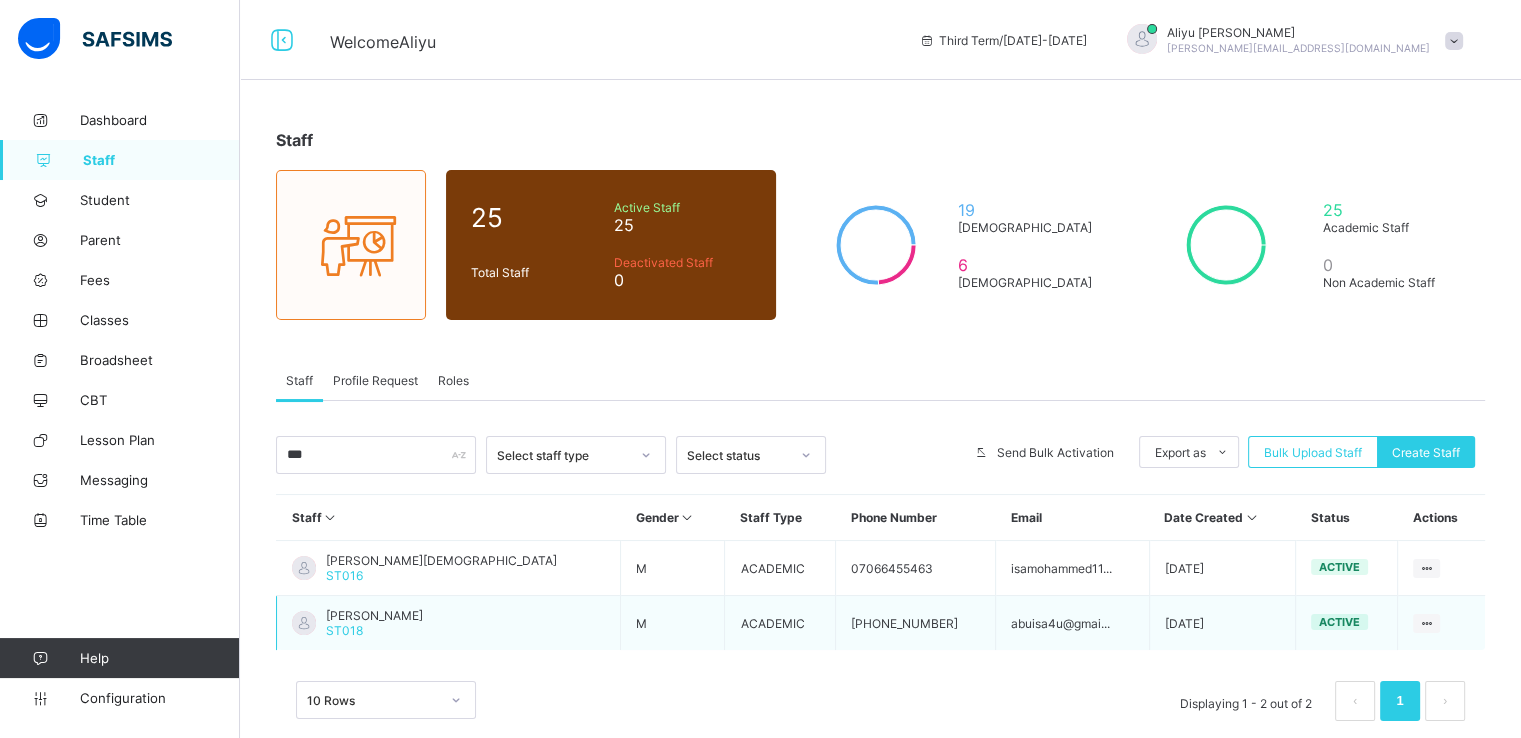 click on "[PERSON_NAME]" at bounding box center [374, 615] 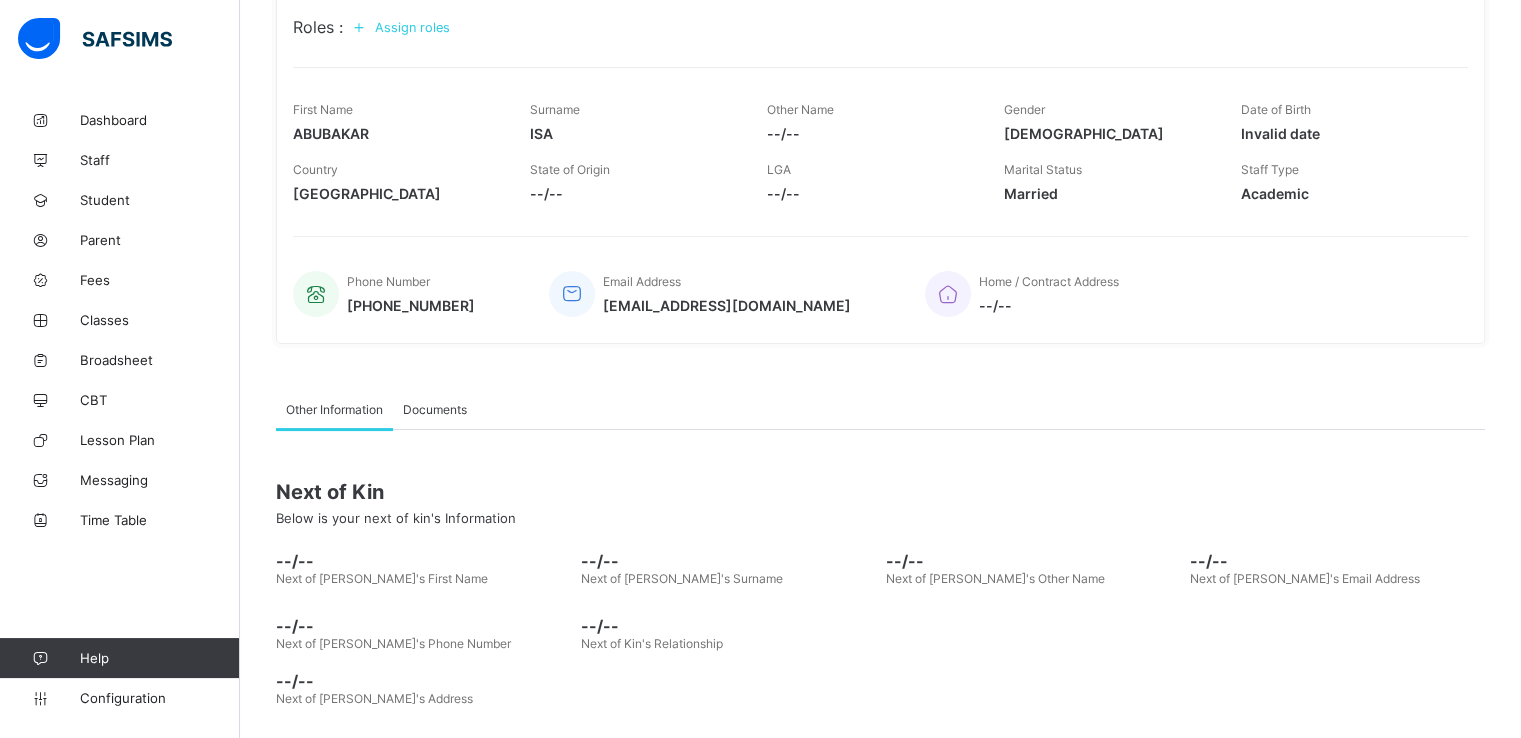 scroll, scrollTop: 330, scrollLeft: 0, axis: vertical 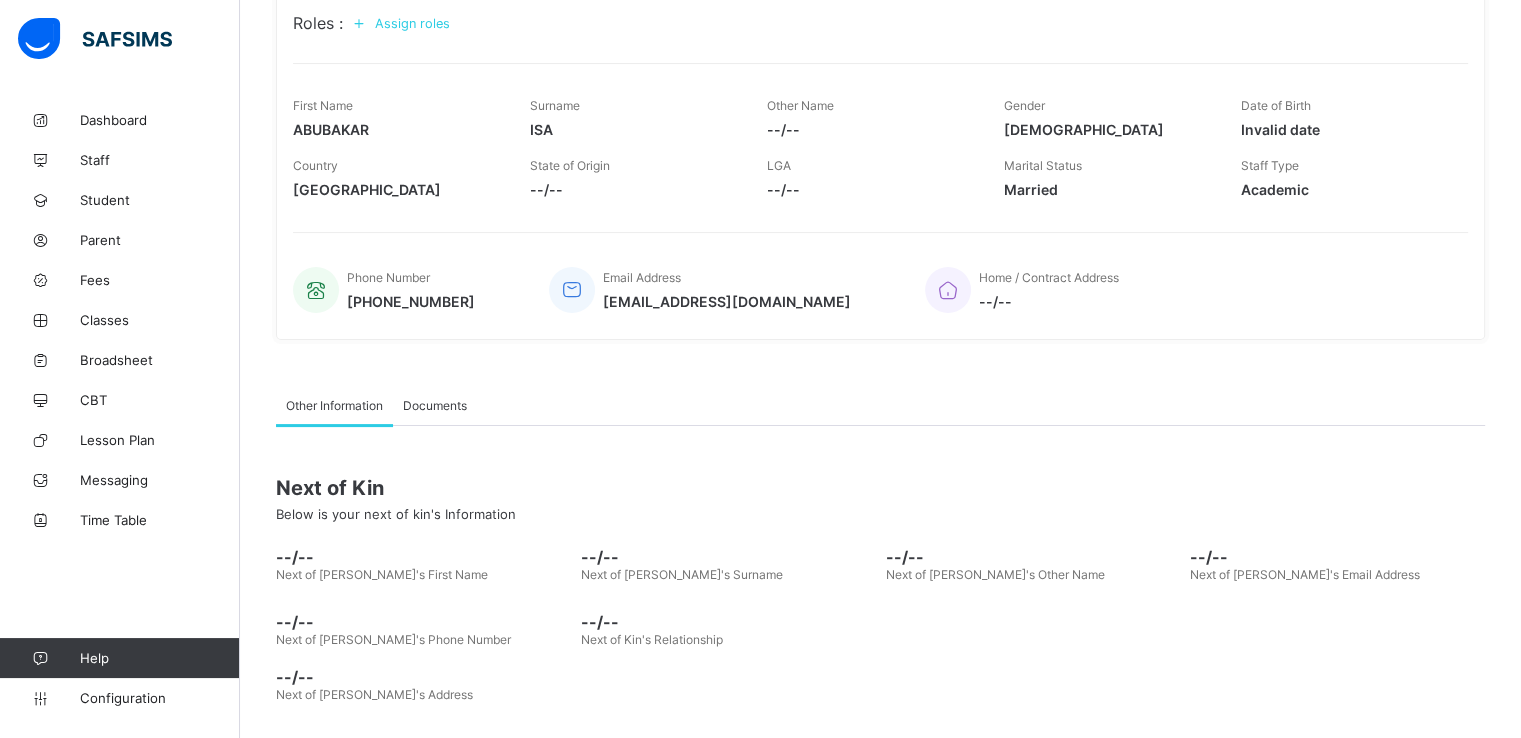 click on "[EMAIL_ADDRESS][DOMAIN_NAME]" at bounding box center (727, 301) 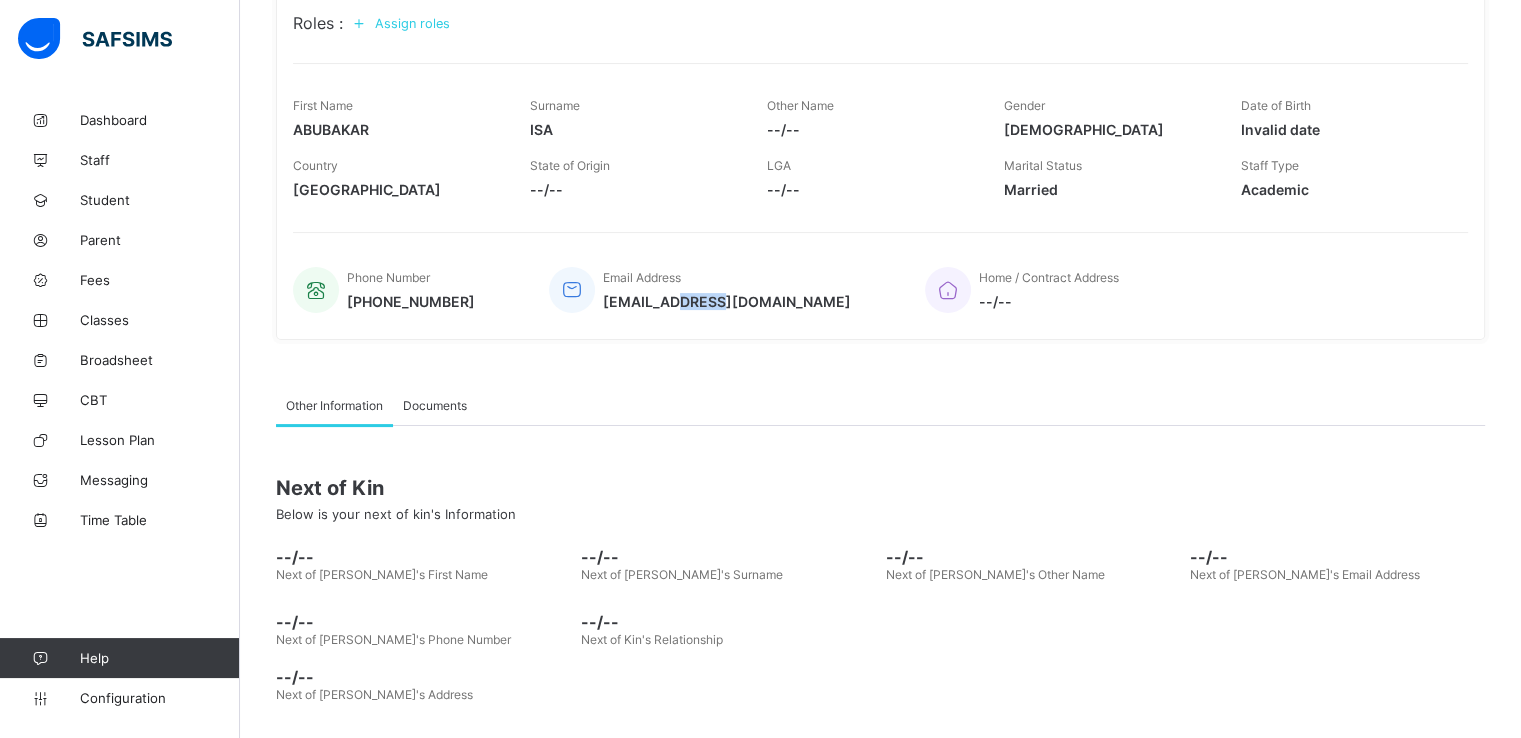 click on "[EMAIL_ADDRESS][DOMAIN_NAME]" at bounding box center (727, 301) 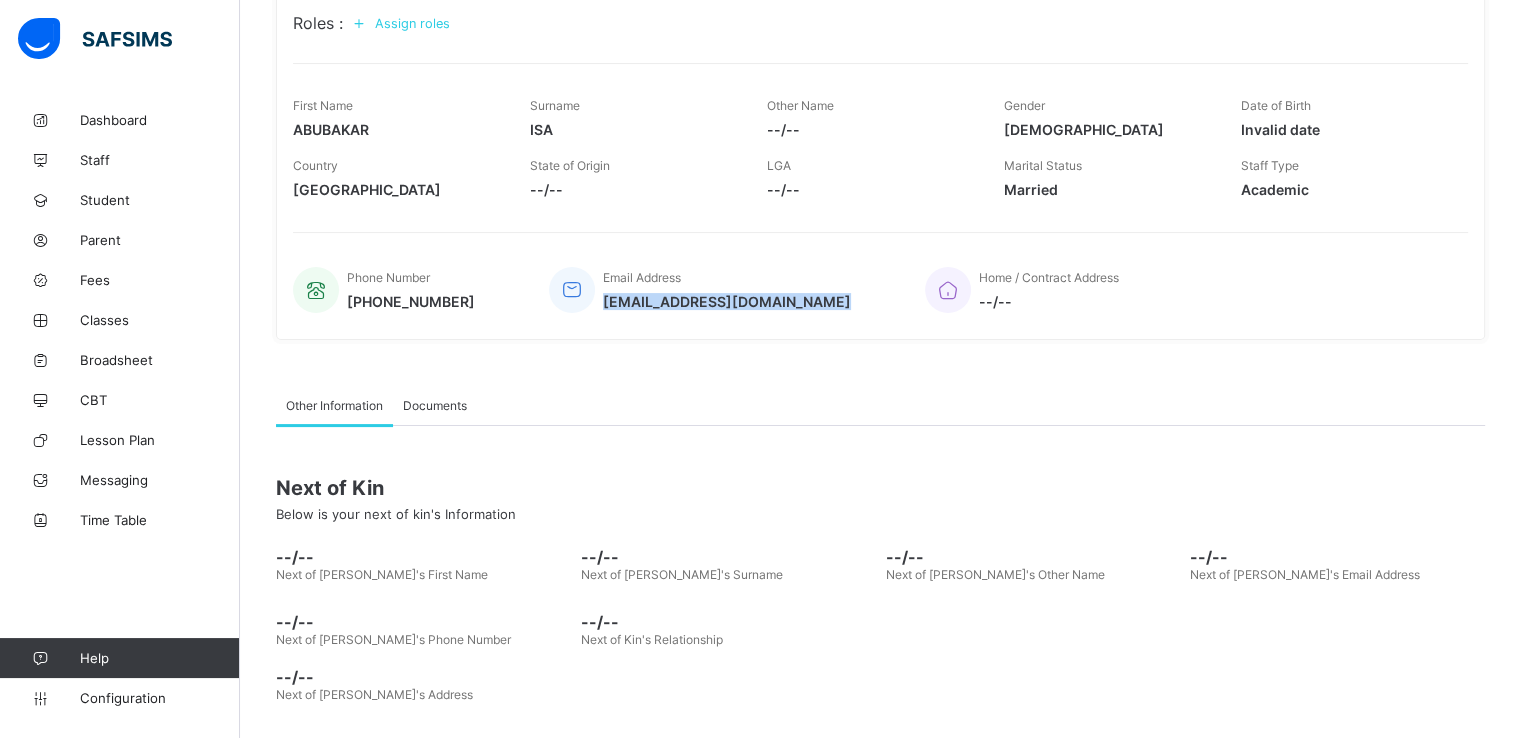 click on "[EMAIL_ADDRESS][DOMAIN_NAME]" at bounding box center [727, 301] 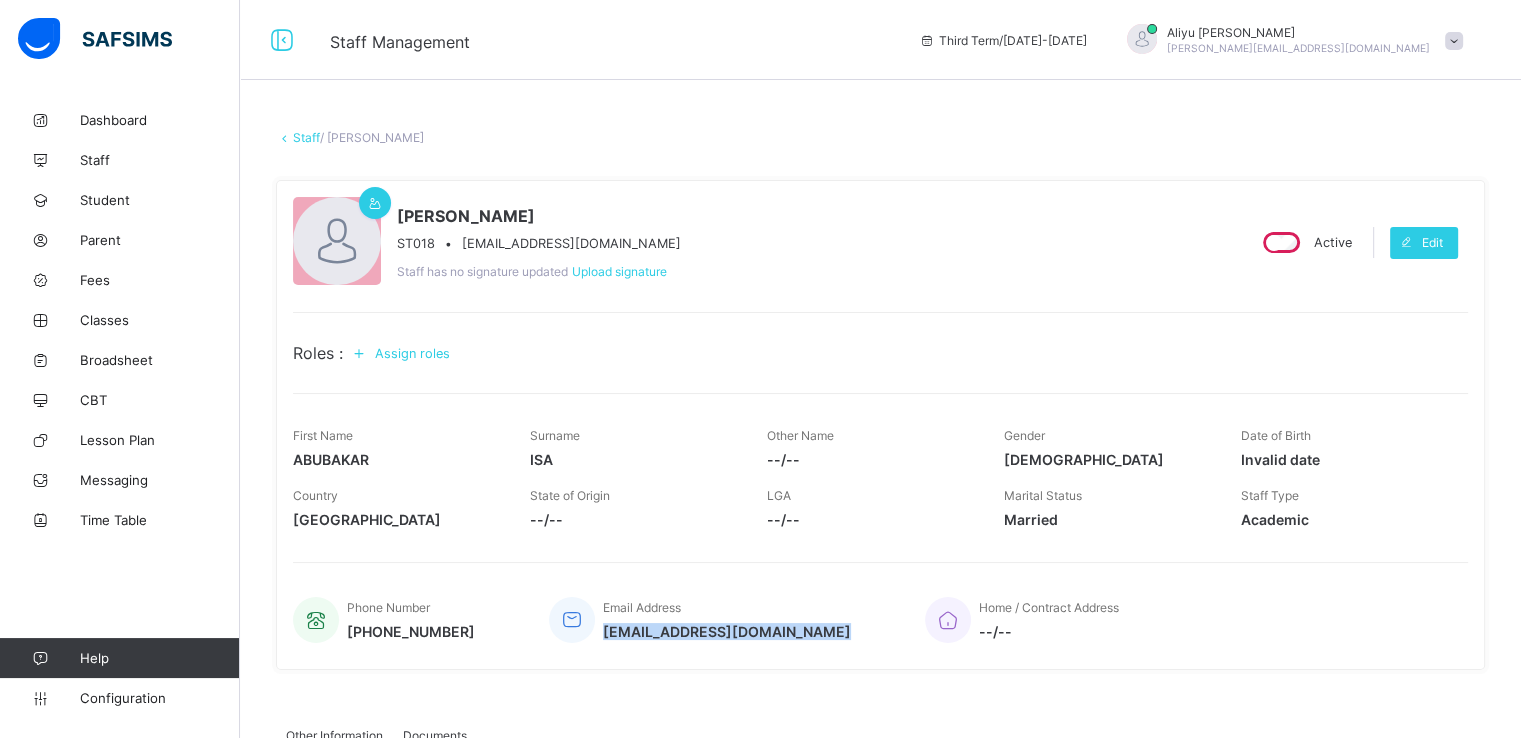 click on "Staff" at bounding box center [306, 137] 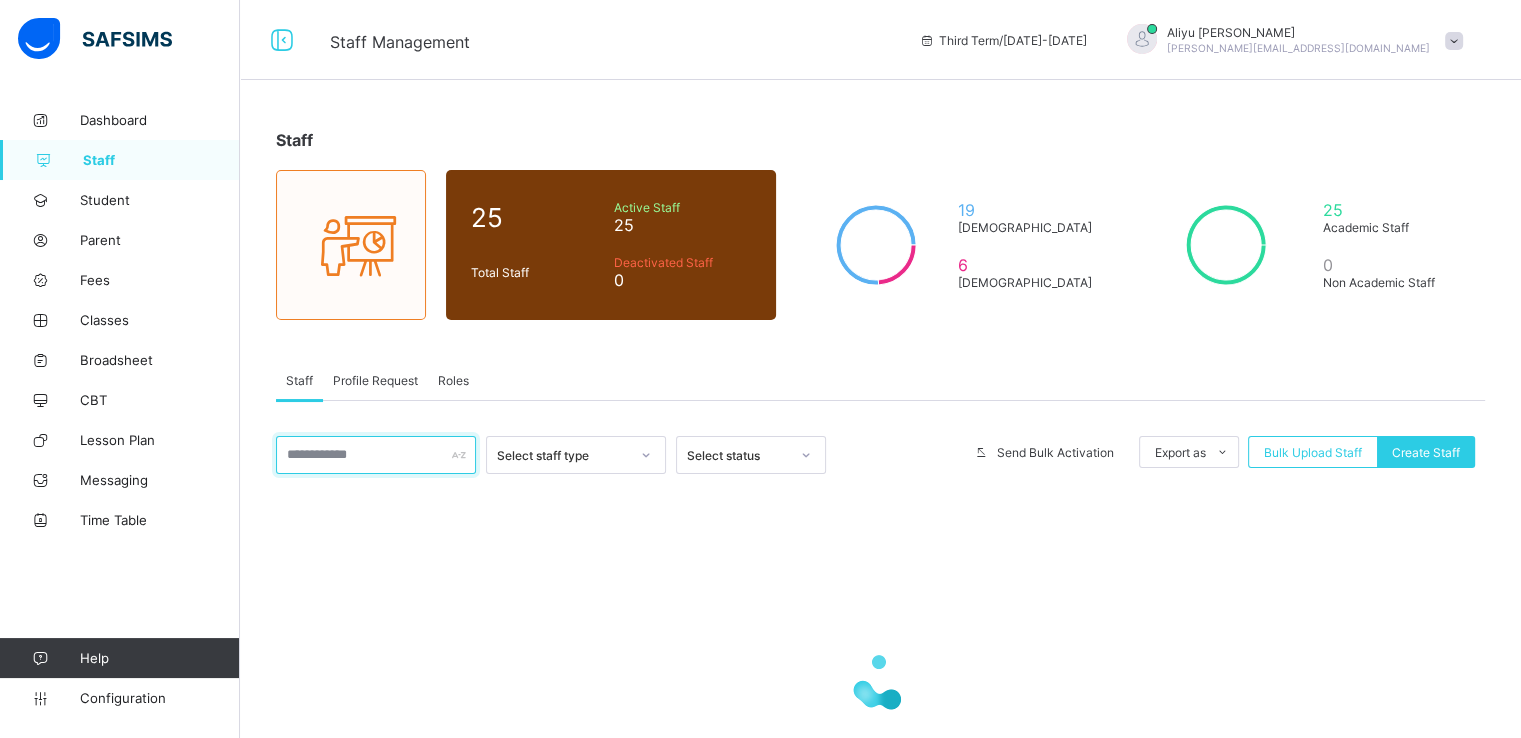 click at bounding box center (376, 455) 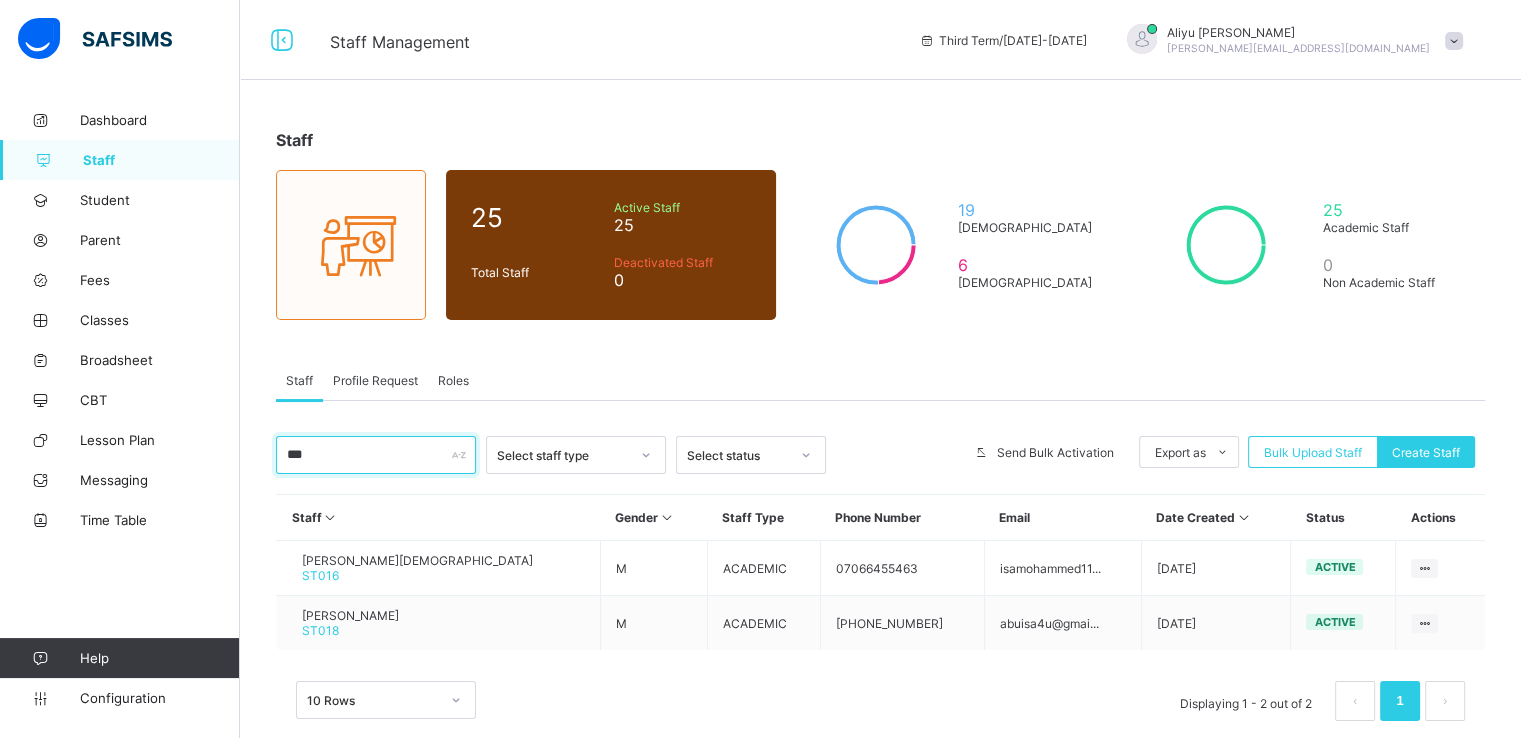 type on "***" 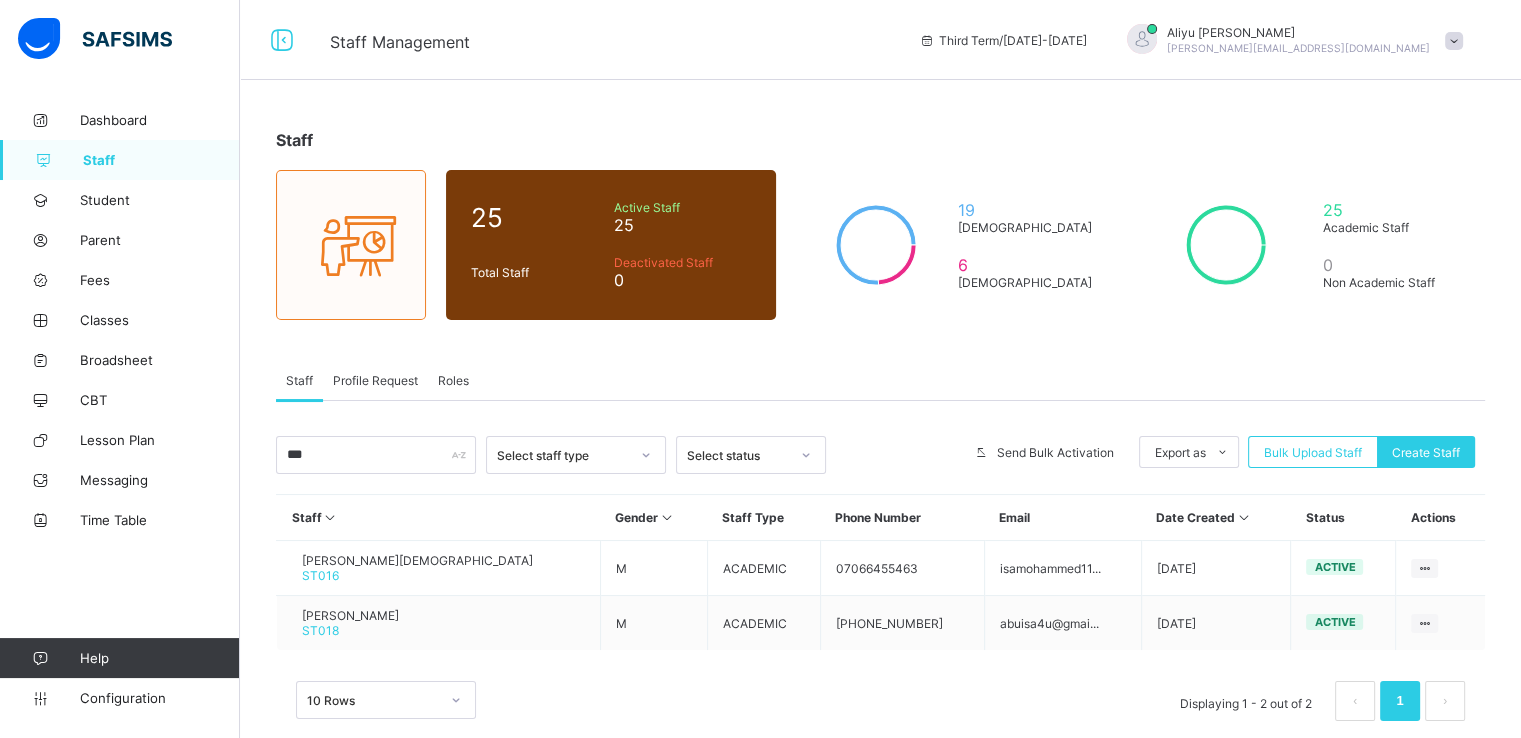 click on "Staff 25 Total Staff Active Staff 25 Deactivated Staff 0 19   [DEMOGRAPHIC_DATA]  6   [DEMOGRAPHIC_DATA] 25 Academic Staff 0 Non Academic Staff Staff Profile Request Roles Staff More Options   *** Select staff type Select status Send Bulk Activation Export as    Pdf Report  Excel Report Bulk Upload Staff Create Staff Staff Gender Staff Type Phone Number Email Date Created Status Actions [PERSON_NAME] ST016 M ACADEMIC 07066455463 isamohammed11... [DATE] active View Profile Edit Staff Reset Password Resend Activation Link Change Email Delete Staff ABUBAKAR  ISA ST018 M ACADEMIC [PHONE_NUMBER] abuisa4u@gmai... [DATE] active View Profile Edit Staff Reset Password Resend Activation Link Change Email Delete Staff 10 Rows Displaying 1 - 2 out of 2 1  SKAFA [DEMOGRAPHIC_DATA] SCHOOL WURO YOLDE, [GEOGRAPHIC_DATA], FUFORE LOCAL GOVERNMENT AREA, ADAMAWA , Phone:   [PHONE_NUMBER] List of   staff [DATE] 5:09:01 pm S/N staff ID Name Image Gender Staff Type Phone Number Email × Delete Staff This action would delete        from the system.  Cancel × × 0" at bounding box center (880, 435) 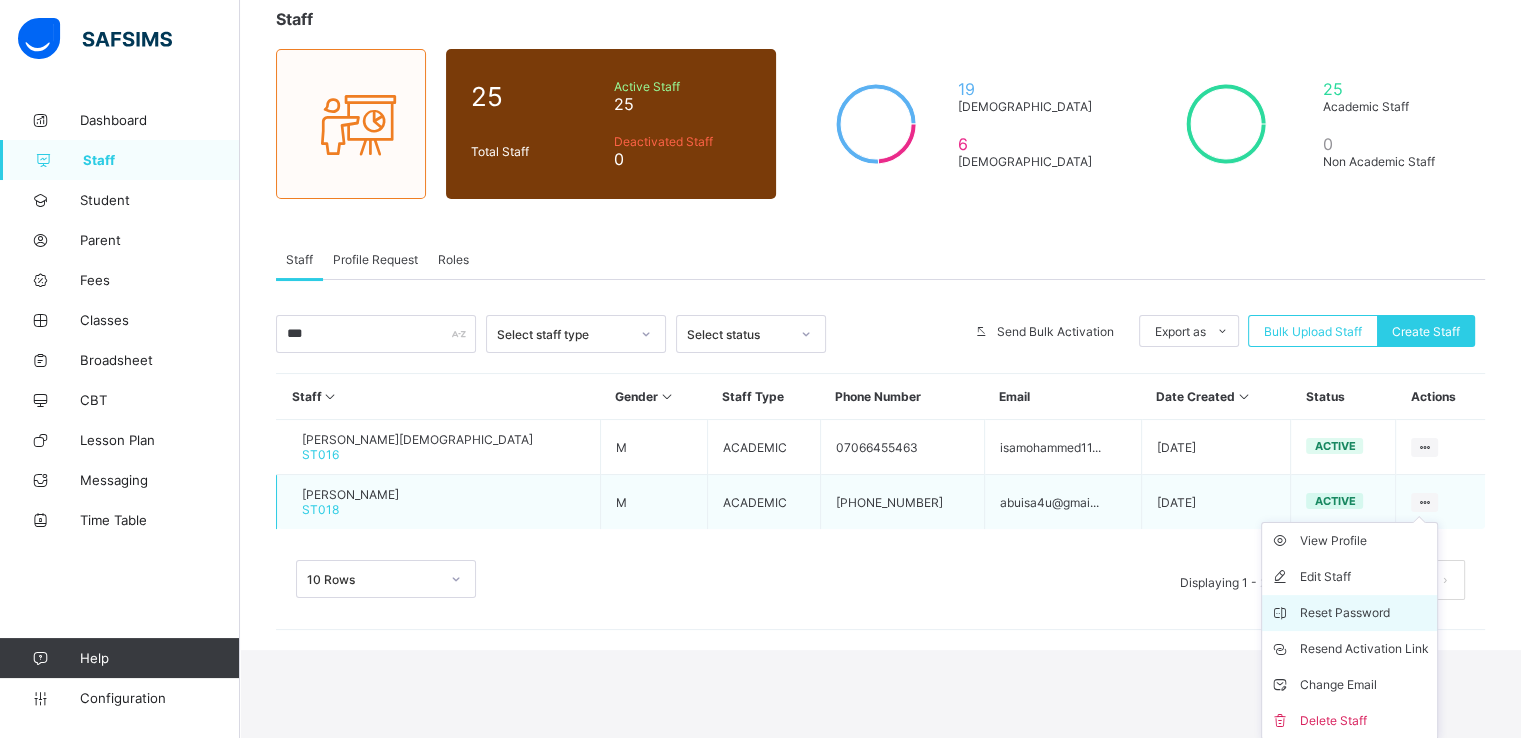 scroll, scrollTop: 120, scrollLeft: 0, axis: vertical 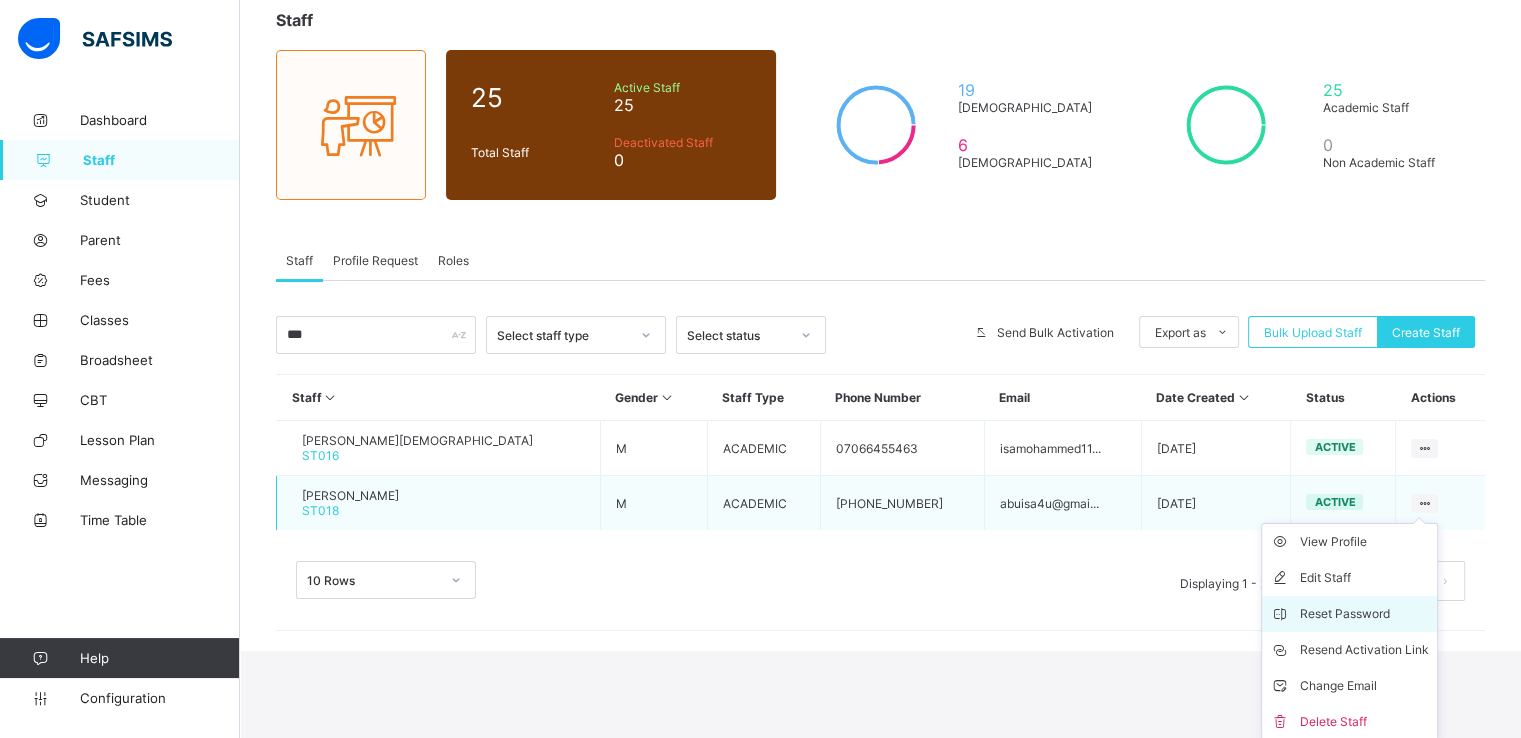 click on "Reset Password" at bounding box center (1364, 614) 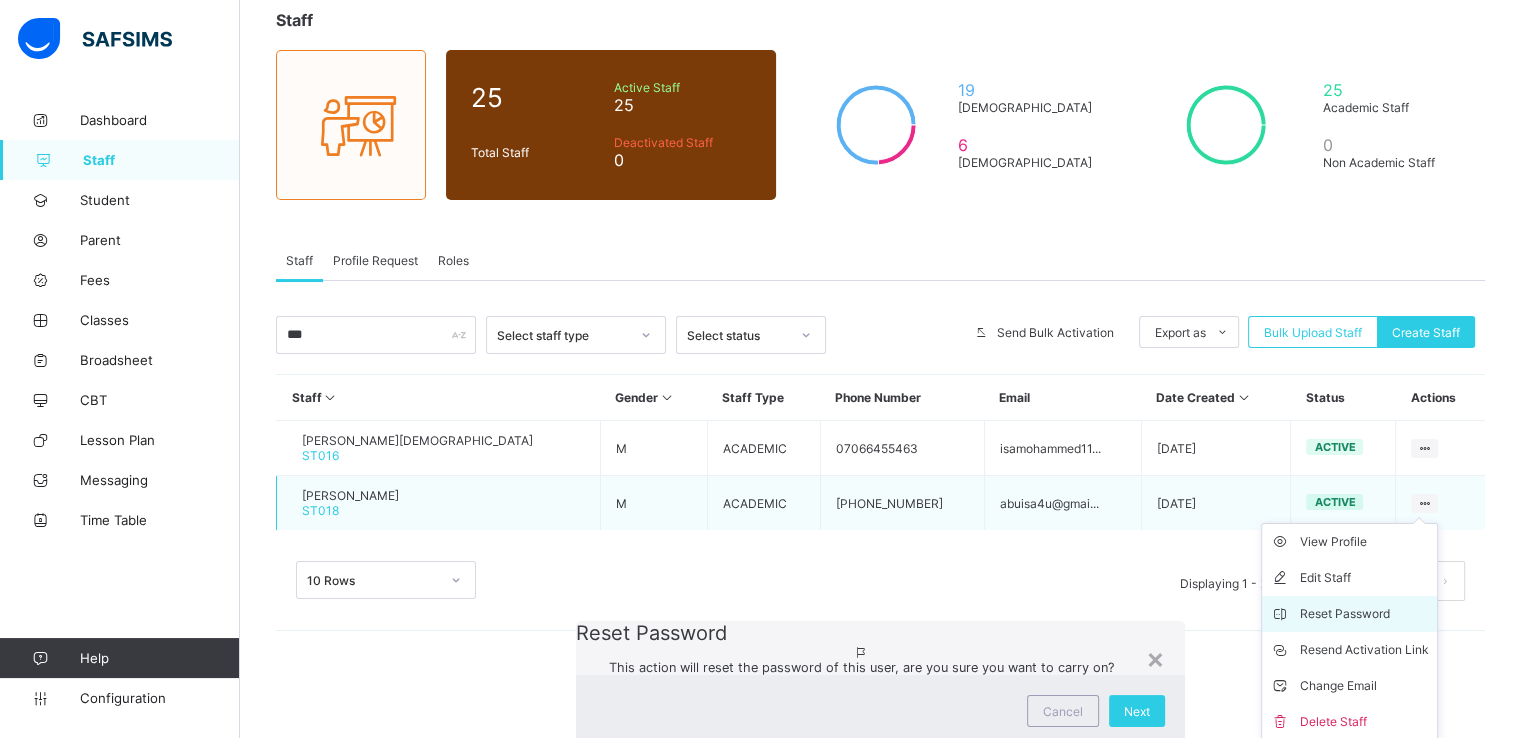 scroll, scrollTop: 32, scrollLeft: 0, axis: vertical 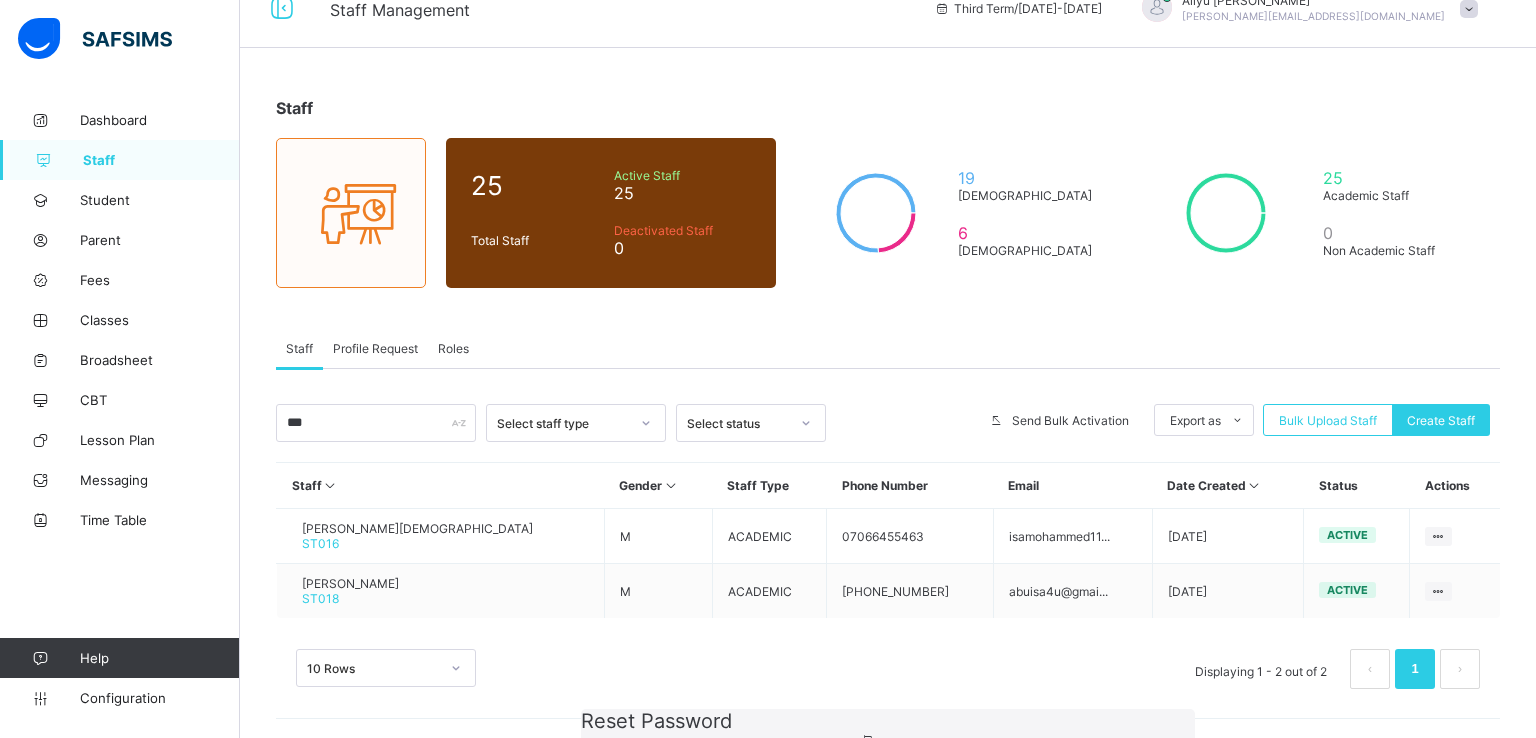 click on "Next" at bounding box center (1147, 799) 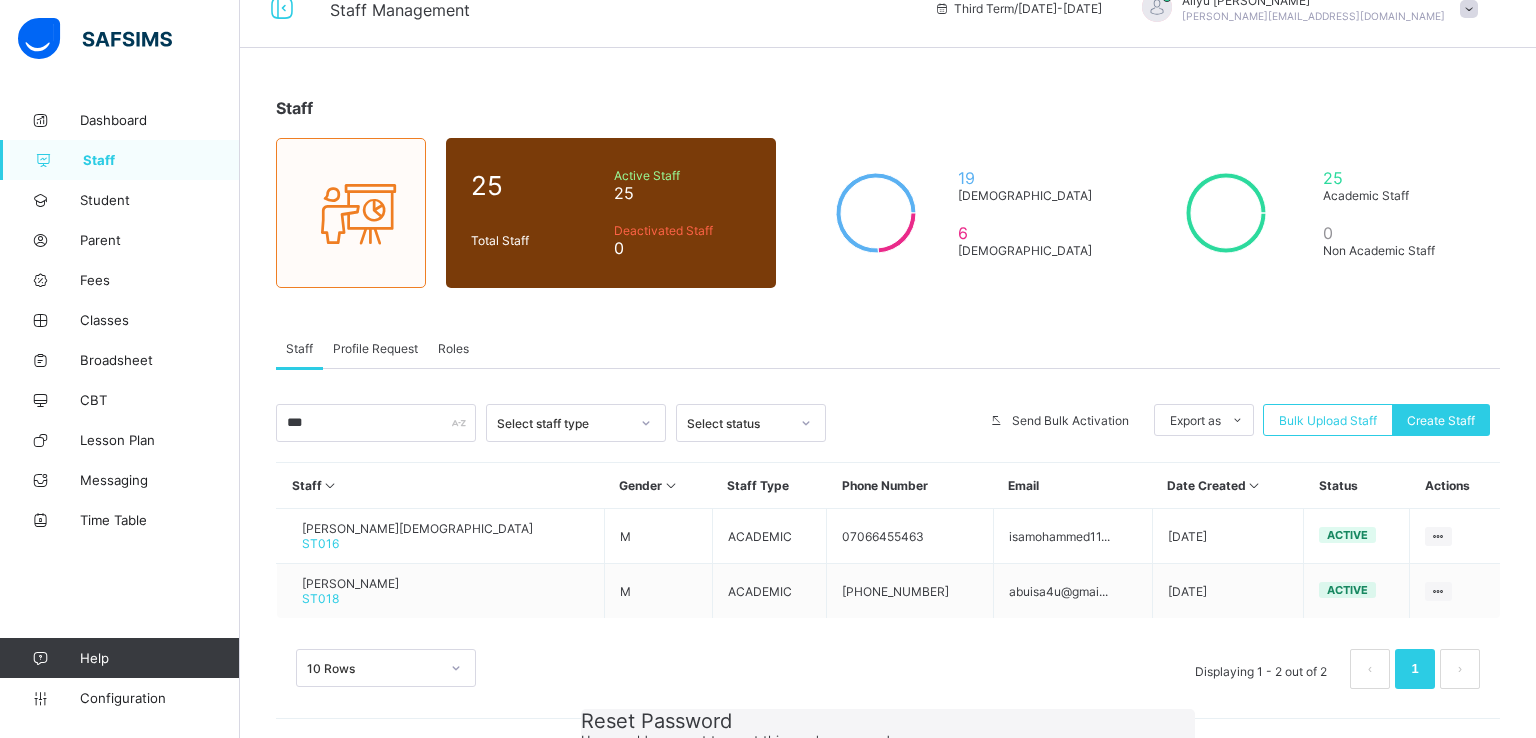 click at bounding box center (589, 774) 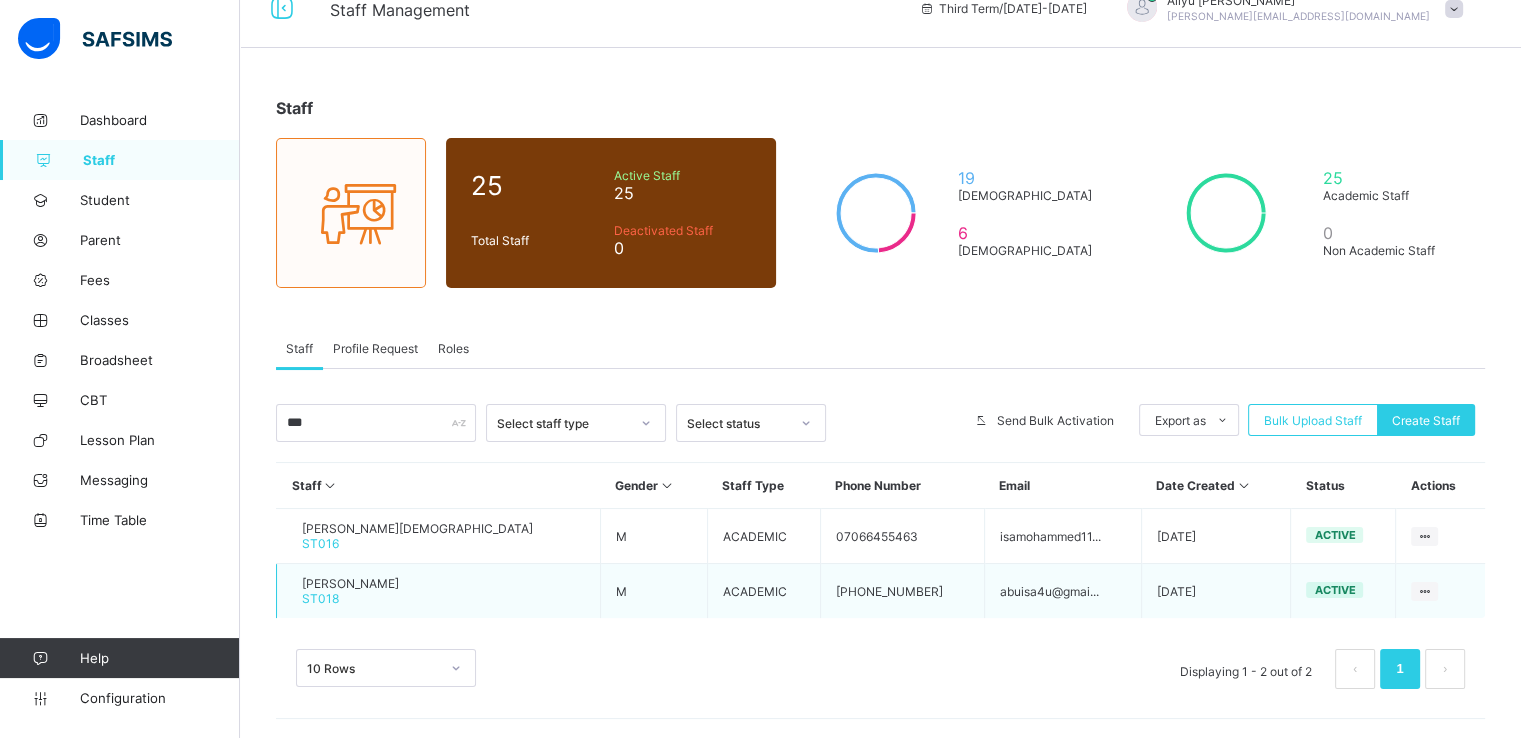 click on "ABUBAKAR  ISA" at bounding box center (350, 583) 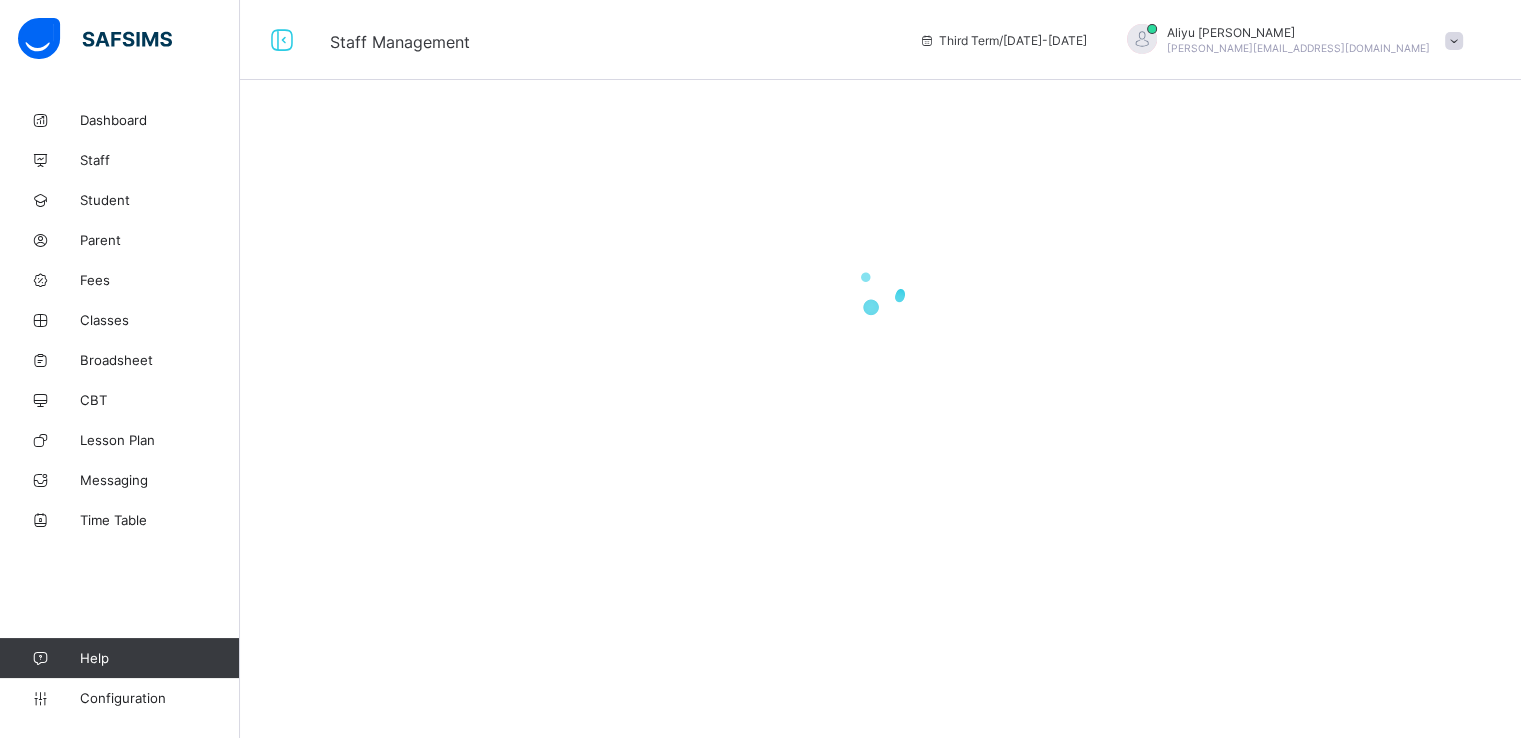 scroll, scrollTop: 0, scrollLeft: 0, axis: both 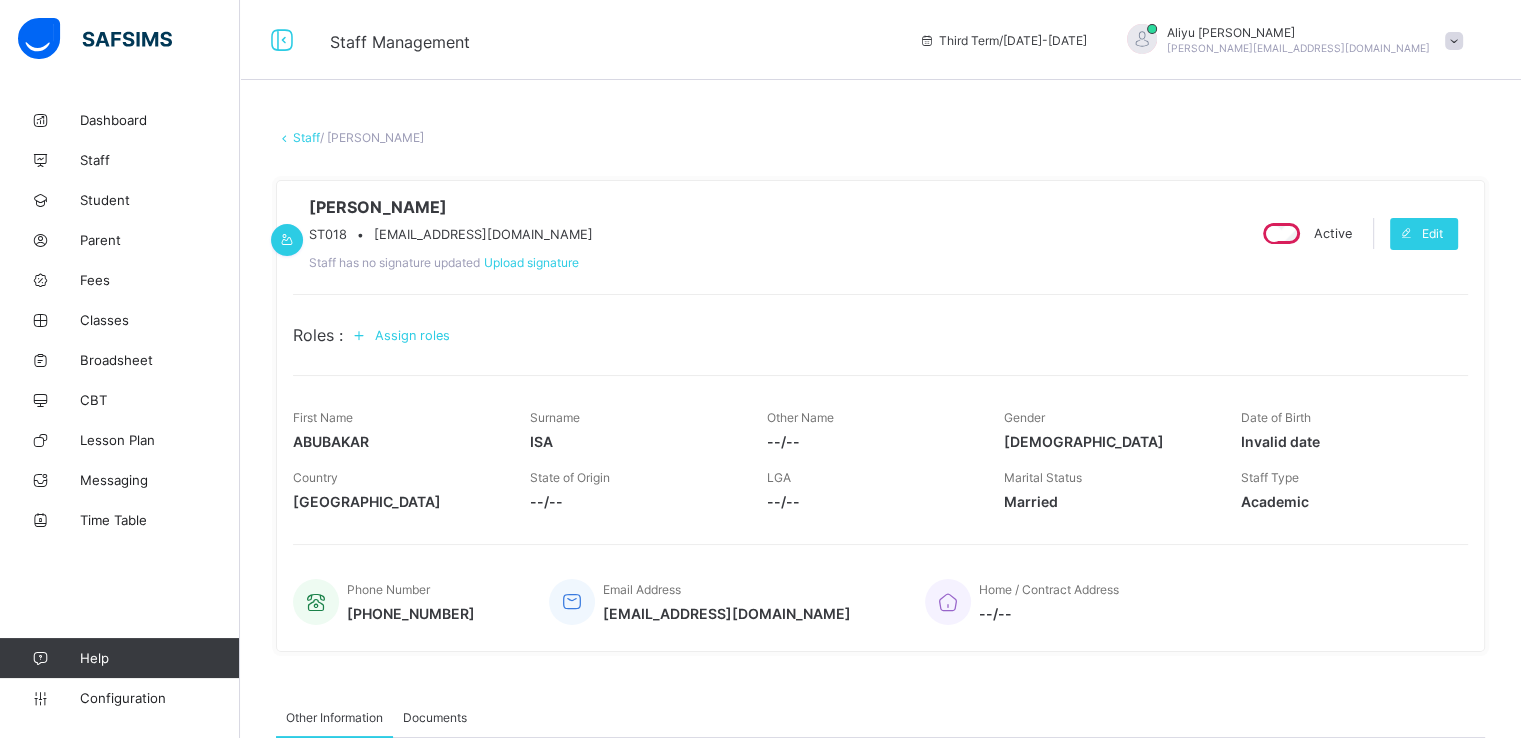 click on "abuisa4u@gmail.com" at bounding box center (727, 613) 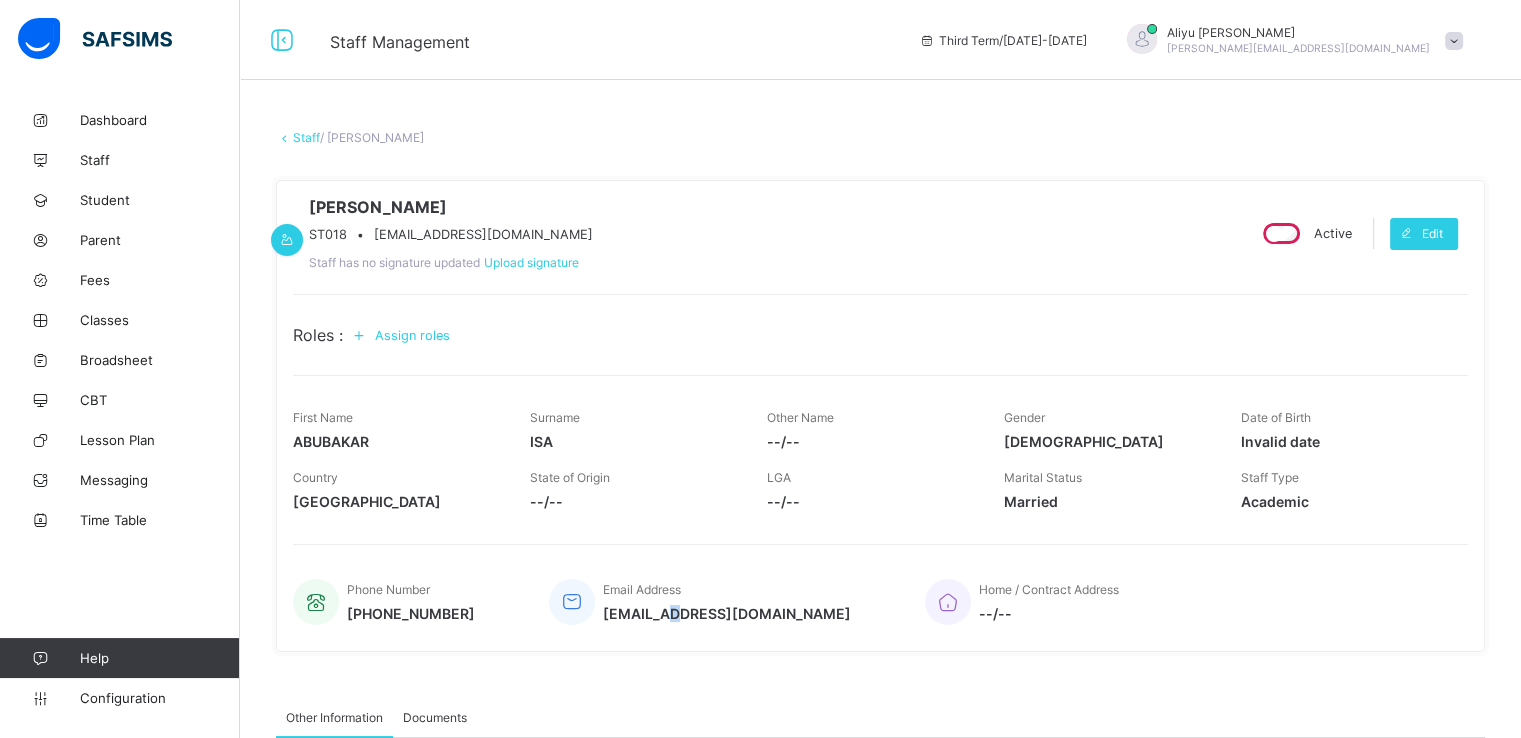 click on "abuisa4u@gmail.com" at bounding box center [727, 613] 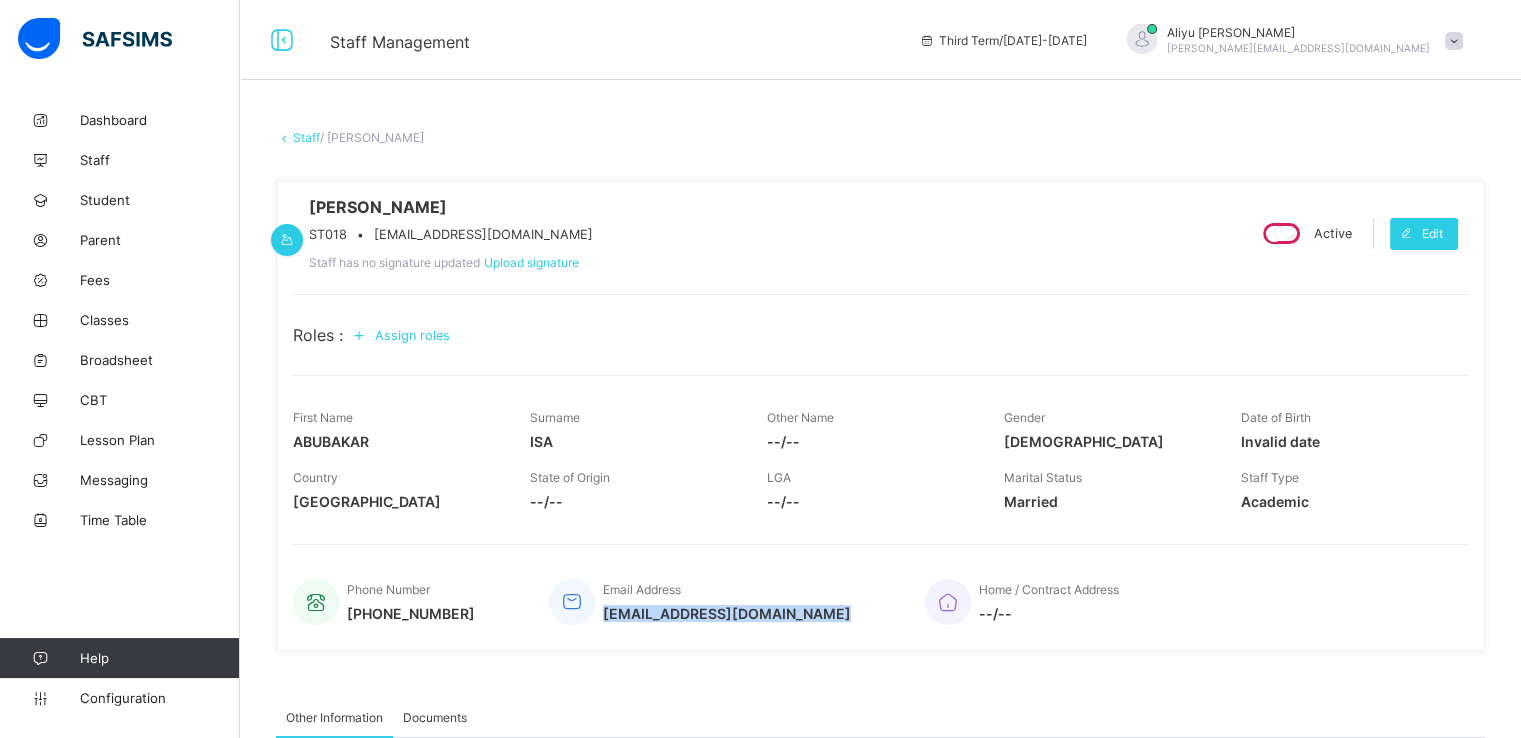 click on "abuisa4u@gmail.com" at bounding box center [727, 613] 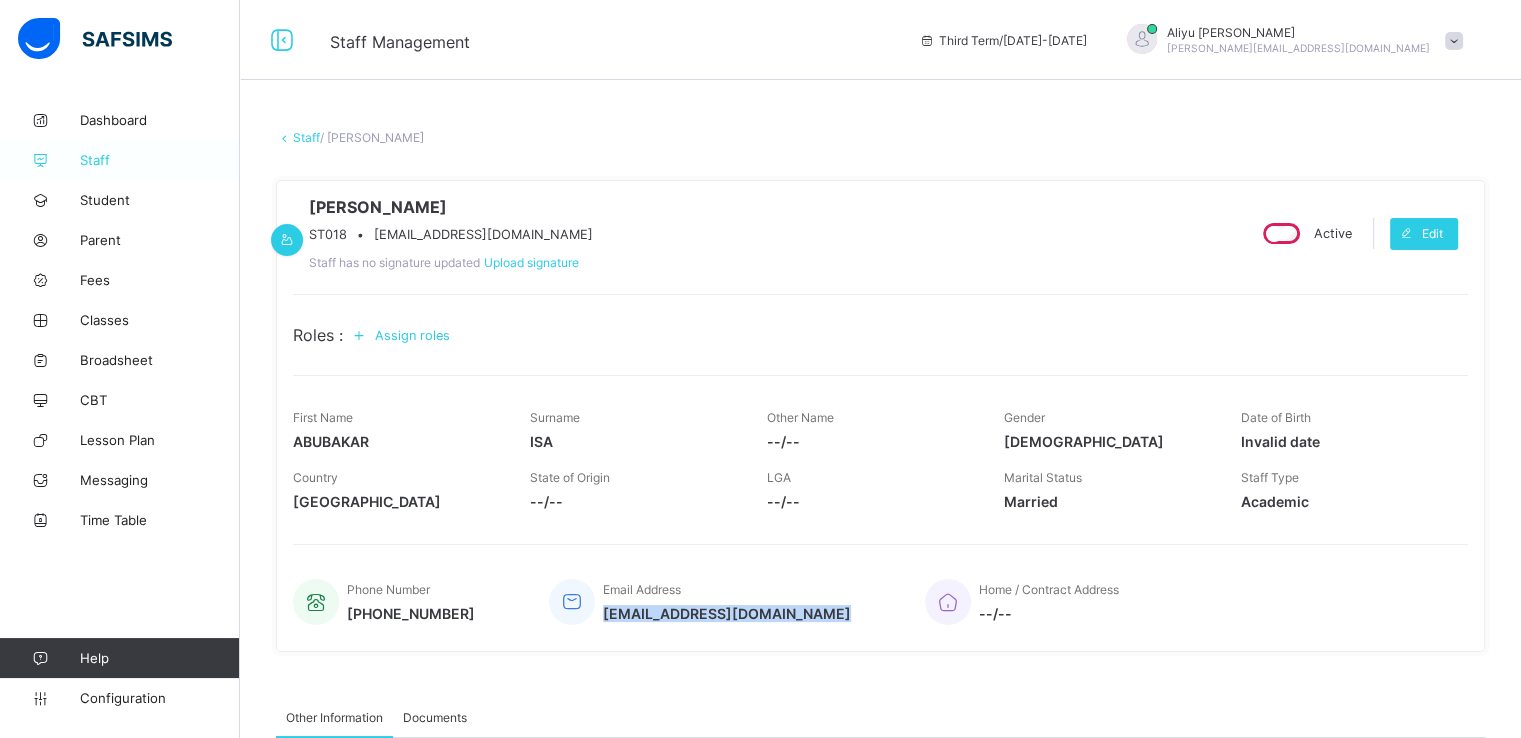 click on "Staff" at bounding box center (160, 160) 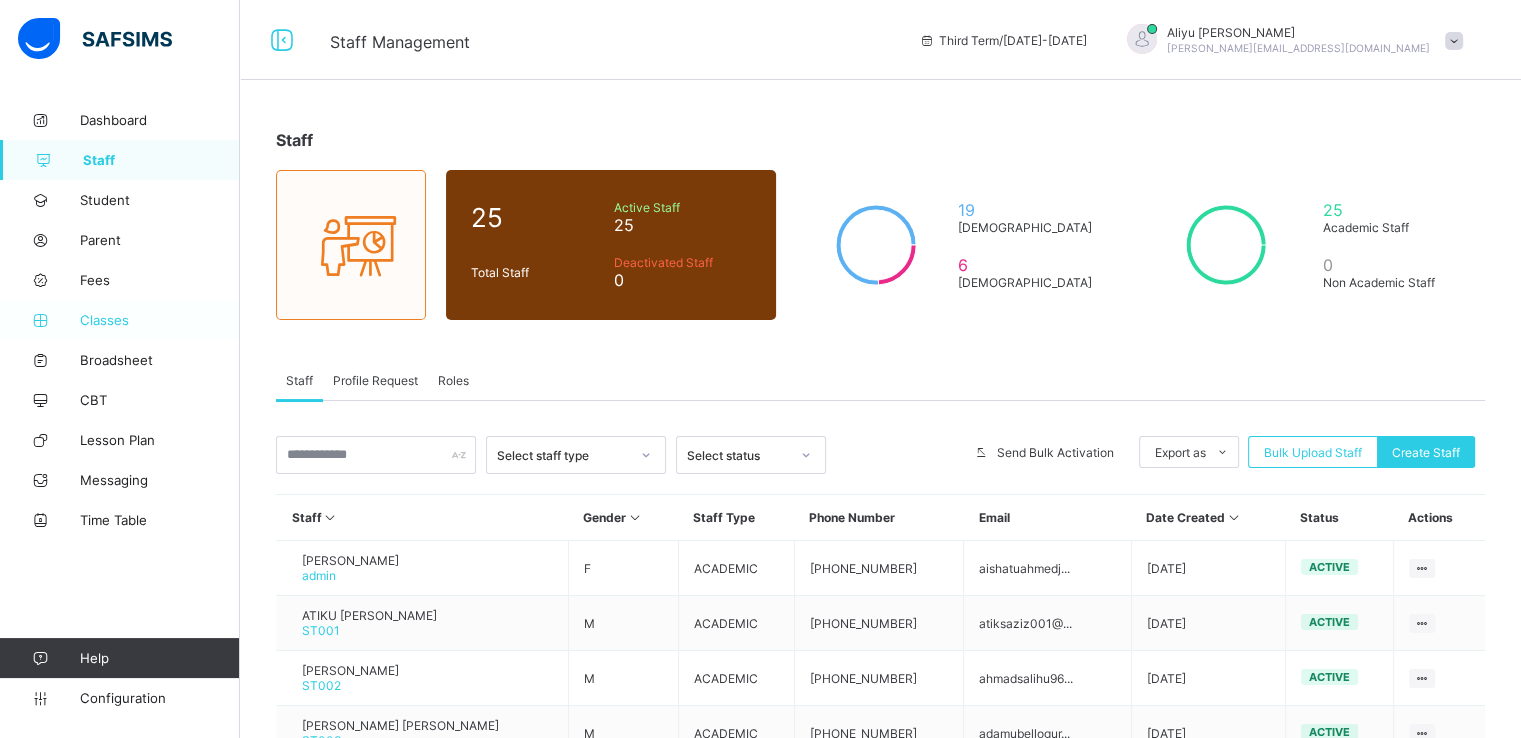 click on "Classes" at bounding box center [160, 320] 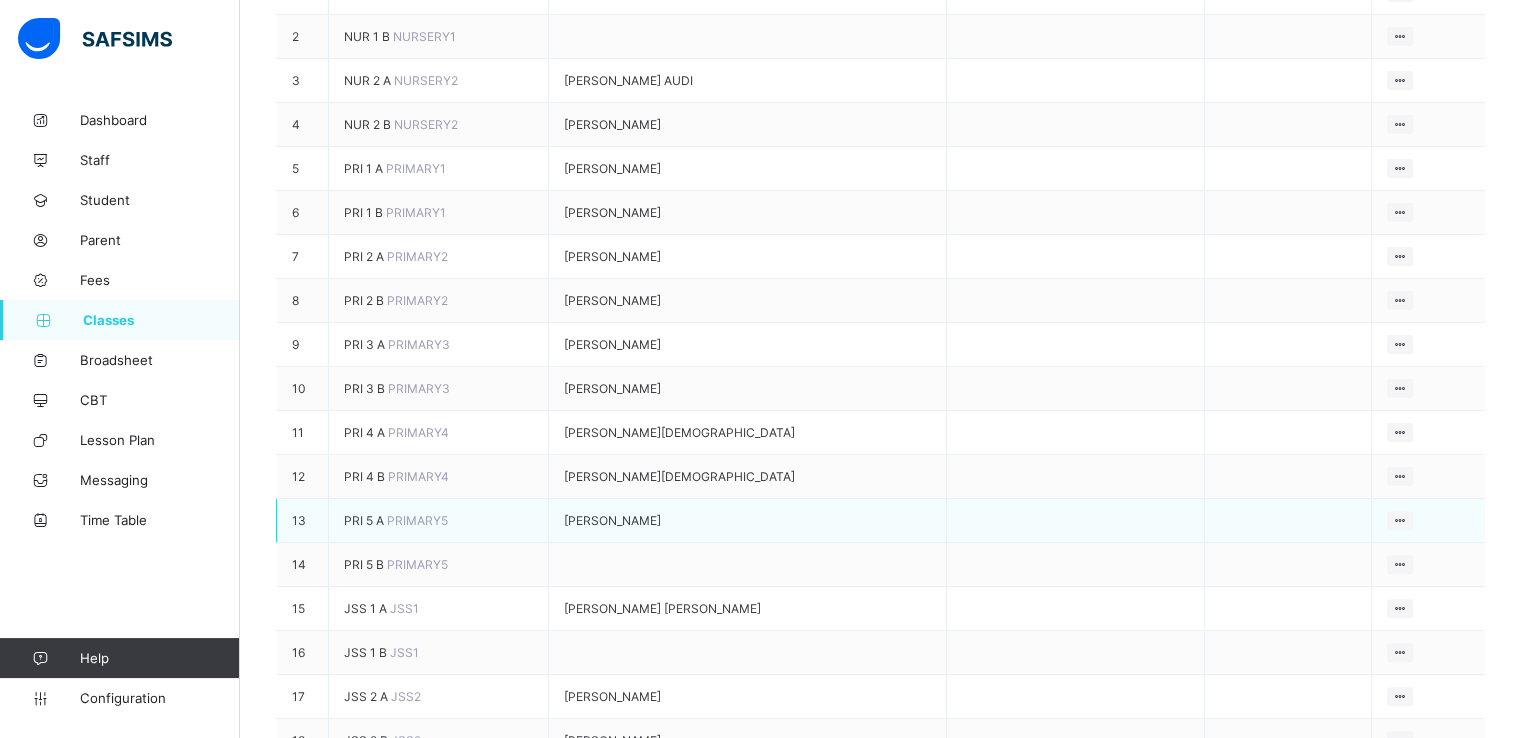 scroll, scrollTop: 706, scrollLeft: 0, axis: vertical 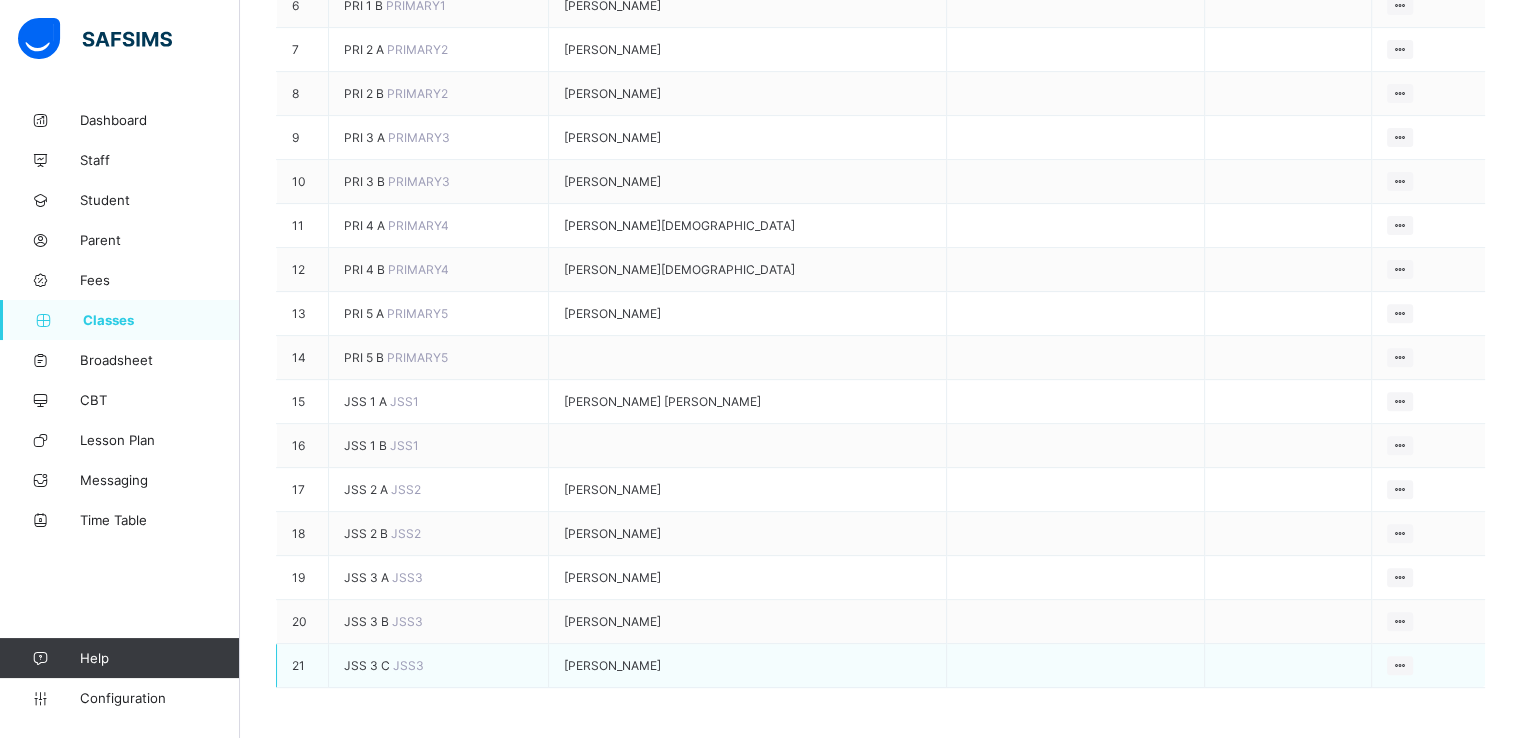 click on "JSS 3   C" at bounding box center [368, 665] 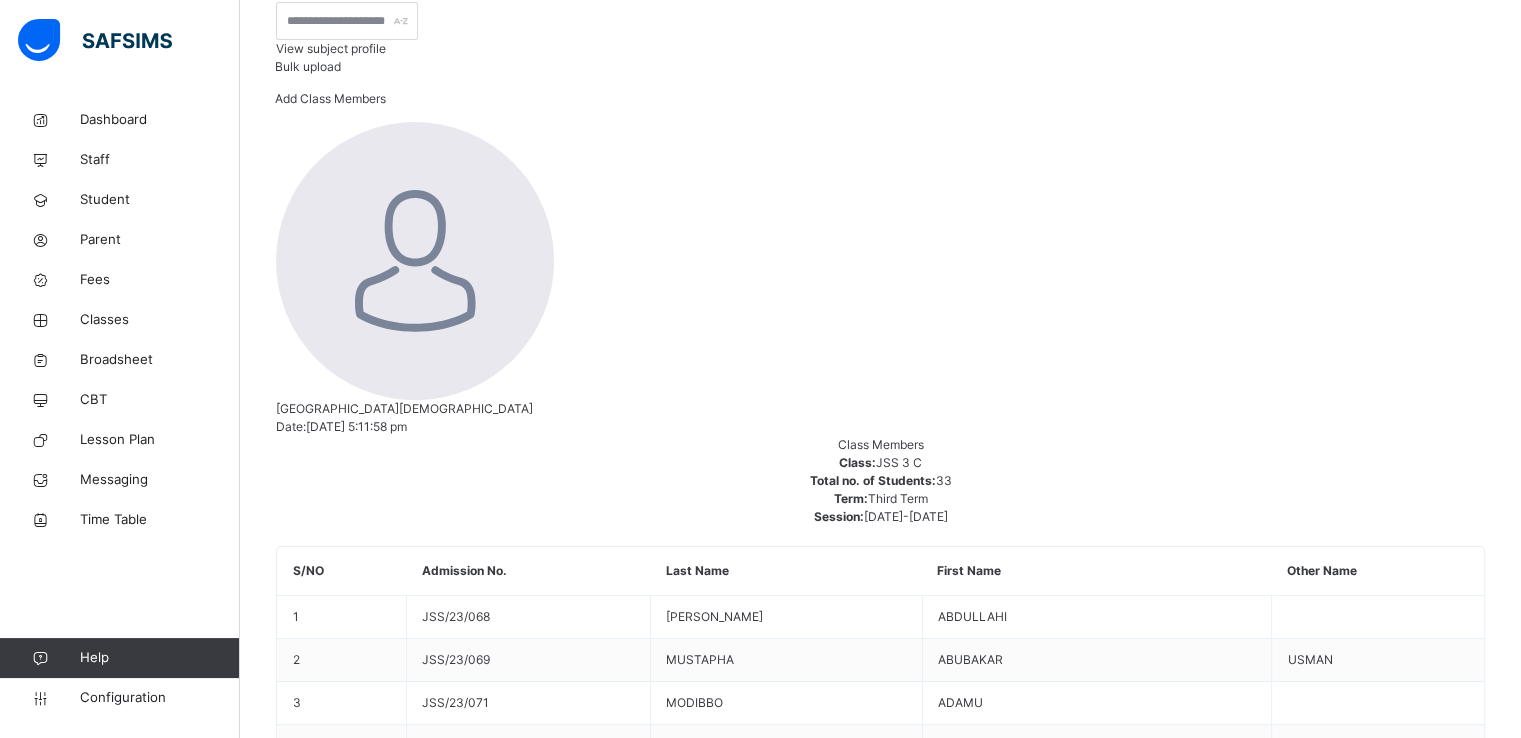 scroll, scrollTop: 0, scrollLeft: 0, axis: both 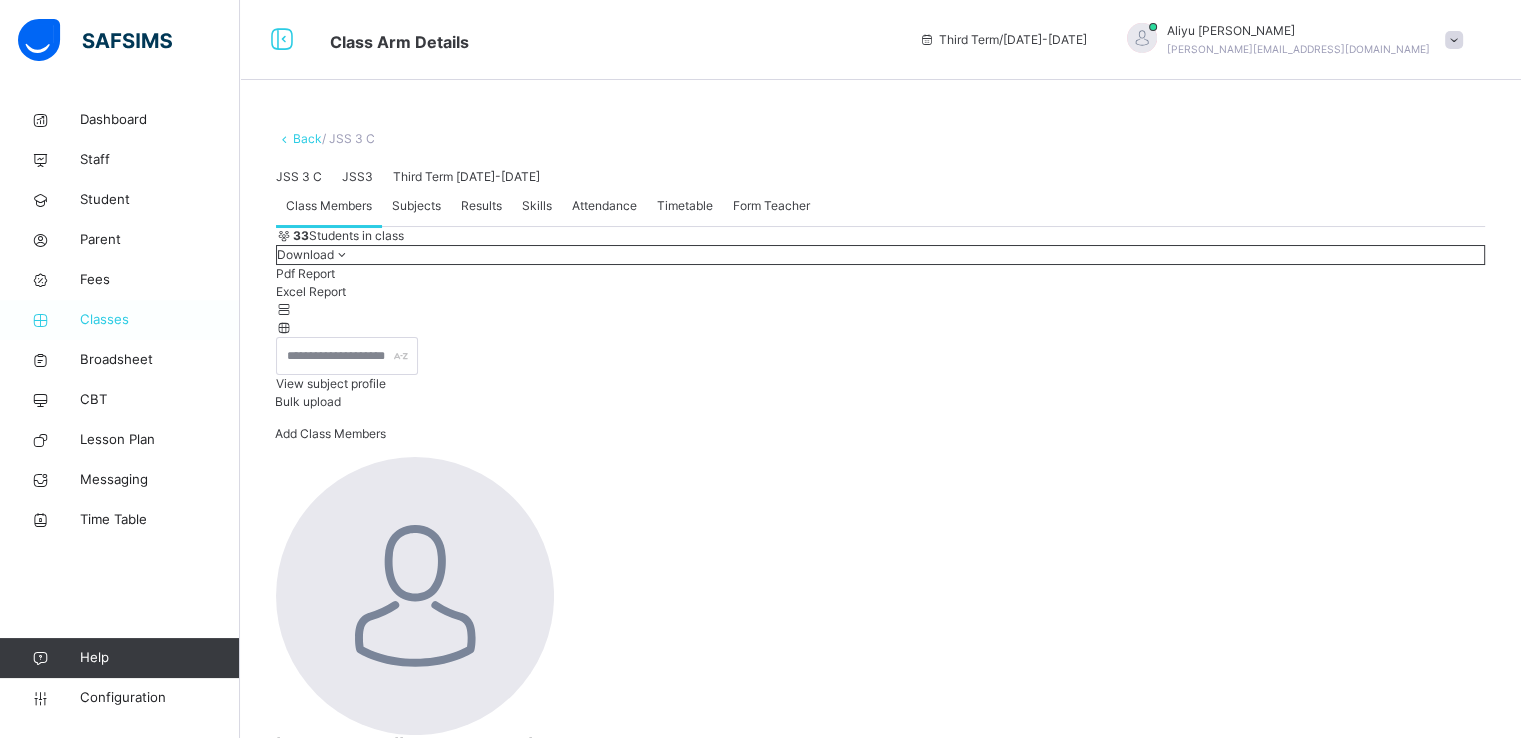 click on "Classes" at bounding box center (160, 320) 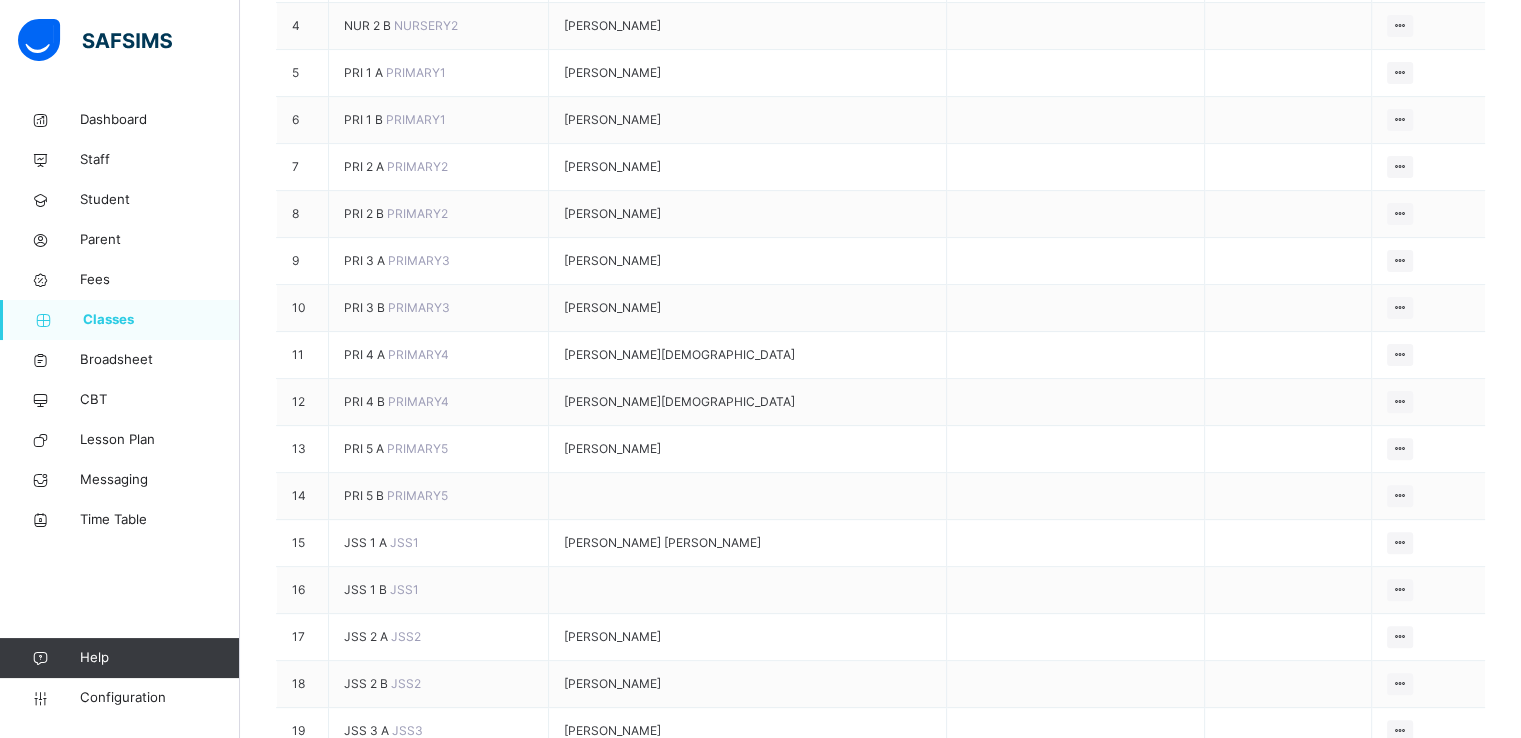 scroll, scrollTop: 562, scrollLeft: 0, axis: vertical 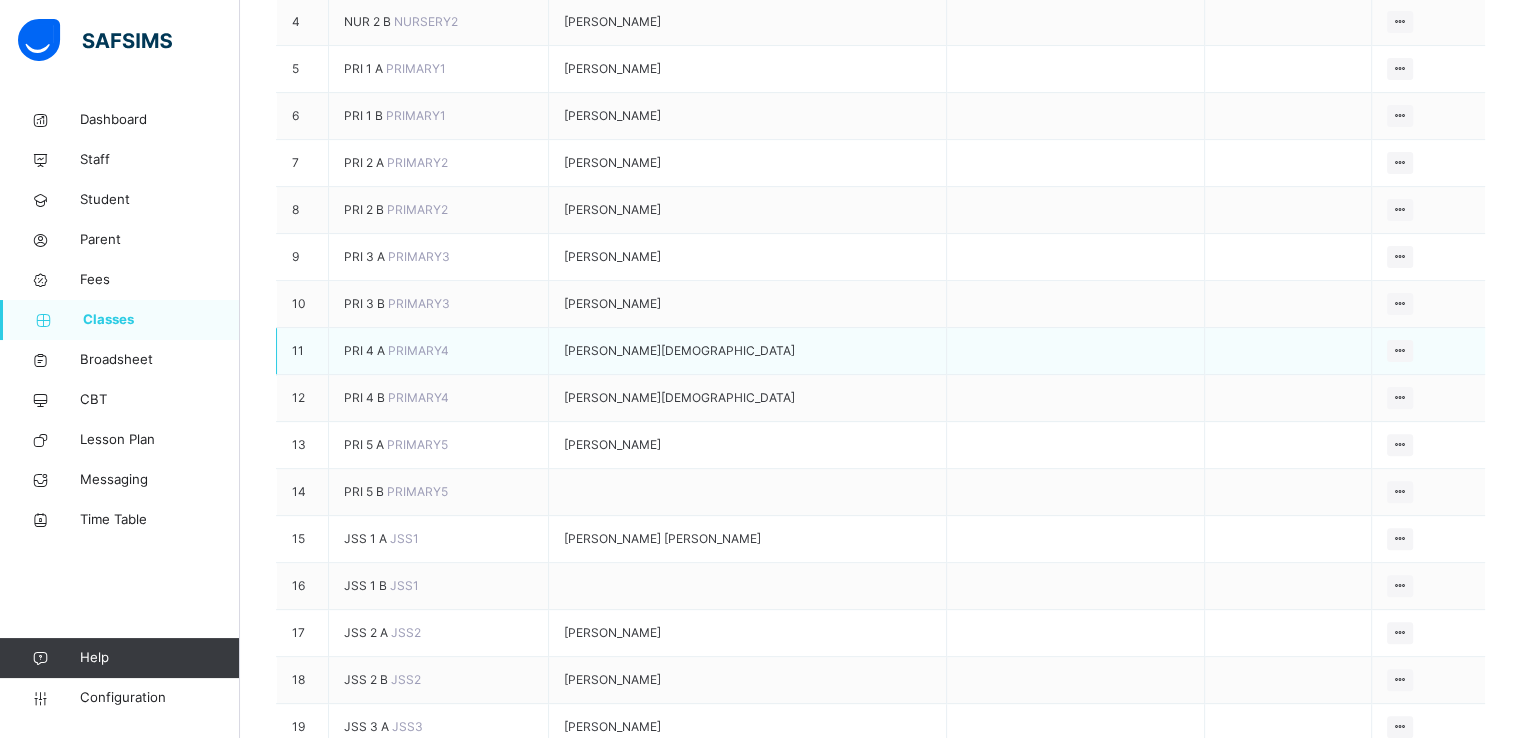click on "PRI 4   A" at bounding box center [366, 350] 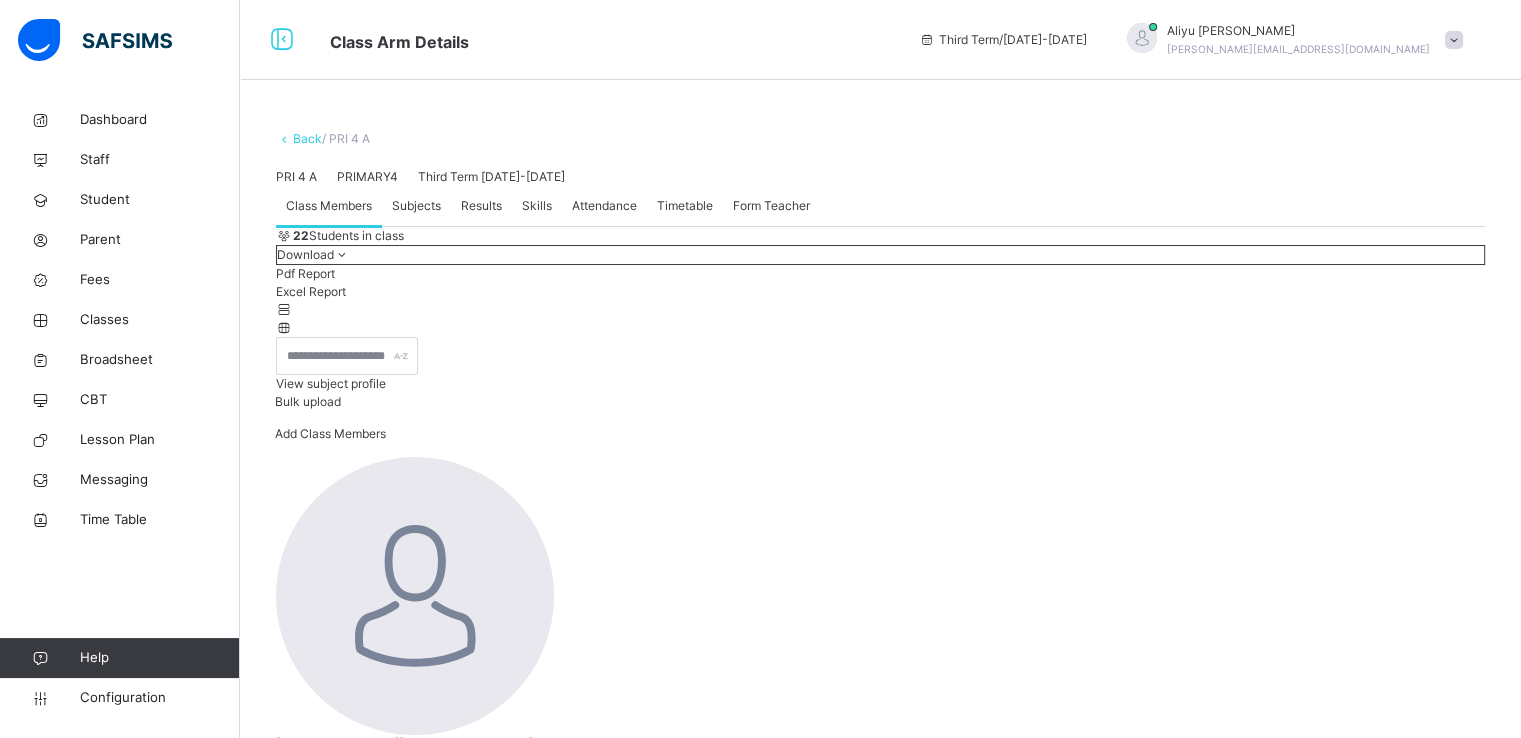 click on "Subjects" at bounding box center (416, 206) 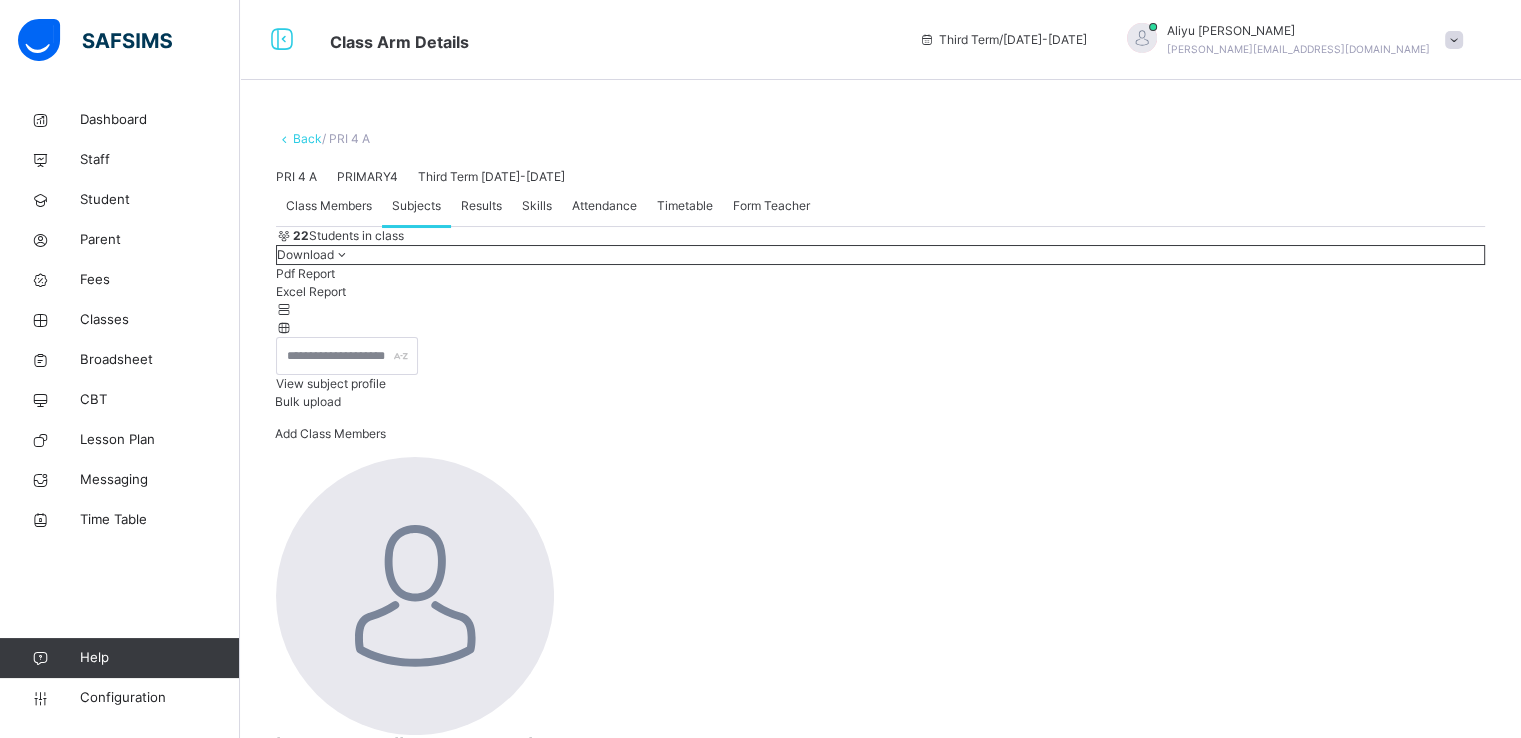 scroll, scrollTop: 753, scrollLeft: 0, axis: vertical 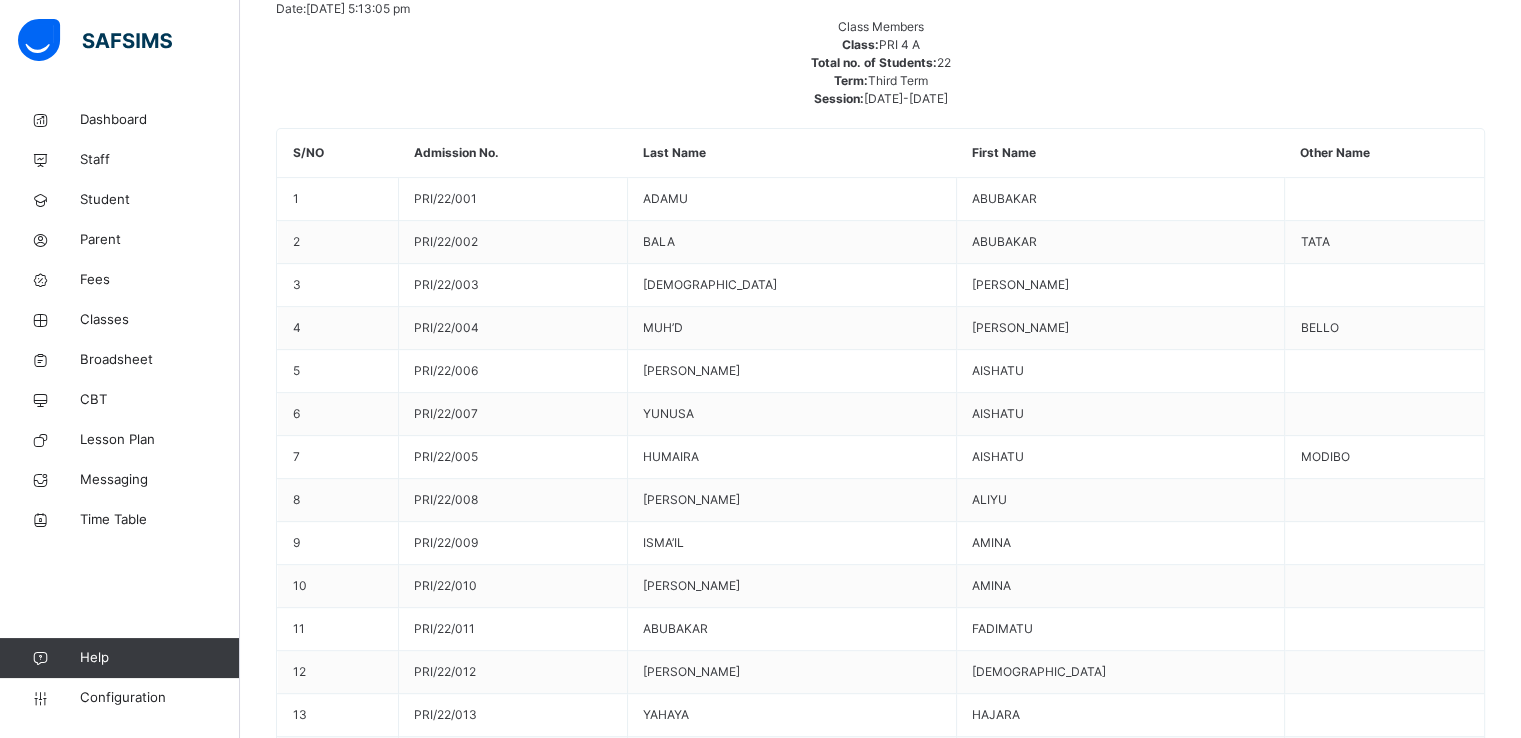 click on "Assign Teacher" at bounding box center [1426, 3285] 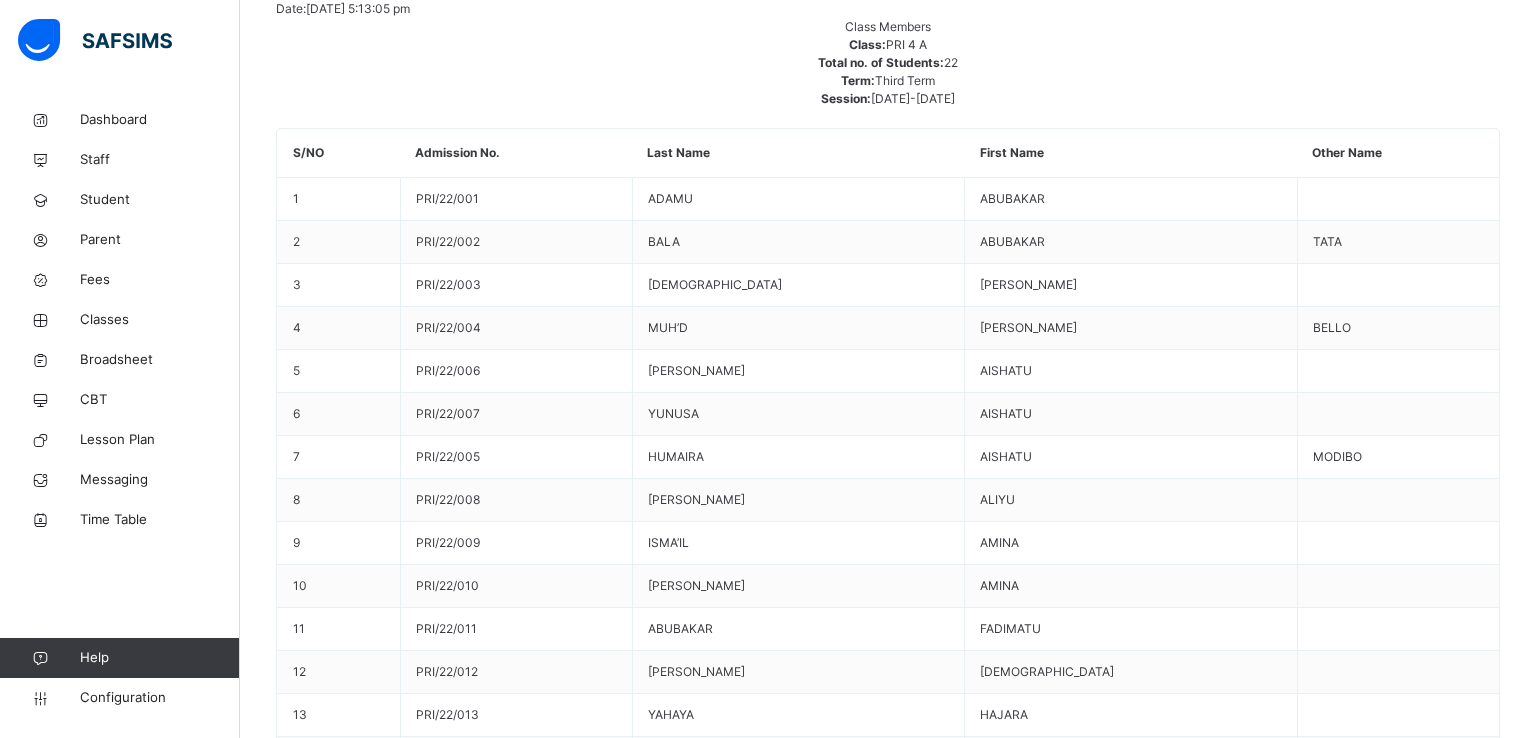click on "Add Subject Teacher" at bounding box center (888, 3478) 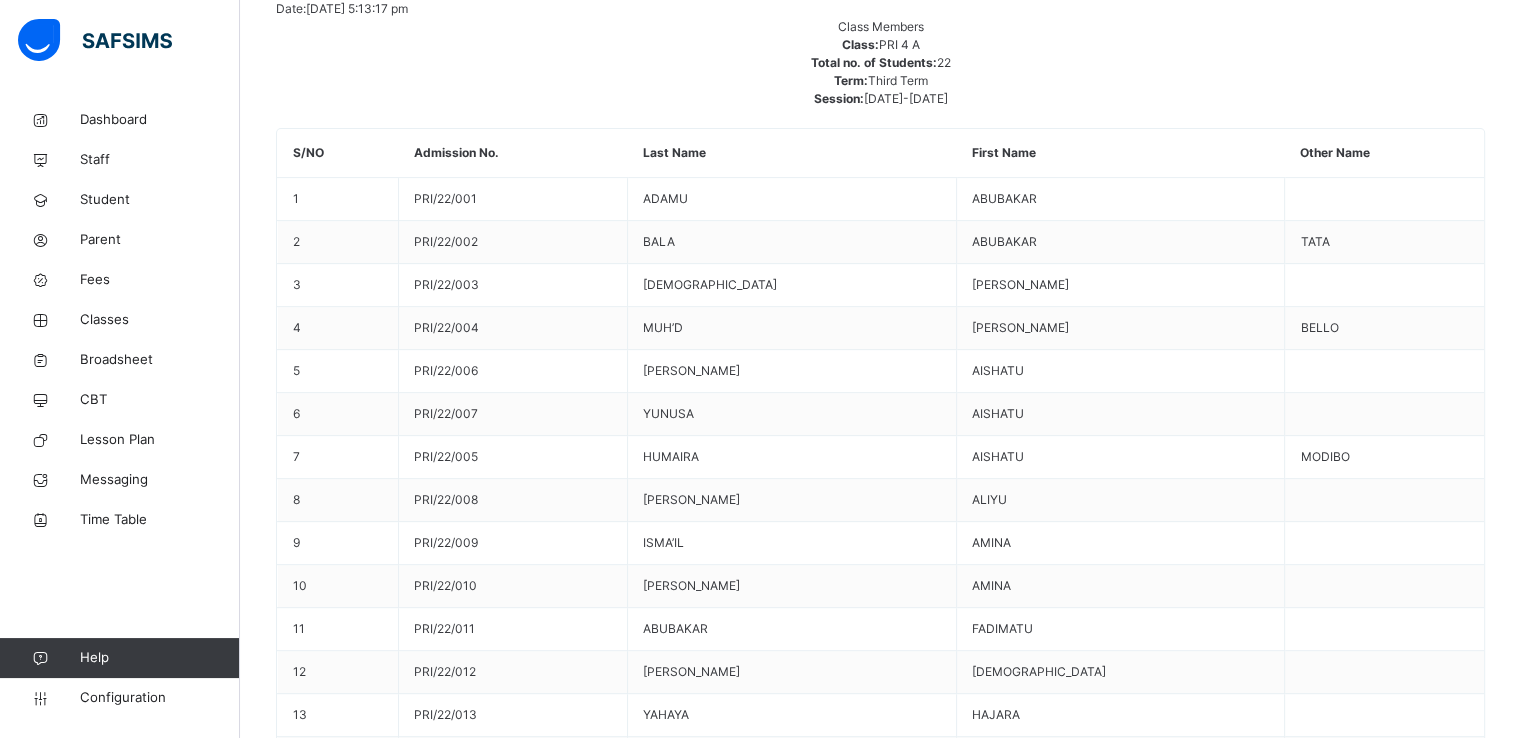 click on "Assign Teacher" at bounding box center [1426, 3346] 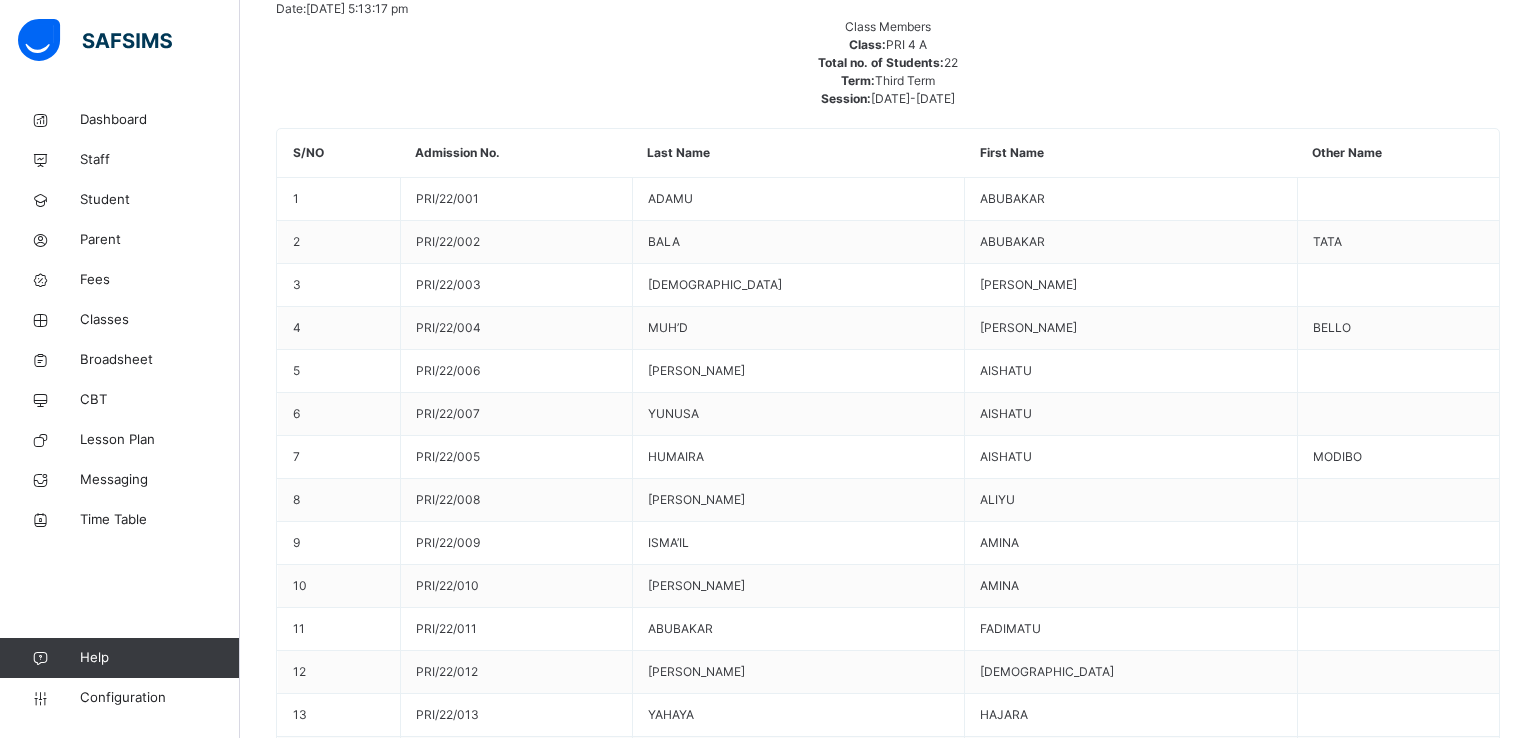 click on "Add Subject Teacher" at bounding box center [888, 3478] 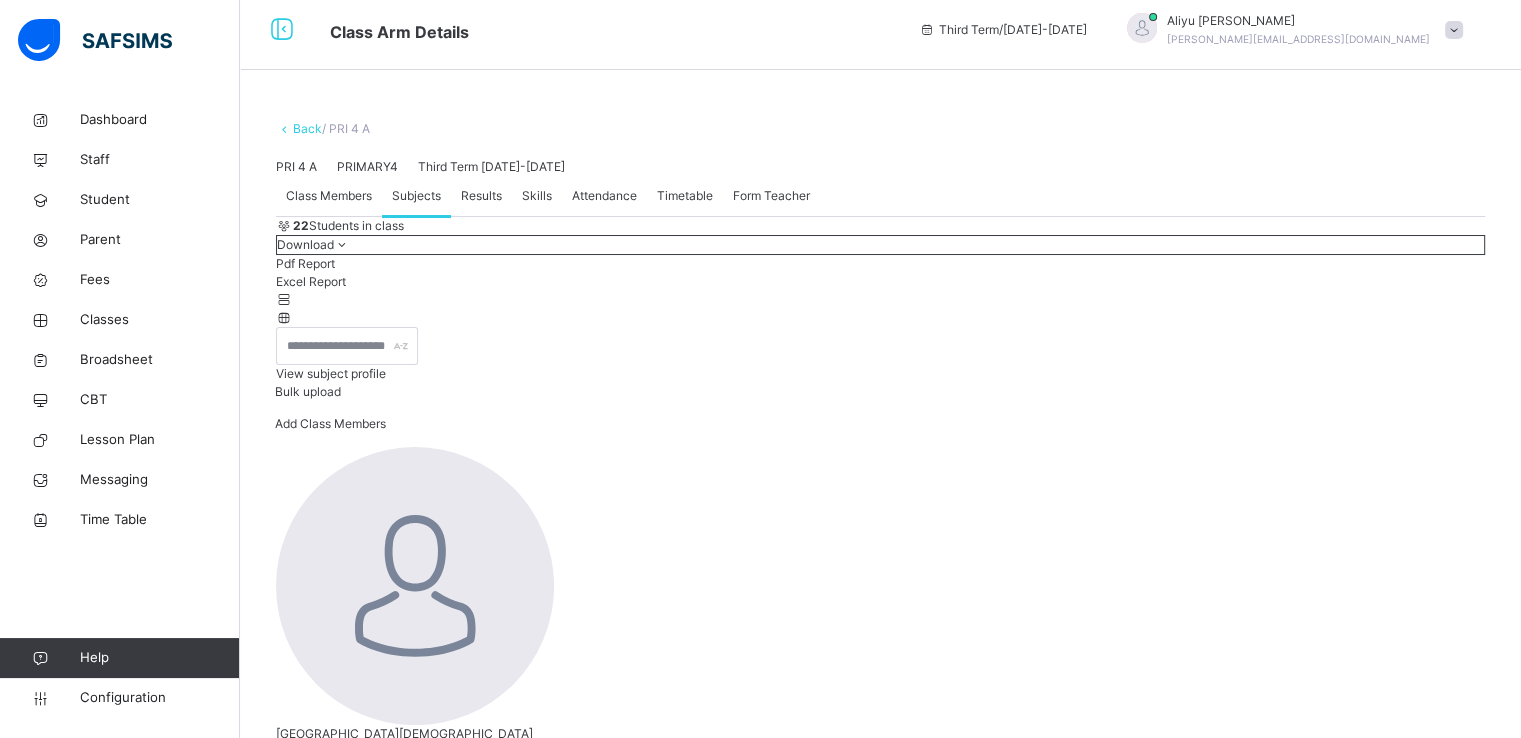 scroll, scrollTop: 9, scrollLeft: 0, axis: vertical 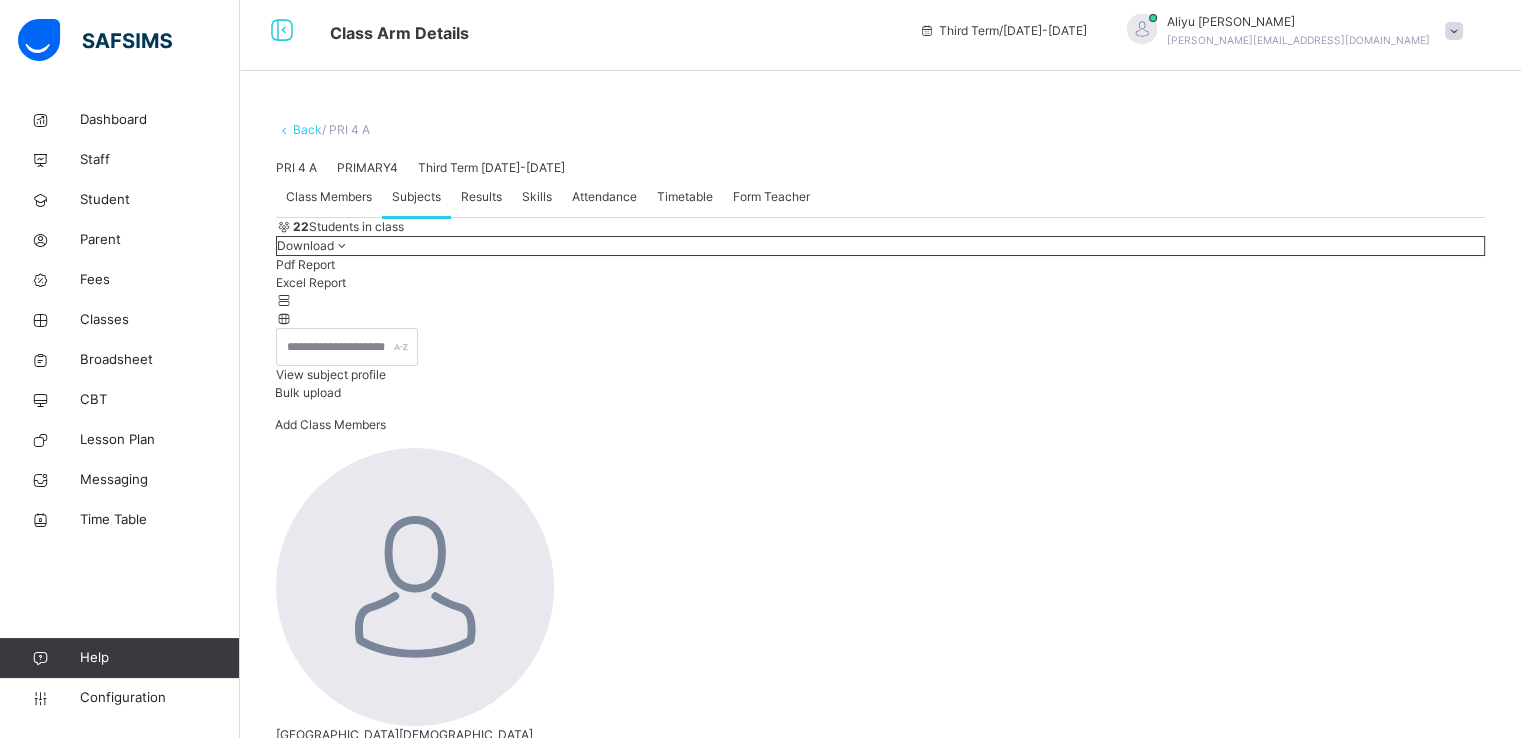 click on "Back" at bounding box center [307, 129] 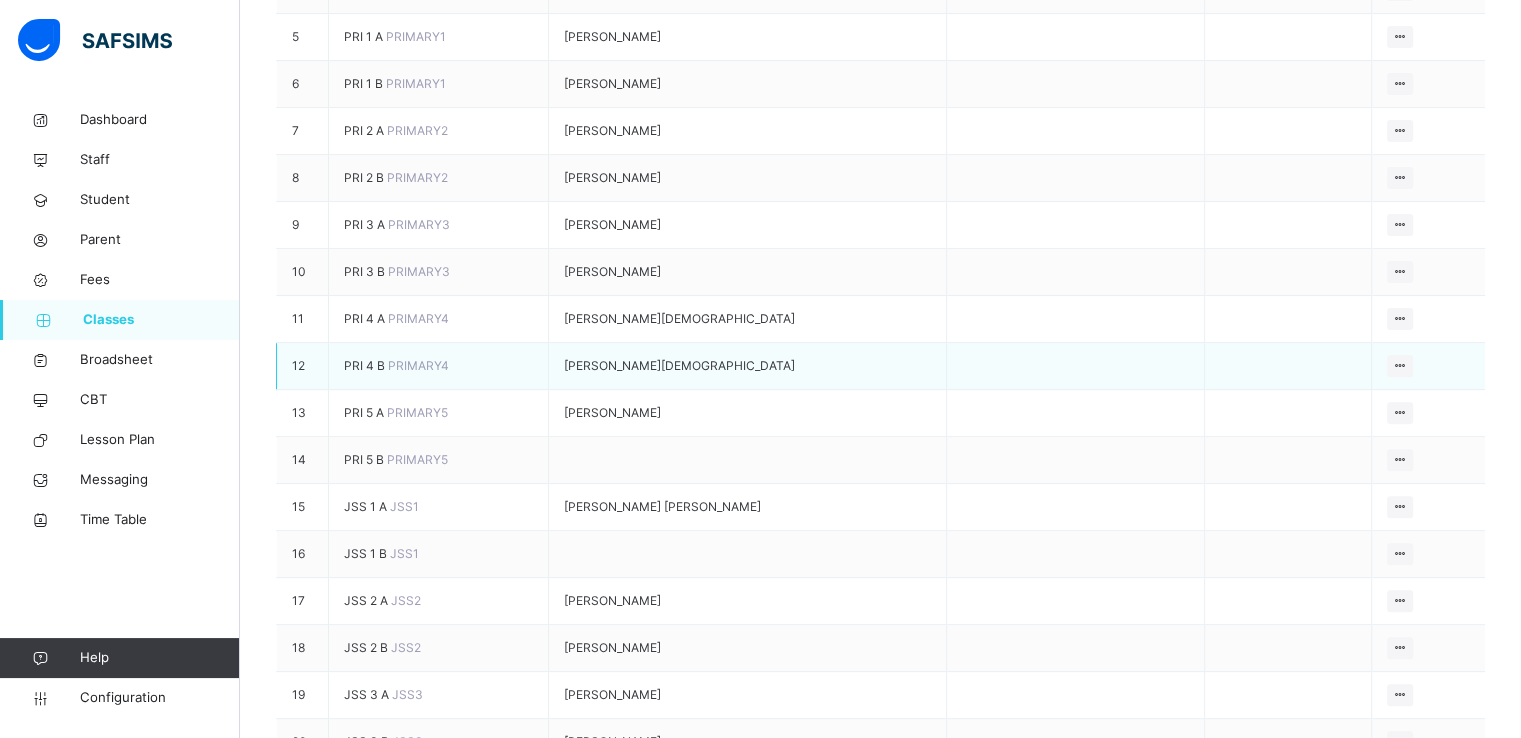 scroll, scrollTop: 590, scrollLeft: 0, axis: vertical 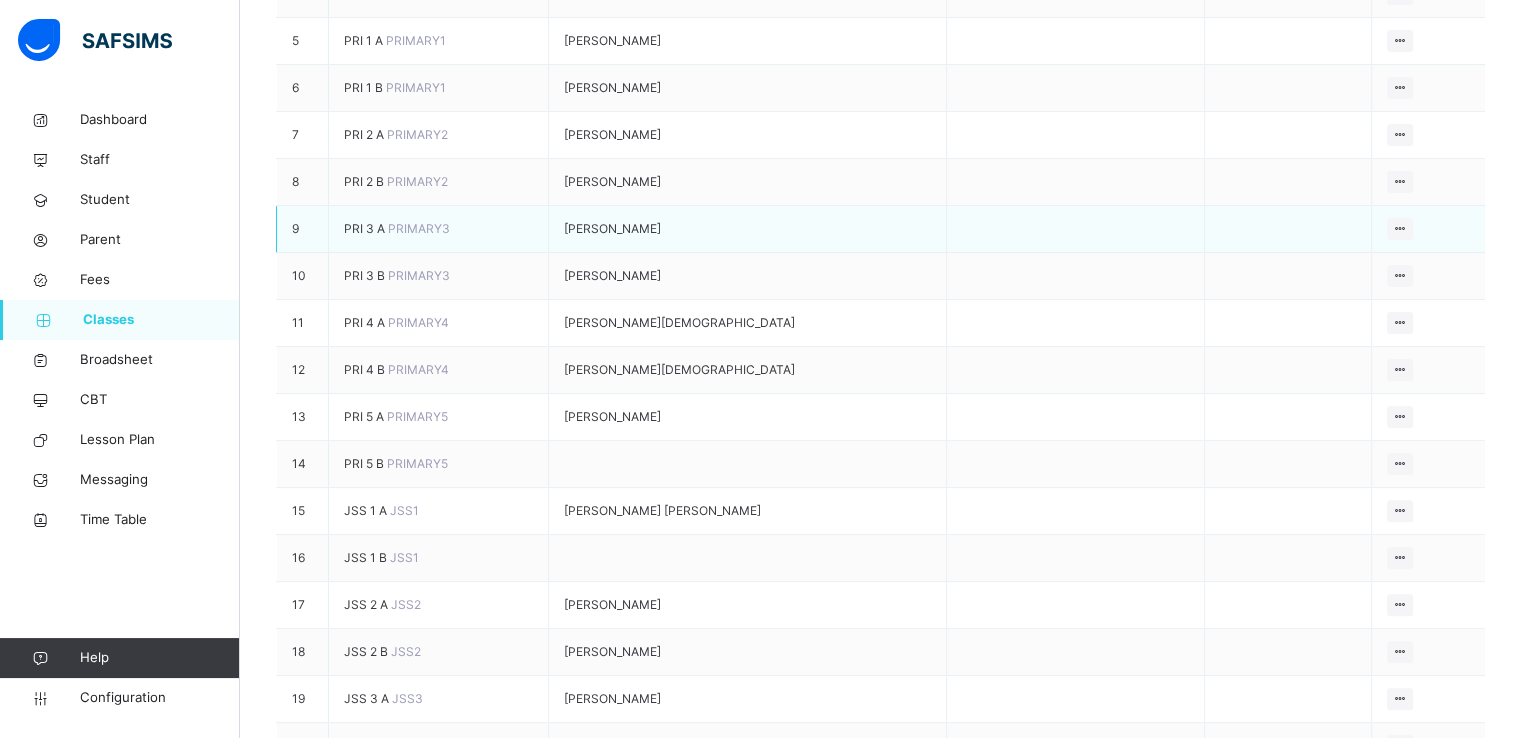 click on "PRI 3   A" at bounding box center [366, 228] 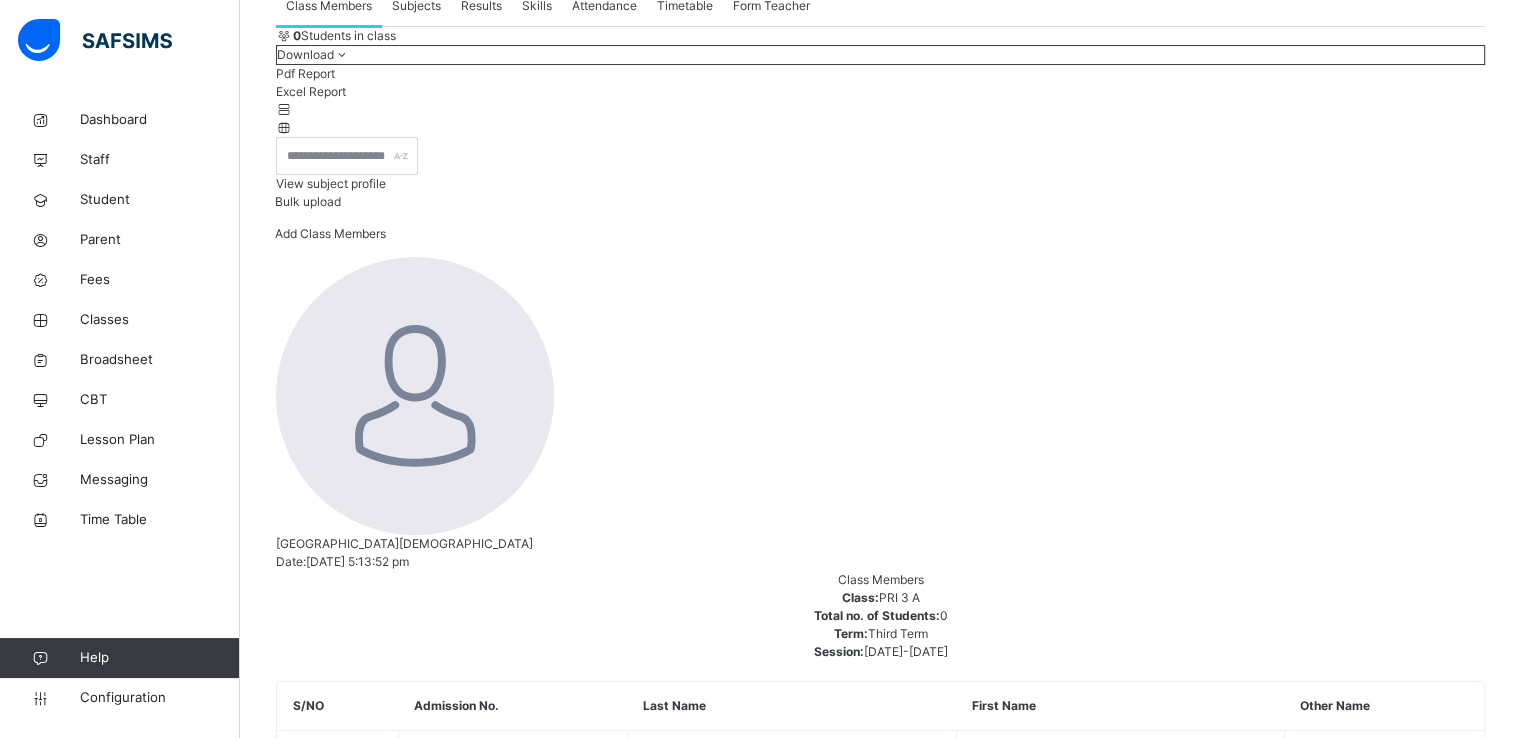scroll, scrollTop: 194, scrollLeft: 0, axis: vertical 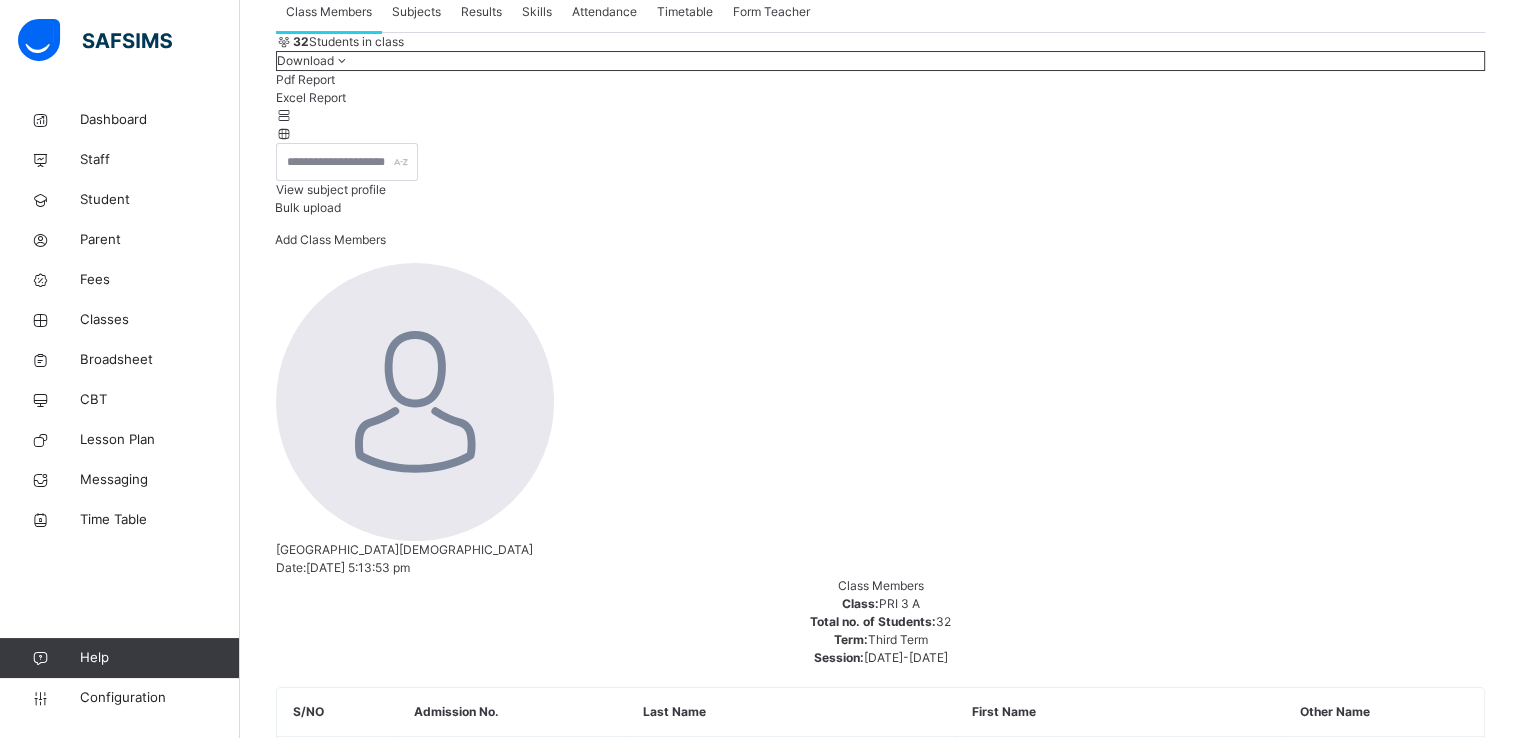 click on "Subjects" at bounding box center [416, 12] 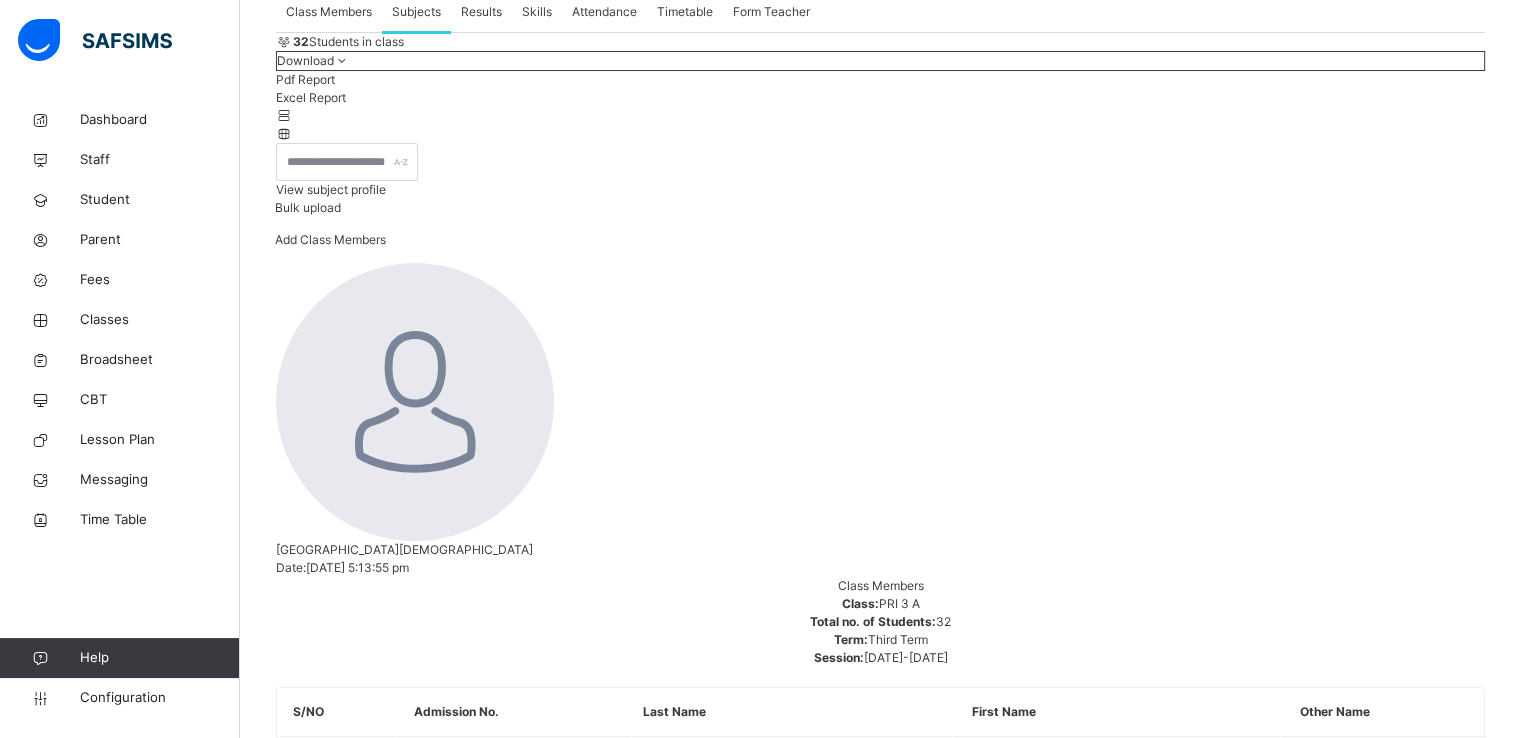 scroll, scrollTop: 753, scrollLeft: 0, axis: vertical 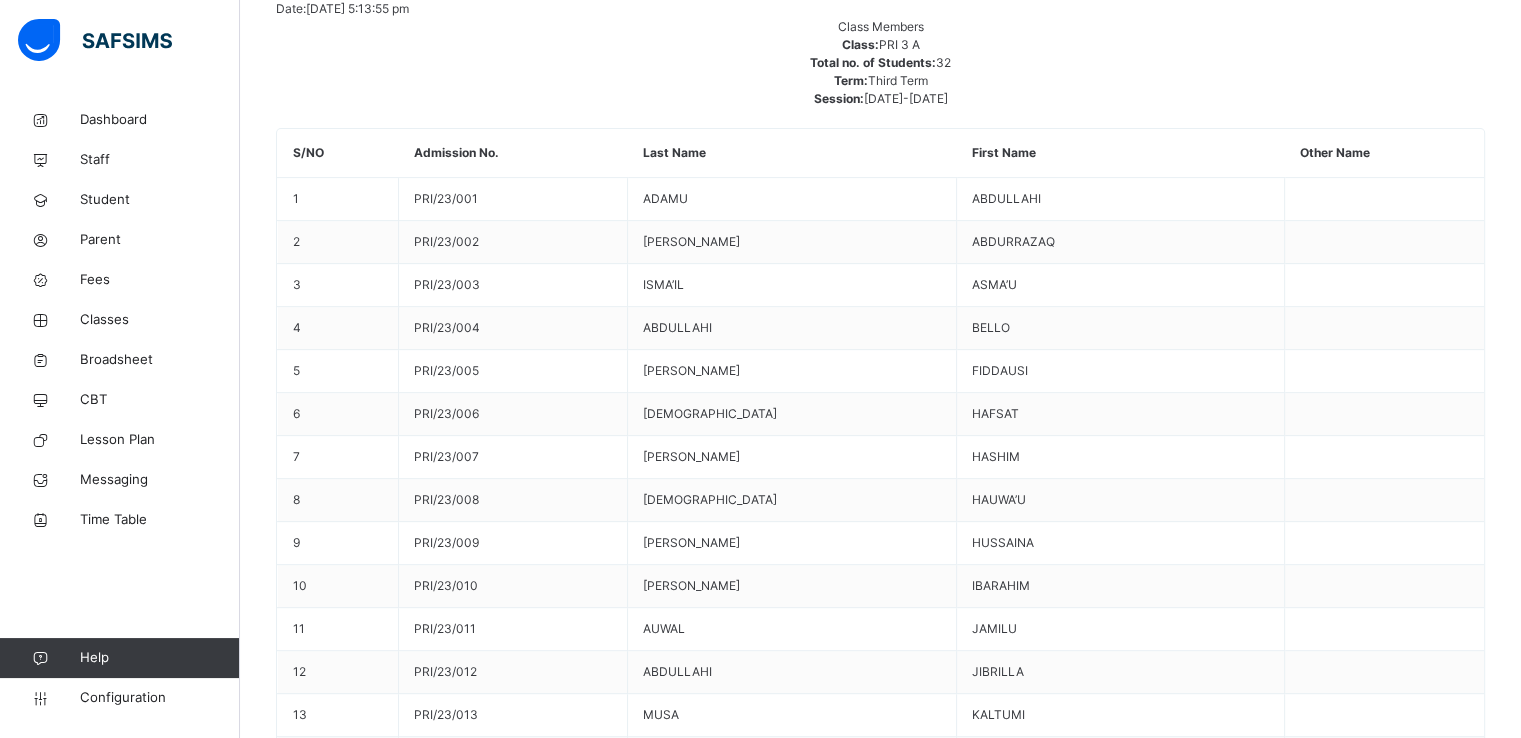click on "Assign Teacher" at bounding box center [1426, 4325] 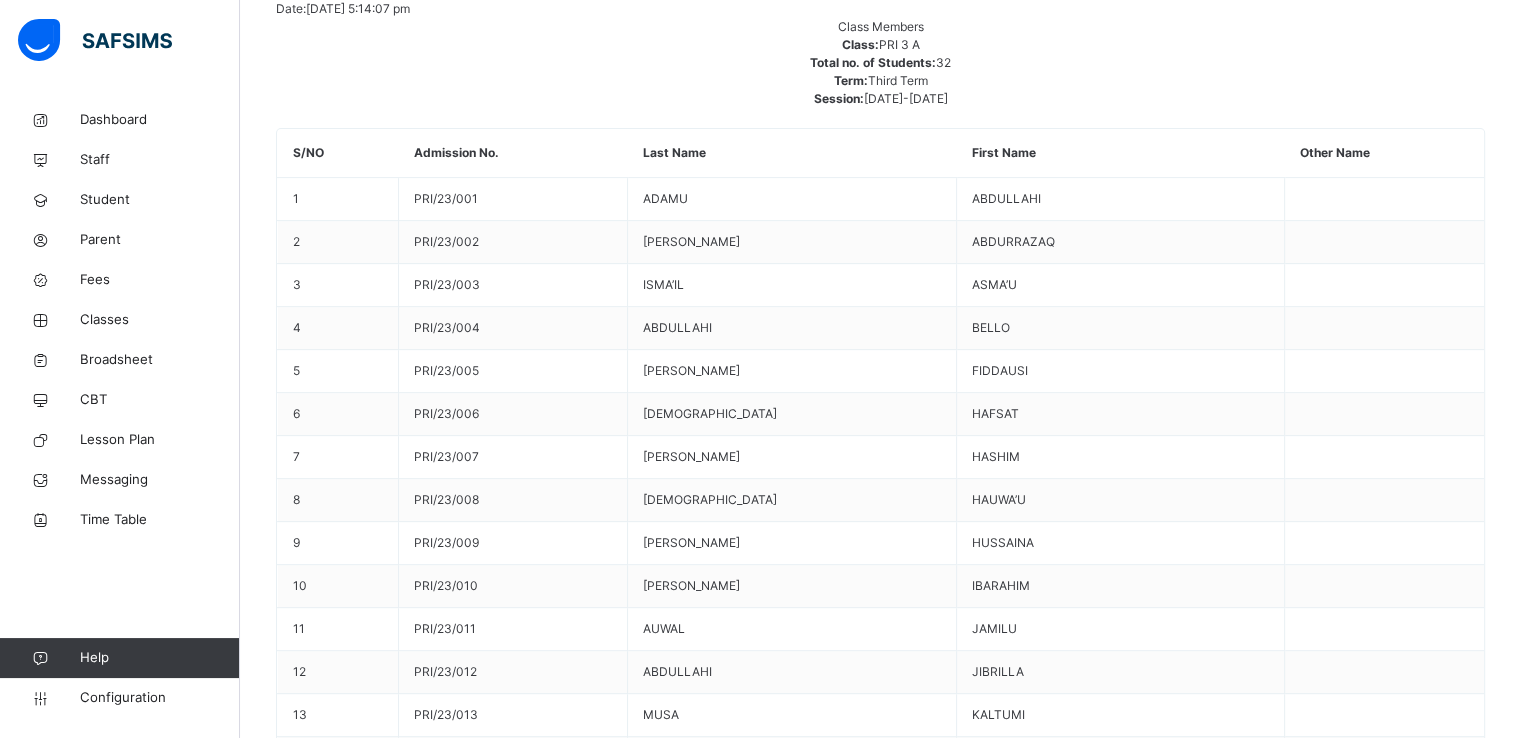 click on "Assign Teacher" at bounding box center [1426, 4386] 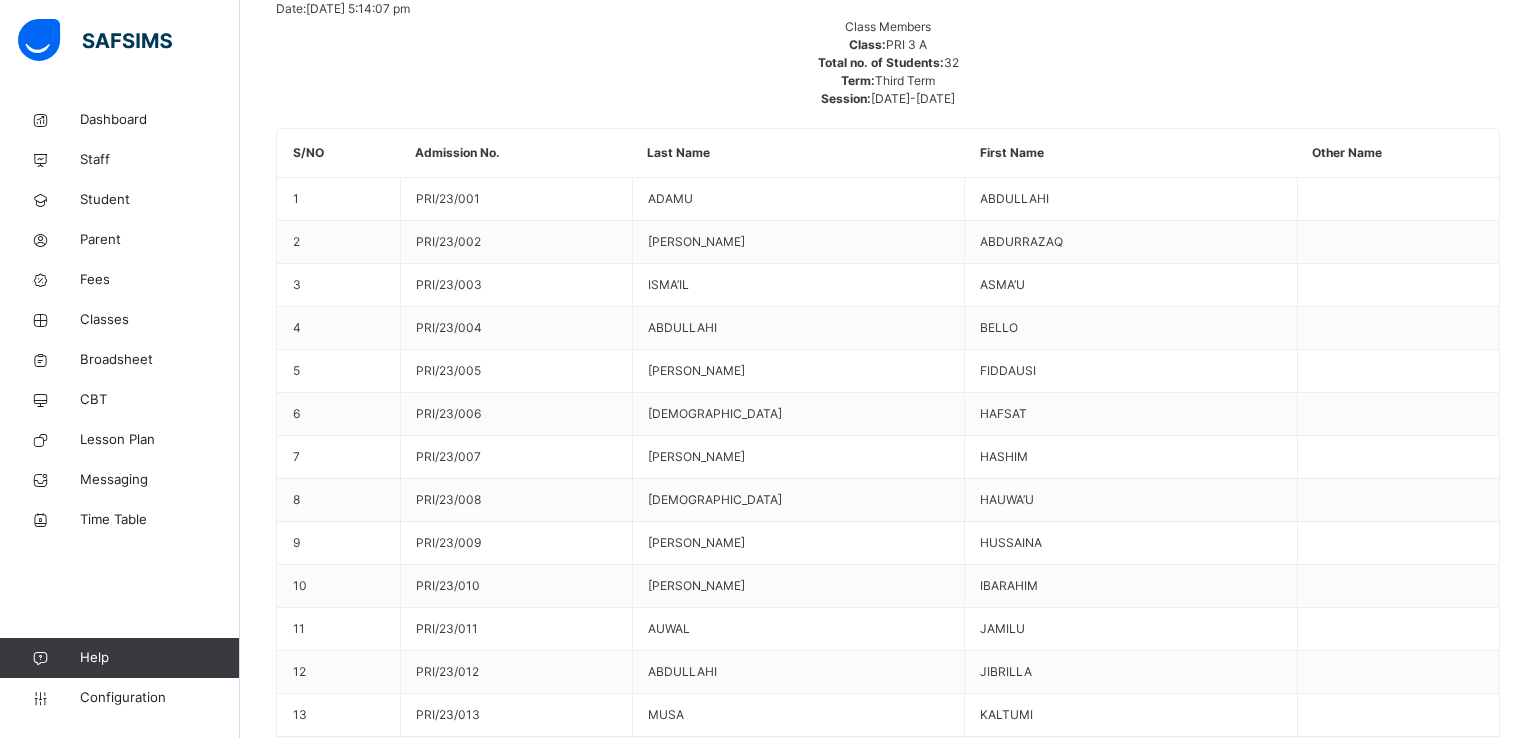 type on "***" 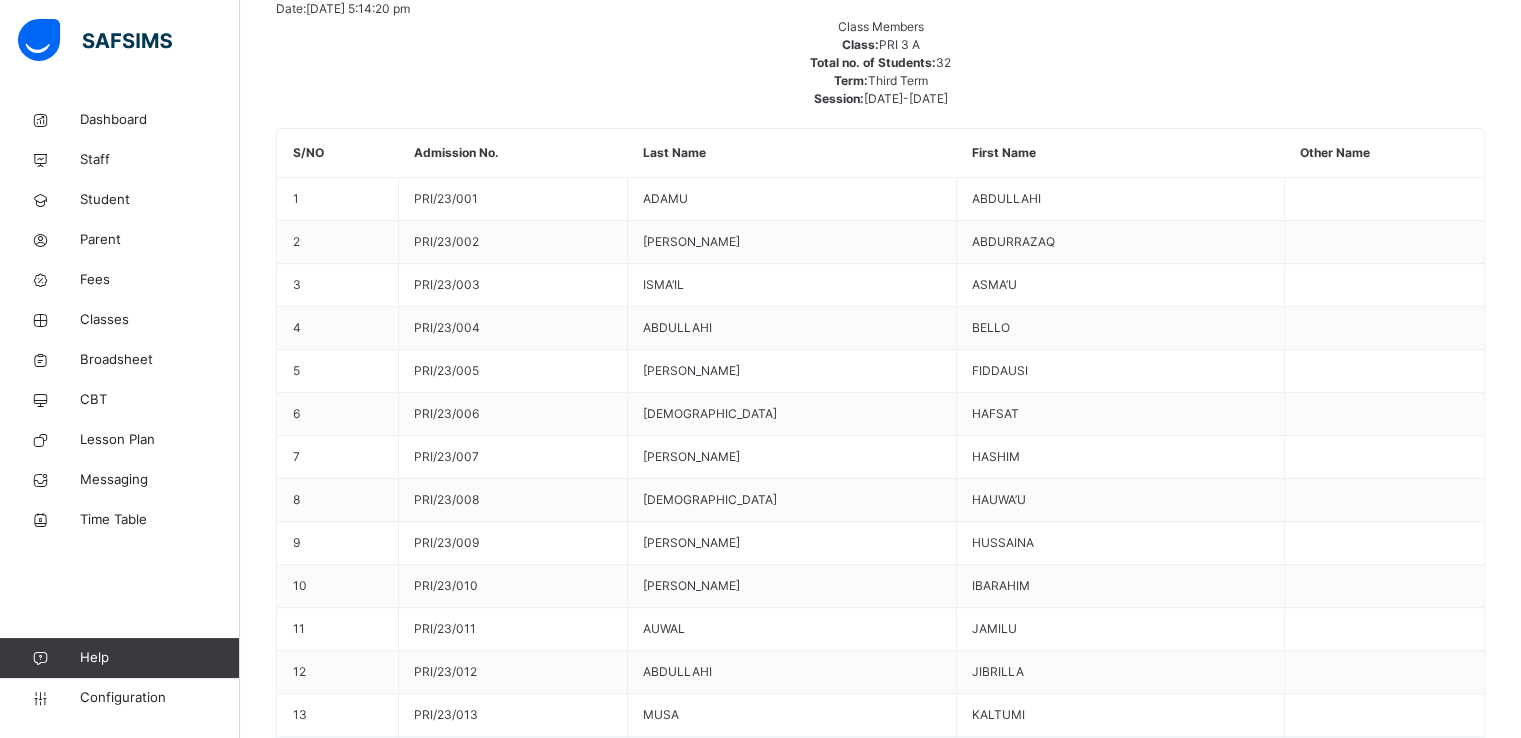 click on "Save" at bounding box center (770, 4631) 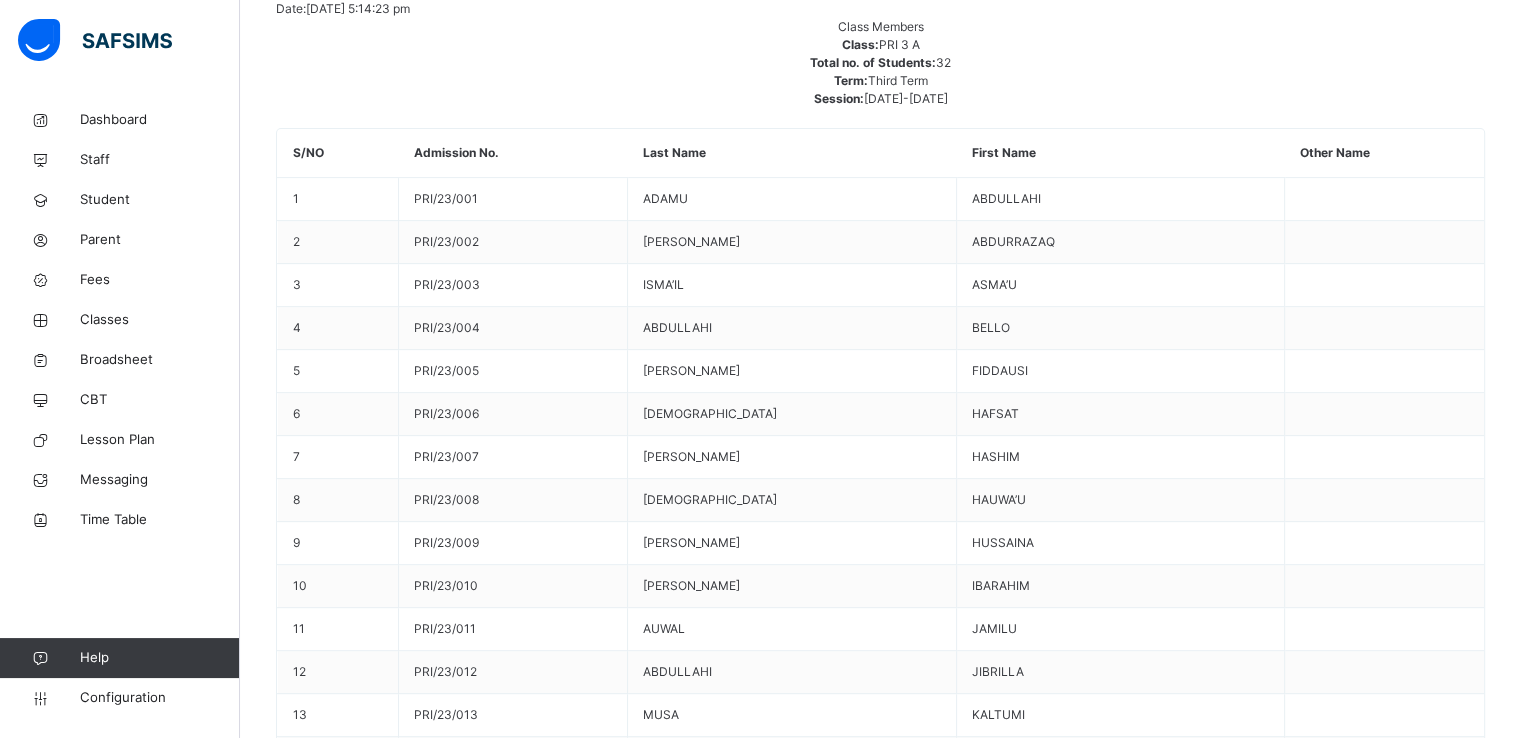 click on "Save" at bounding box center (880, 4656) 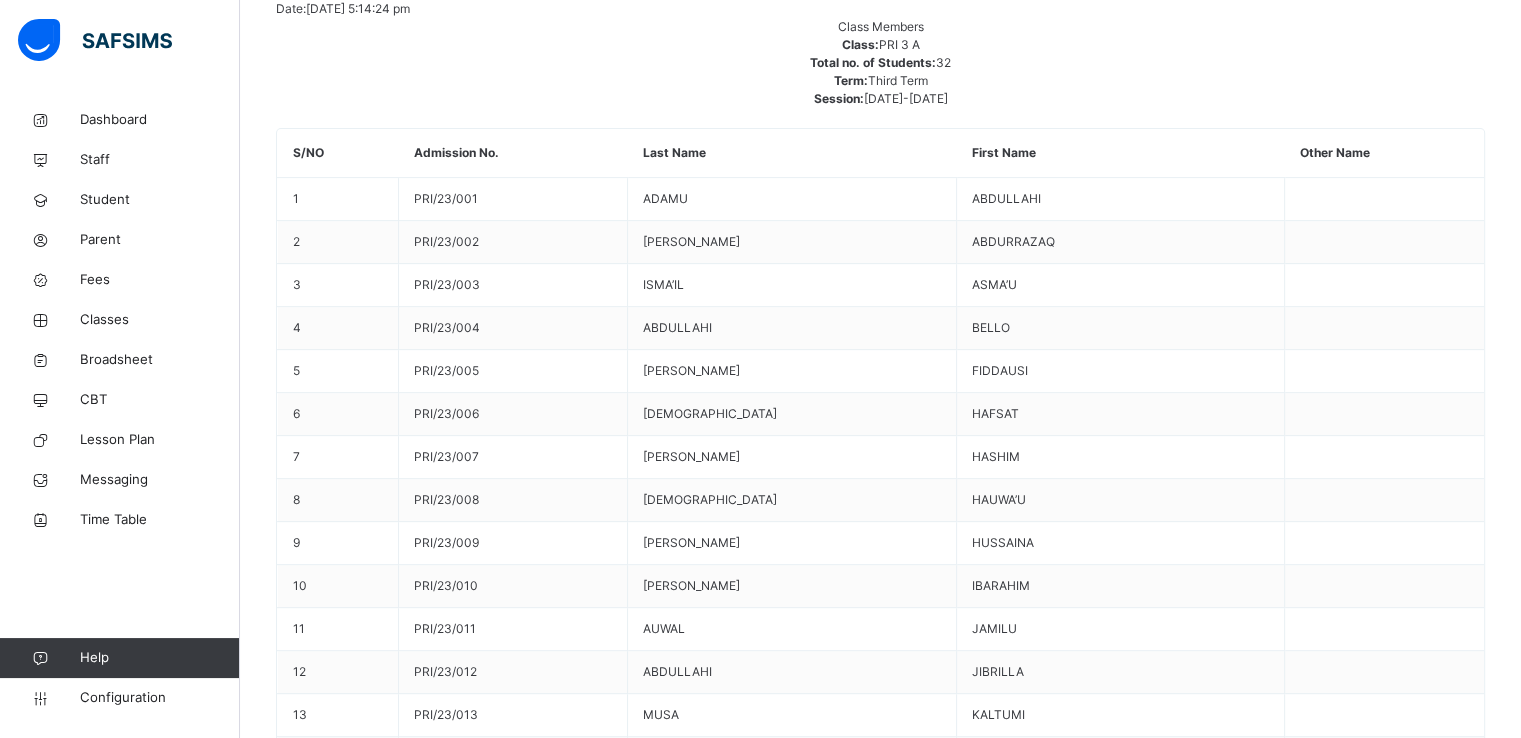 click on "Save" at bounding box center (770, 4631) 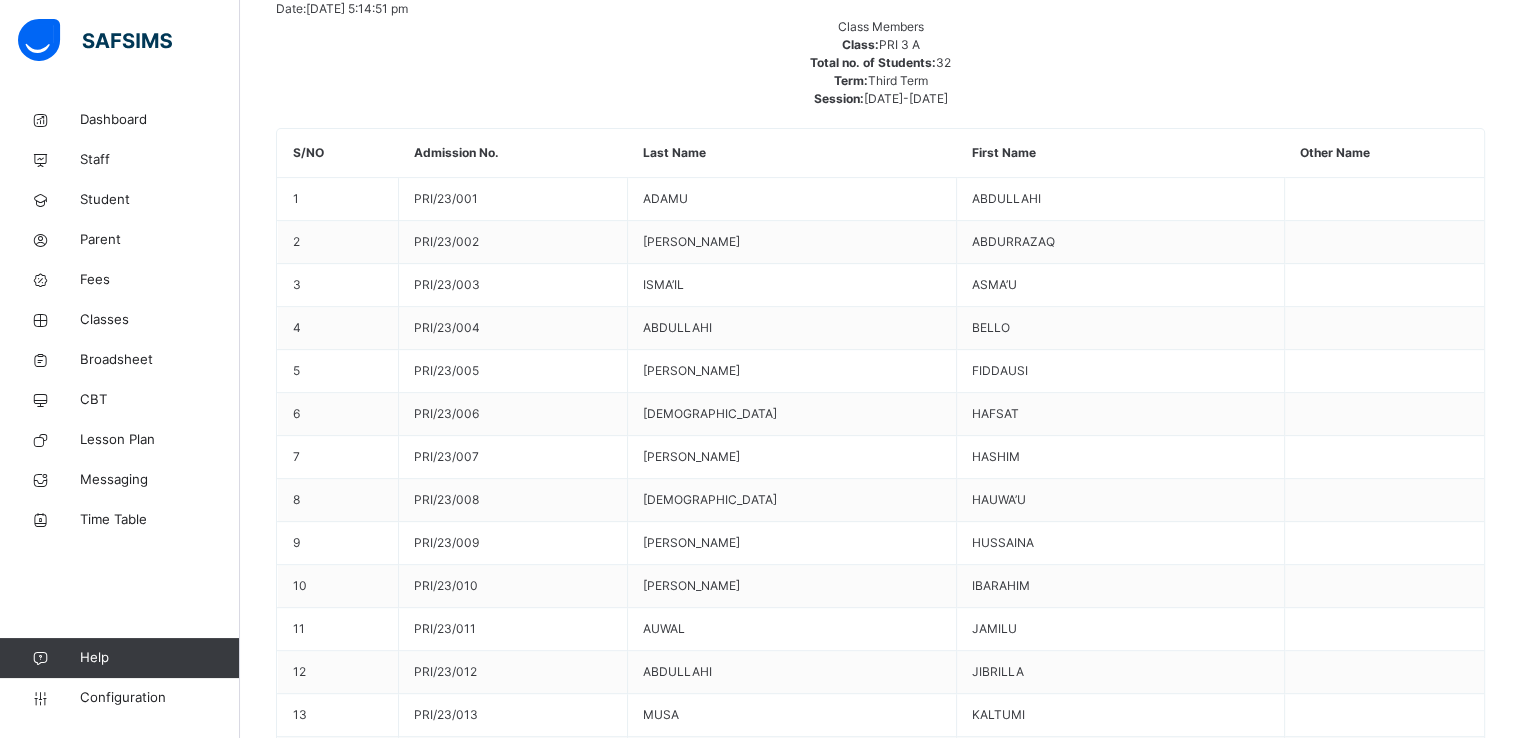 click on "Cancel" at bounding box center (705, 4631) 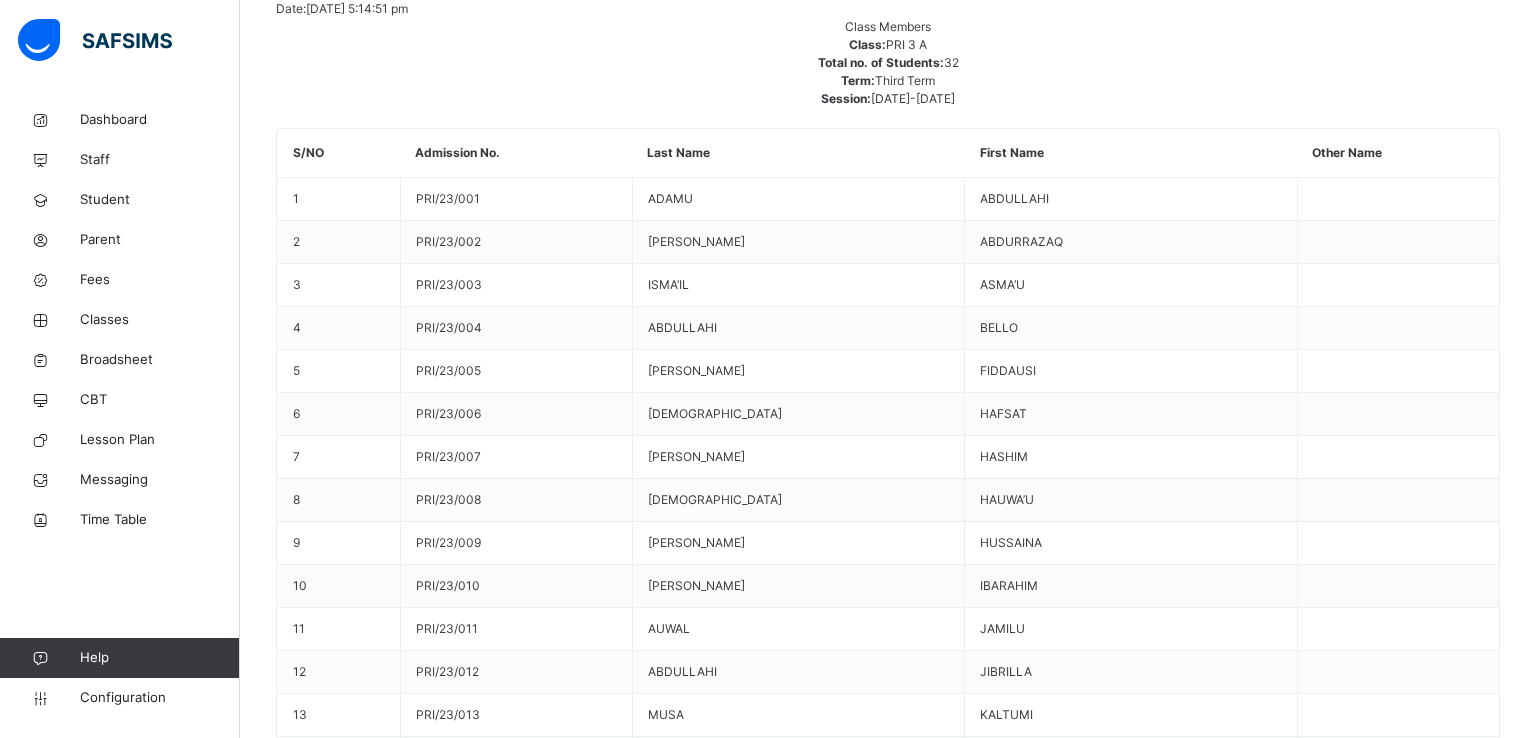 click on "Add Subject Teacher" at bounding box center (888, 4518) 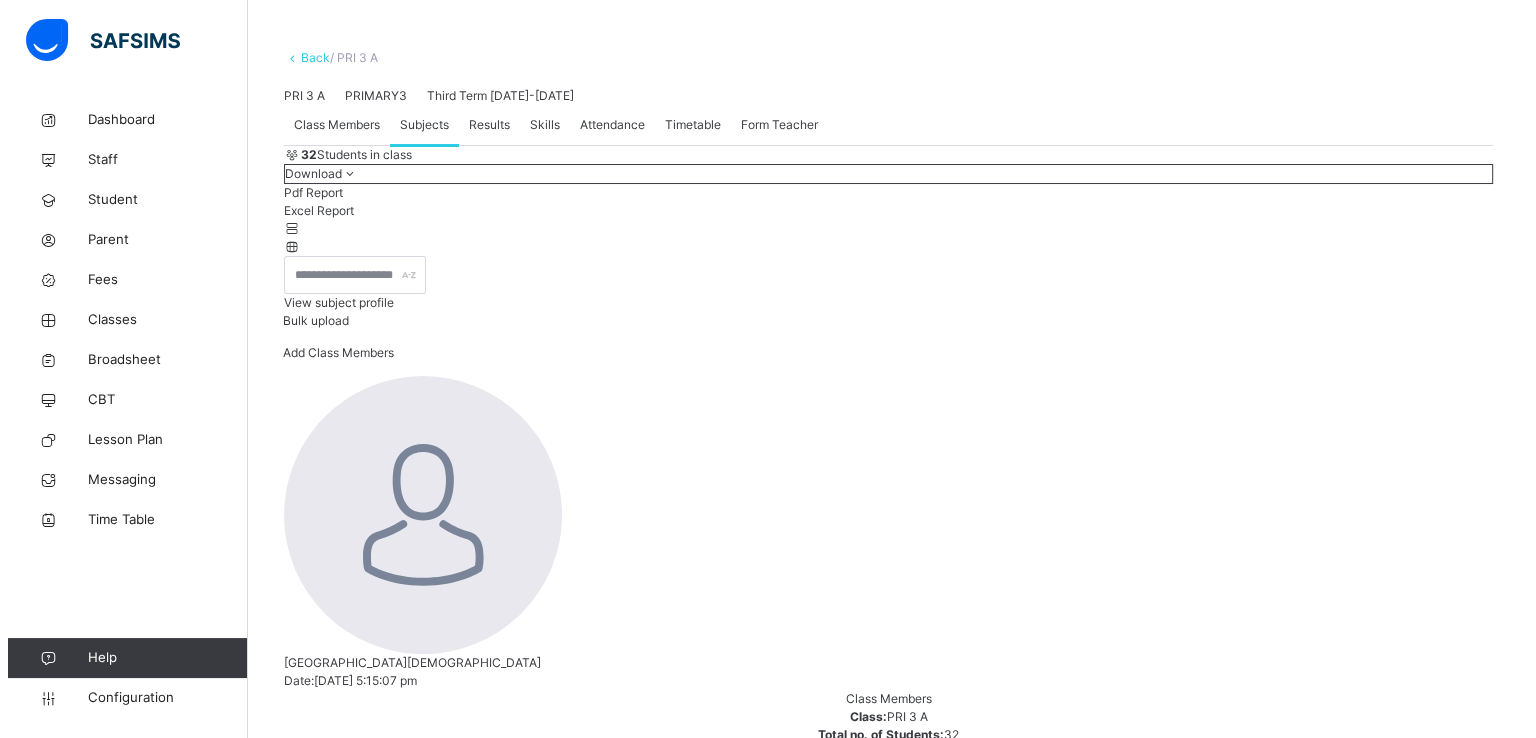 scroll, scrollTop: 0, scrollLeft: 0, axis: both 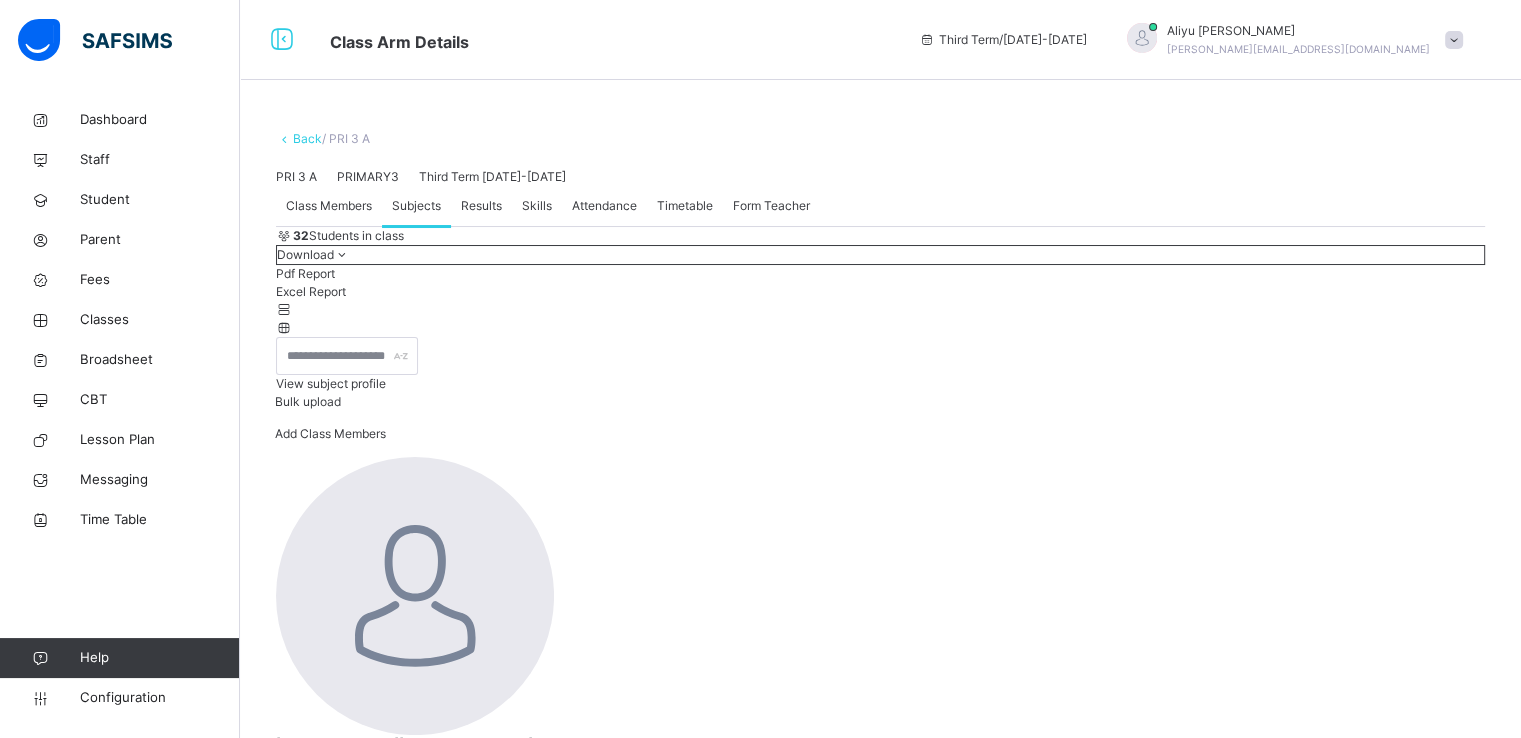 click on "Back" at bounding box center (307, 138) 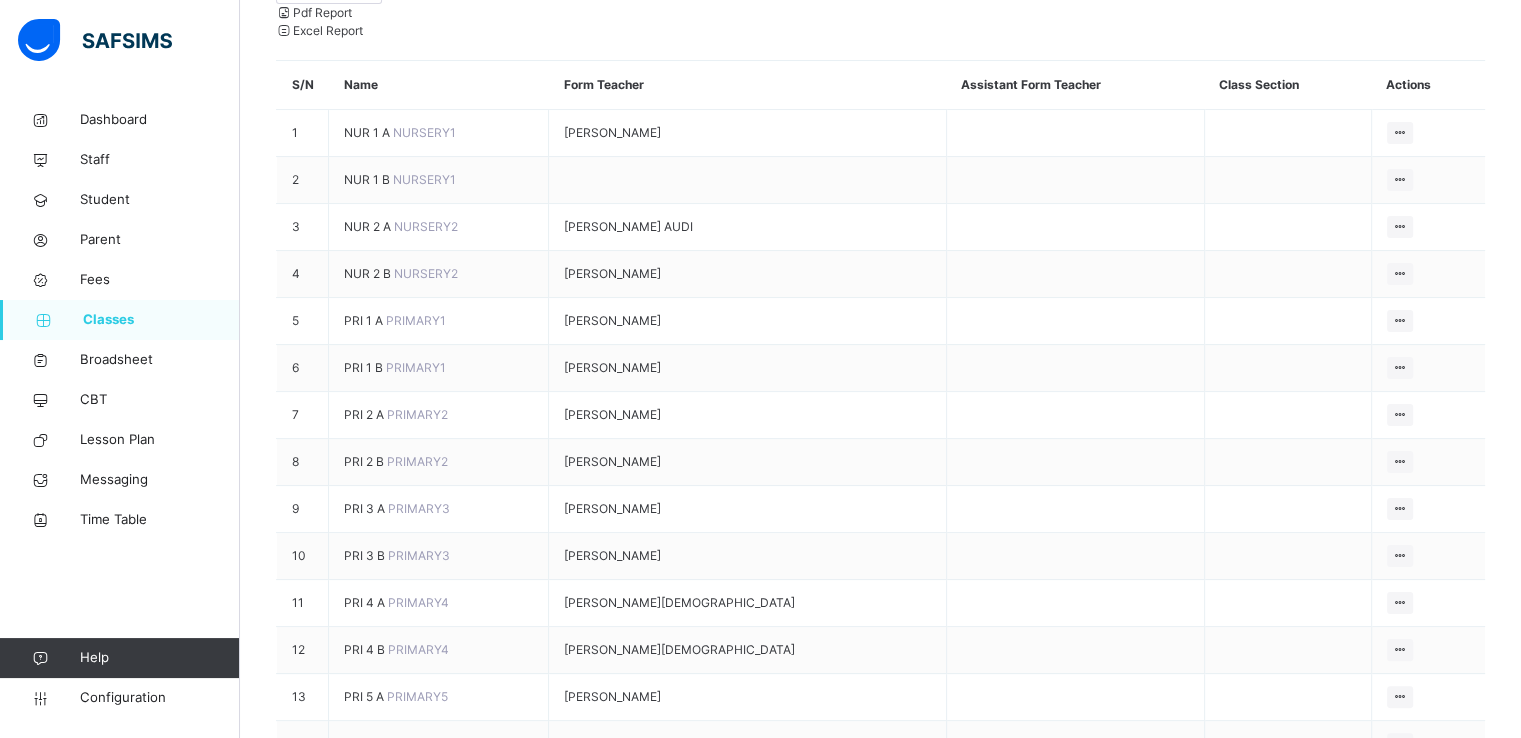 scroll, scrollTop: 316, scrollLeft: 0, axis: vertical 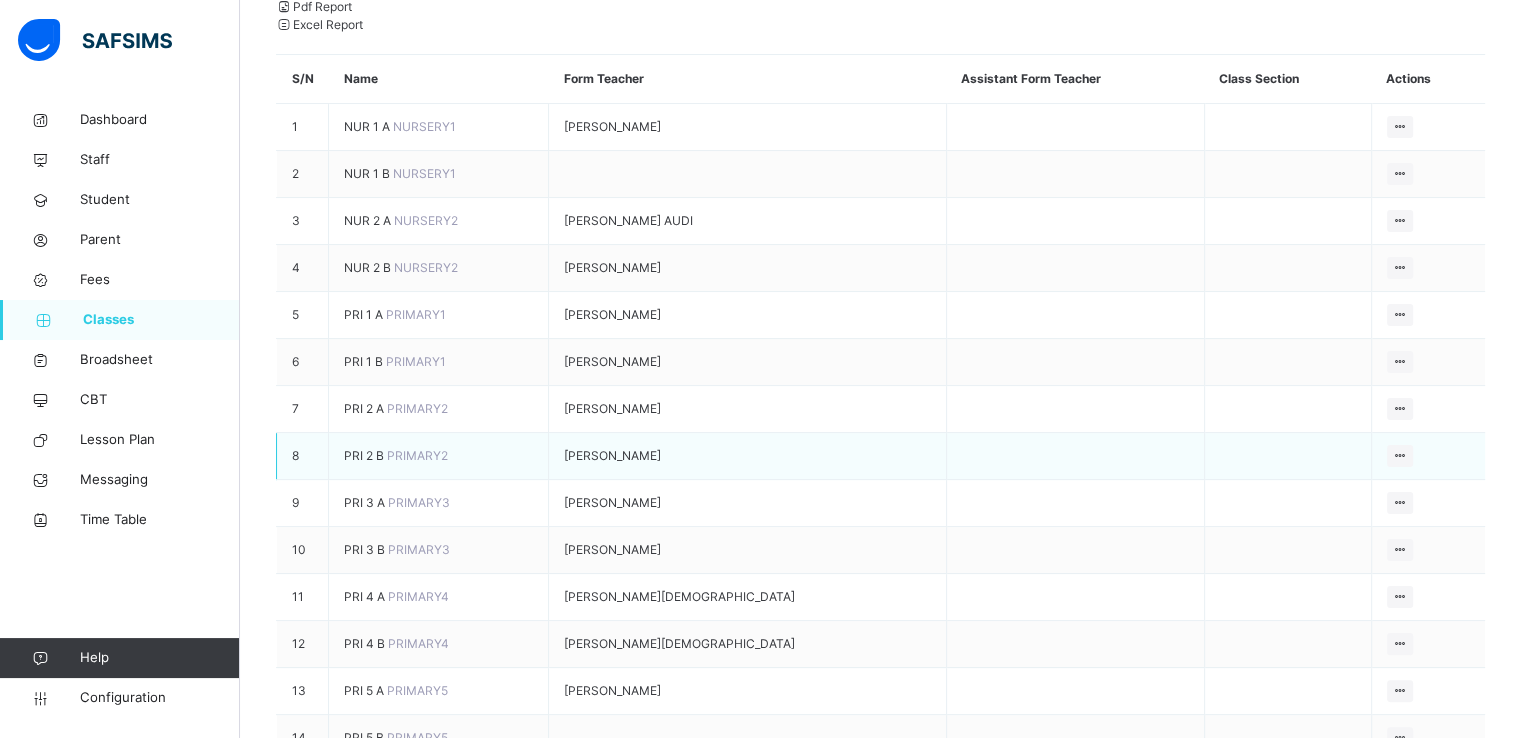 click on "PRI 2   B" at bounding box center (365, 455) 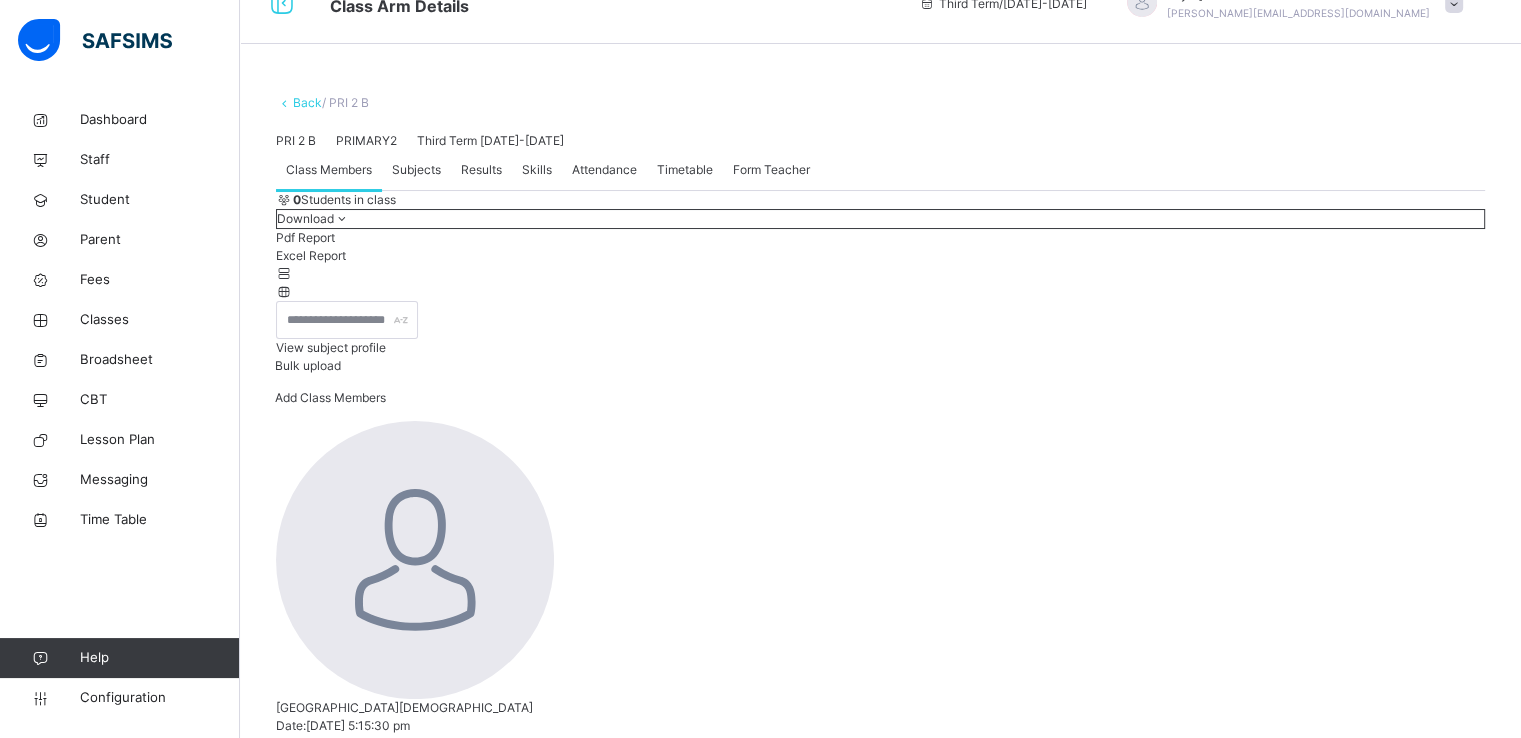 scroll, scrollTop: 36, scrollLeft: 0, axis: vertical 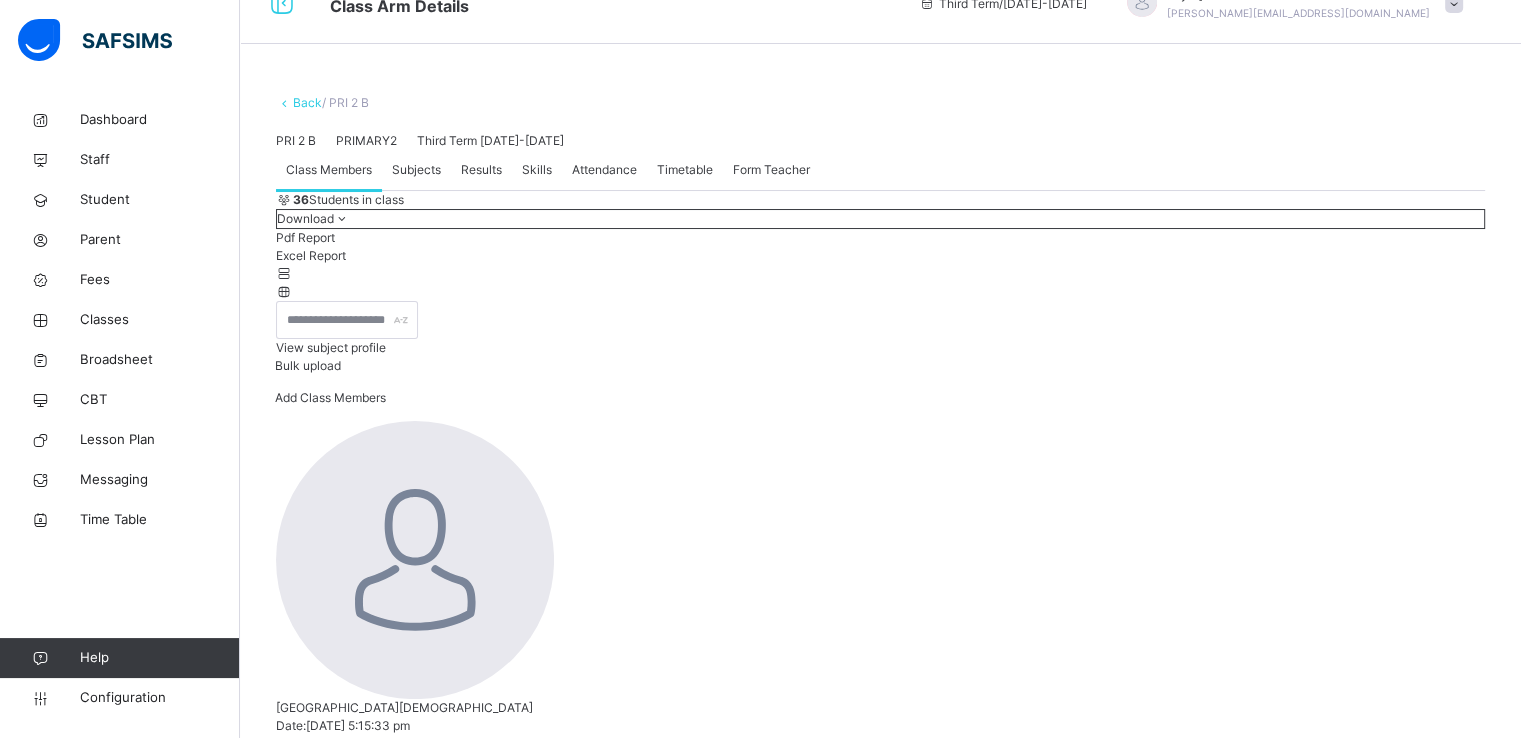 click on "Subjects" at bounding box center (416, 170) 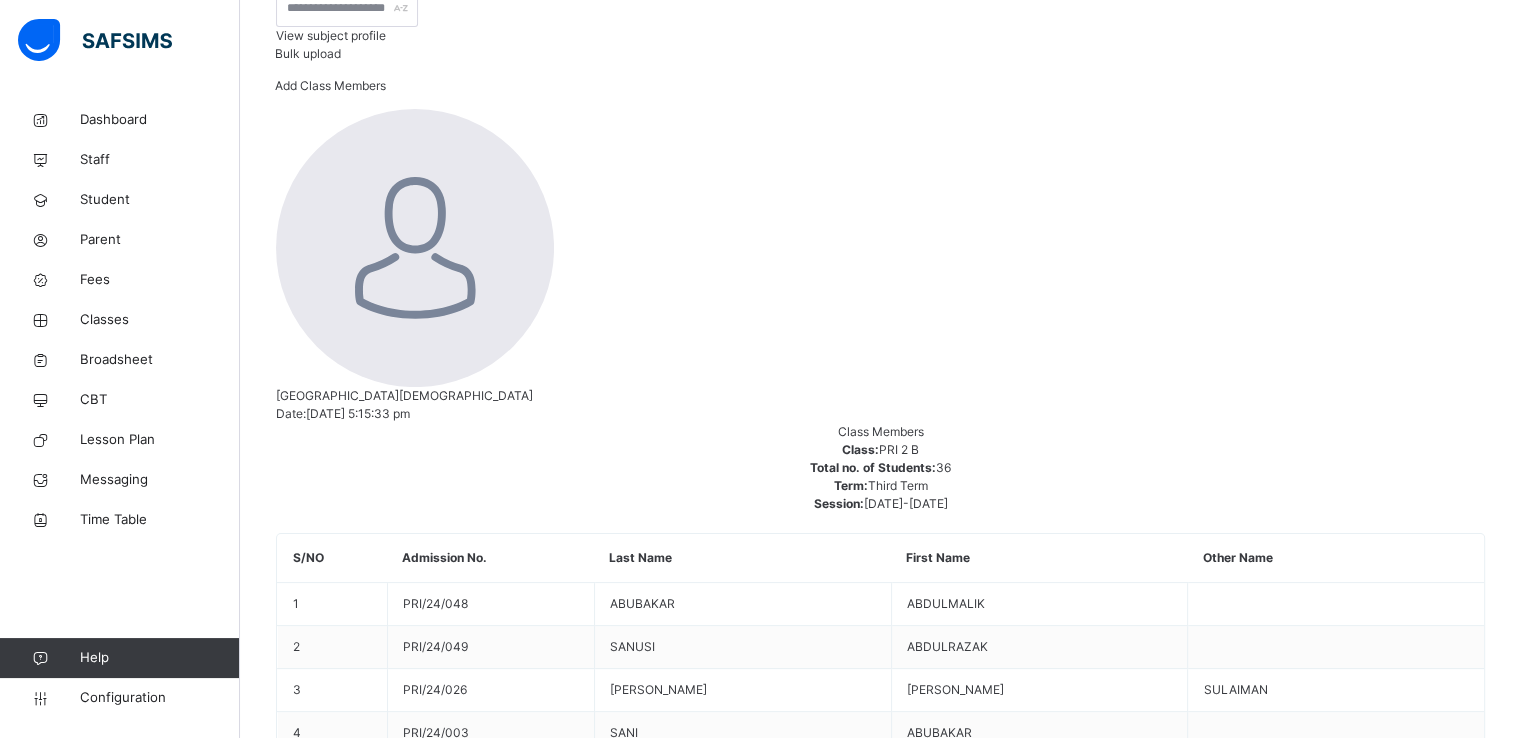 scroll, scrollTop: 753, scrollLeft: 0, axis: vertical 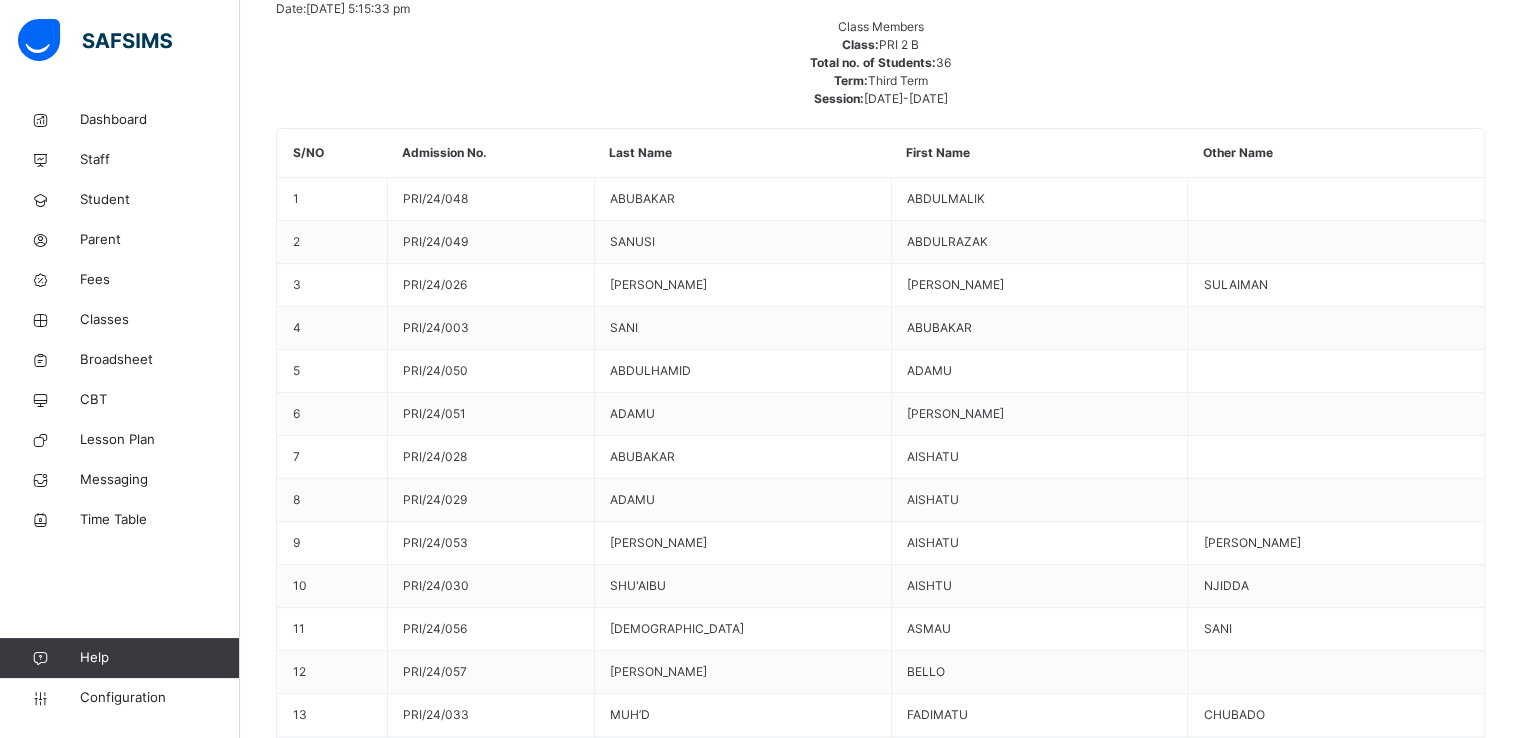click on "Assign Teacher" at bounding box center [1426, 4802] 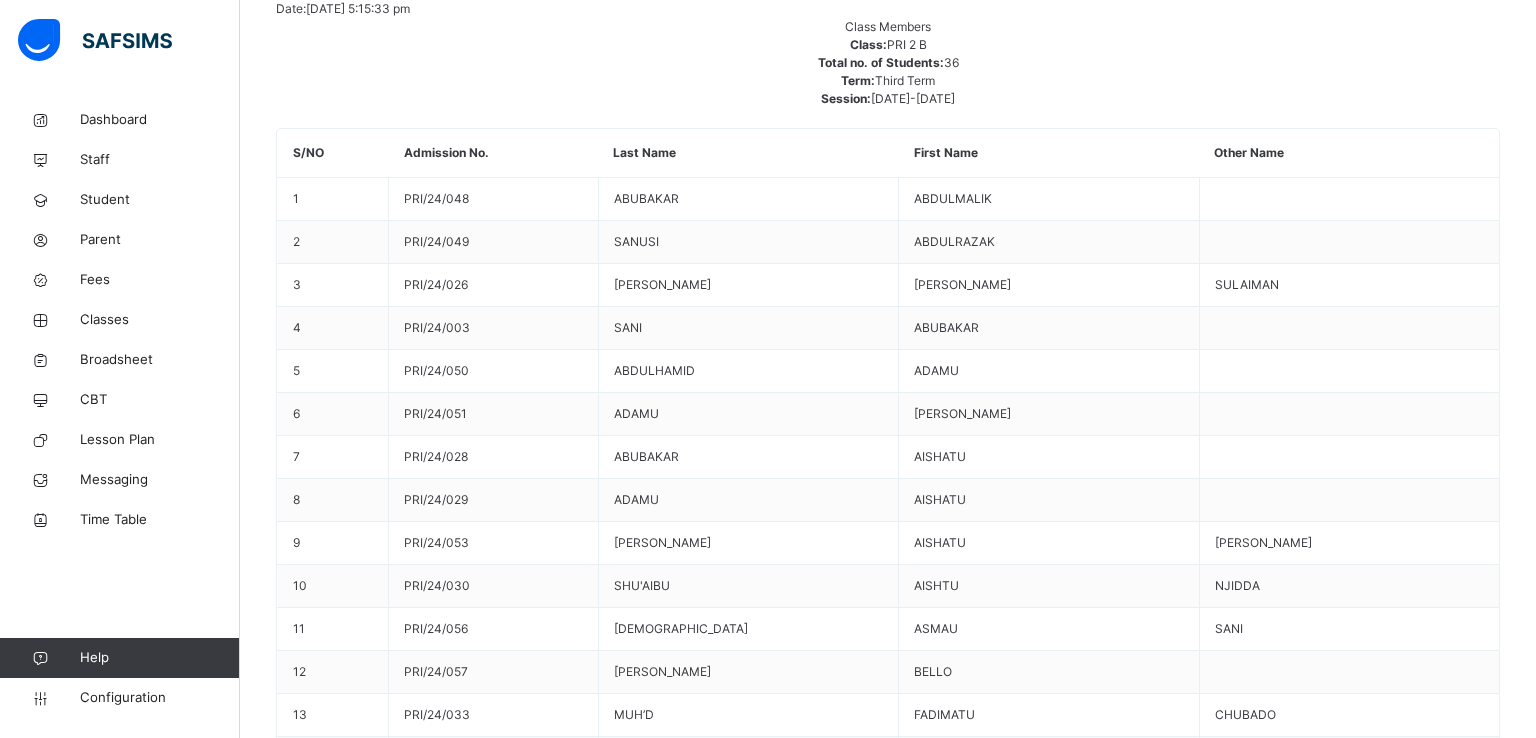 click on "Add Subject Teacher" at bounding box center (888, 4934) 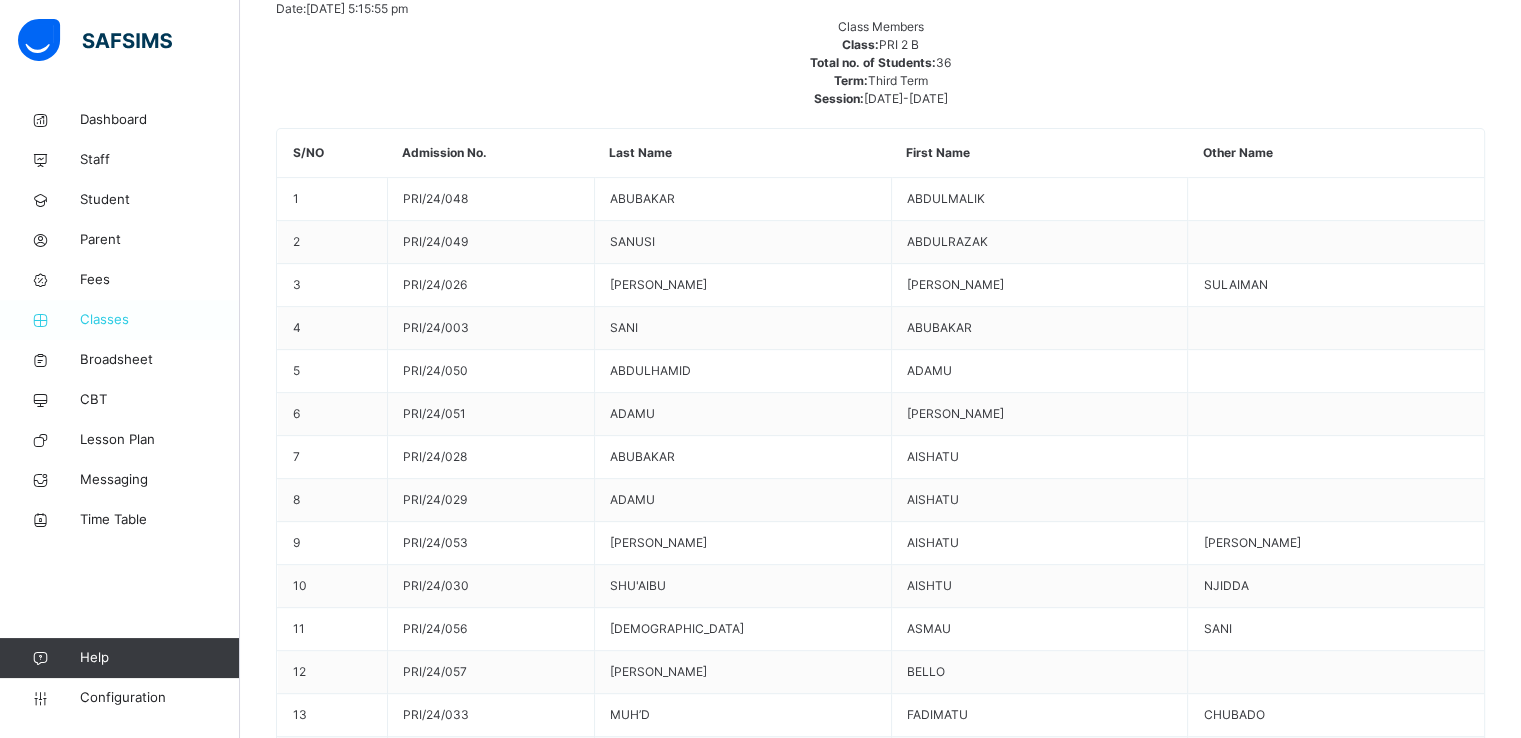click on "Classes" at bounding box center (160, 320) 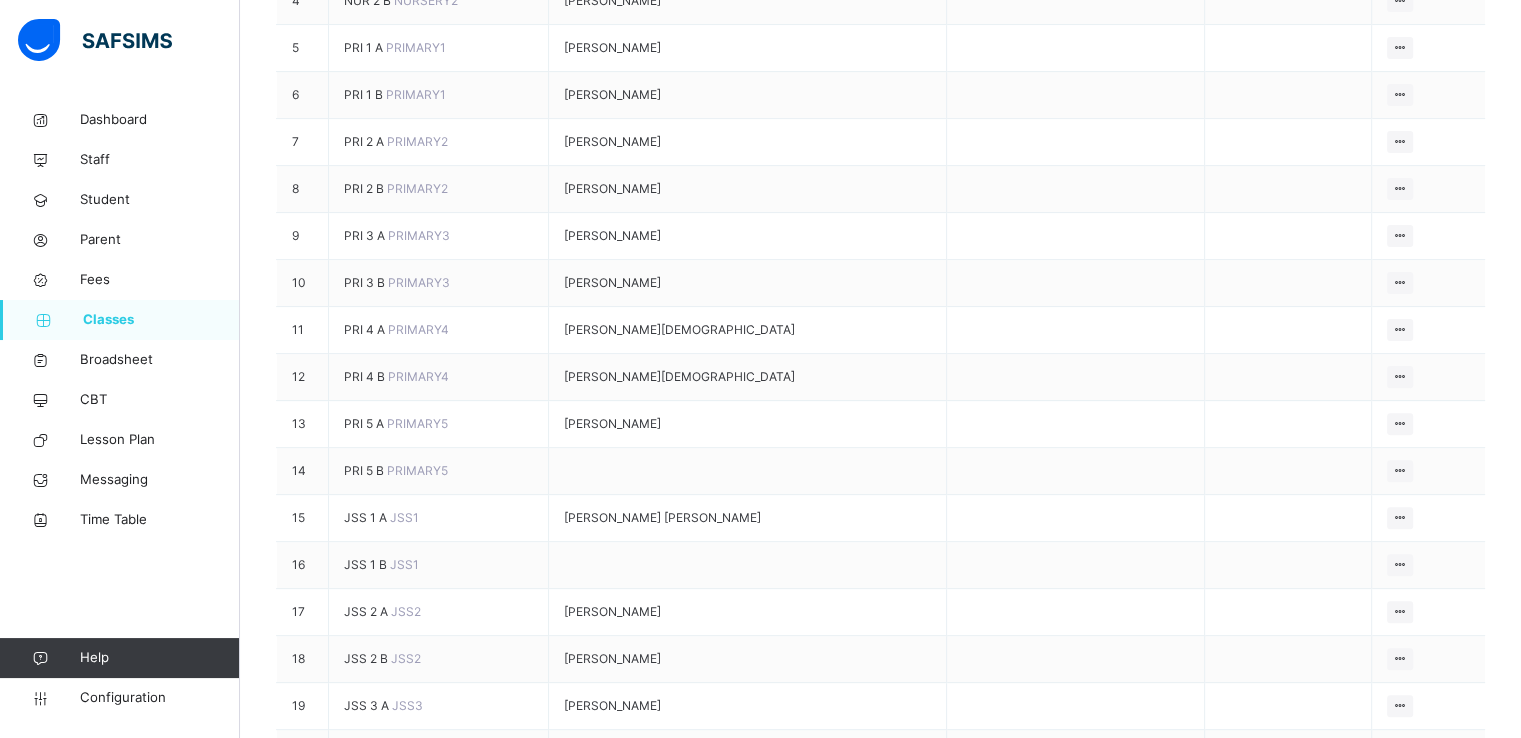 scroll, scrollTop: 576, scrollLeft: 0, axis: vertical 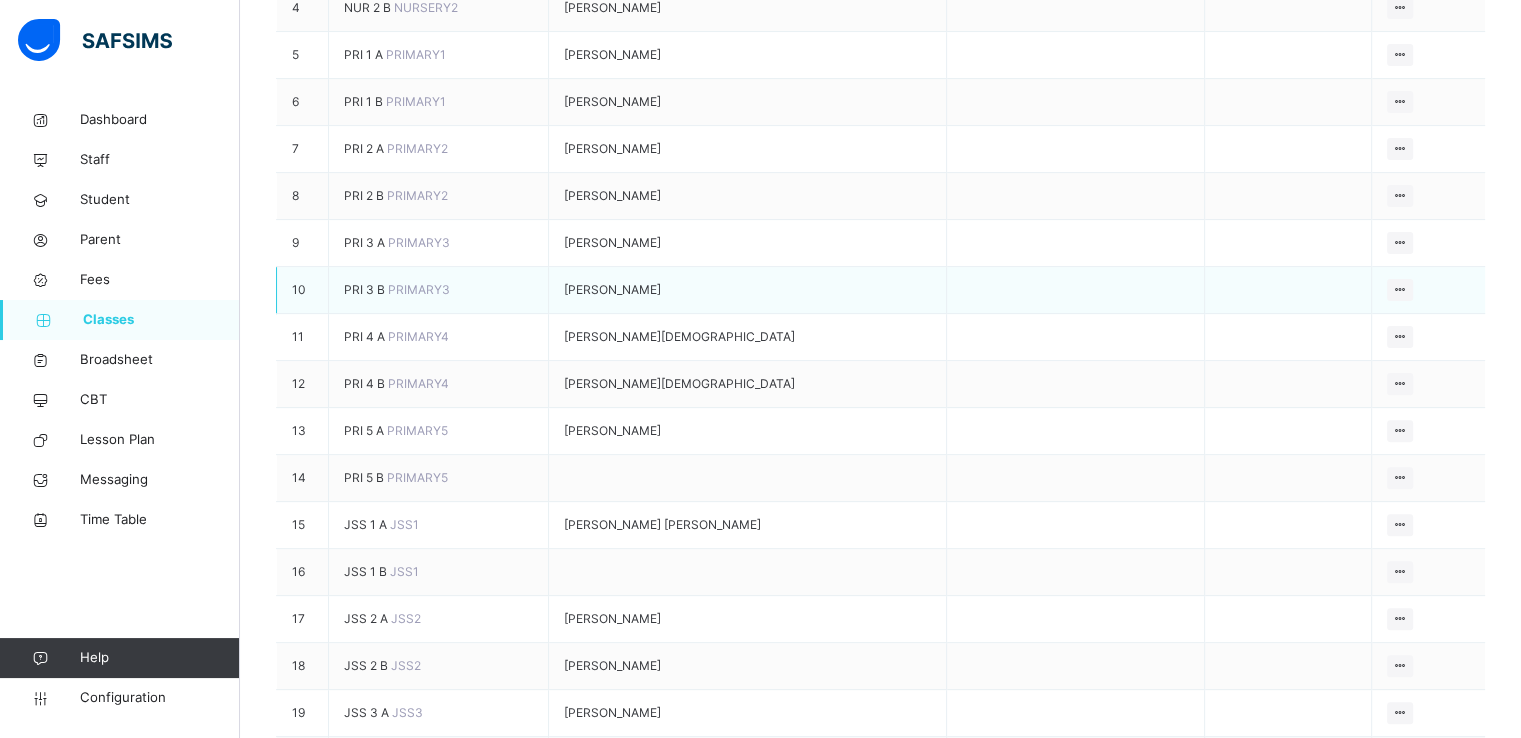 click on "PRI 3   B" at bounding box center [366, 289] 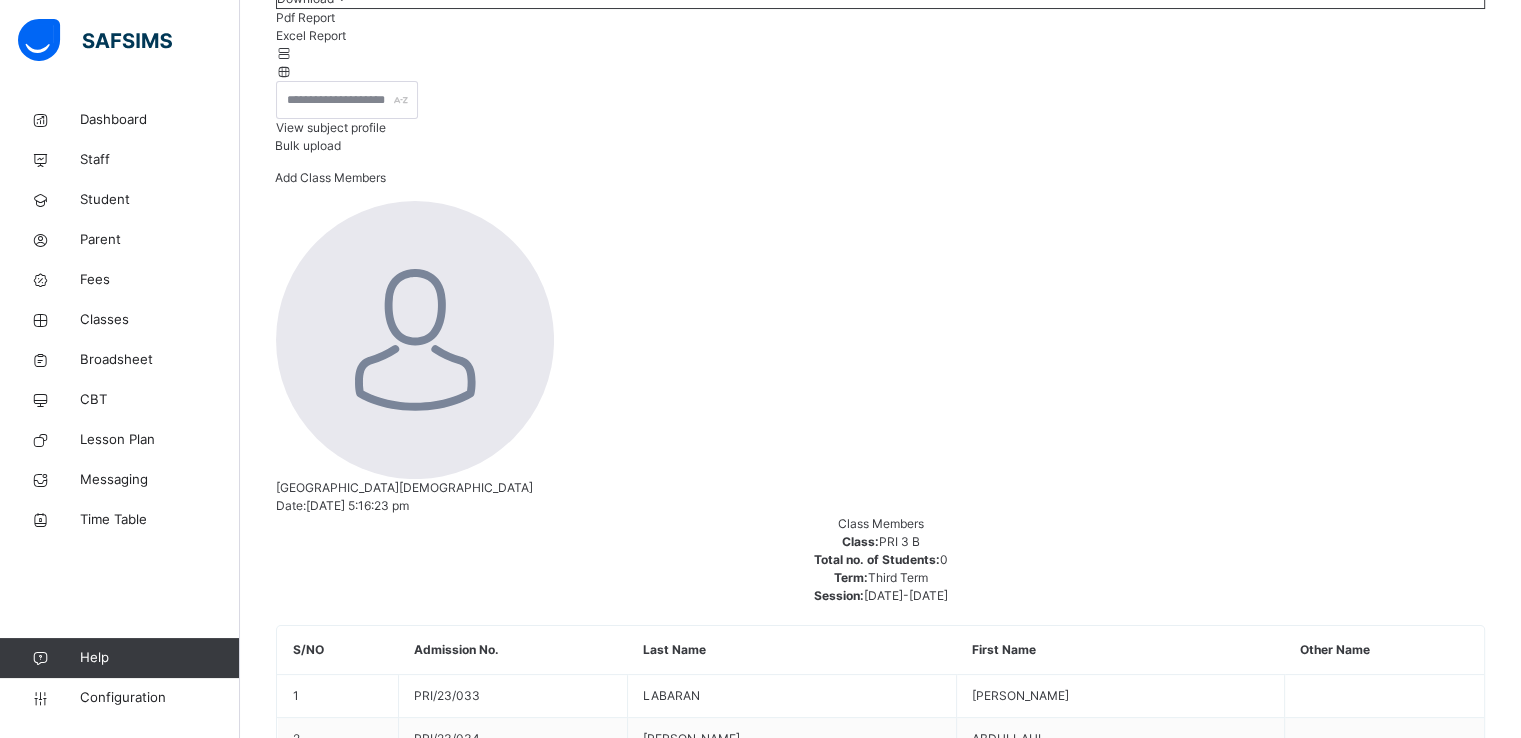 scroll, scrollTop: 260, scrollLeft: 0, axis: vertical 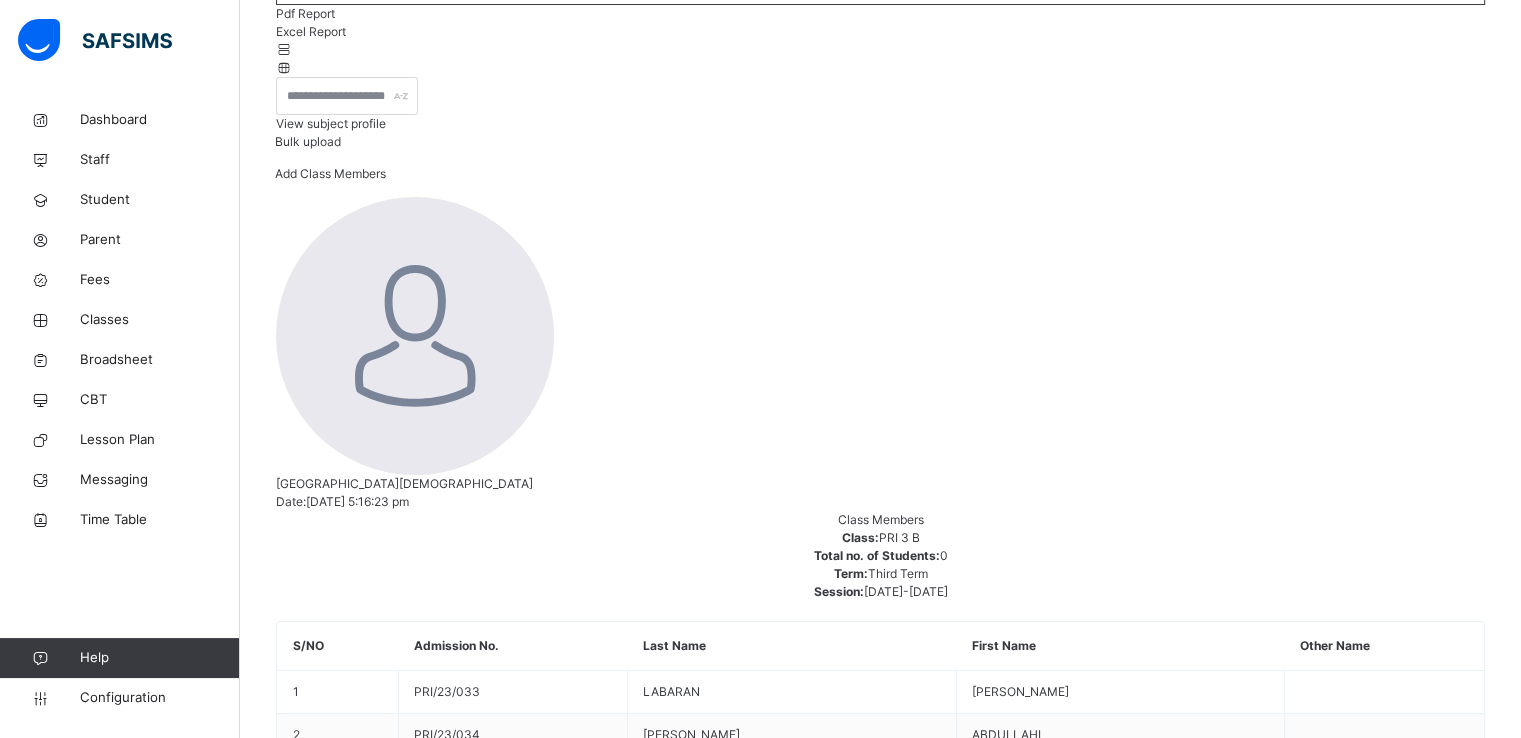click on "Subjects" at bounding box center [416, -54] 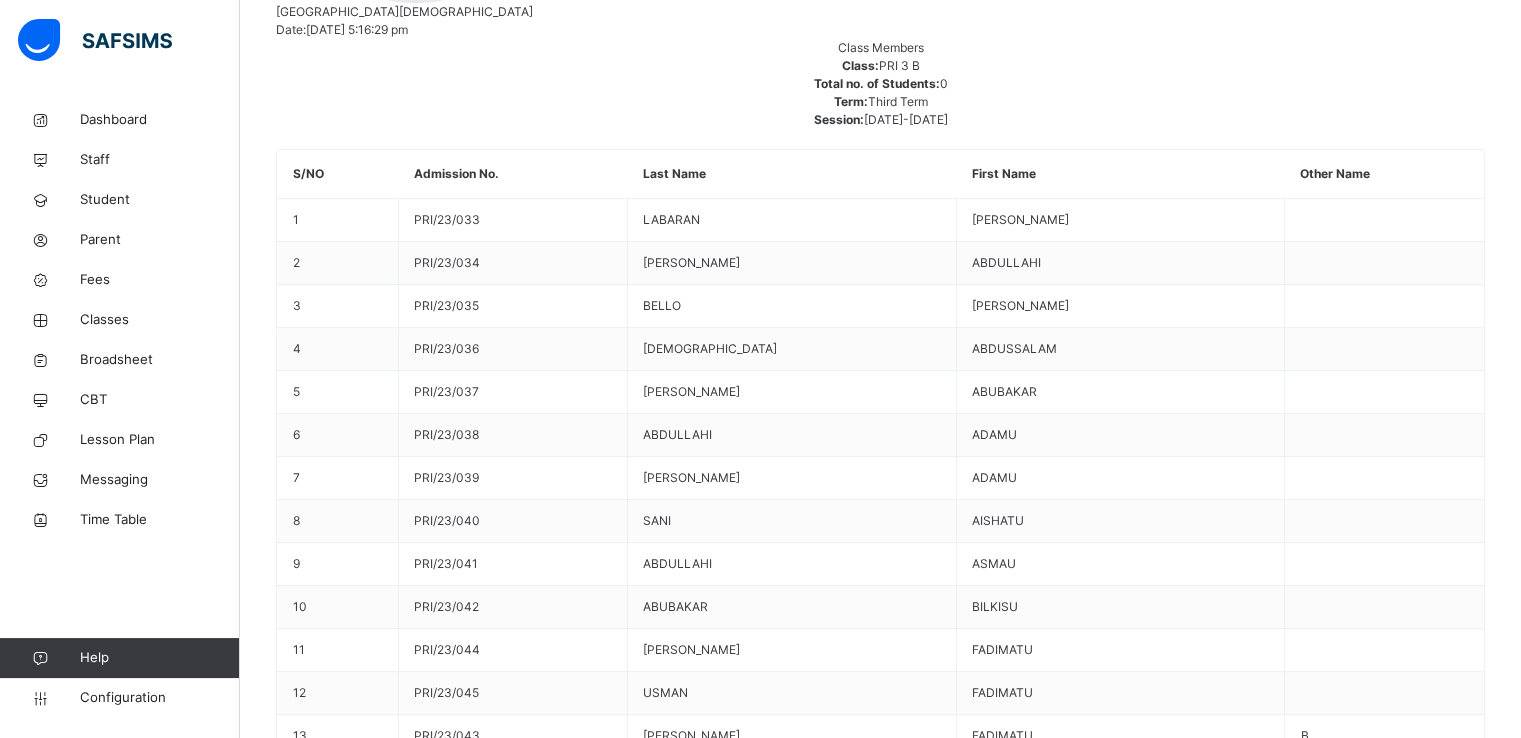 scroll, scrollTop: 753, scrollLeft: 0, axis: vertical 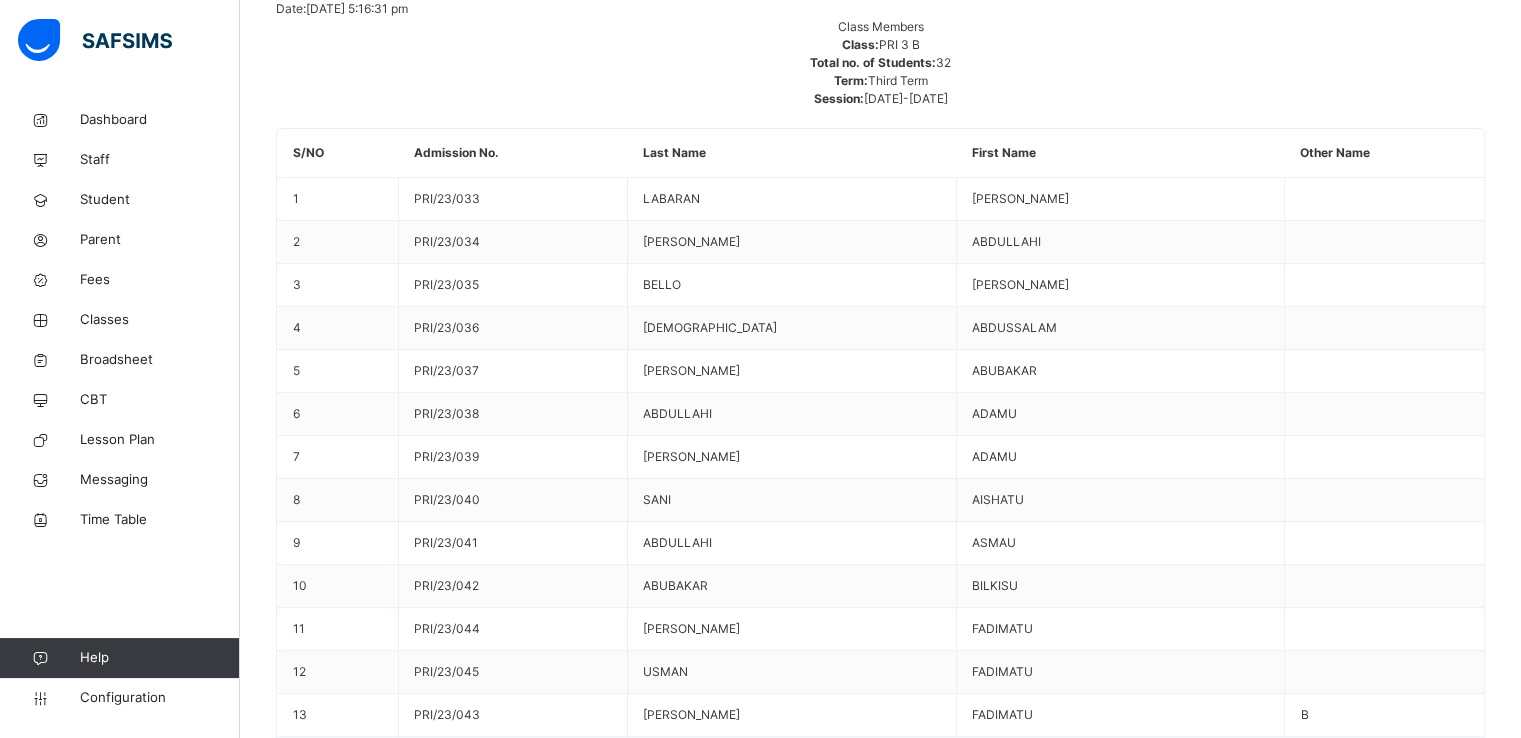 click on "Assign Teacher" at bounding box center [1426, 4325] 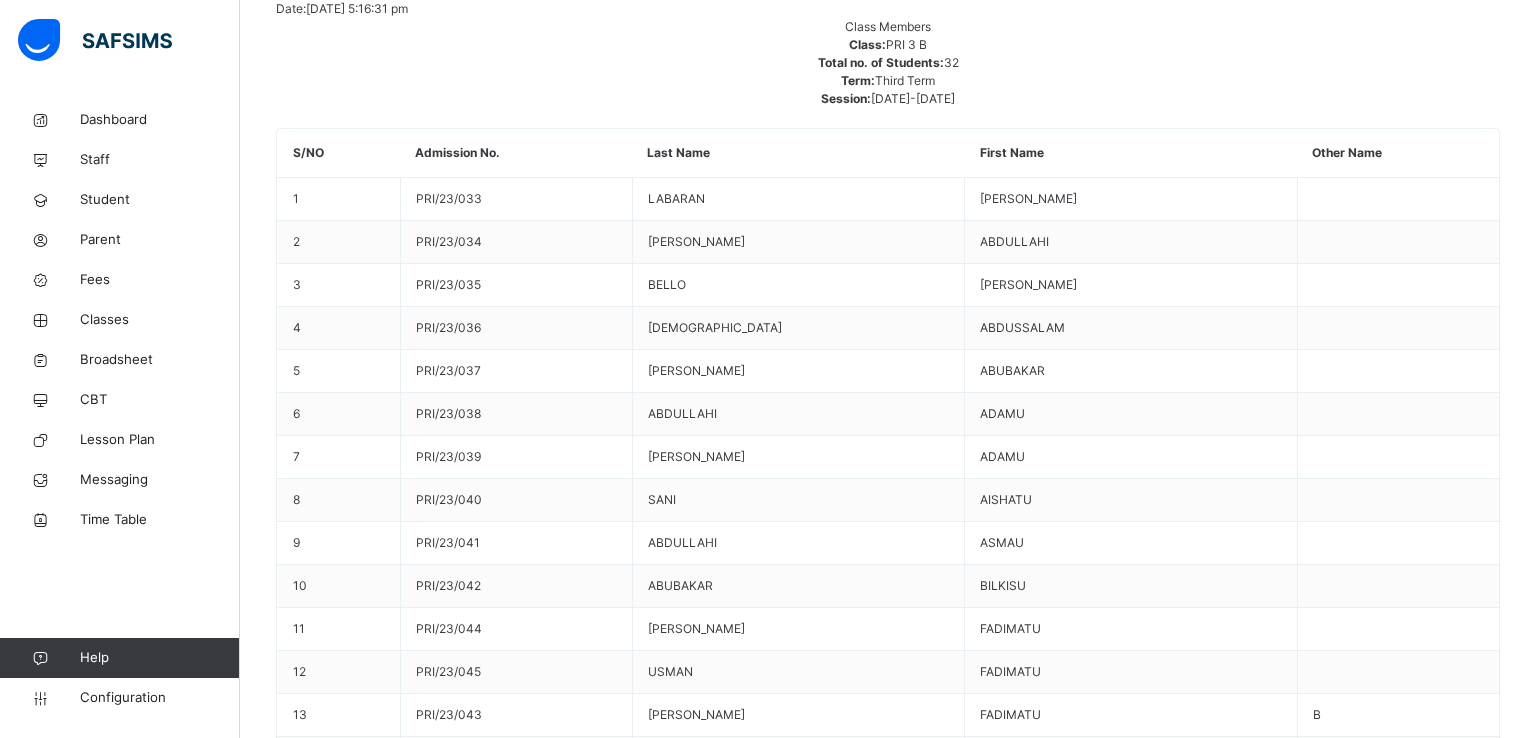 click on "Select Teacher ISA  MOHAMMED" at bounding box center [888, 4576] 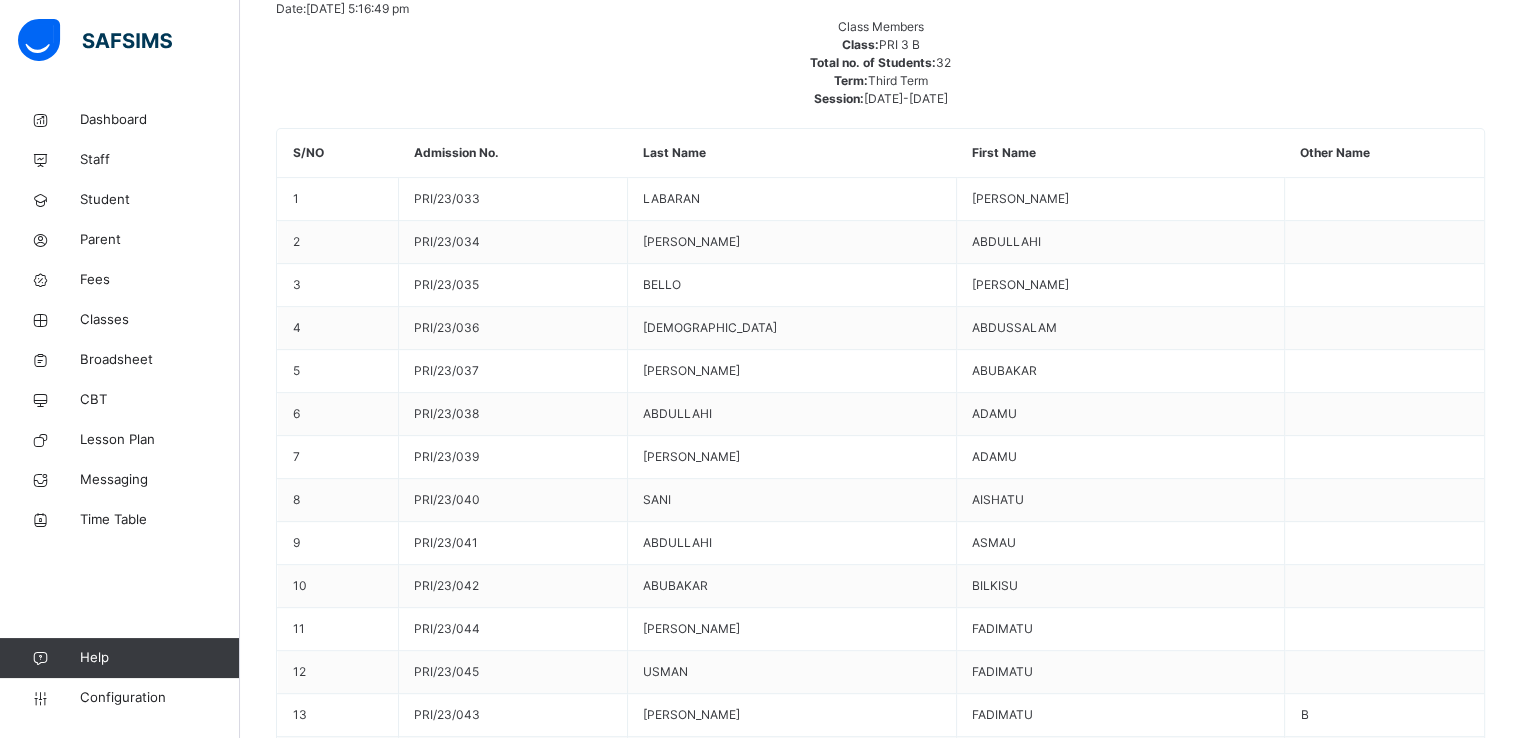 click on "Assign Teacher" at bounding box center (1426, 4386) 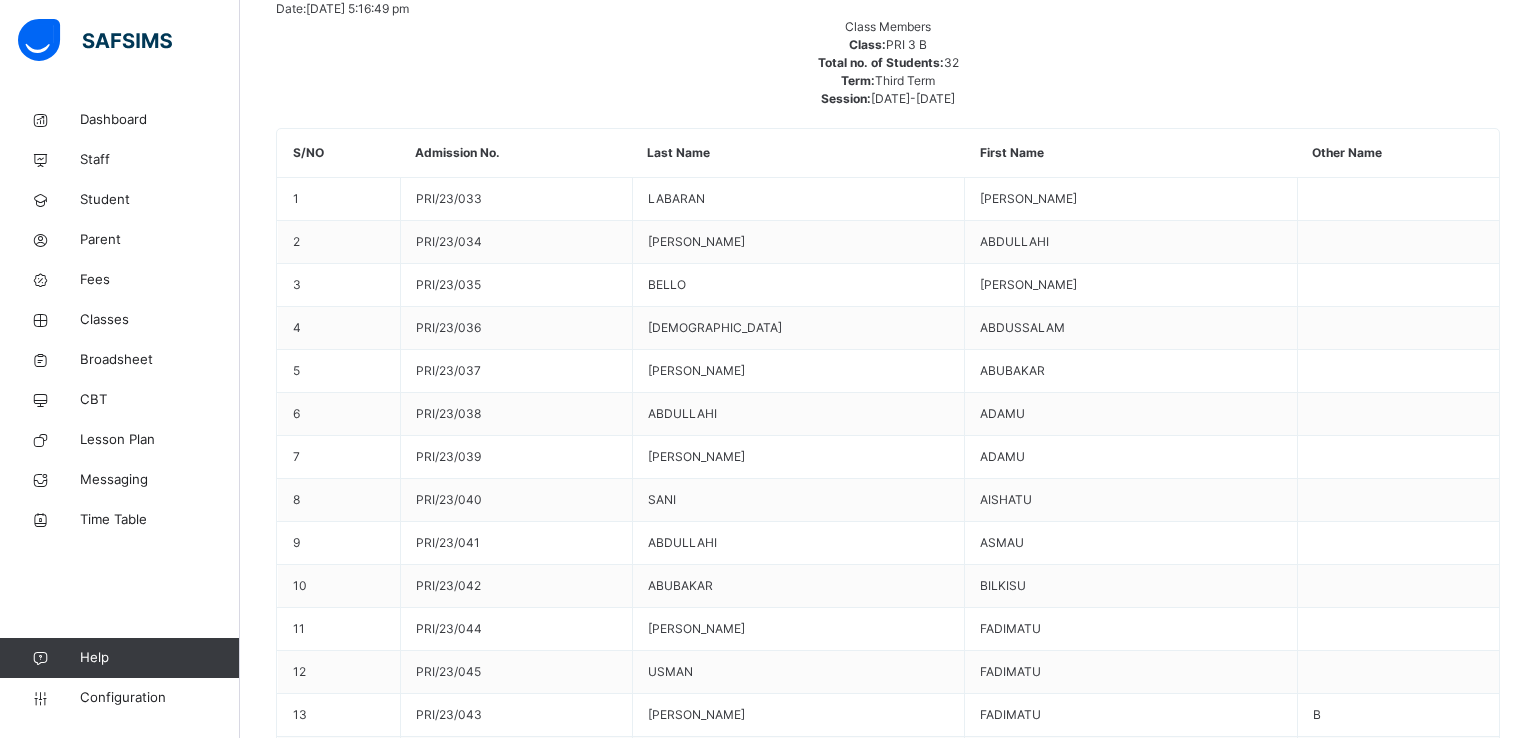 click on "Add Subject Teacher" at bounding box center (888, 4518) 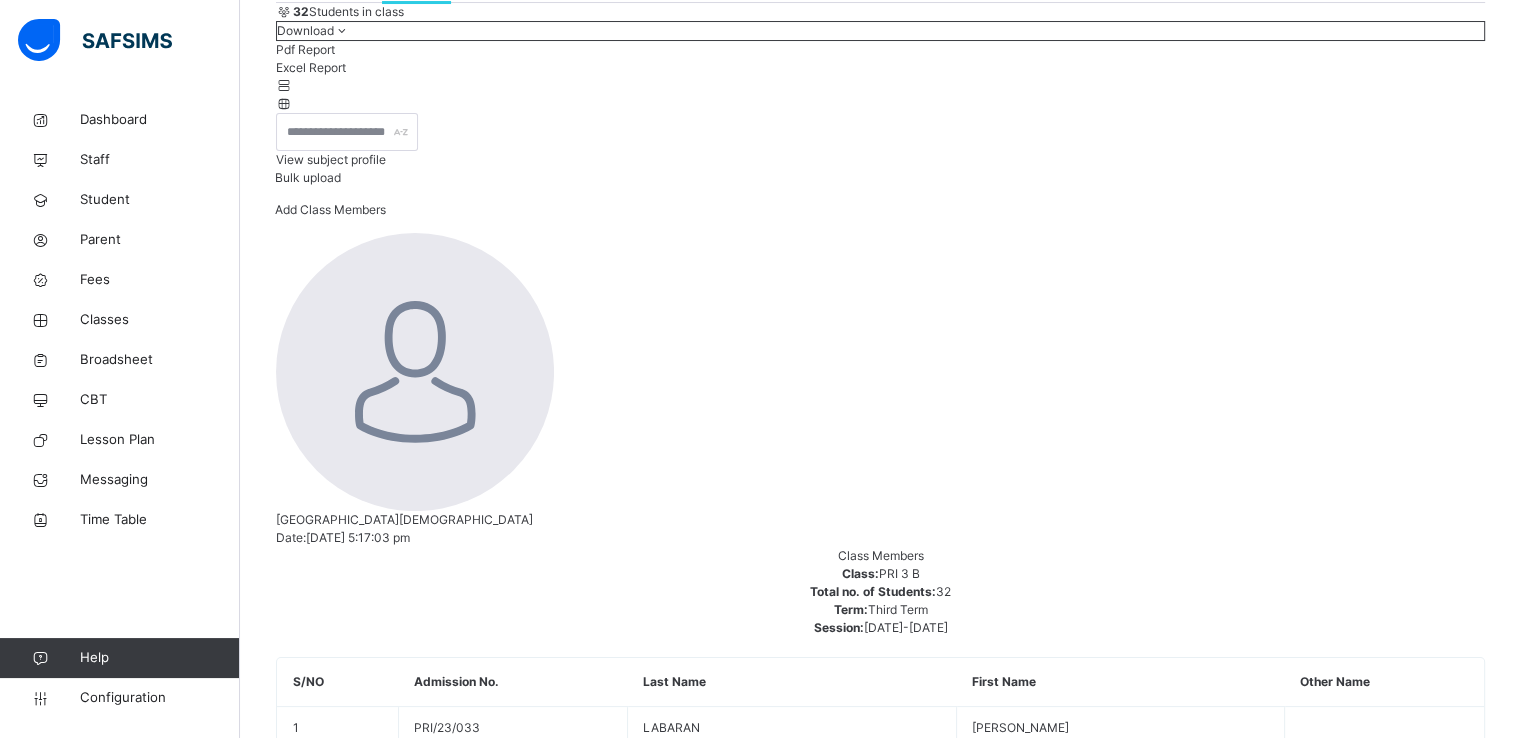 scroll, scrollTop: 0, scrollLeft: 0, axis: both 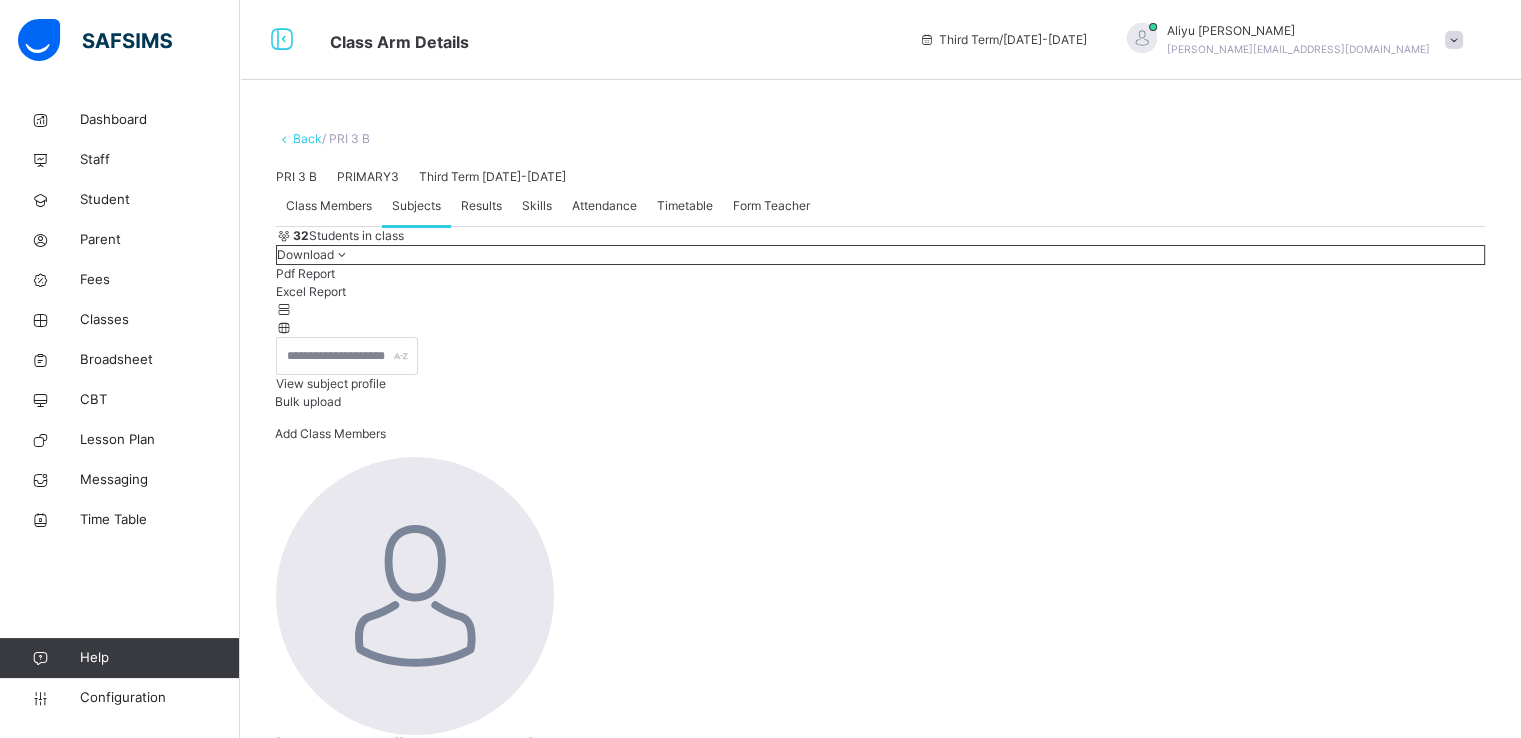 click on "Back" at bounding box center [307, 138] 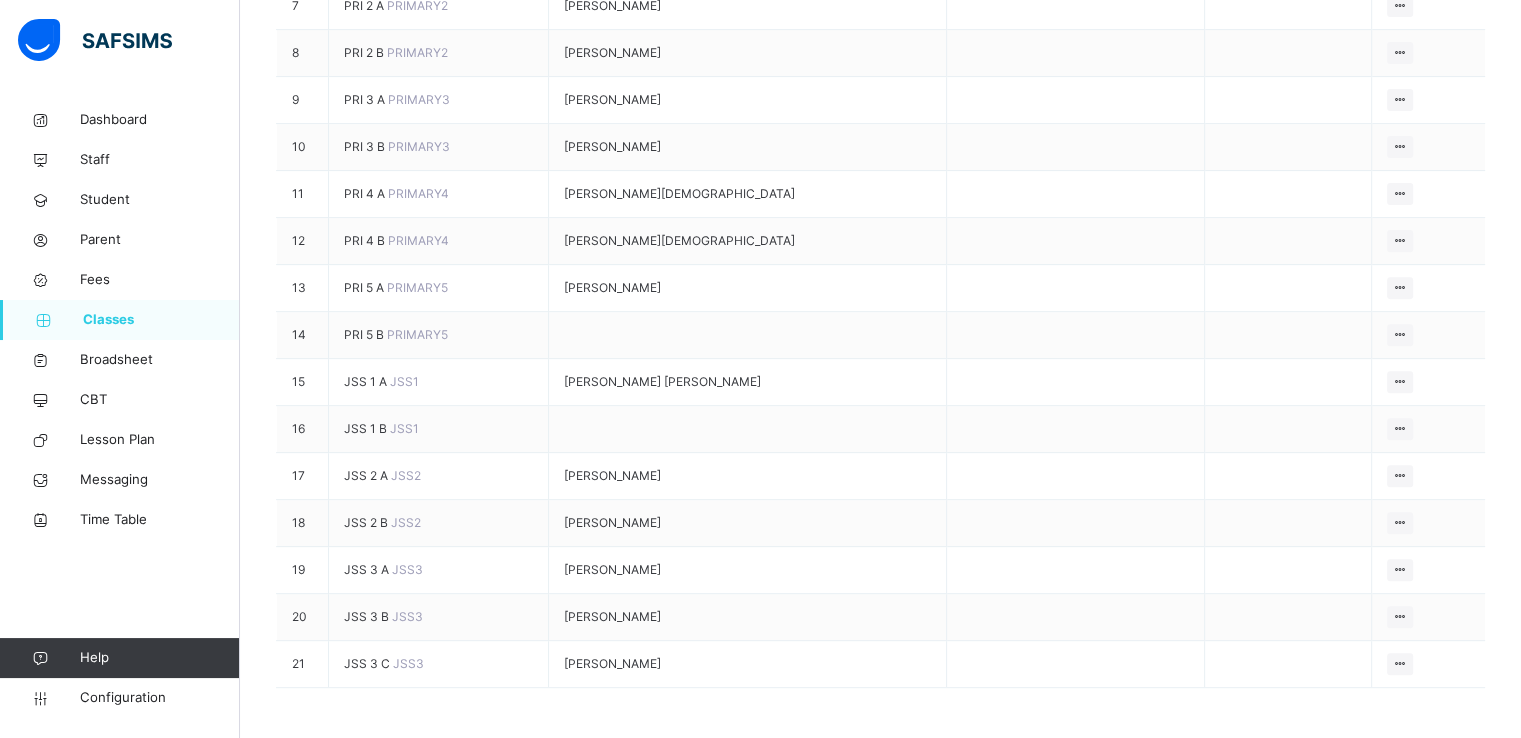 scroll, scrollTop: 794, scrollLeft: 0, axis: vertical 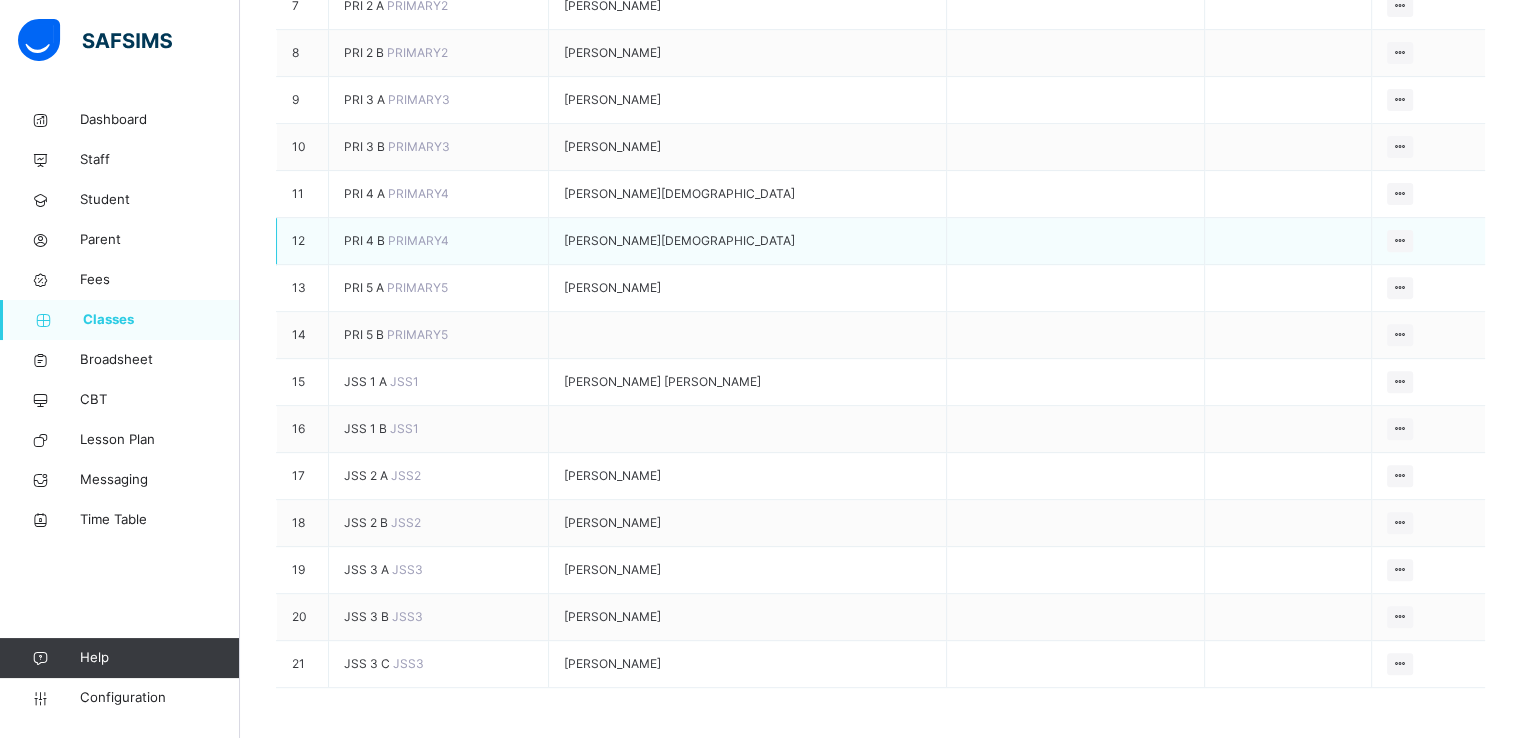 click on "PRI 4   B" at bounding box center (366, 240) 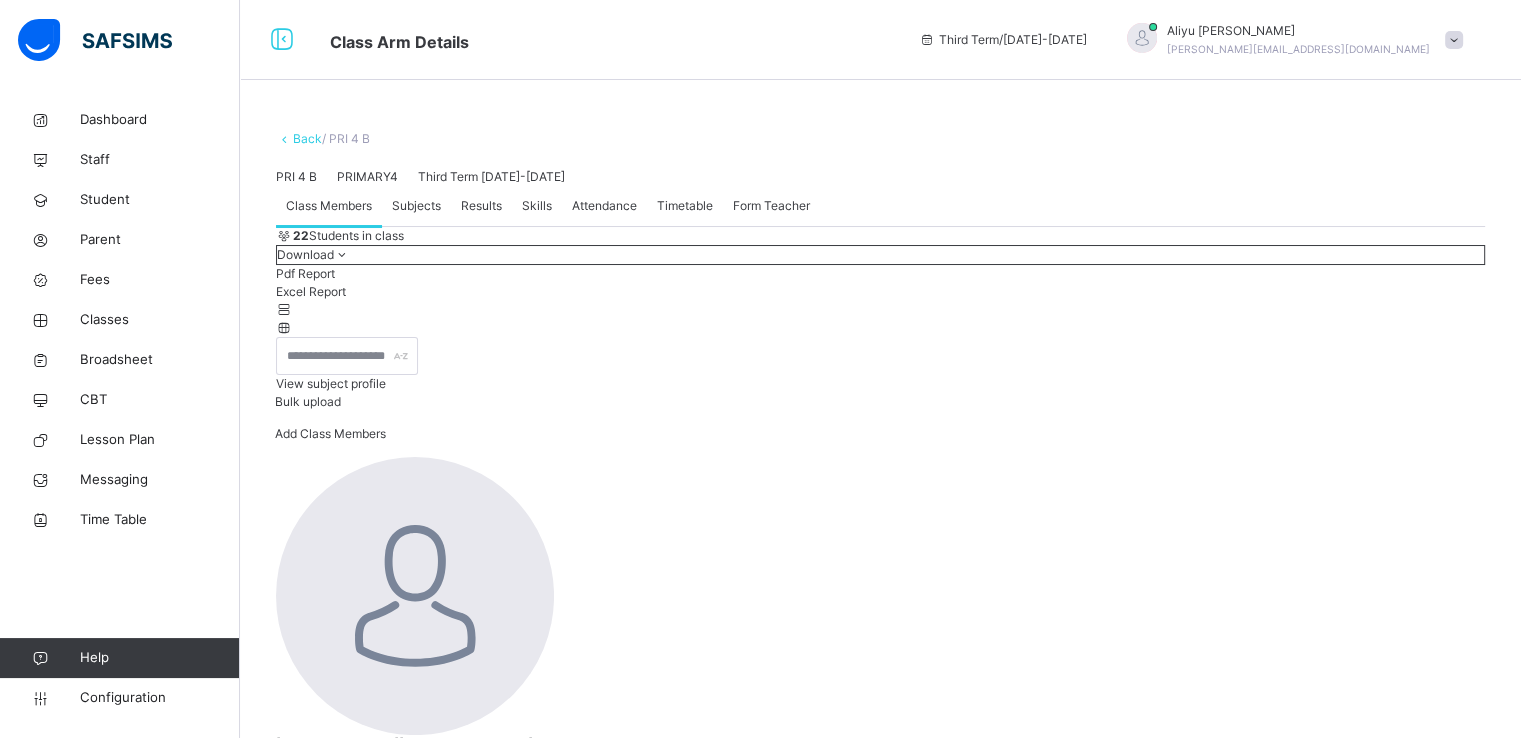 click on "Subjects" at bounding box center [416, 206] 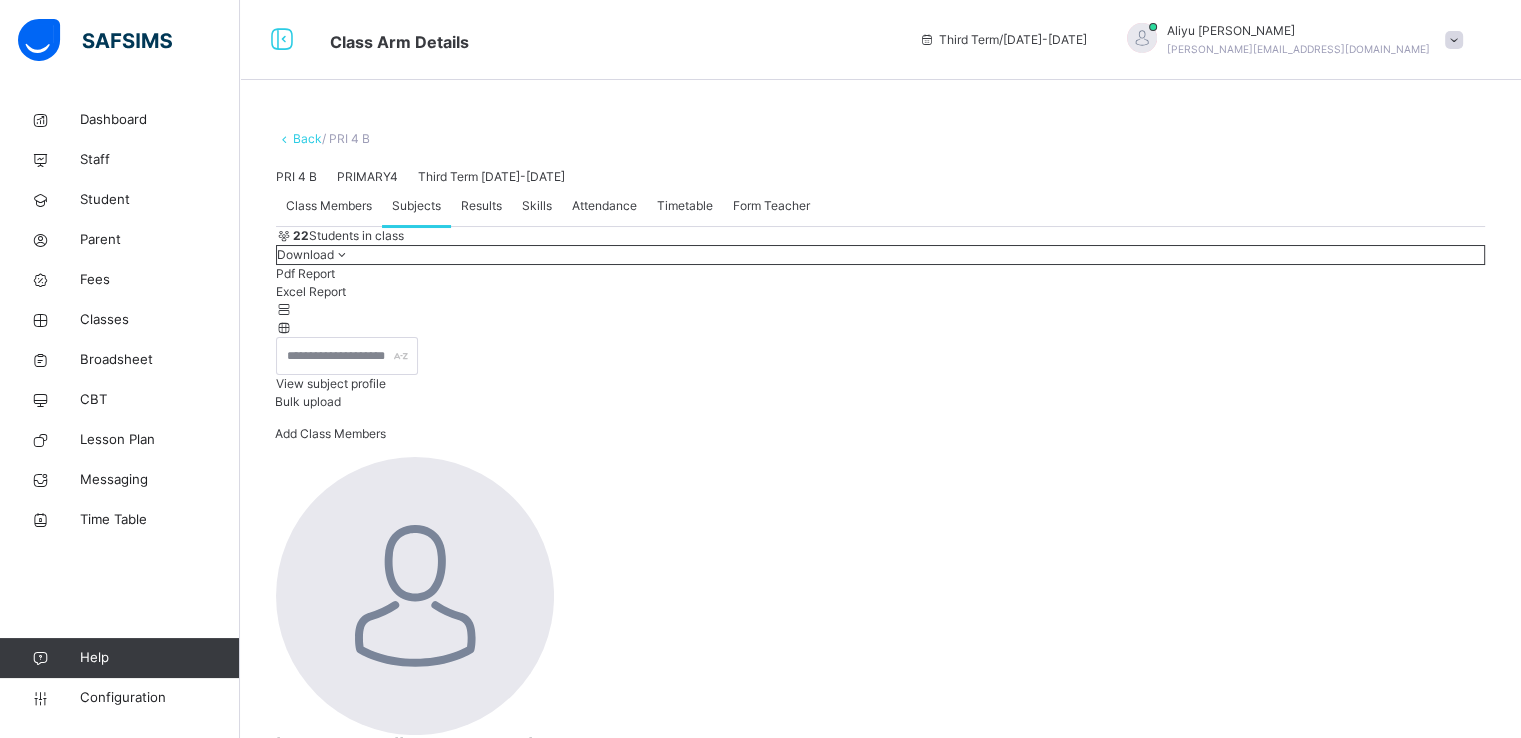 scroll, scrollTop: 753, scrollLeft: 0, axis: vertical 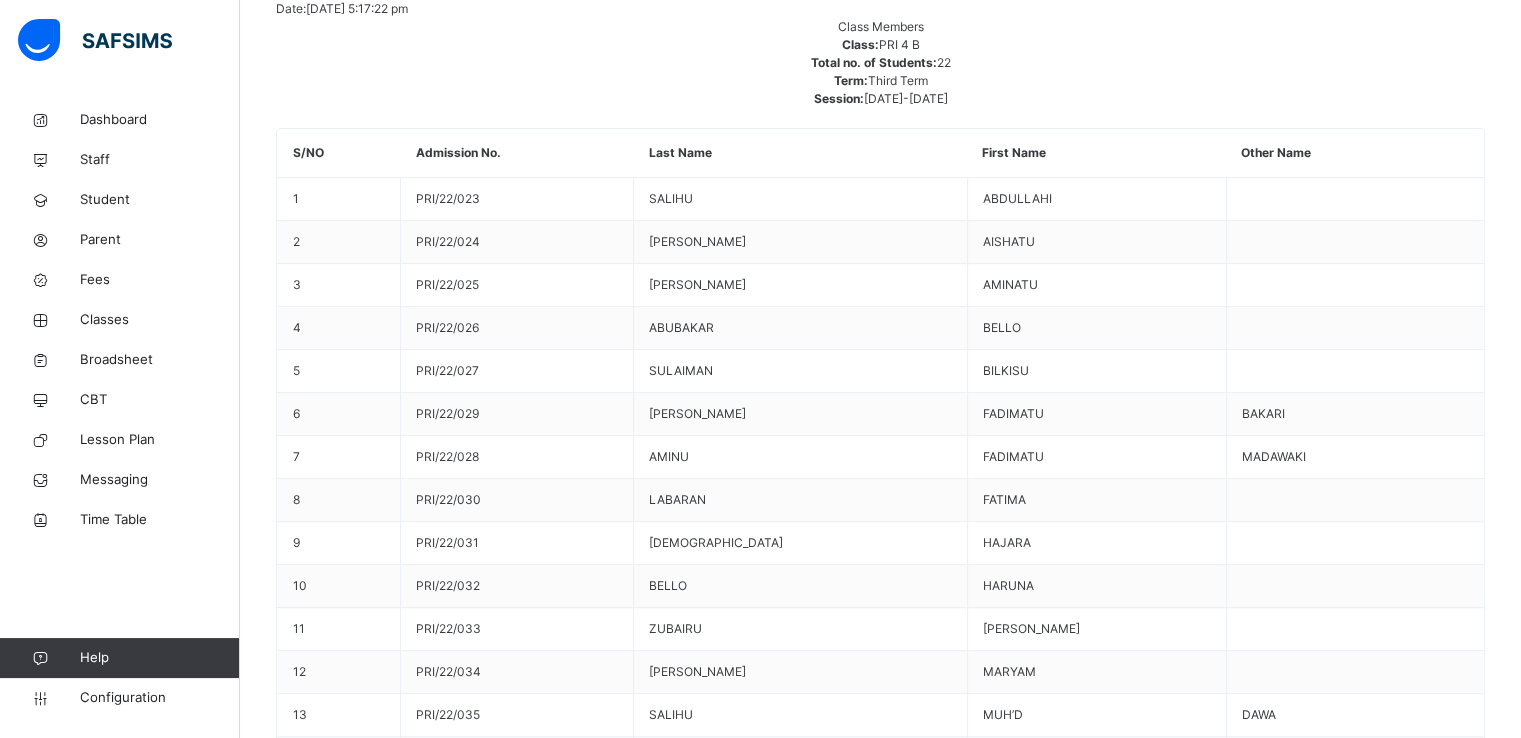 click on "Assign Teacher" at bounding box center [1426, 3285] 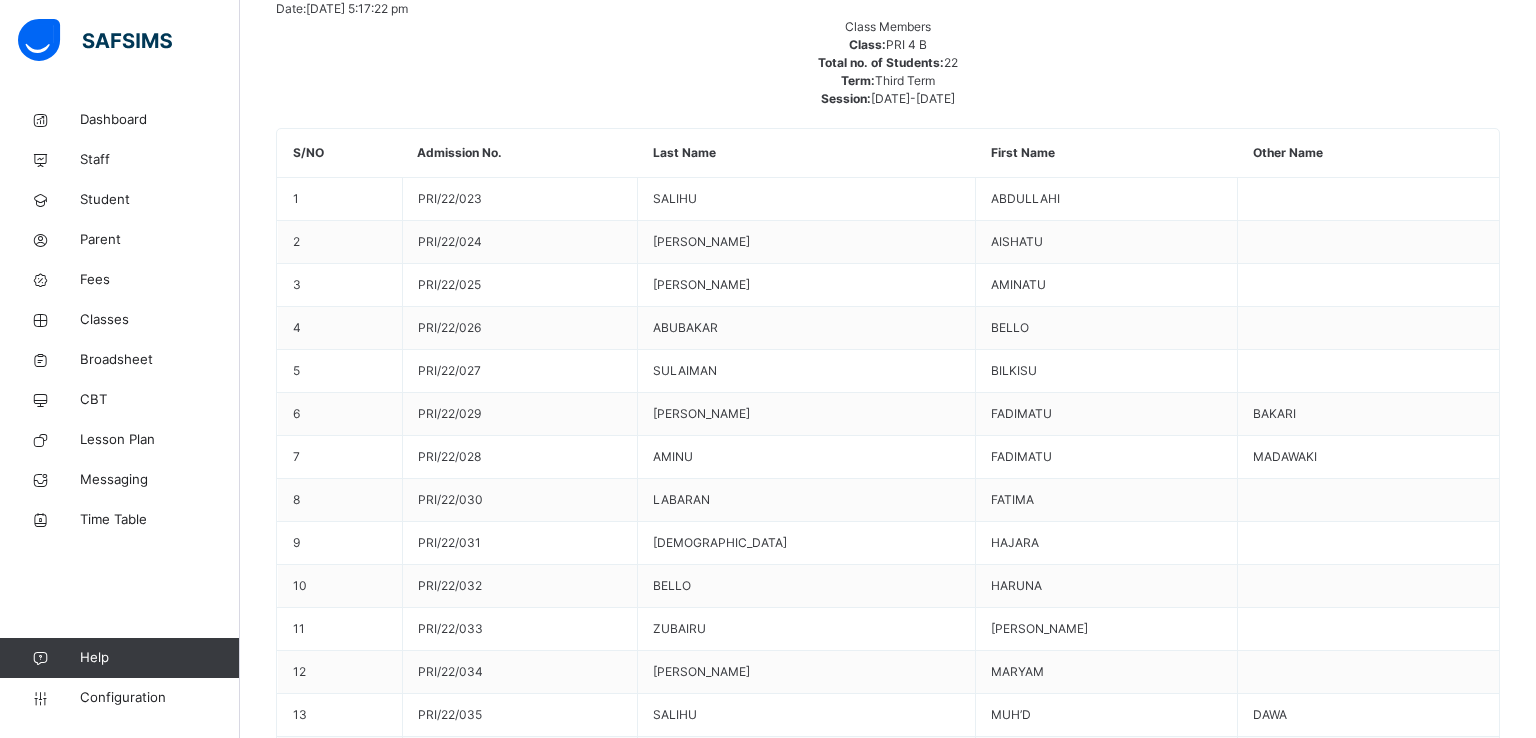 click on "Add Subject Teacher" at bounding box center (888, 3478) 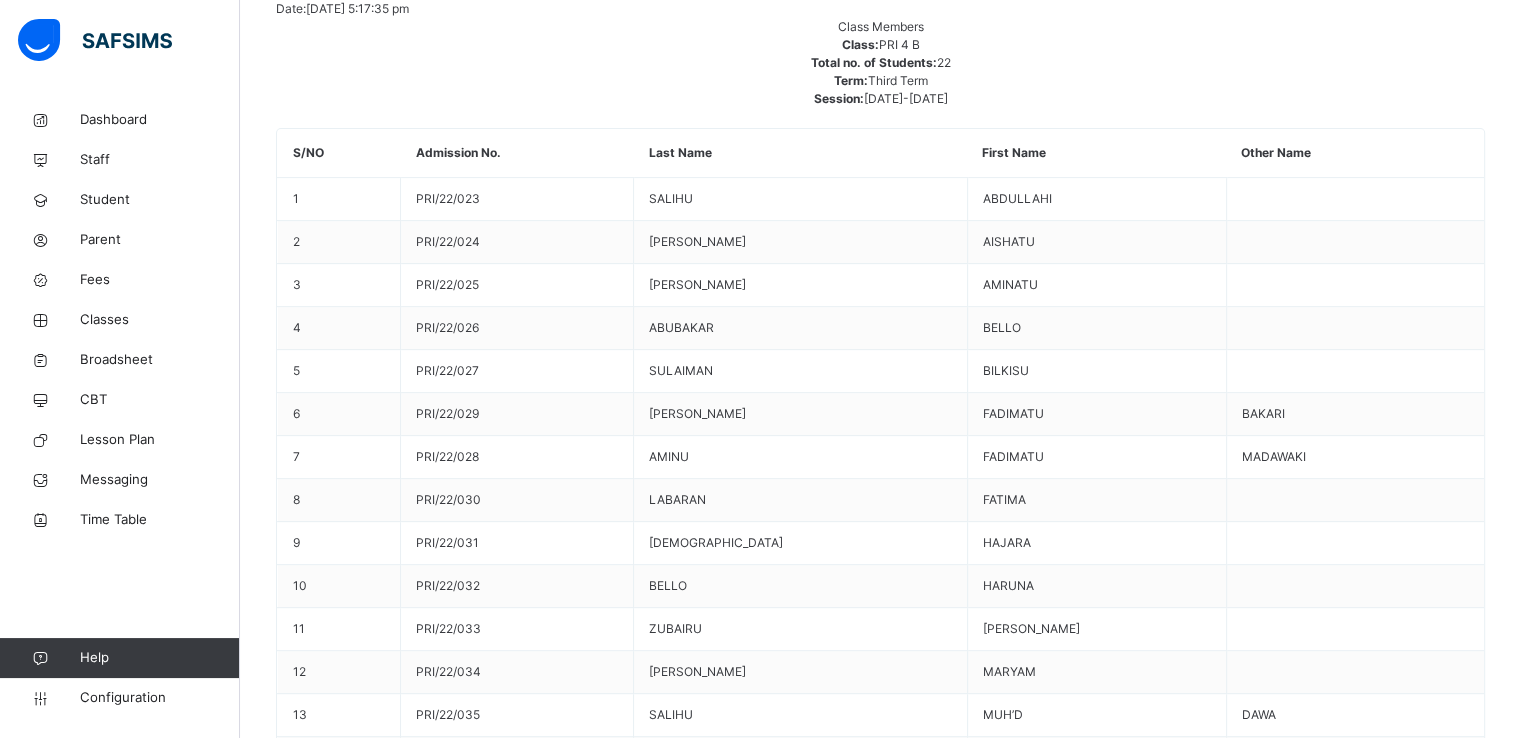 click on "Assign Teacher" at bounding box center [1426, 3346] 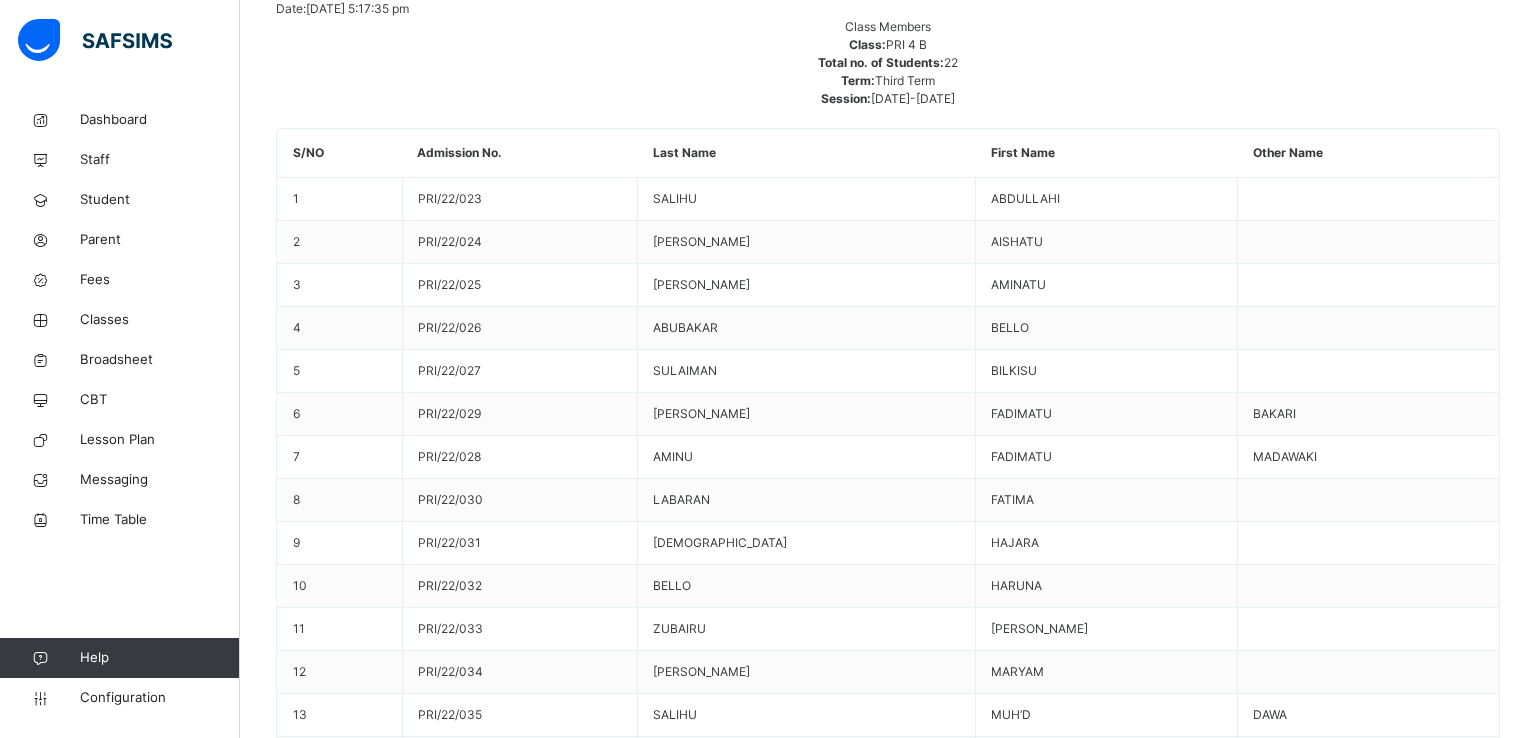 click on "Select Teacher ABDUL-RAHMAN  SANUSI" at bounding box center (888, 3536) 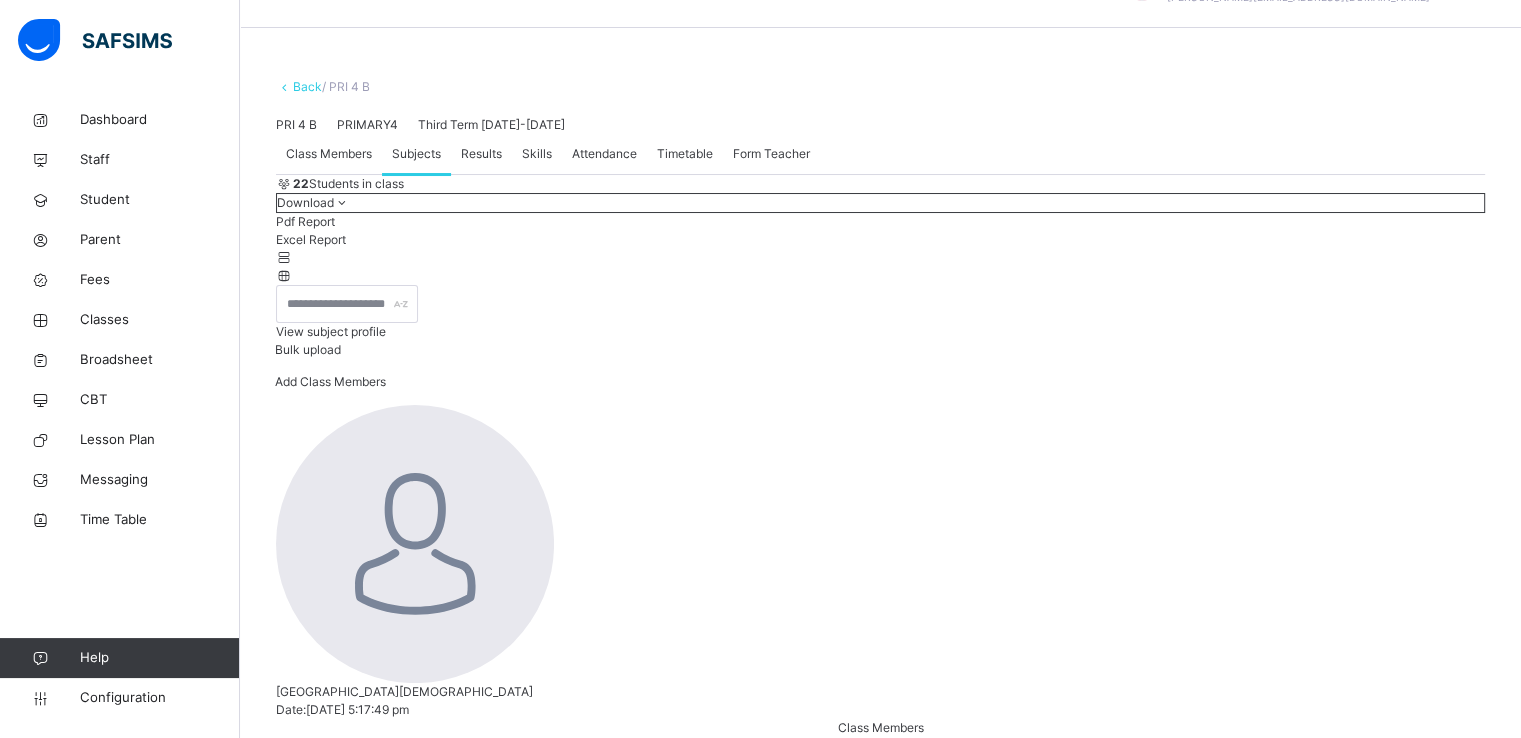 scroll, scrollTop: 0, scrollLeft: 0, axis: both 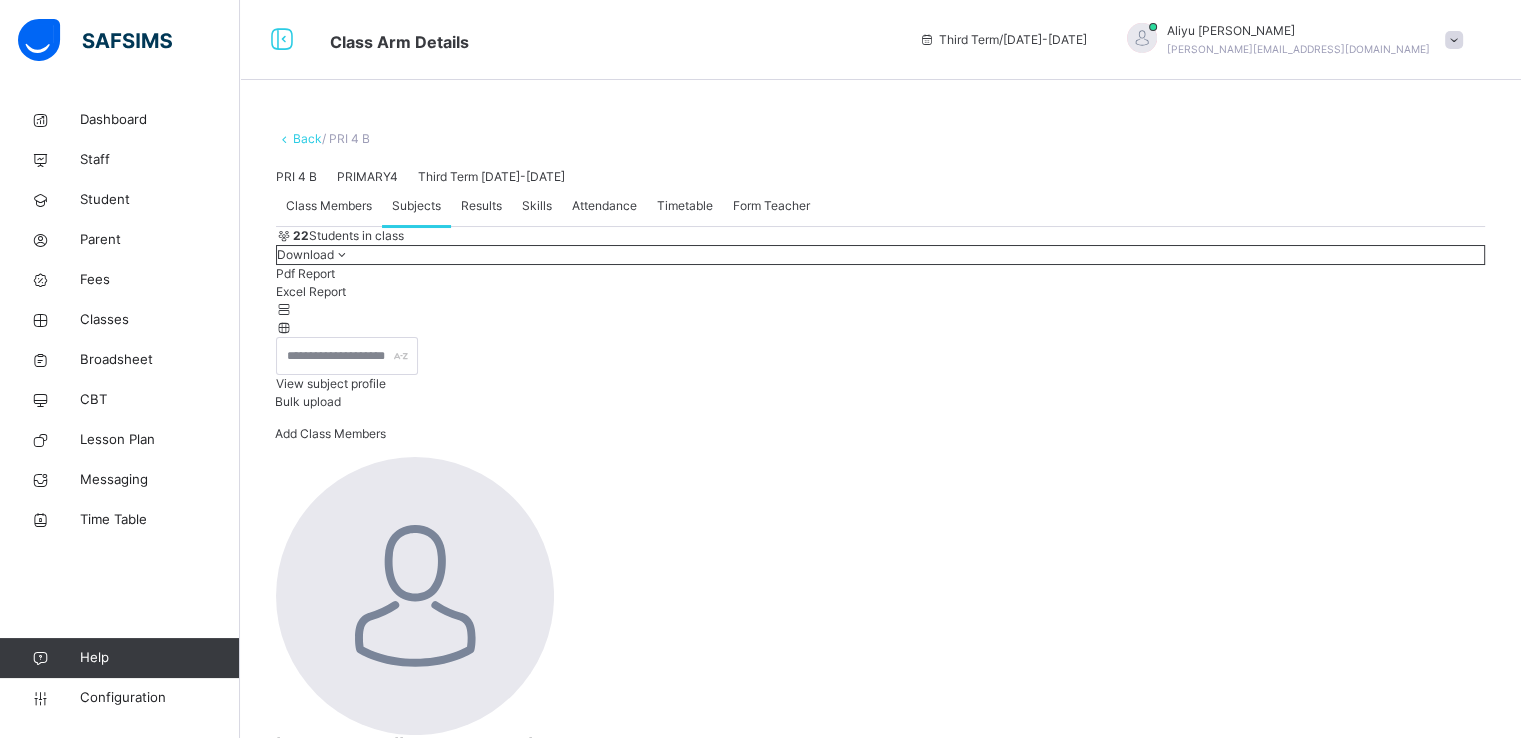 click on "Back" at bounding box center [307, 138] 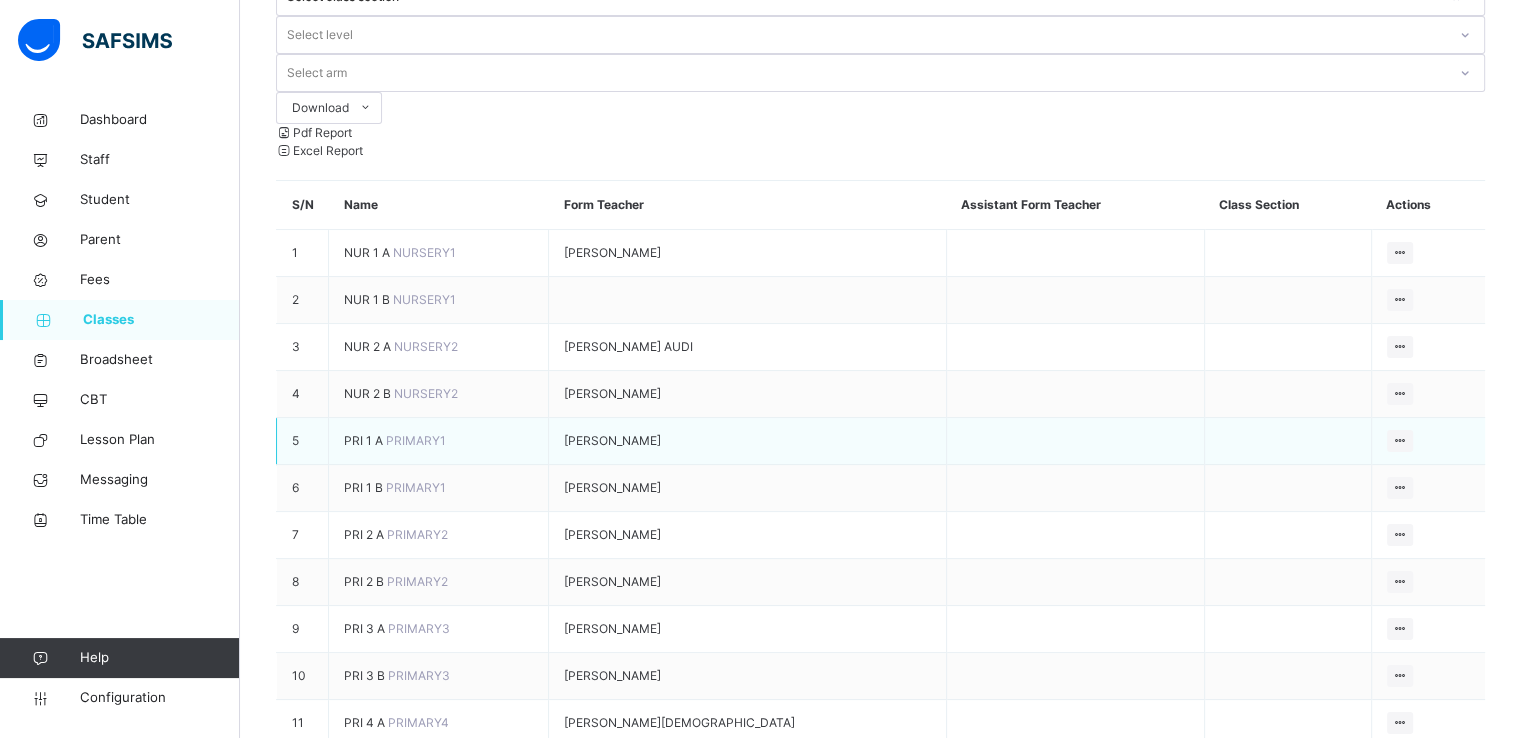 scroll, scrollTop: 192, scrollLeft: 0, axis: vertical 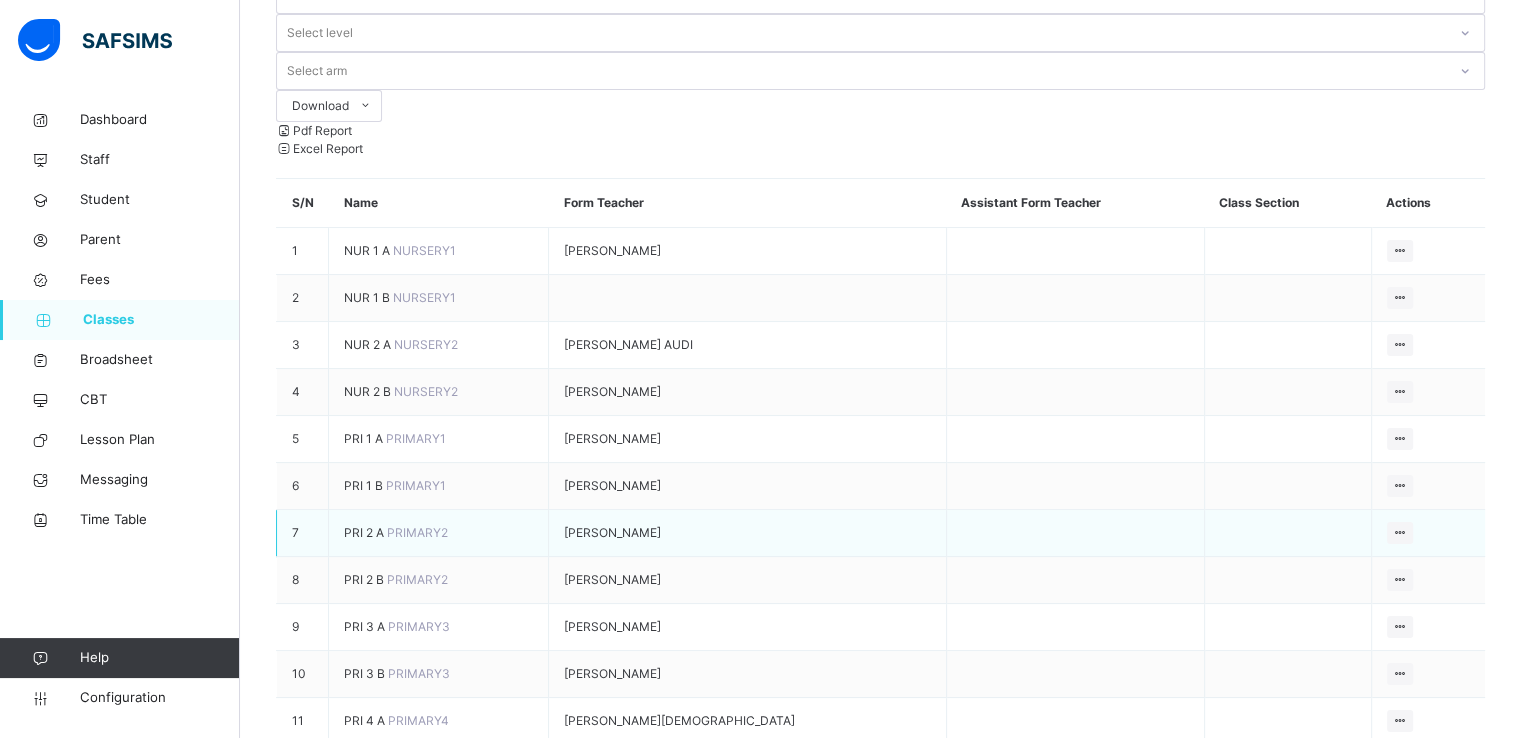 click on "PRI 2   A" at bounding box center (365, 532) 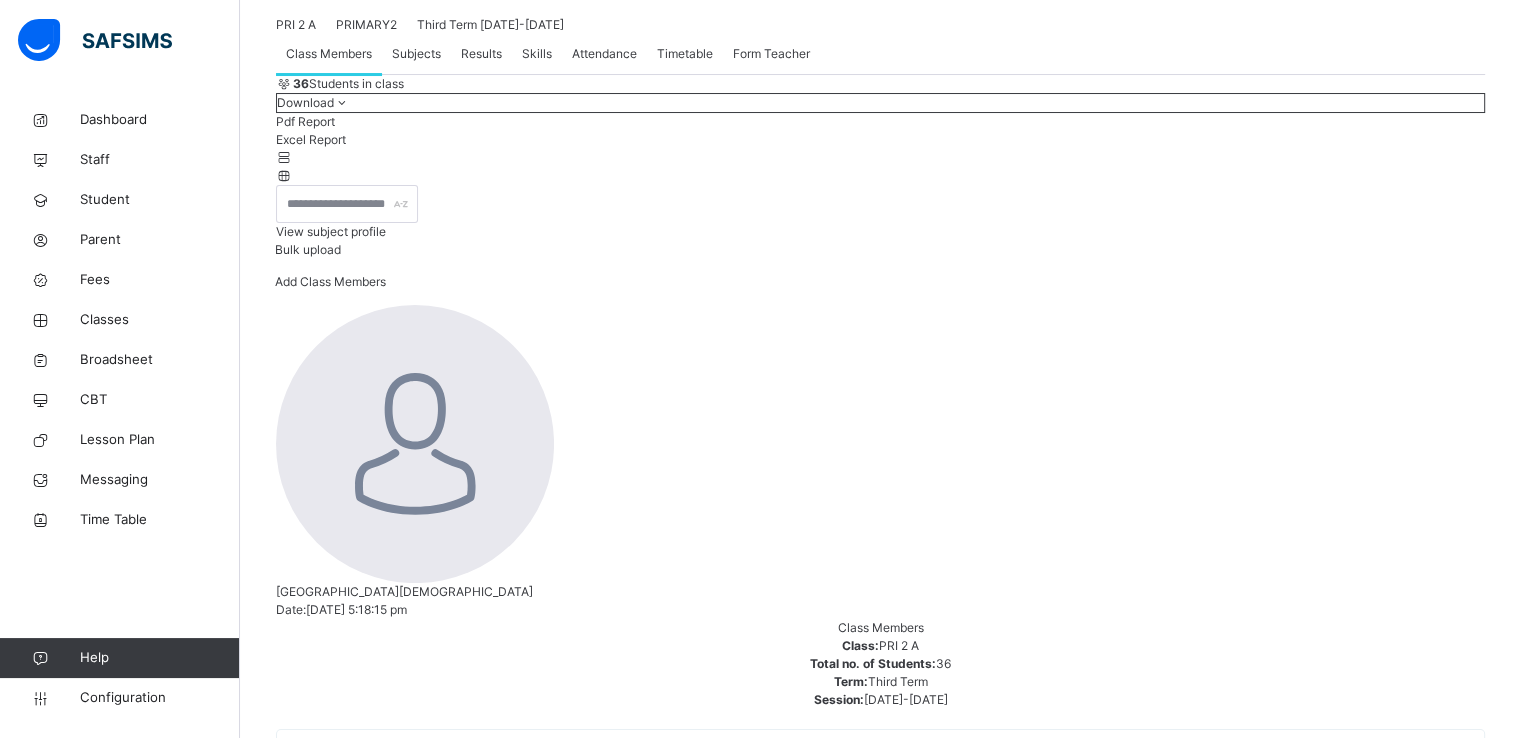 scroll, scrollTop: 196, scrollLeft: 0, axis: vertical 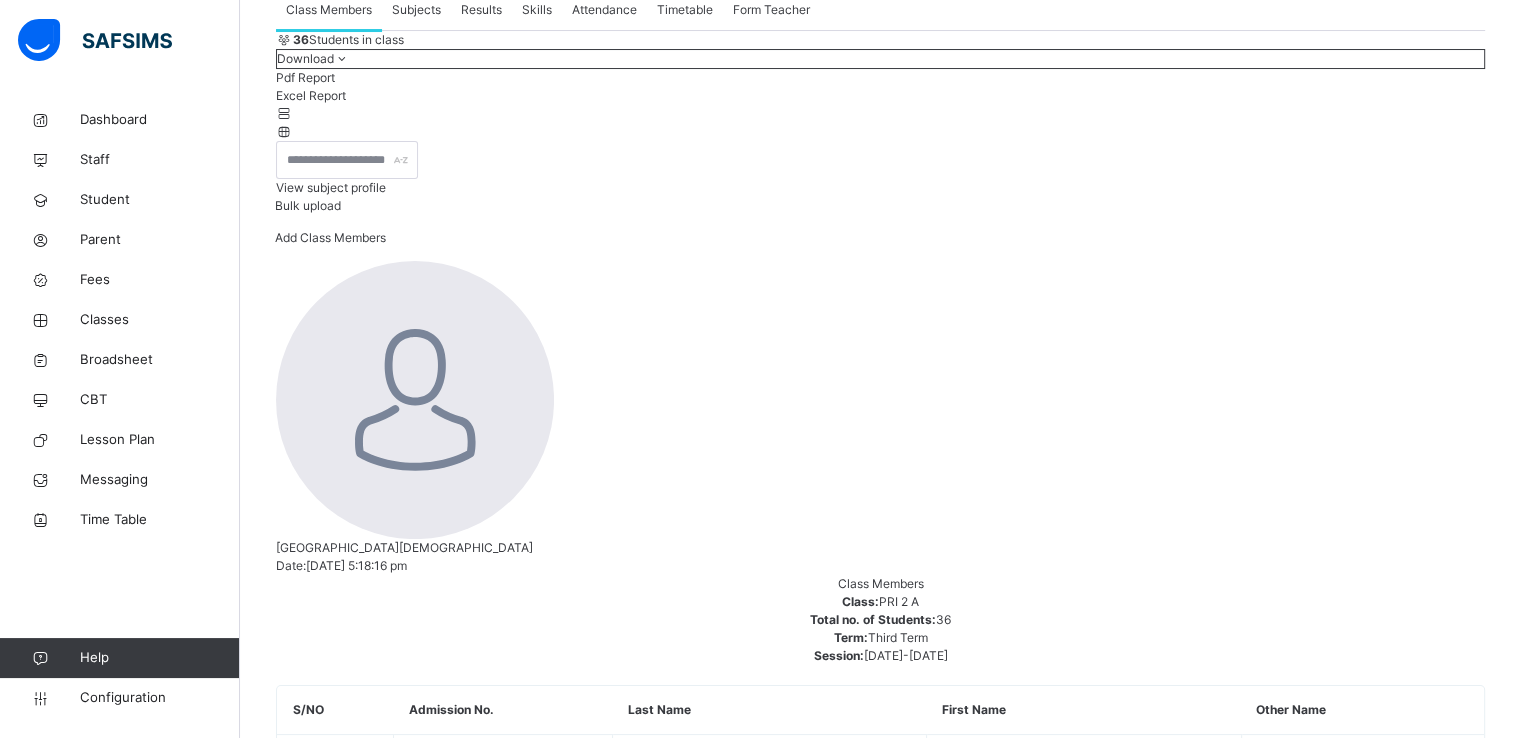 click on "Subjects" at bounding box center (416, 10) 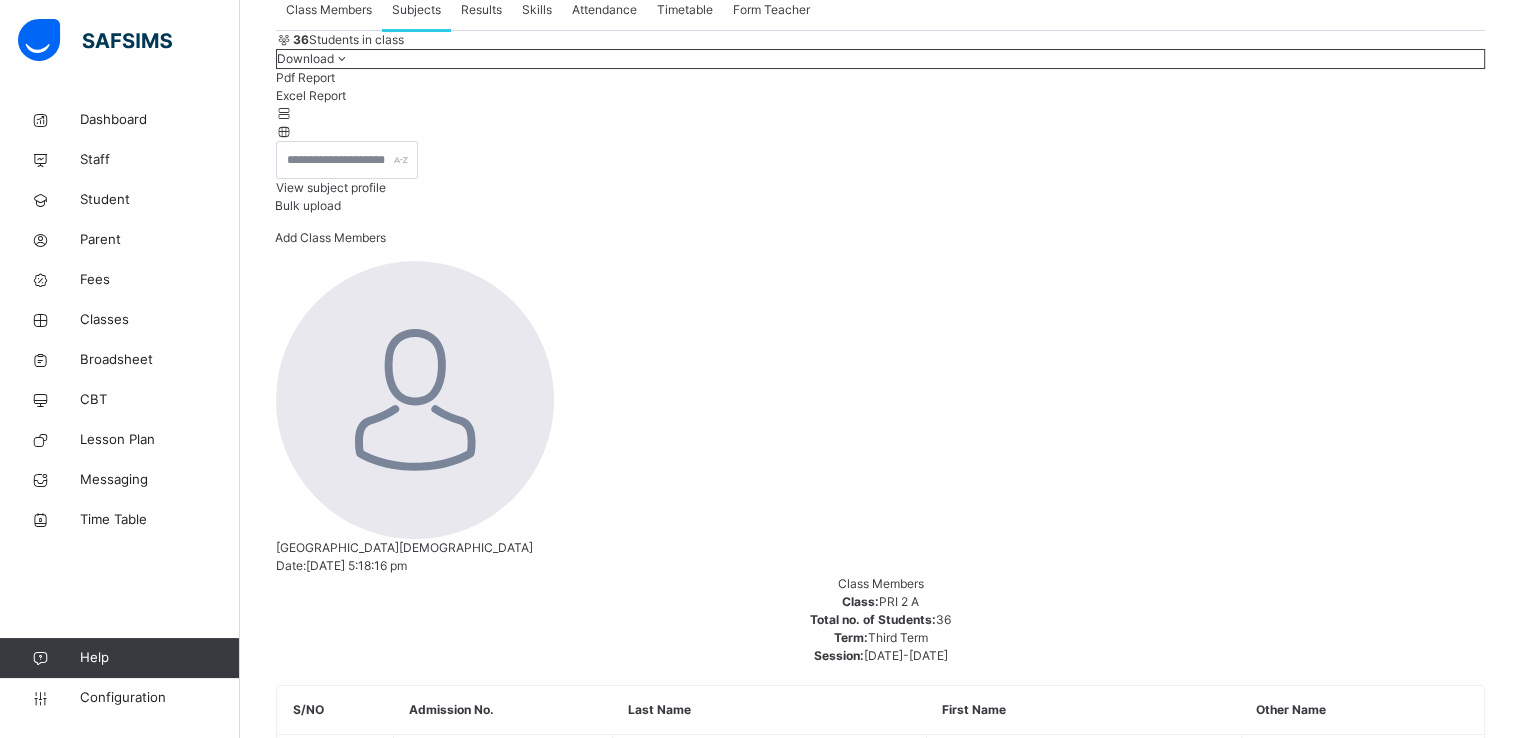 click on "Back" at bounding box center (307, -58) 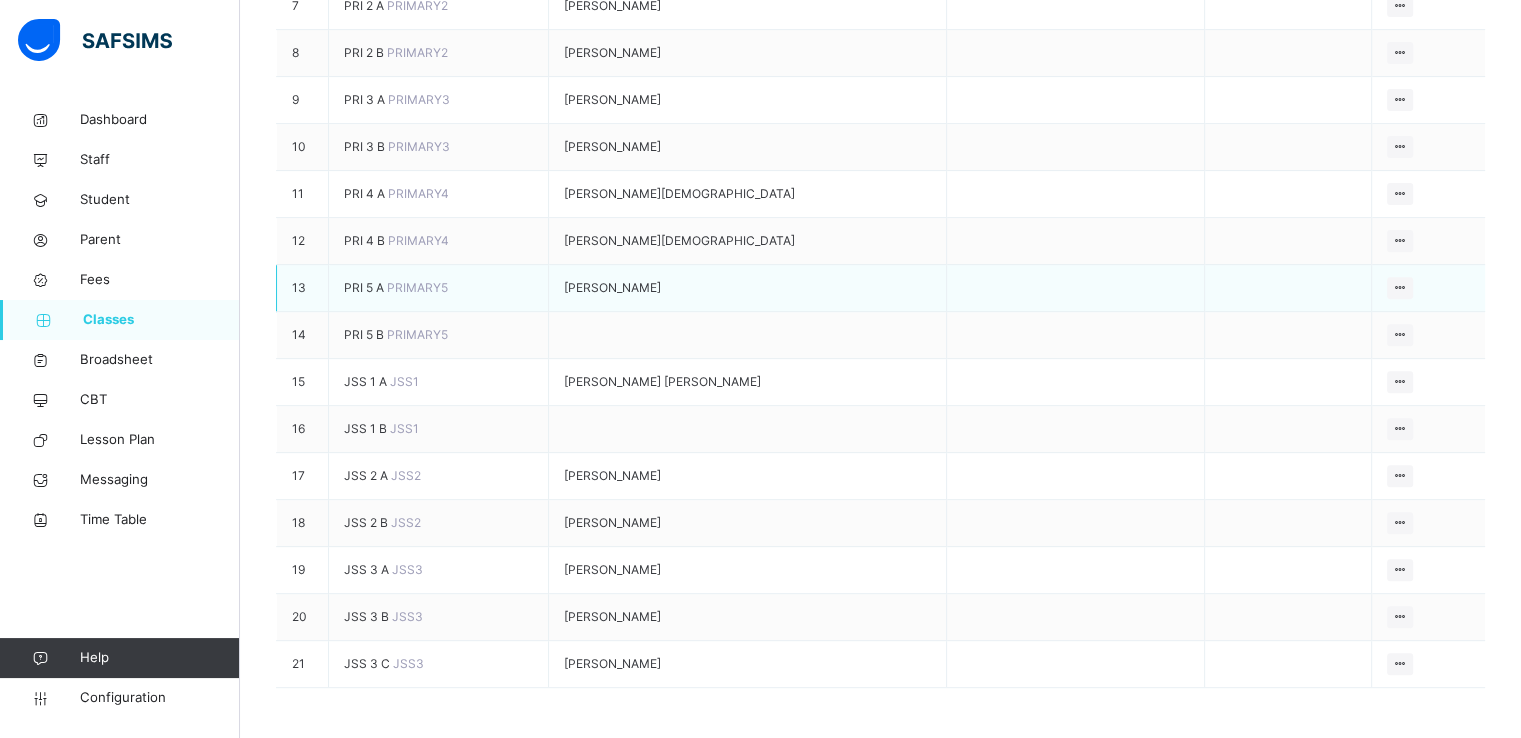scroll, scrollTop: 496, scrollLeft: 0, axis: vertical 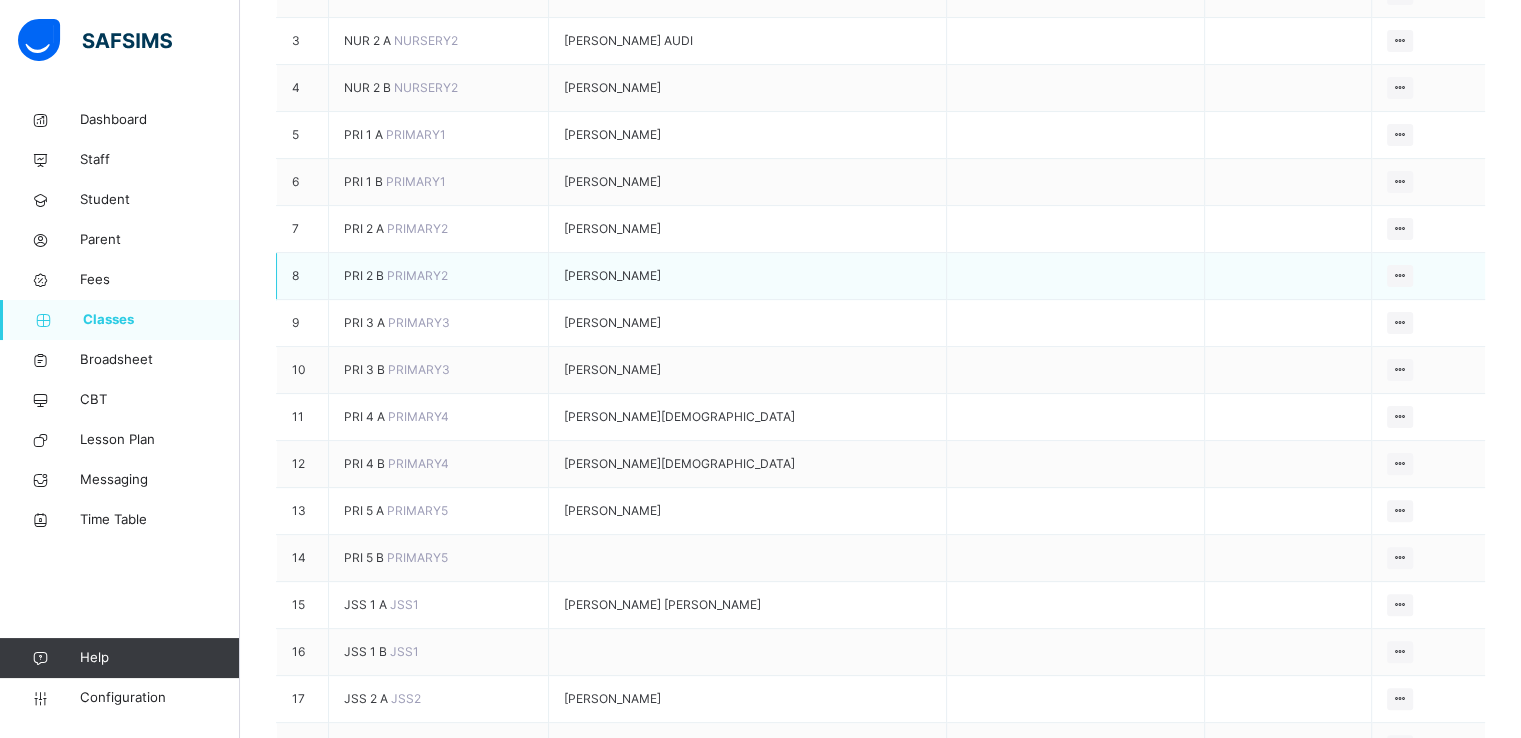 click on "PRI 2   B" at bounding box center [365, 275] 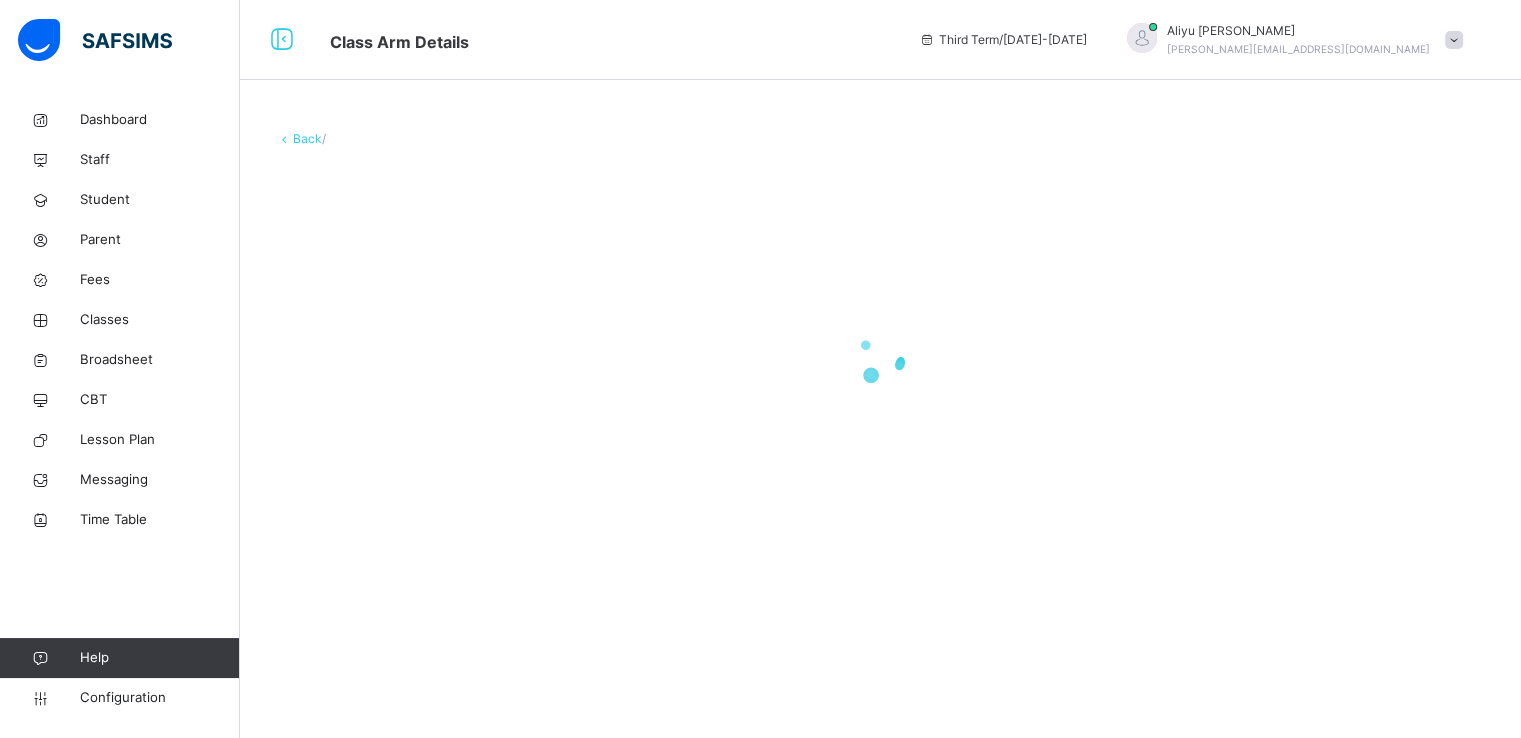 scroll, scrollTop: 0, scrollLeft: 0, axis: both 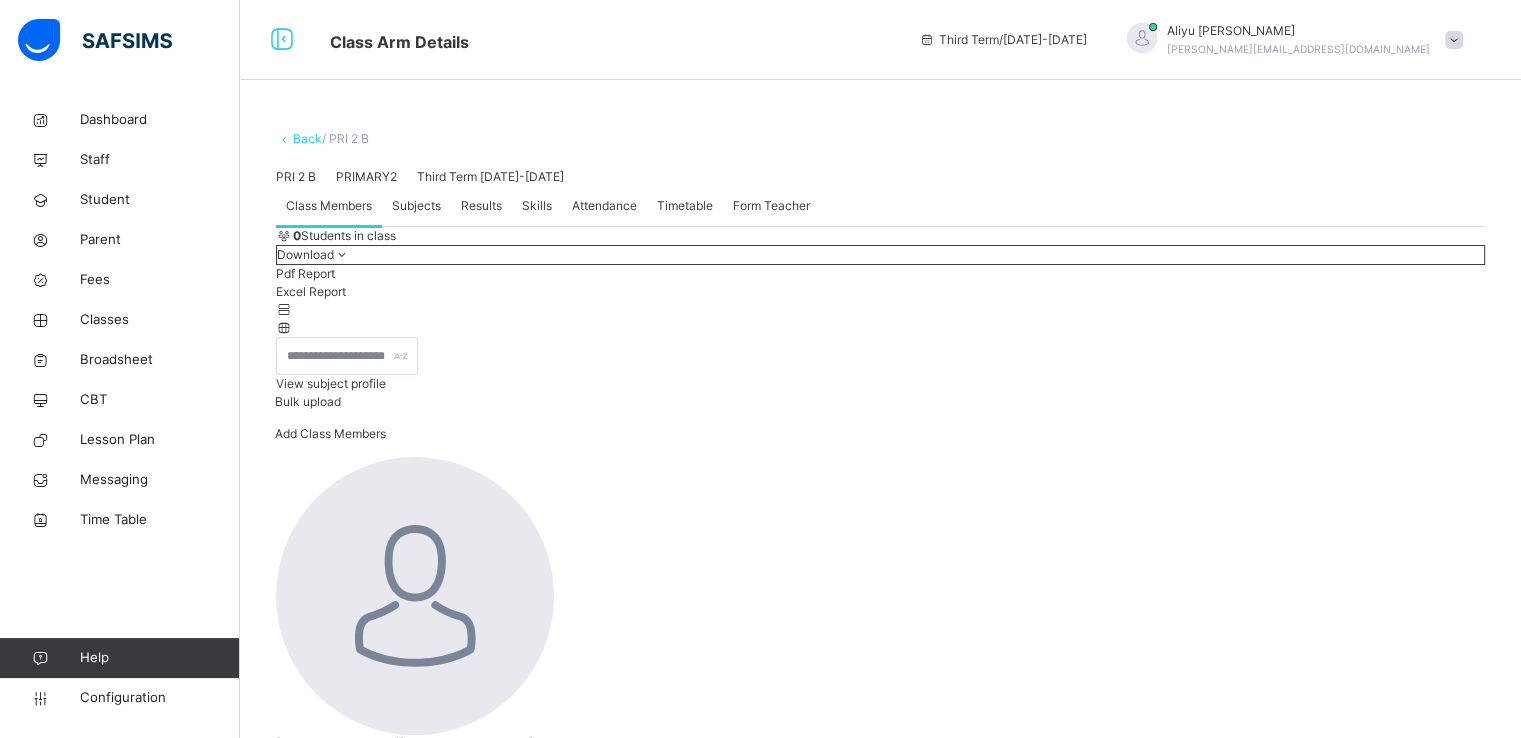 click on "Subjects" at bounding box center (416, 206) 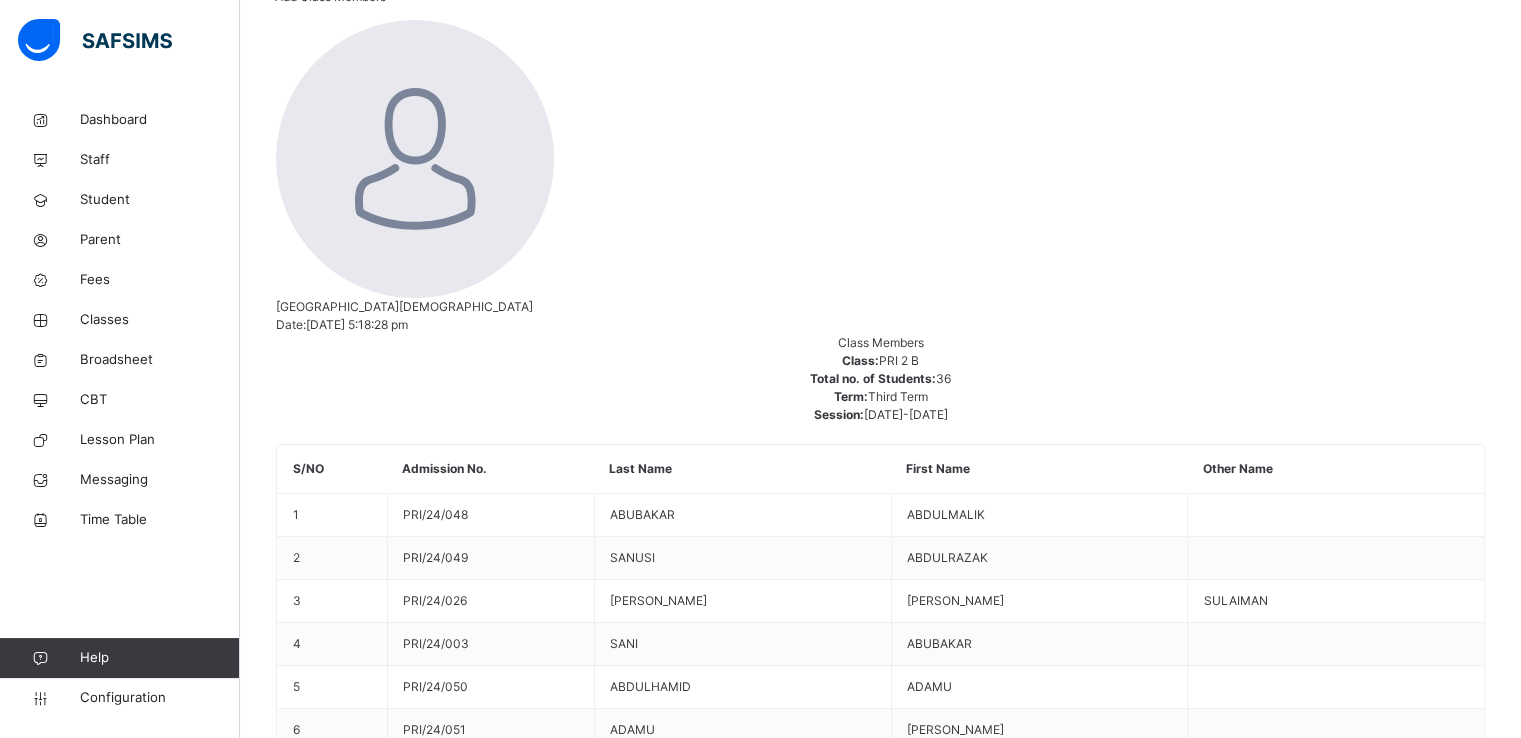 scroll, scrollTop: 0, scrollLeft: 0, axis: both 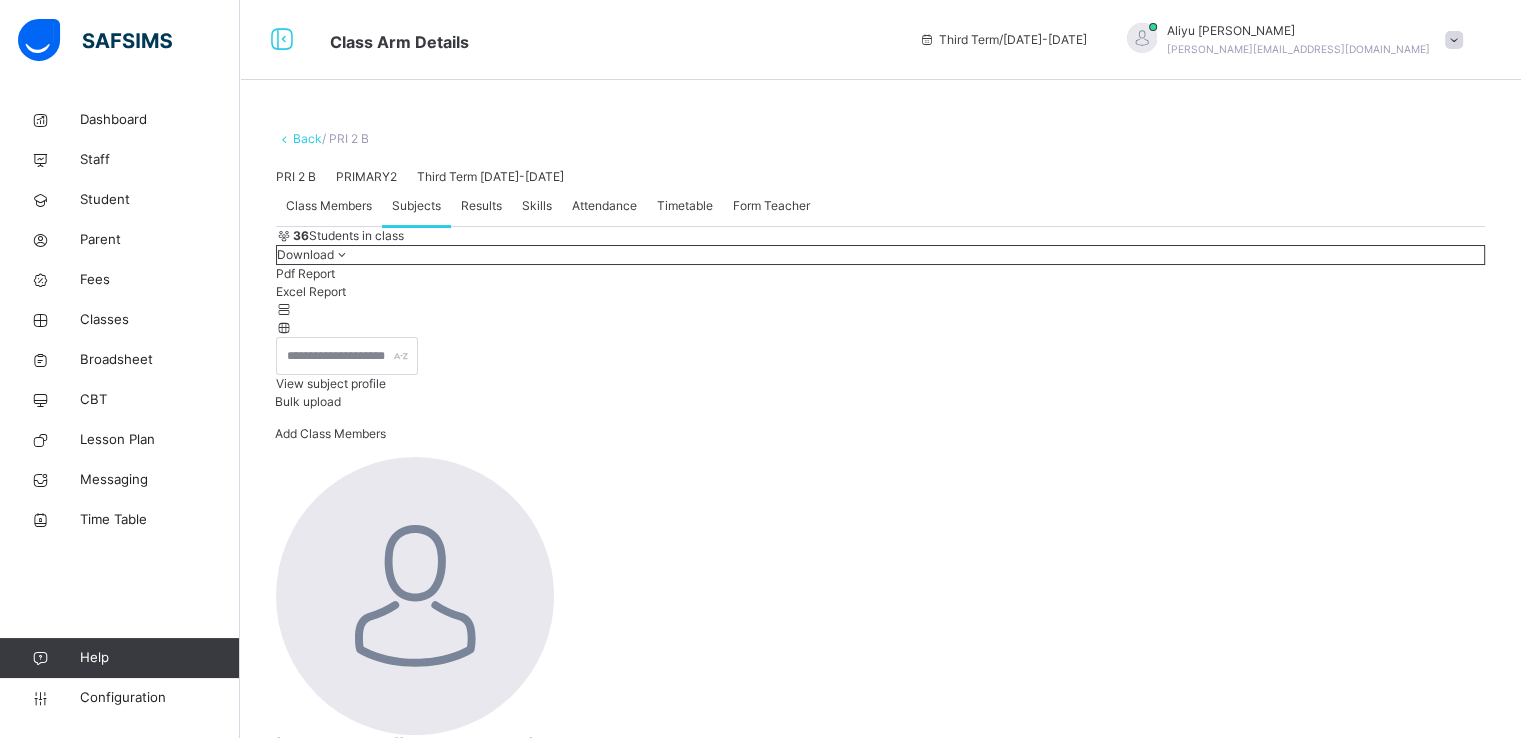 click on "Back" at bounding box center (307, 138) 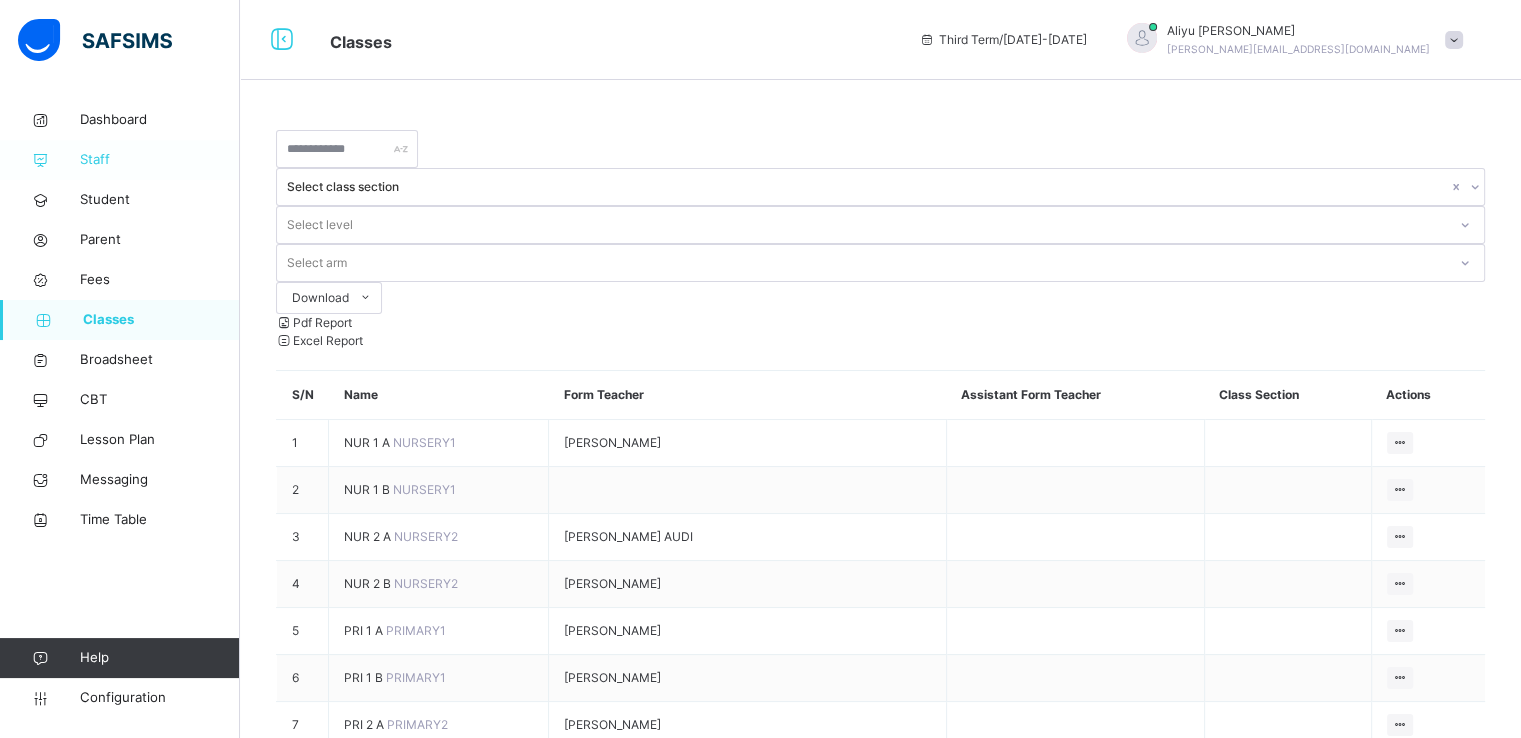 click on "Staff" at bounding box center (160, 160) 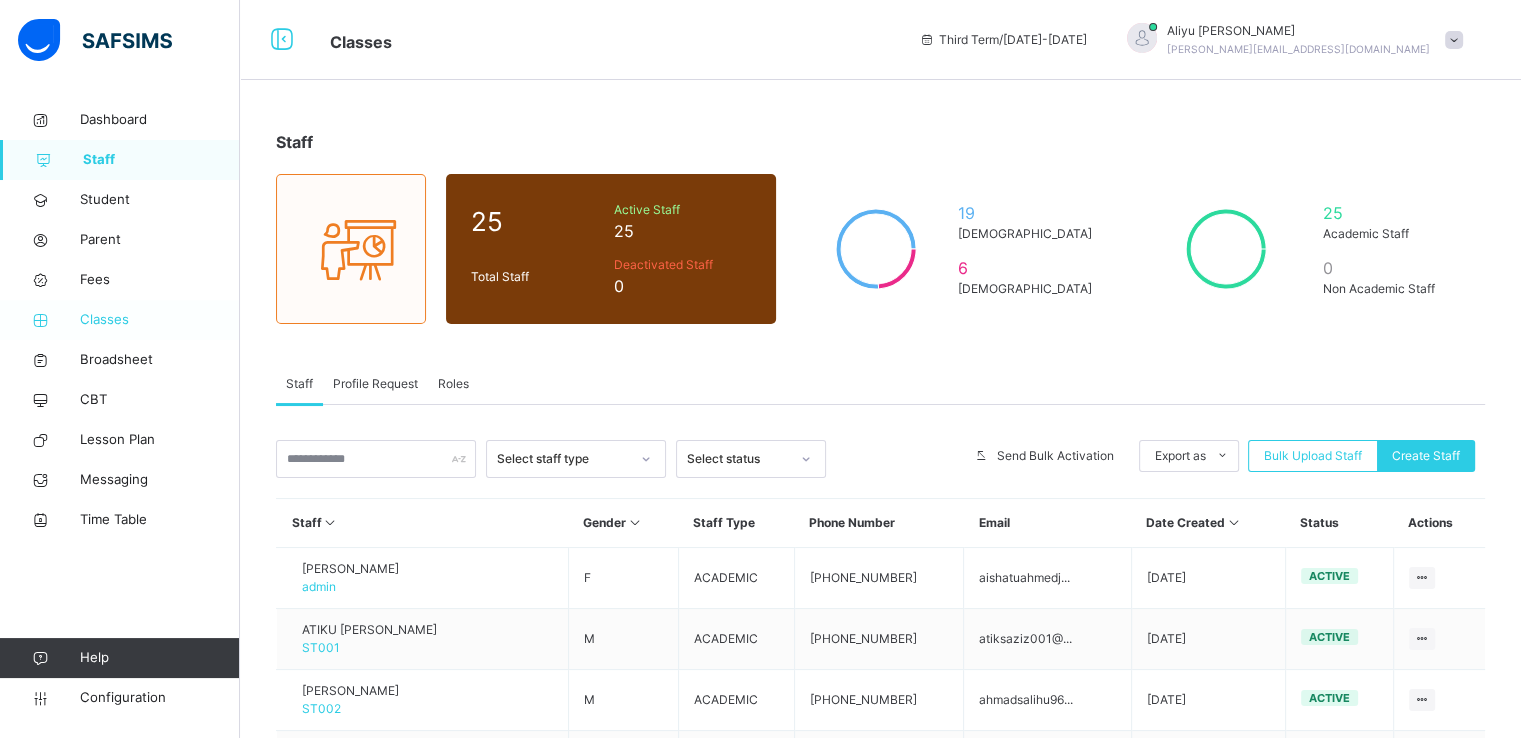 click on "Classes" at bounding box center (160, 320) 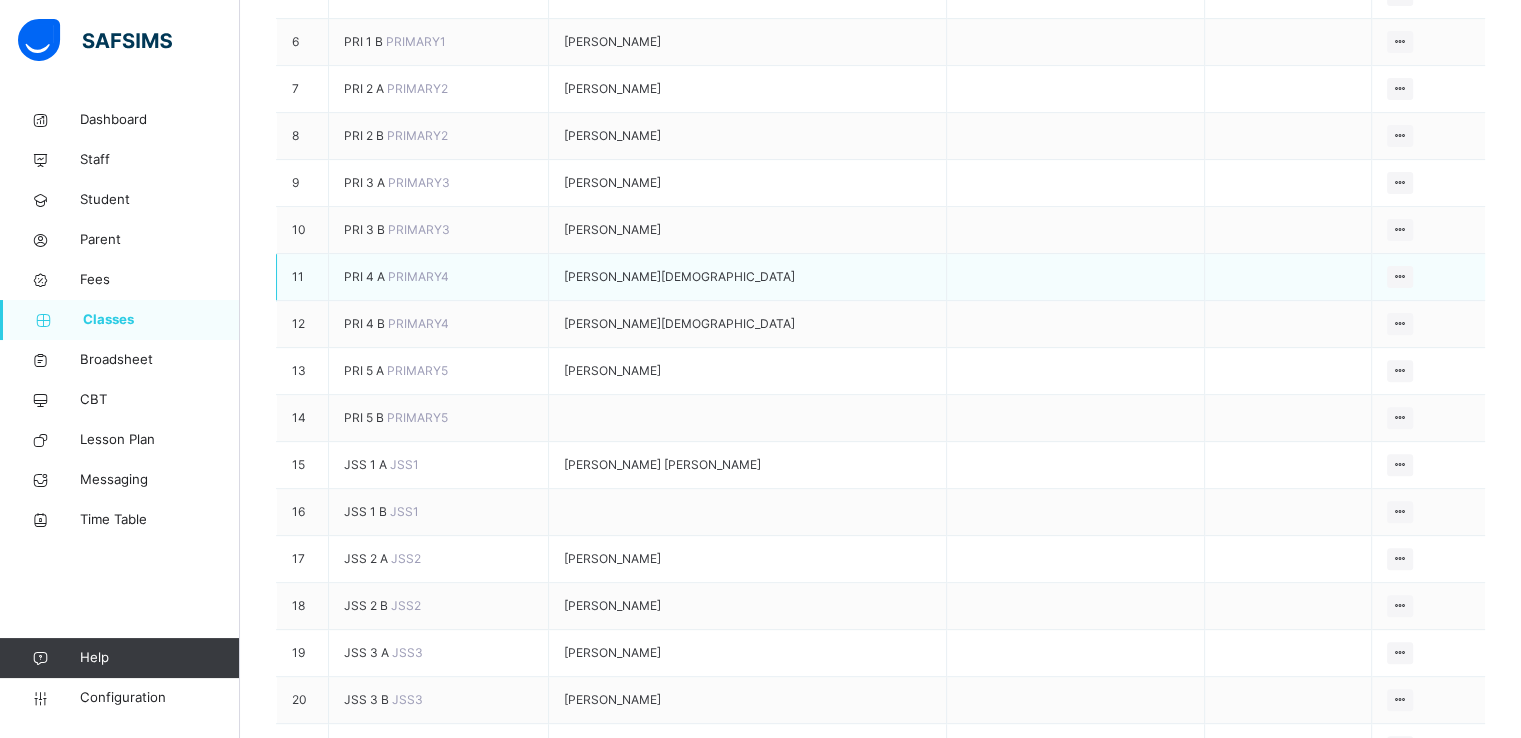 scroll, scrollTop: 827, scrollLeft: 0, axis: vertical 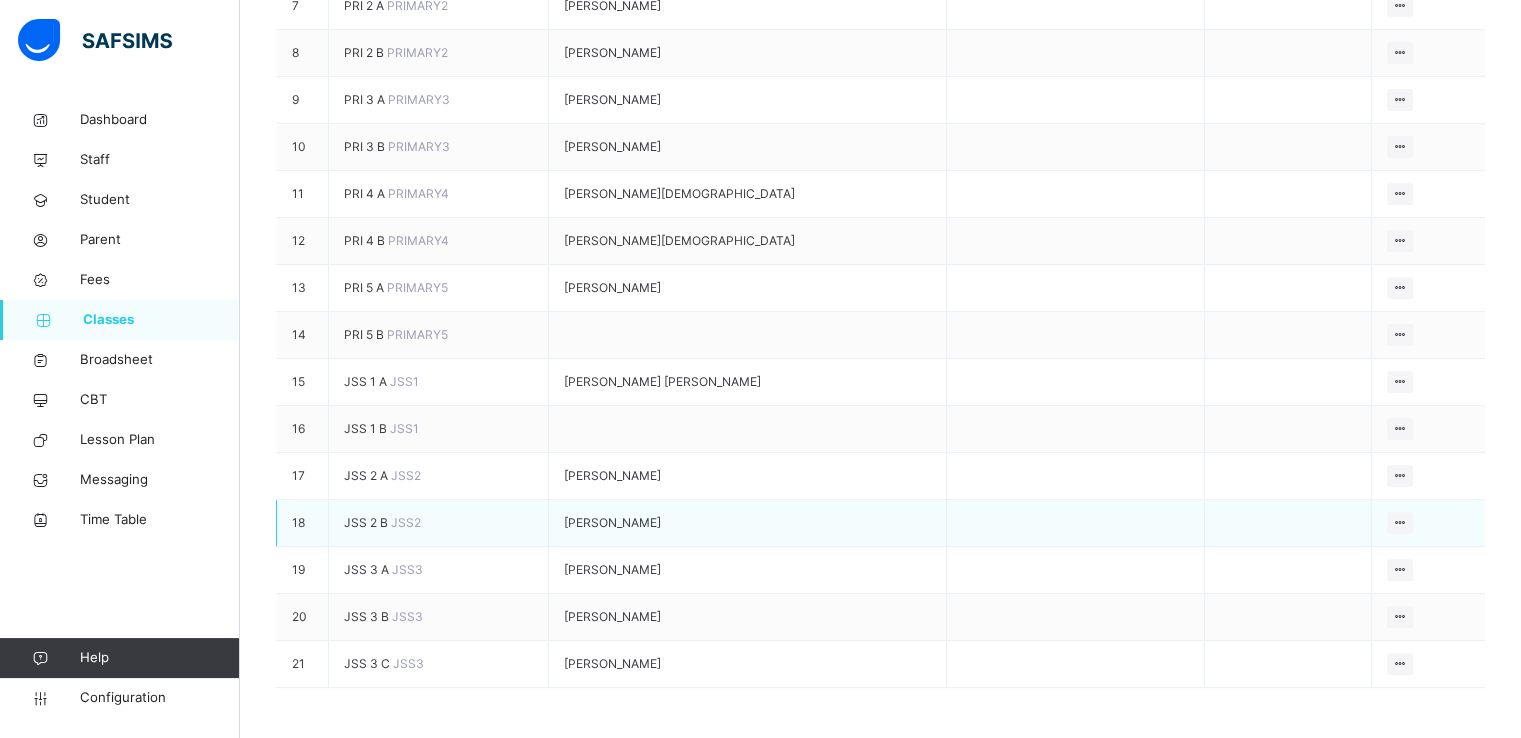 click on "JSS 2   B" at bounding box center [367, 522] 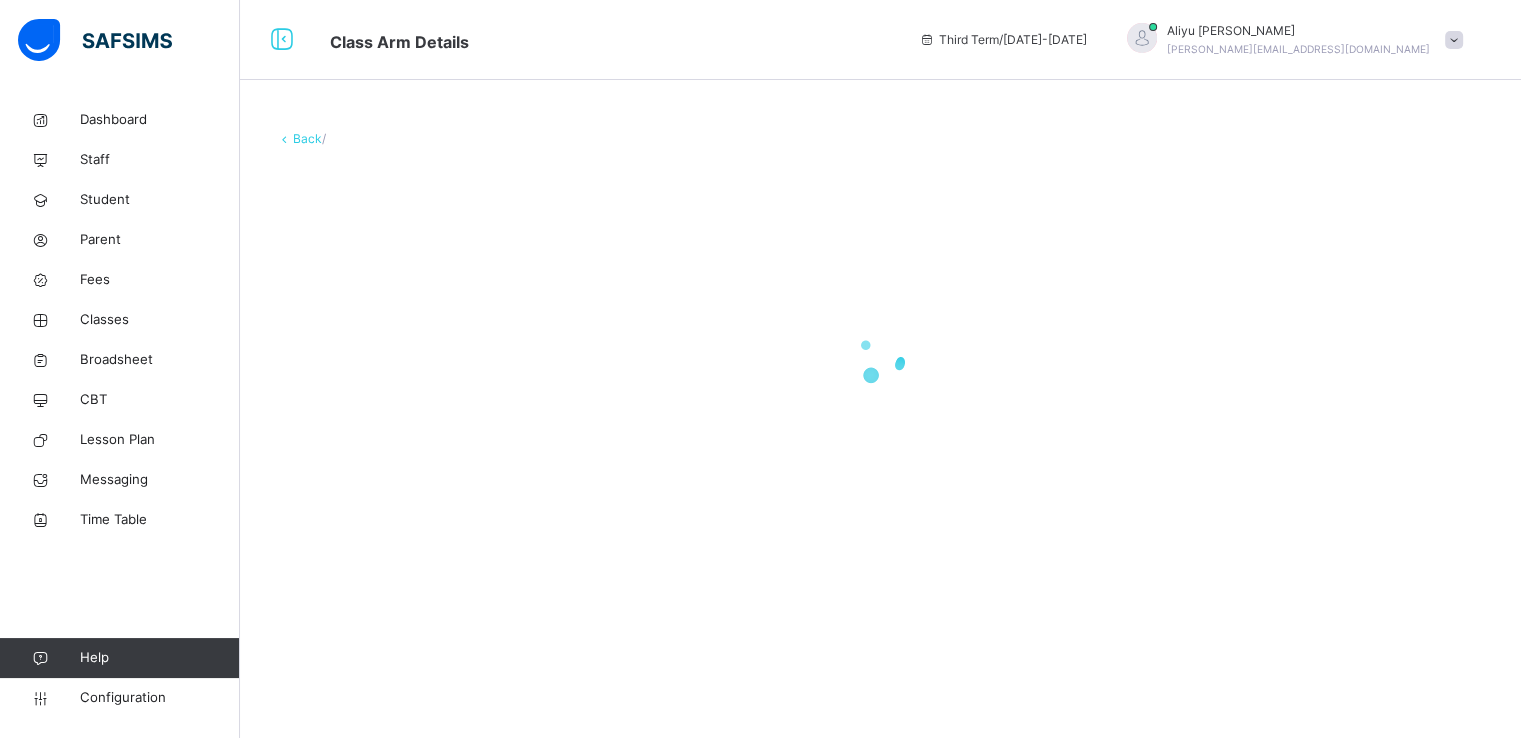scroll, scrollTop: 0, scrollLeft: 0, axis: both 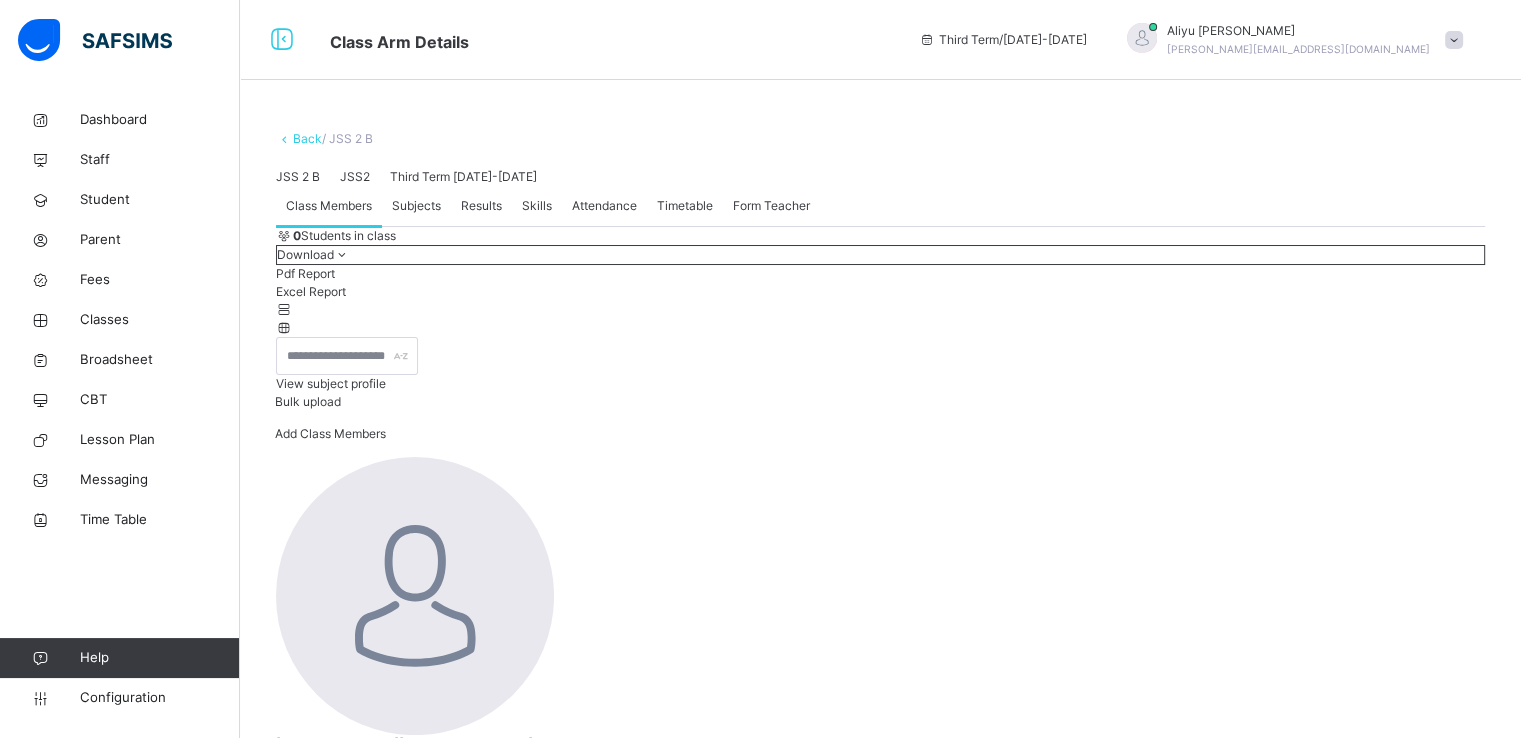 click on "Subjects" at bounding box center [416, 206] 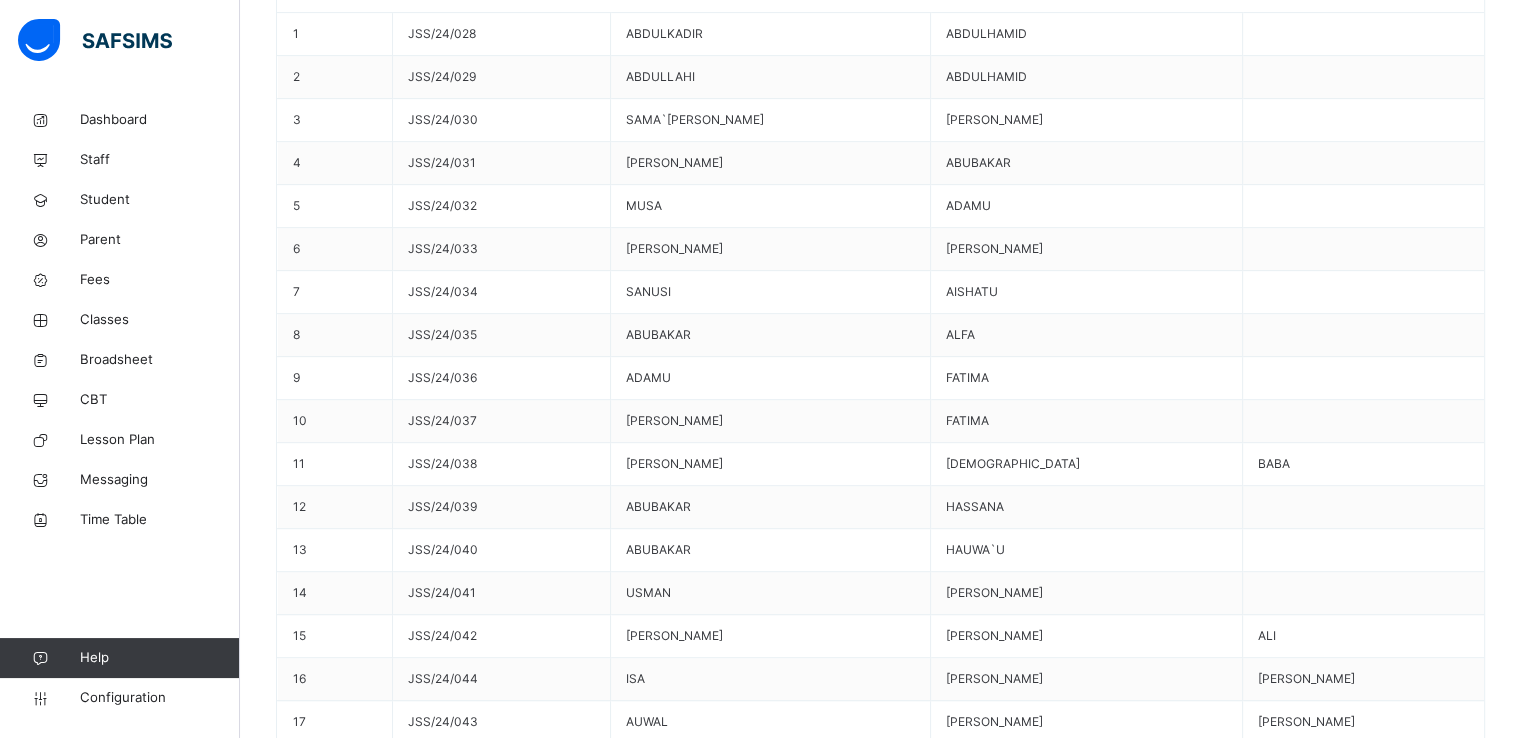 scroll, scrollTop: 953, scrollLeft: 0, axis: vertical 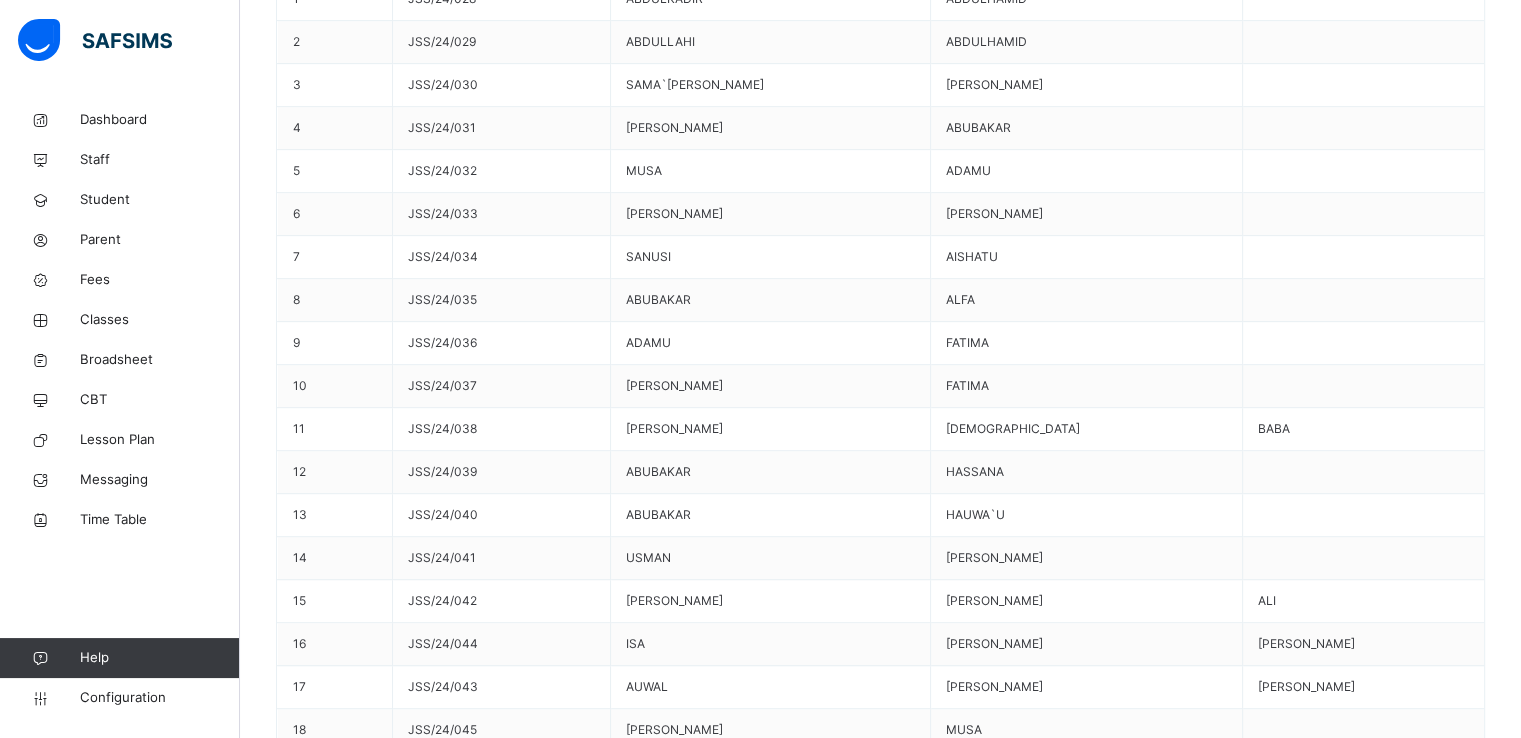 click on "Assign Teacher" at bounding box center (1426, 3641) 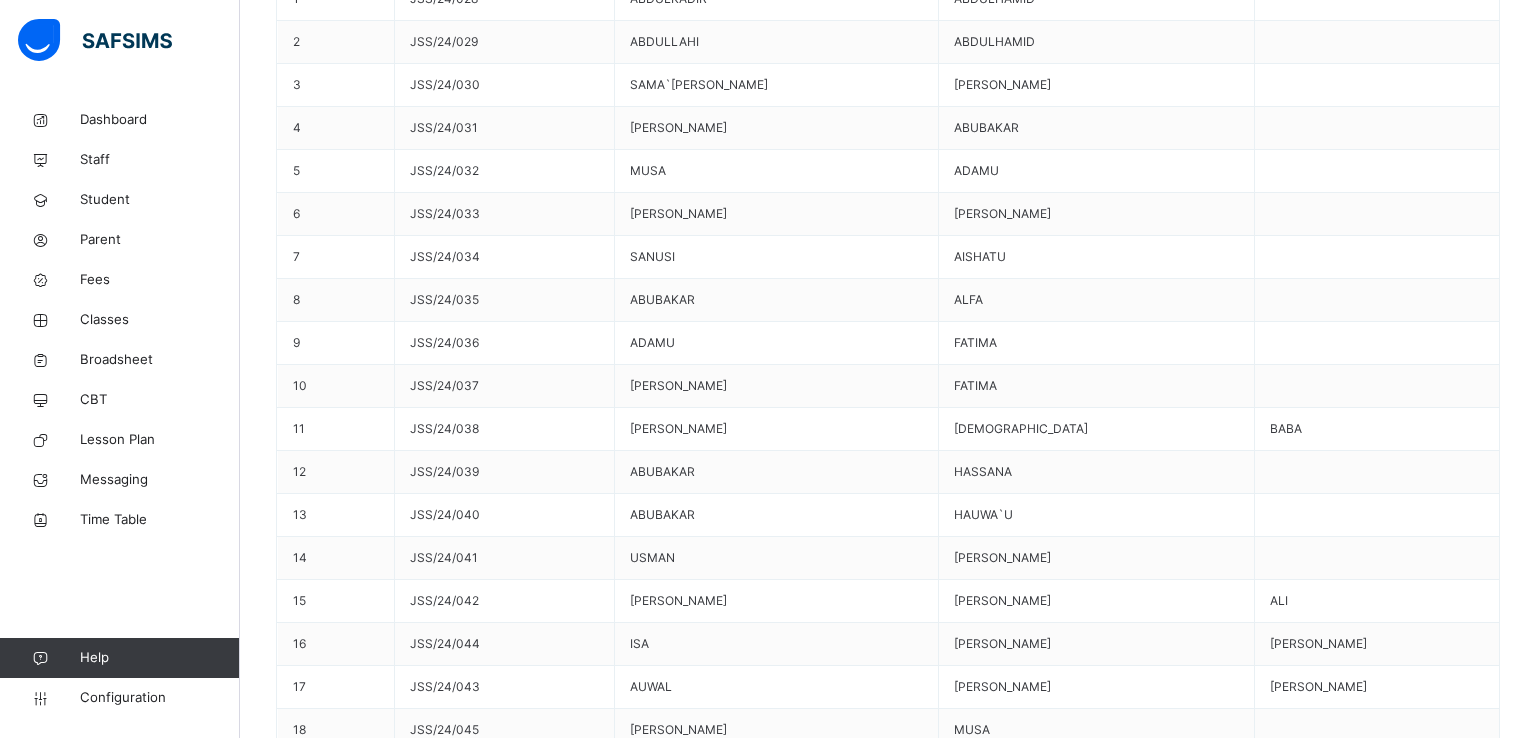click on "Add Subject Teacher" at bounding box center (888, 3773) 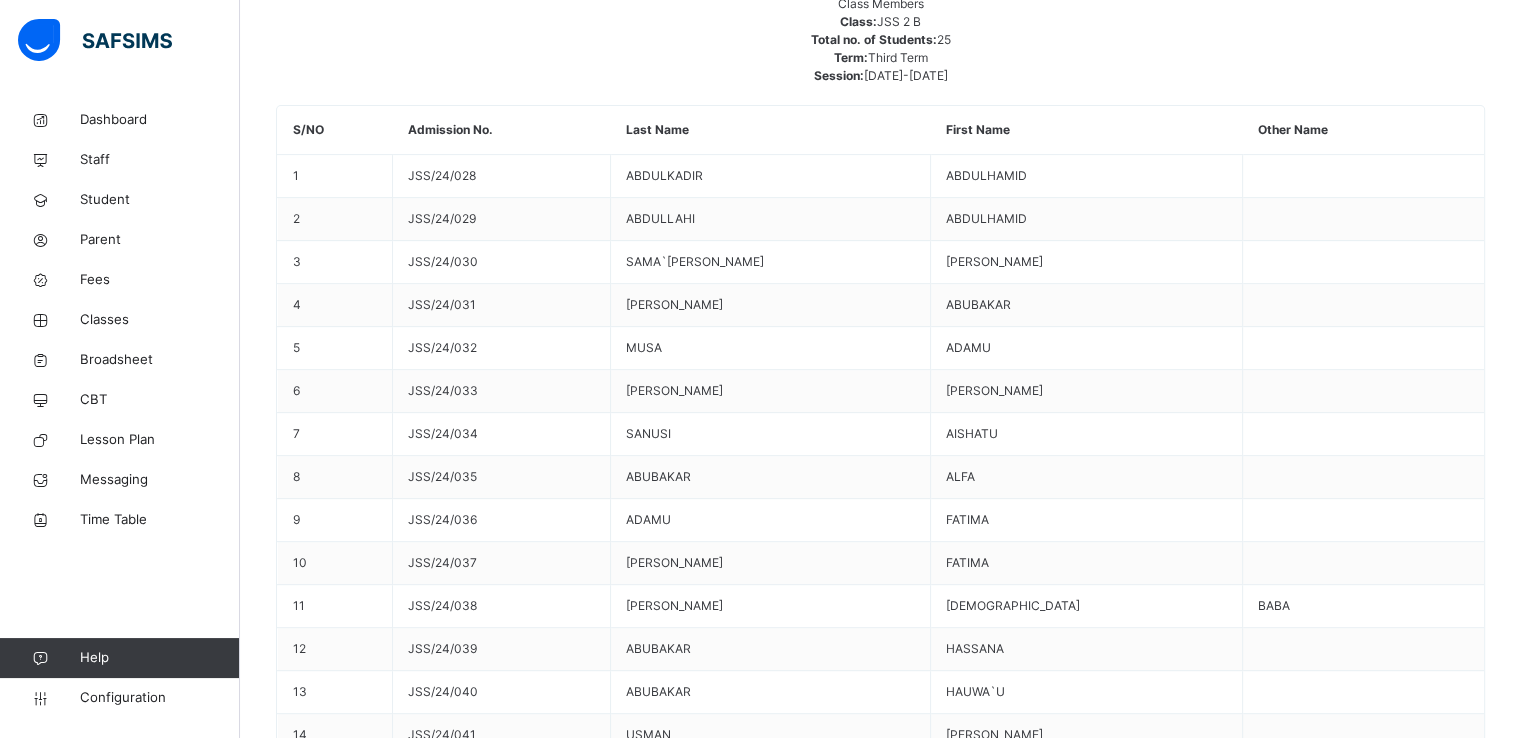 scroll, scrollTop: 772, scrollLeft: 0, axis: vertical 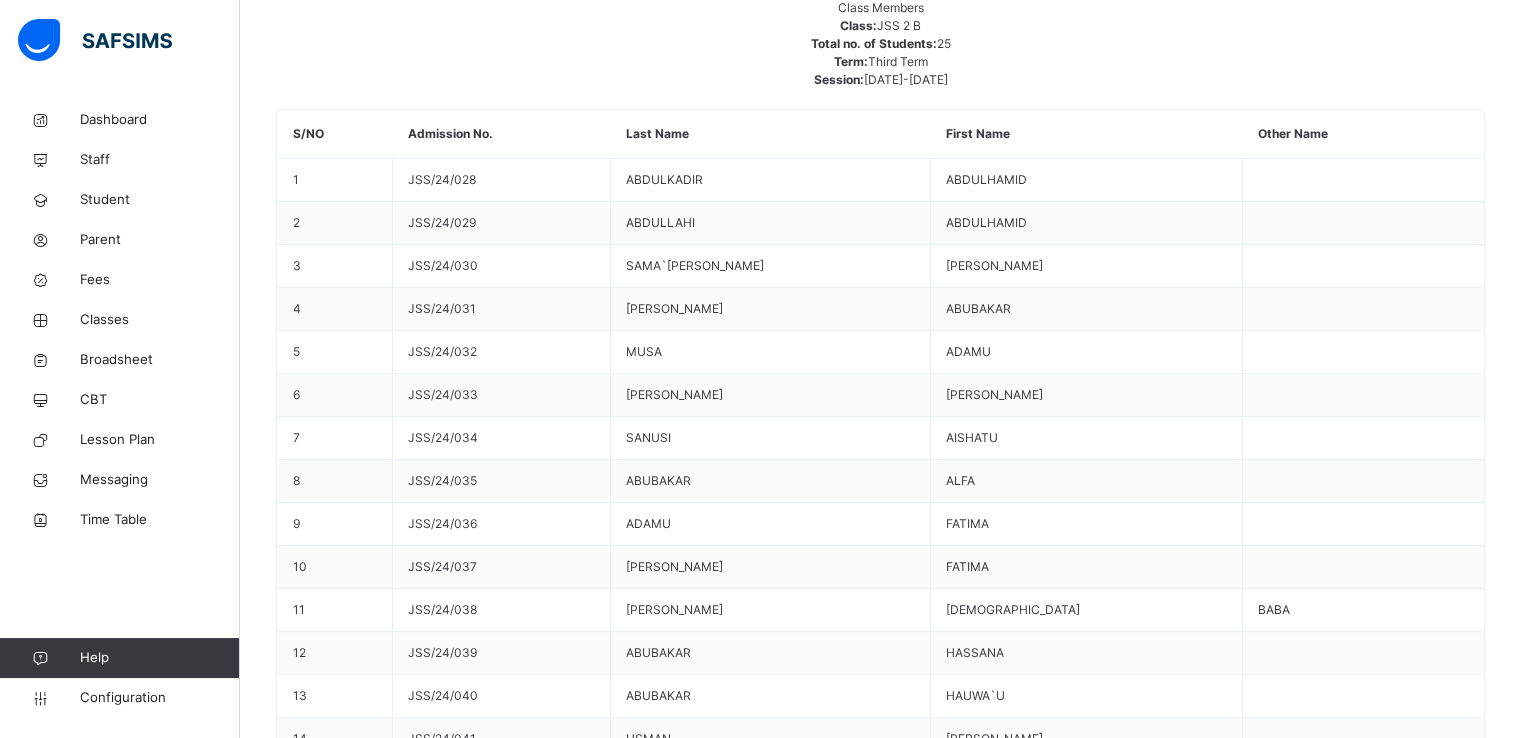 click on "Assign Teacher" at bounding box center (1426, 3578) 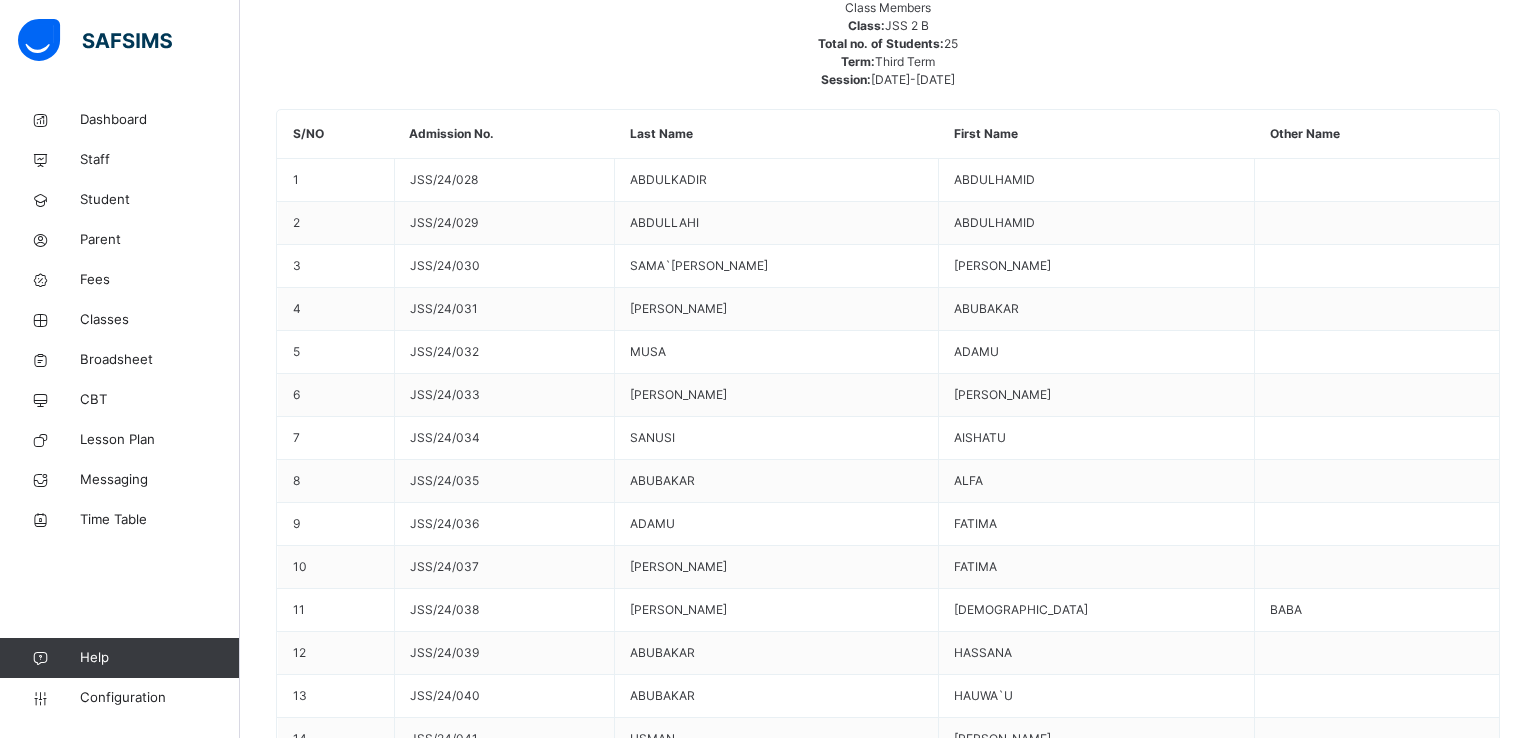 type on "*" 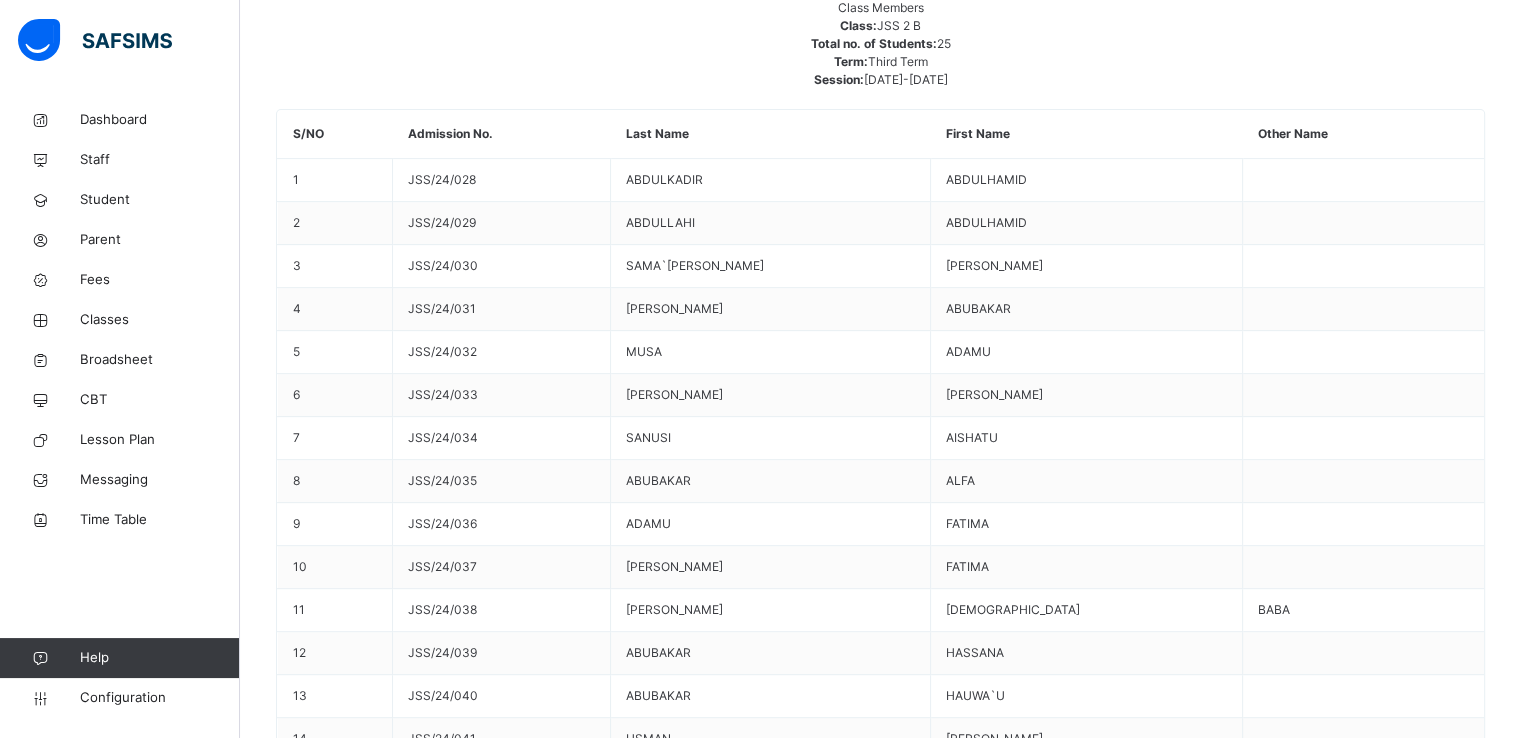 click on "Assign Teacher" at bounding box center (1426, 3273) 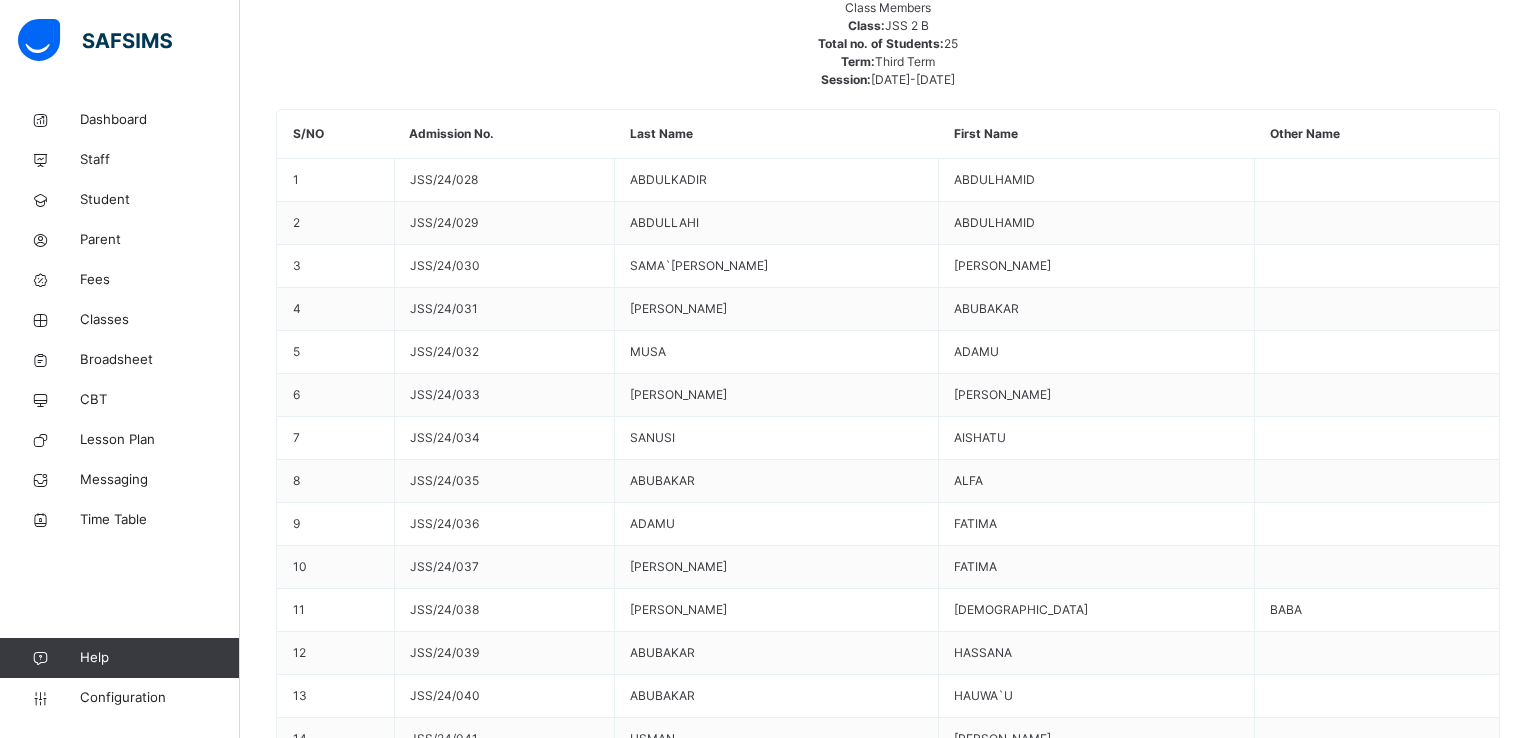 click on "Add Subject Teacher" at bounding box center [888, 3954] 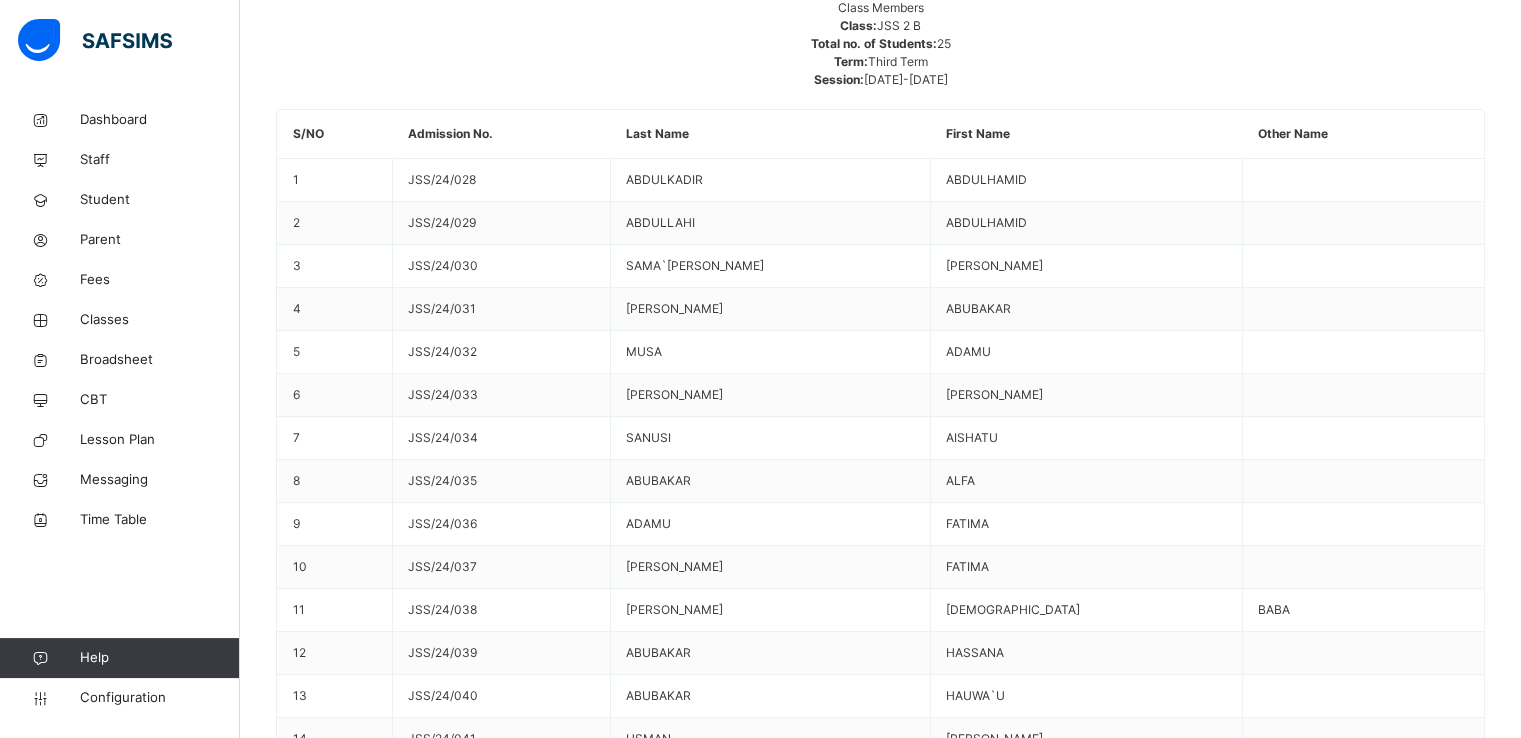 click on "Assign Teacher" at bounding box center [1426, 3334] 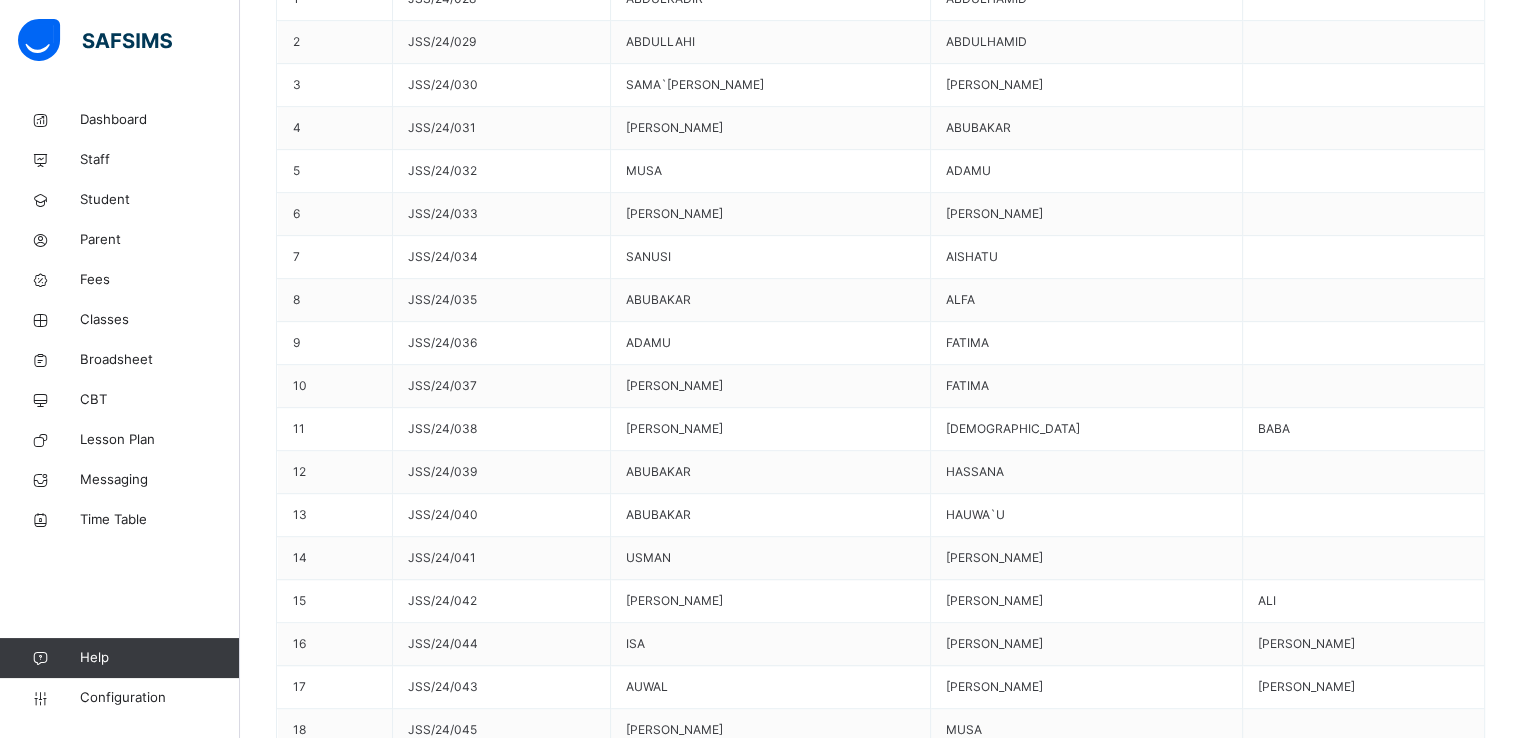 scroll, scrollTop: 888, scrollLeft: 0, axis: vertical 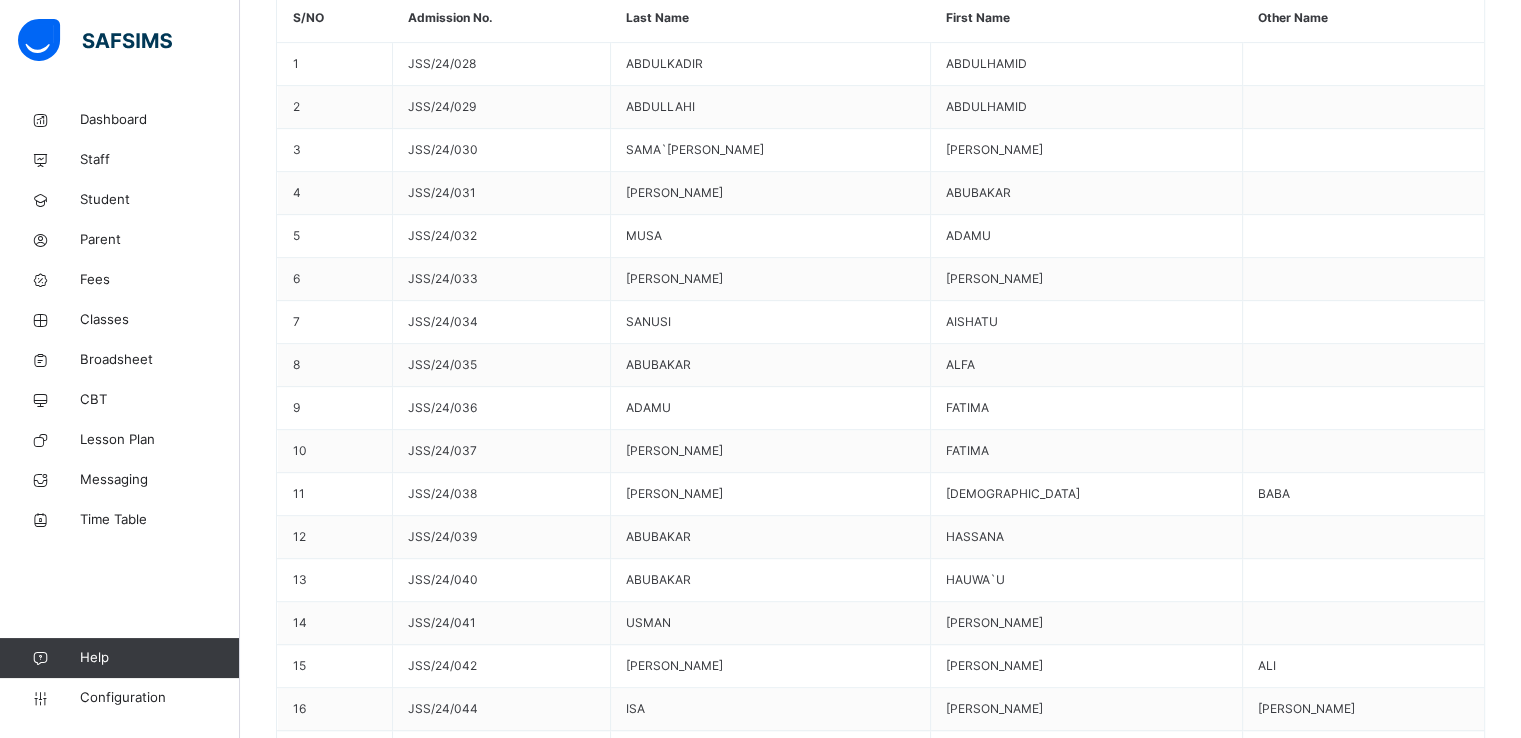 click on "Assign Teacher" at bounding box center [1426, 3340] 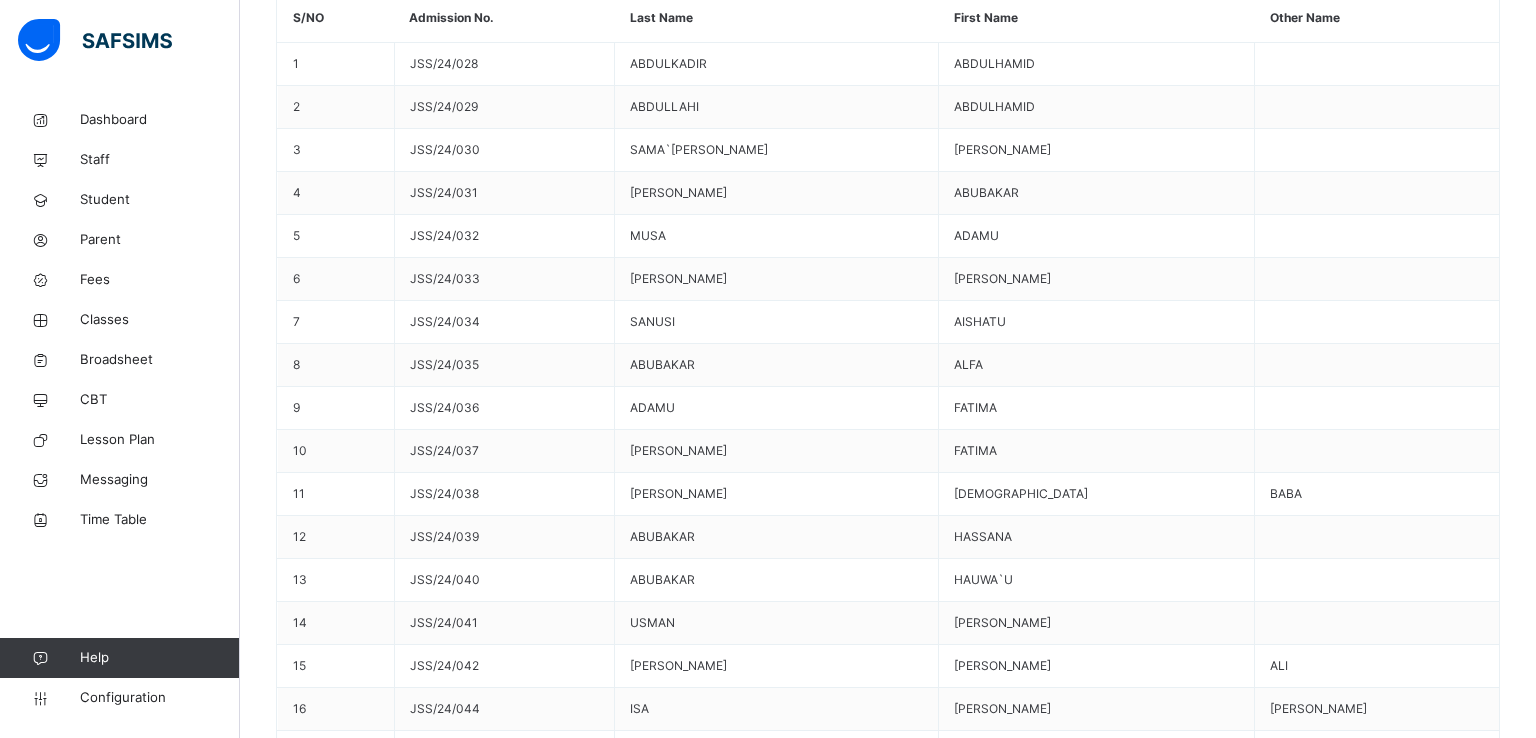 type on "***" 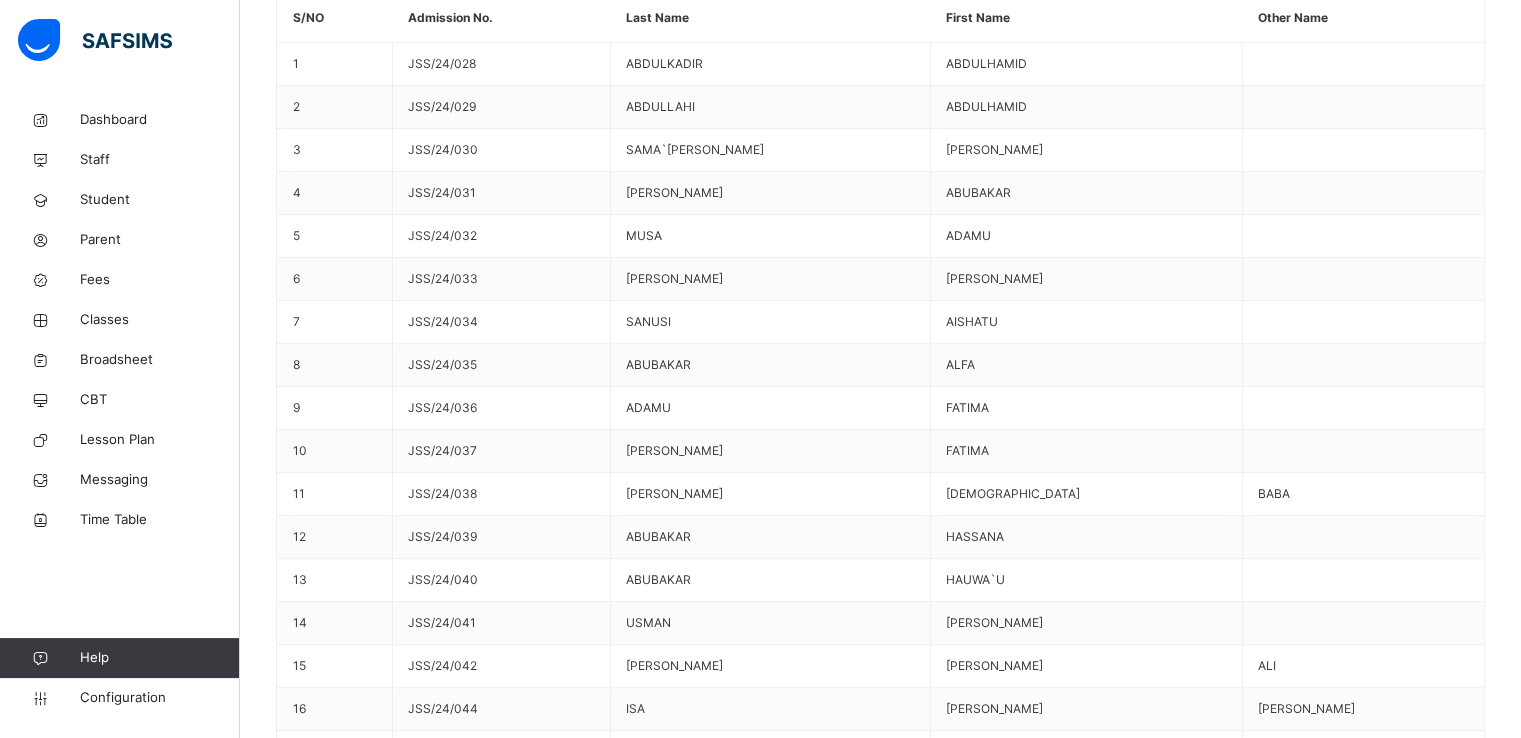 click on "Save" at bounding box center (770, 3951) 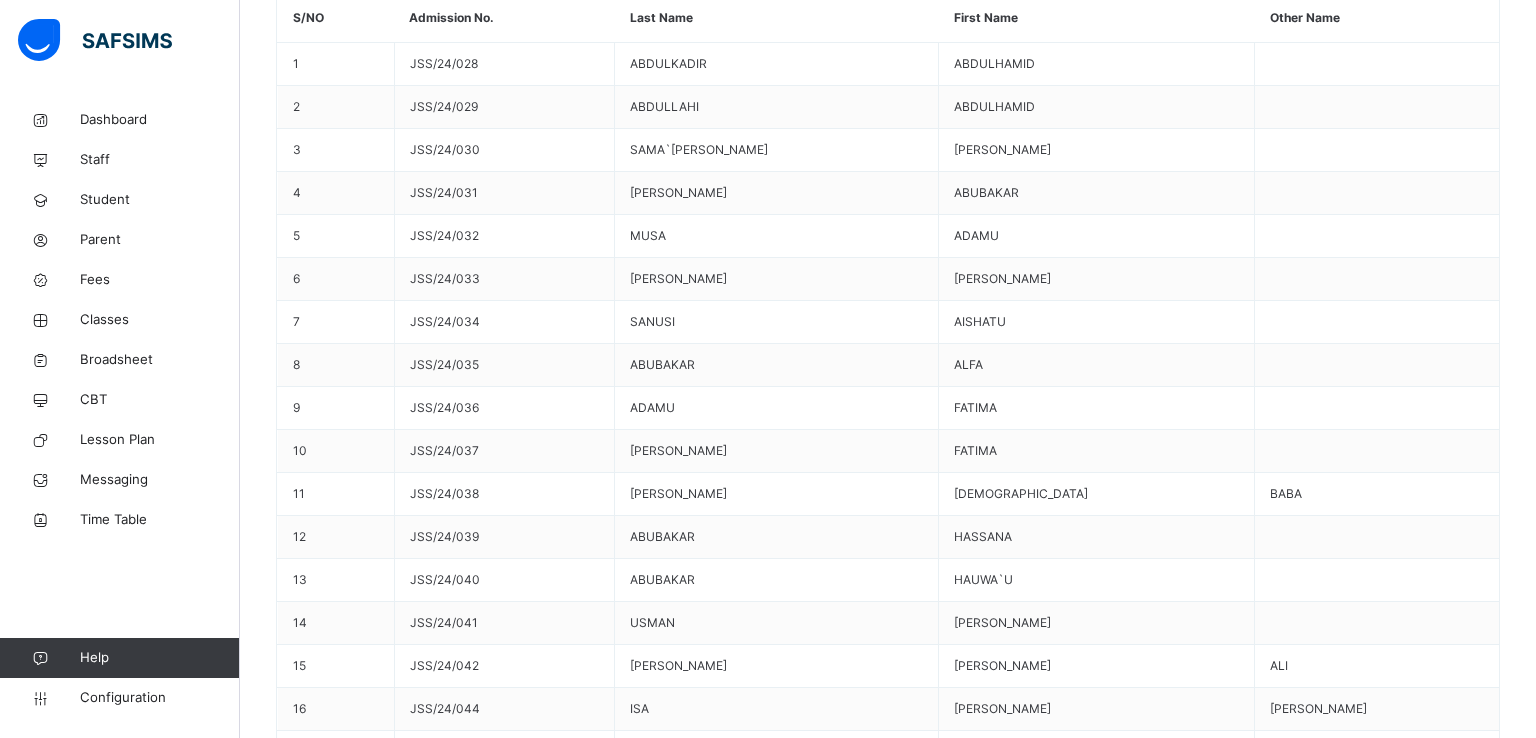 click on "Add Subject Teacher" at bounding box center [888, 3838] 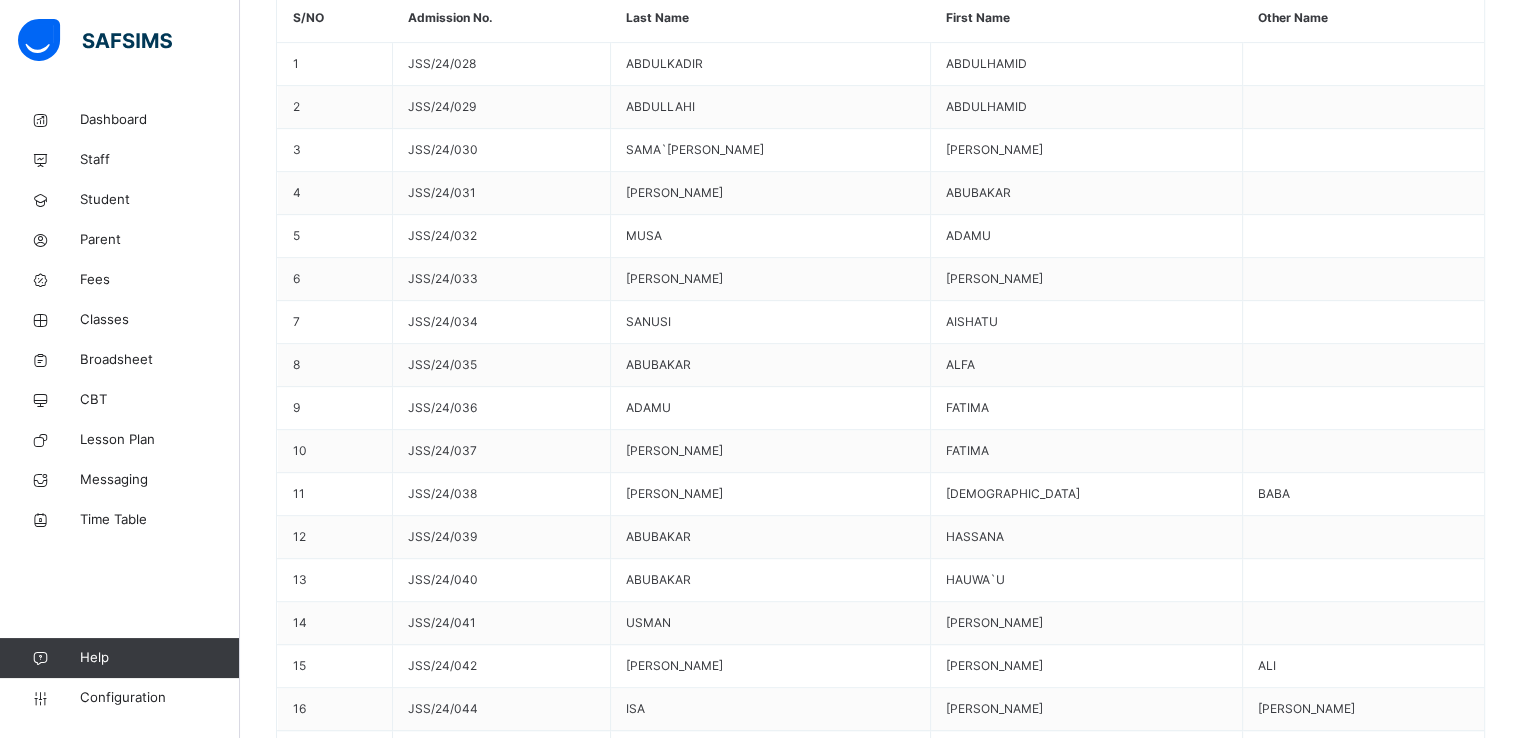 scroll, scrollTop: 953, scrollLeft: 0, axis: vertical 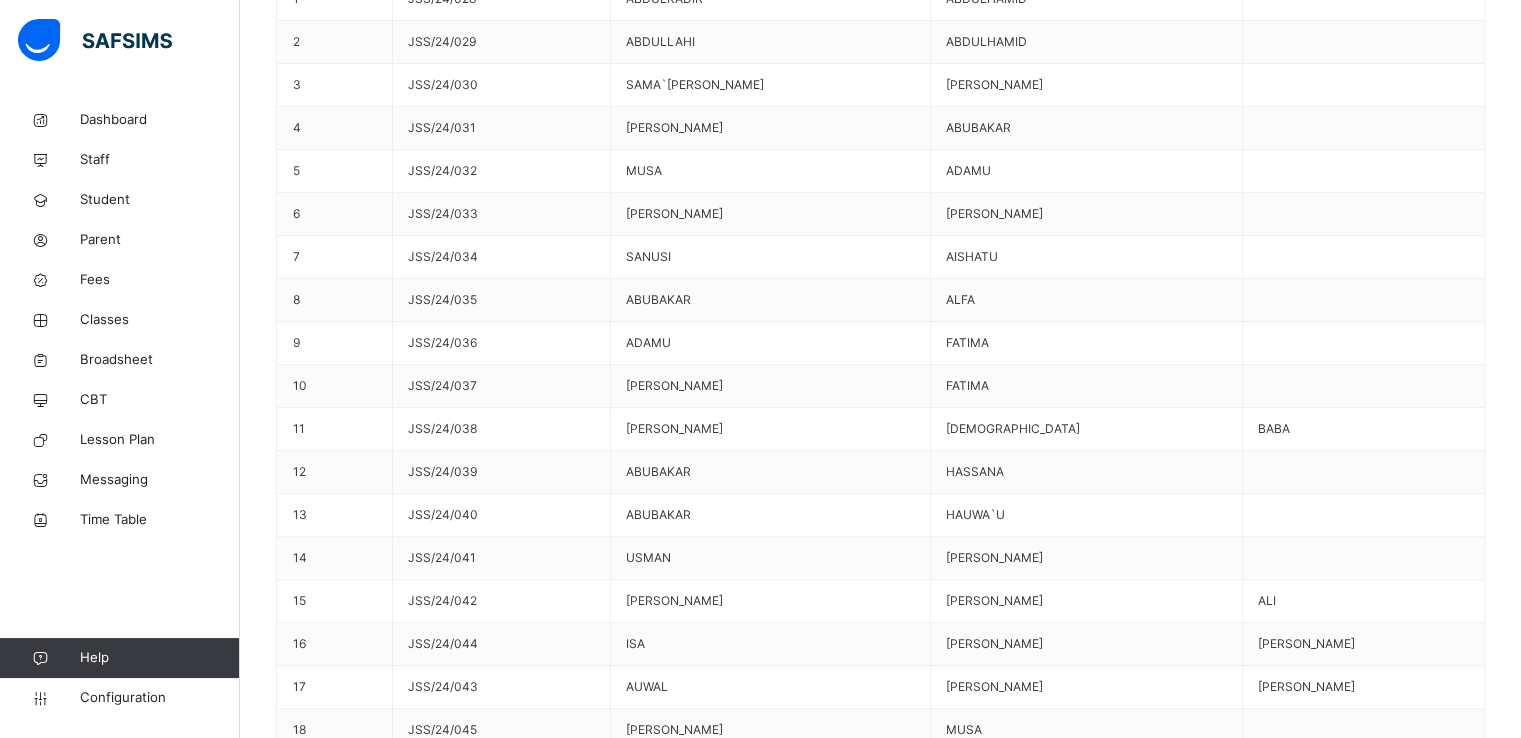 click on "Assign Teacher" at bounding box center [1426, 3580] 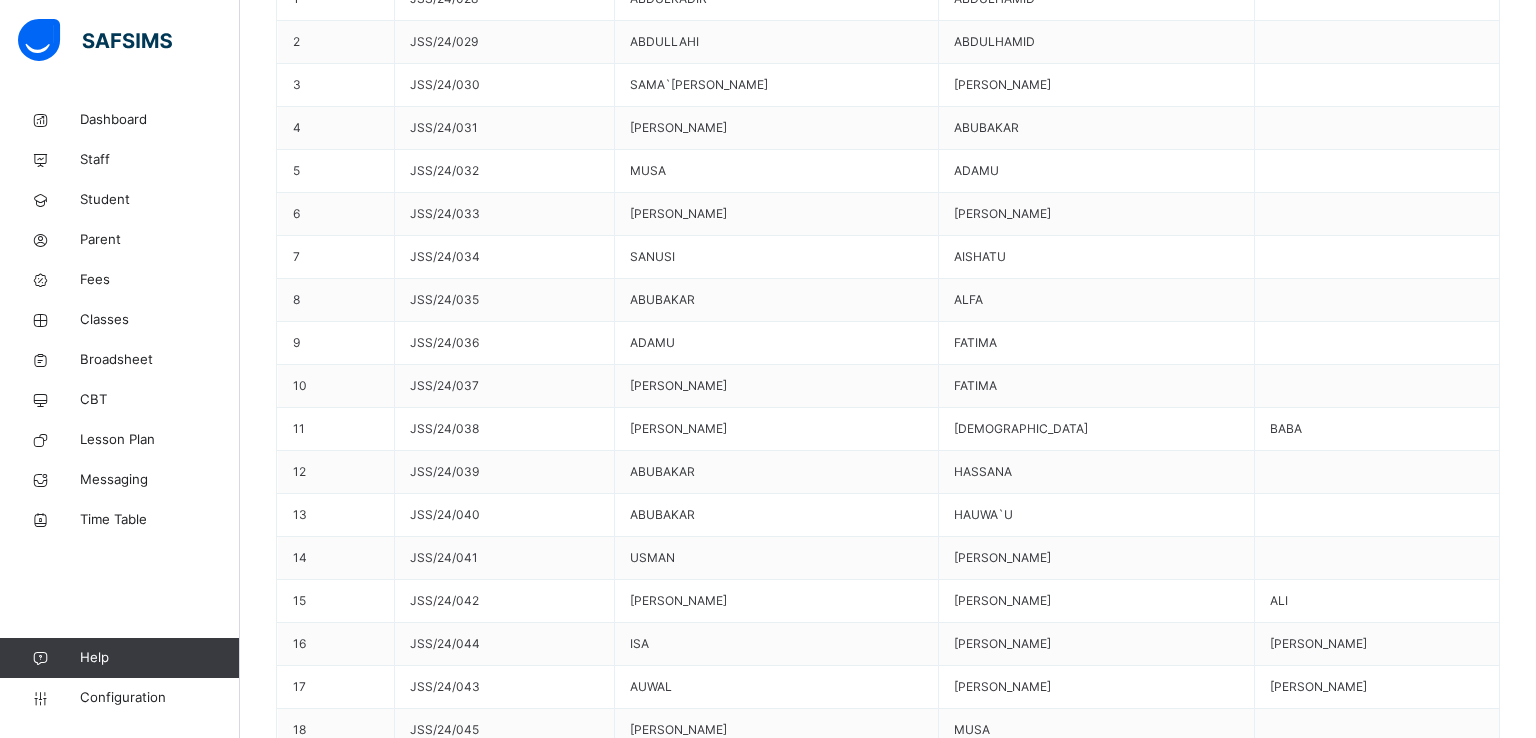 click on "Add Subject Teacher" at bounding box center (888, 3773) 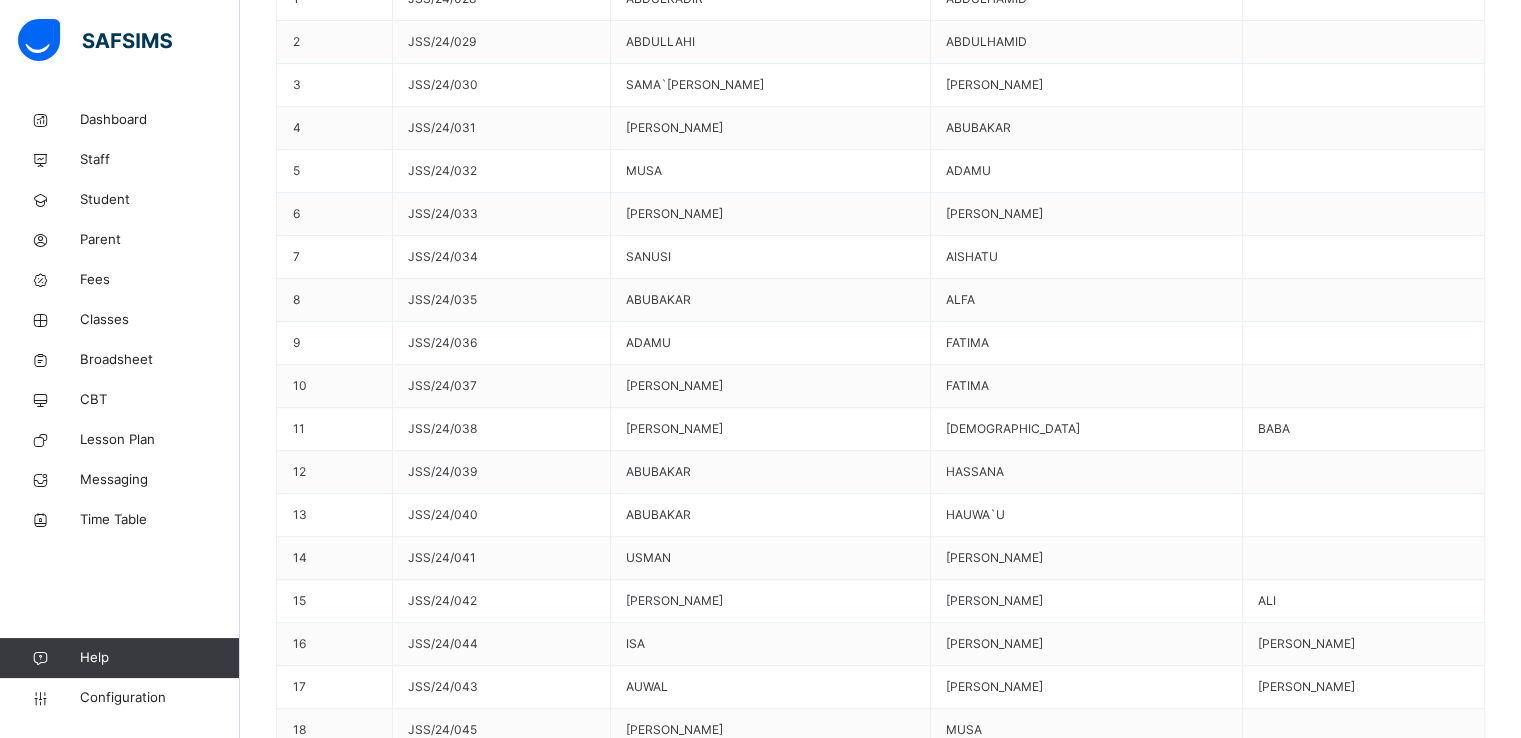 click on "Assign Teacher" at bounding box center [1426, 3702] 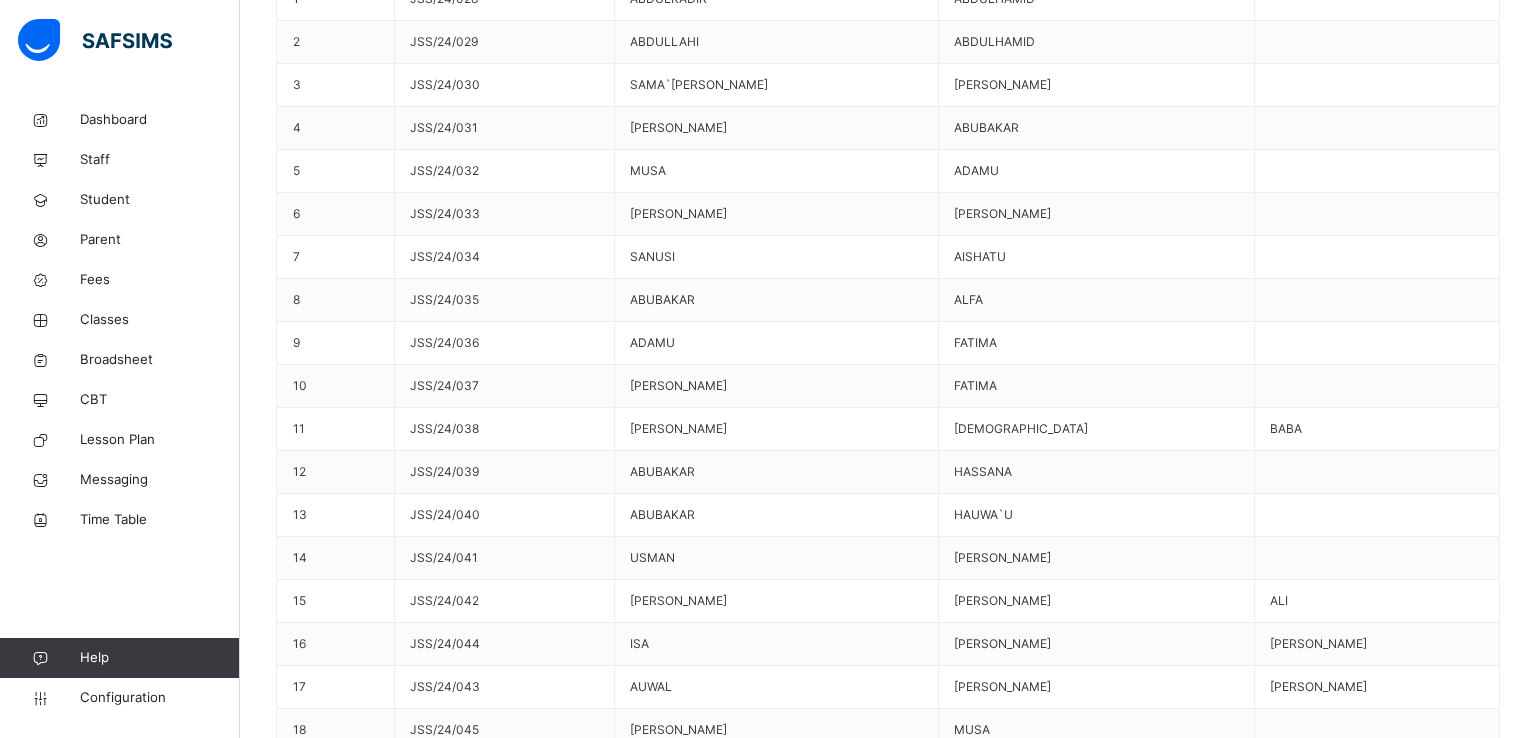 type on "****" 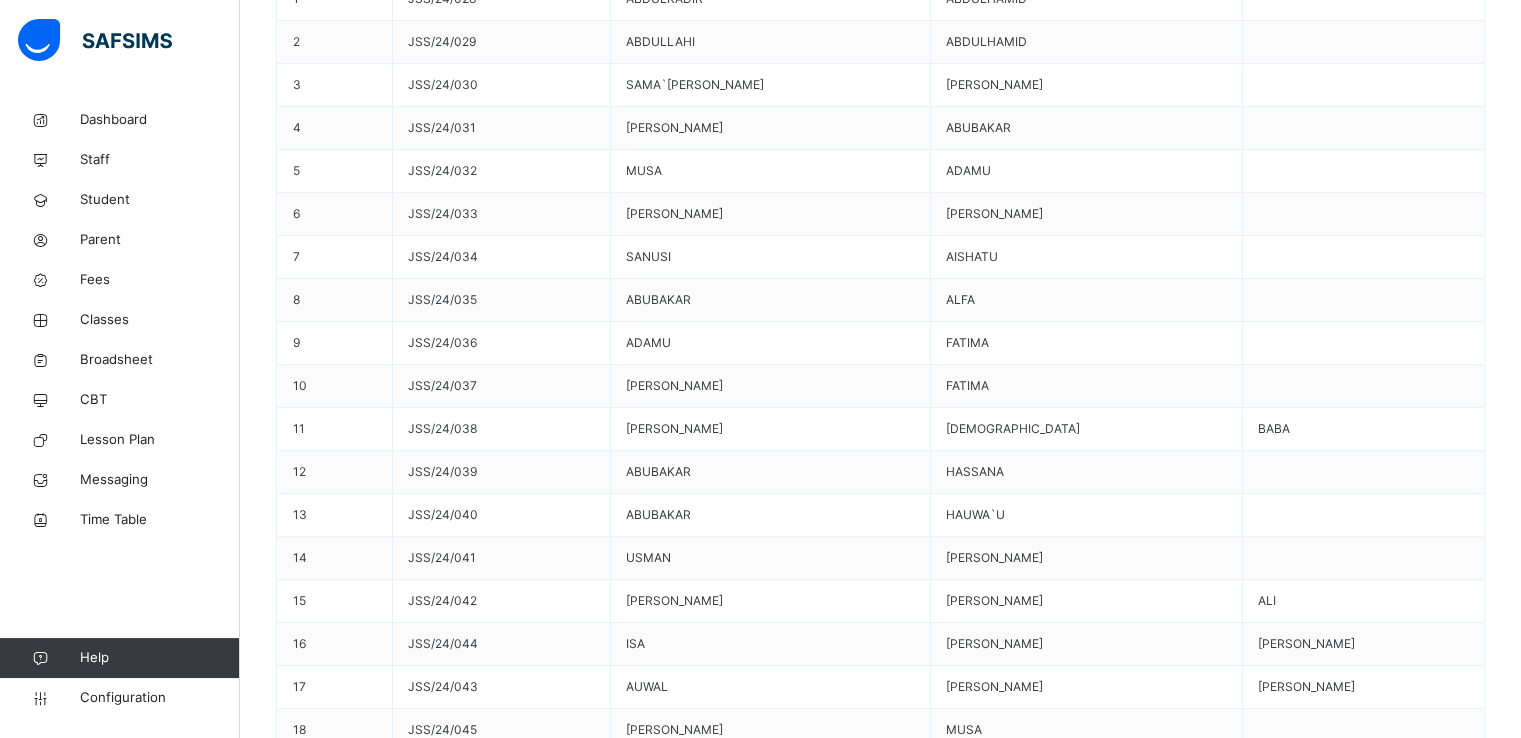 click on "Cancel" at bounding box center (705, 3886) 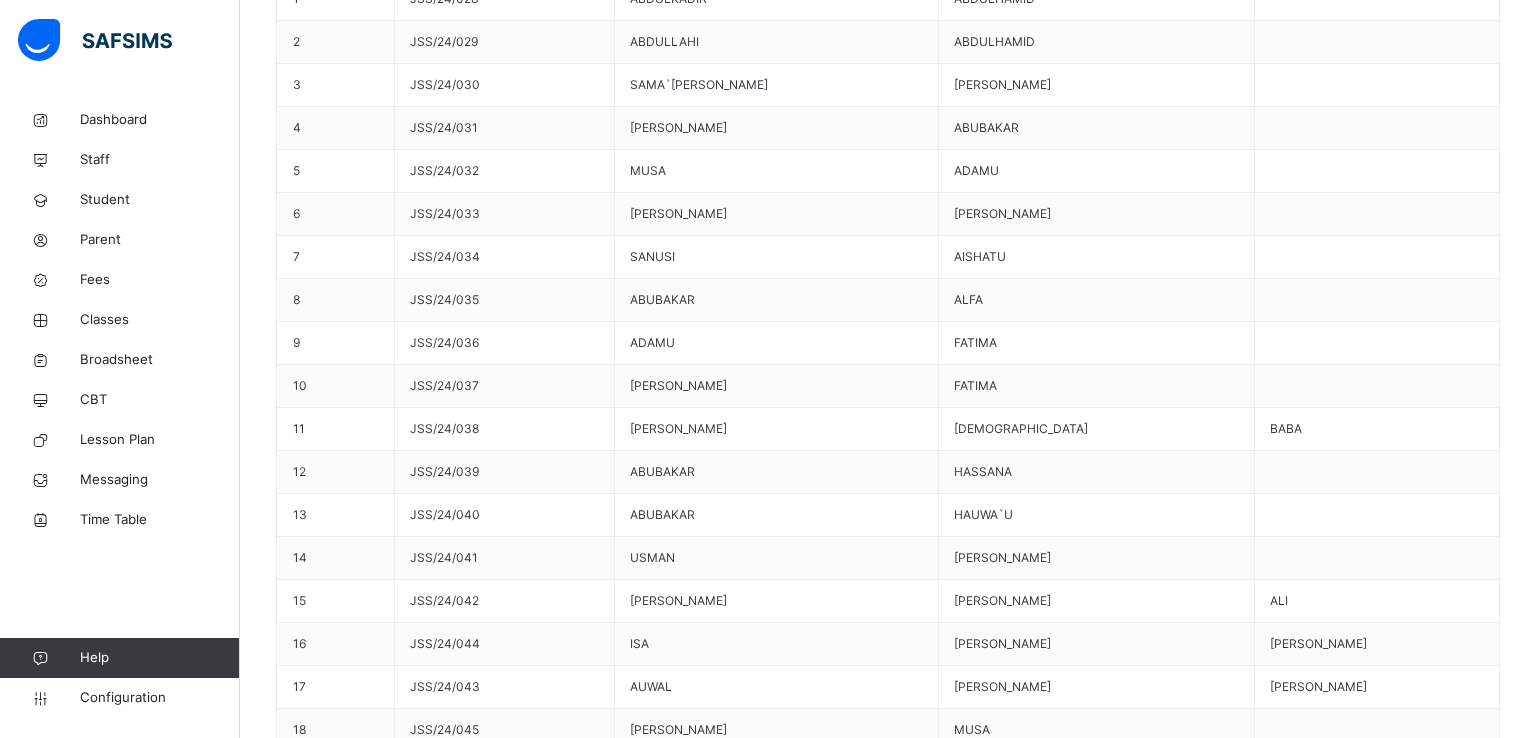 drag, startPoint x: 856, startPoint y: 278, endPoint x: 930, endPoint y: 467, distance: 202.97044 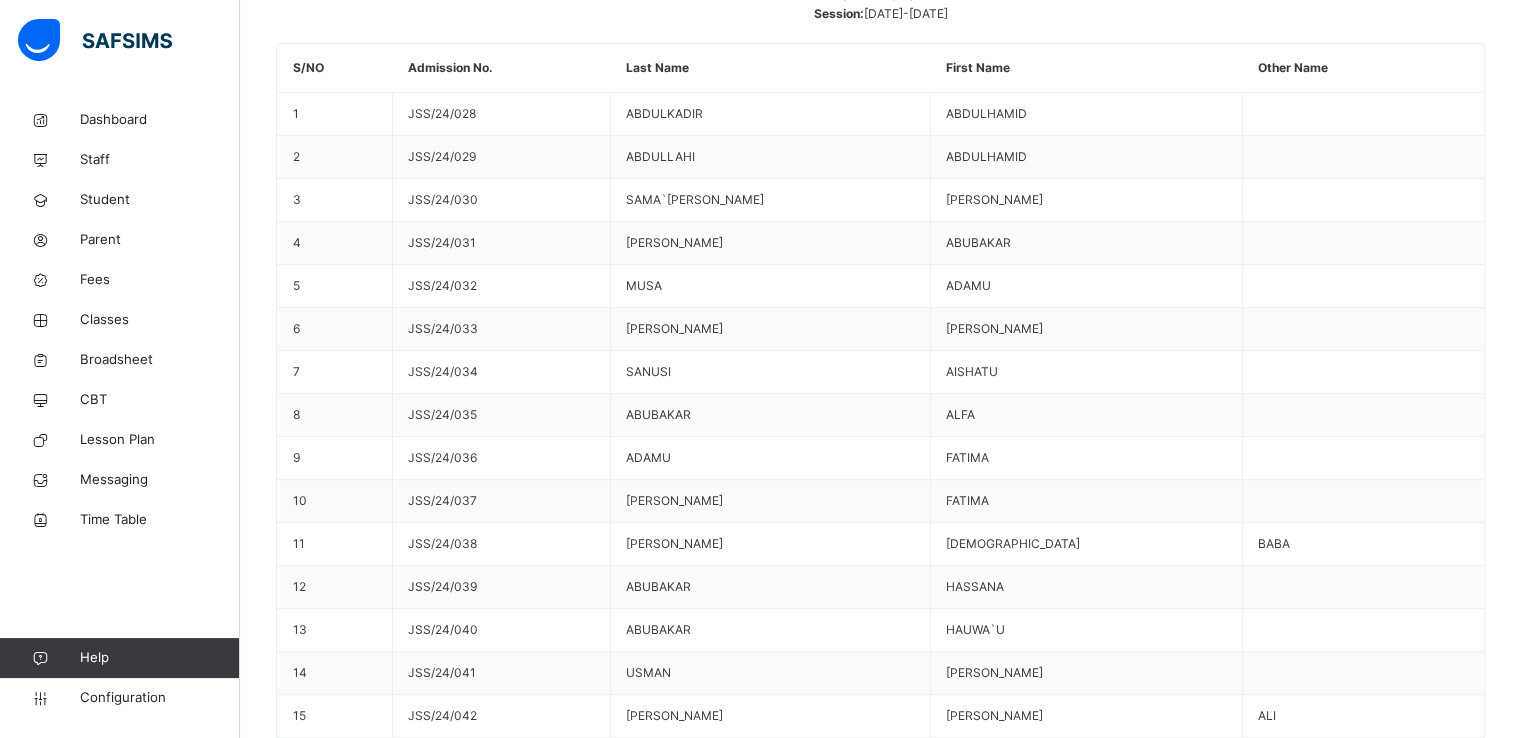 scroll, scrollTop: 837, scrollLeft: 0, axis: vertical 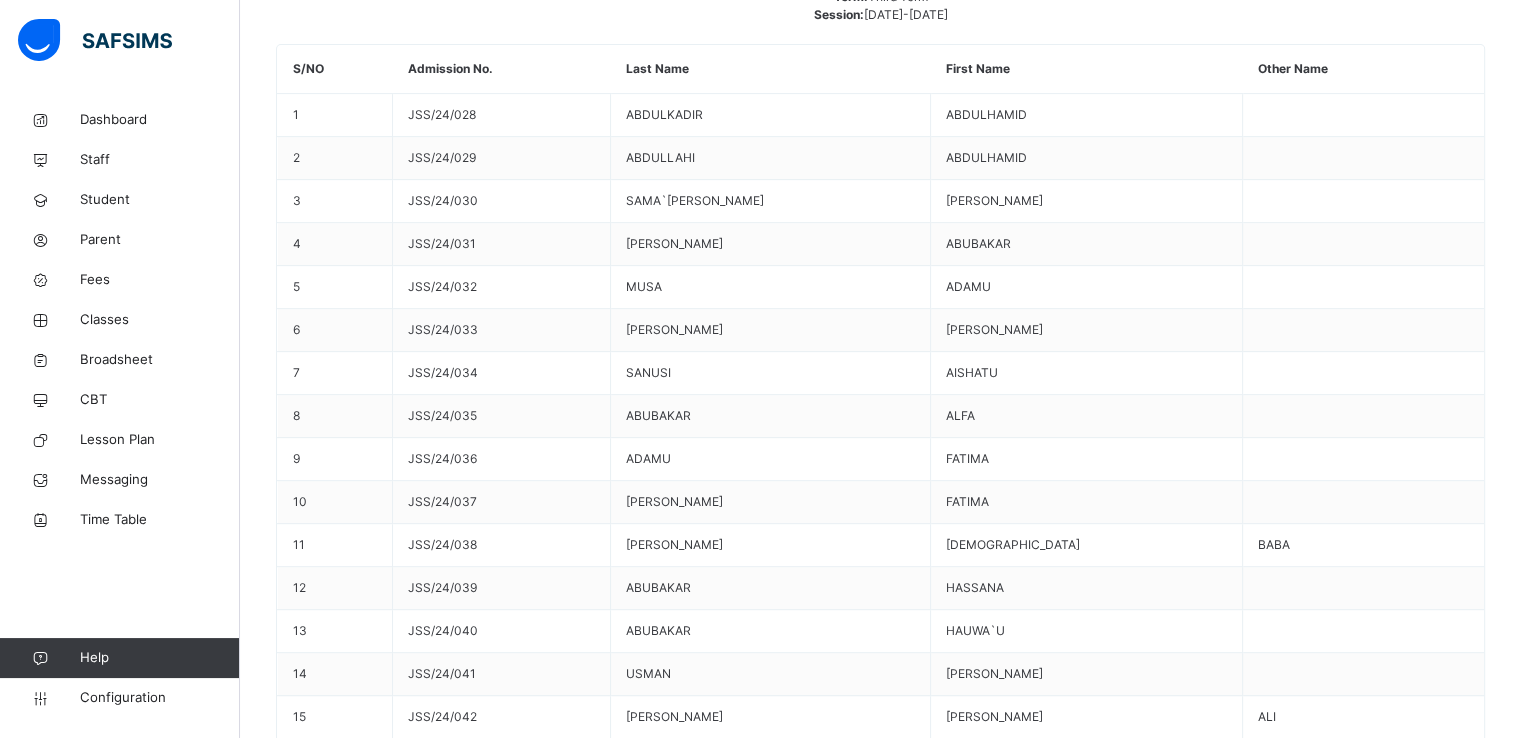 click on "Assign Teacher" at bounding box center [1355, 3331] 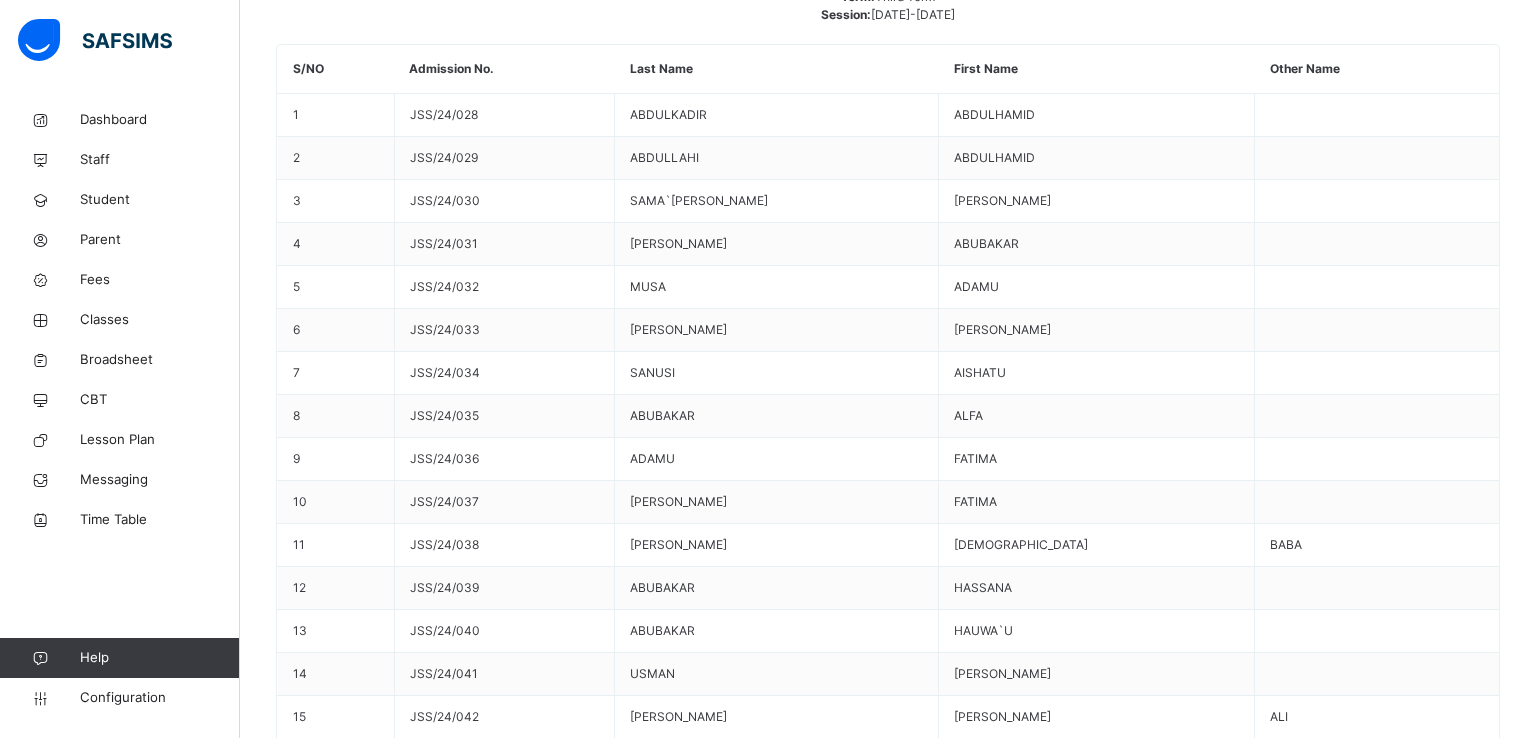 type 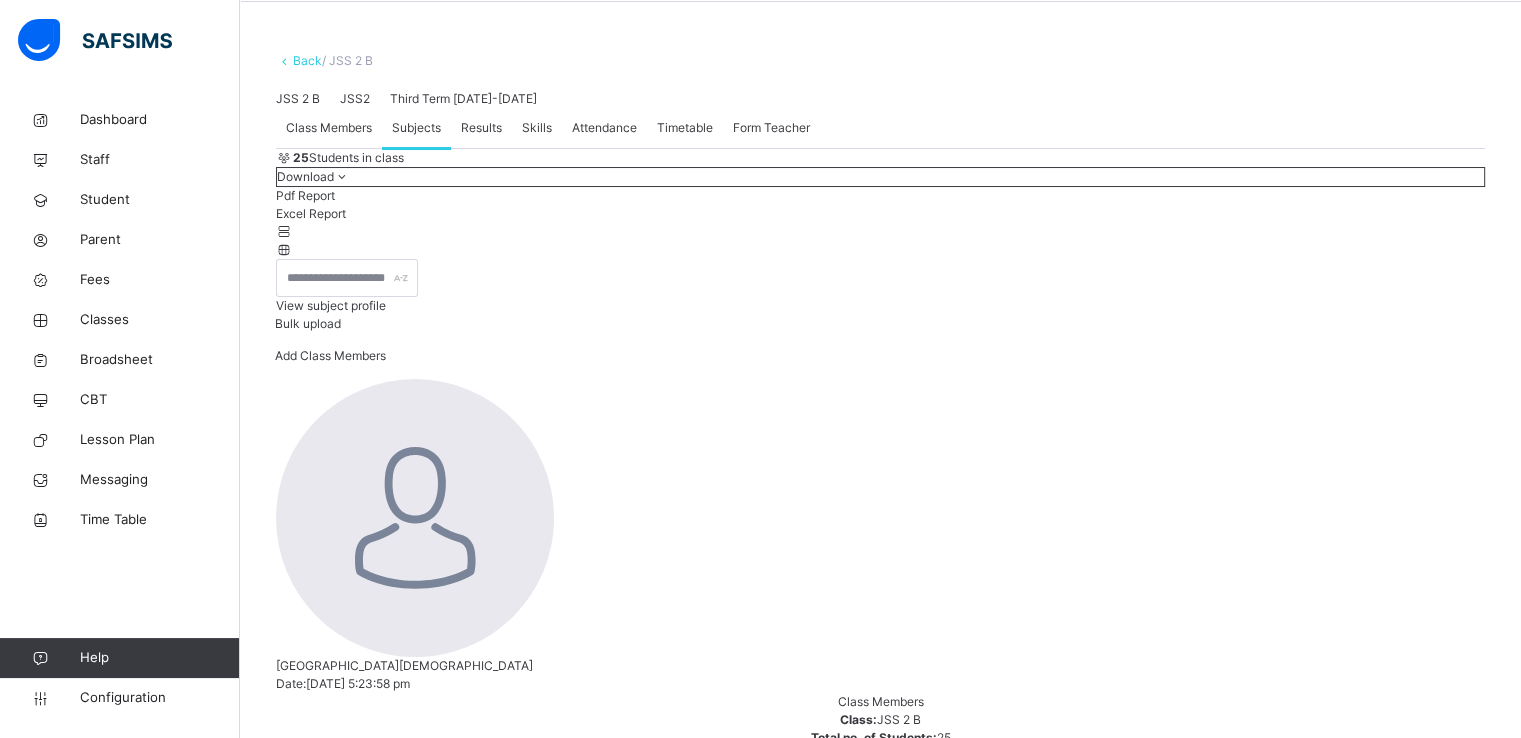 scroll, scrollTop: 0, scrollLeft: 0, axis: both 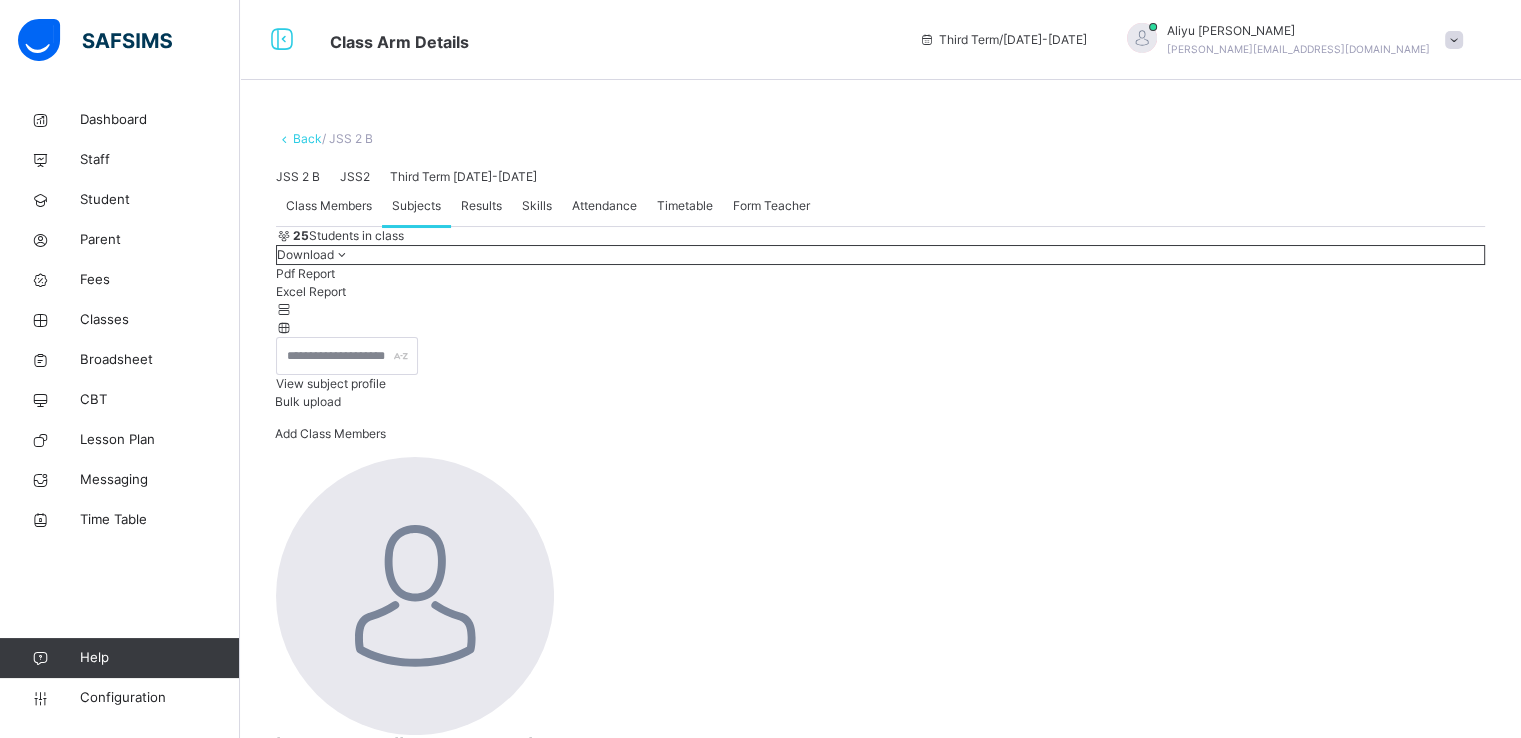click on "Back" at bounding box center [307, 138] 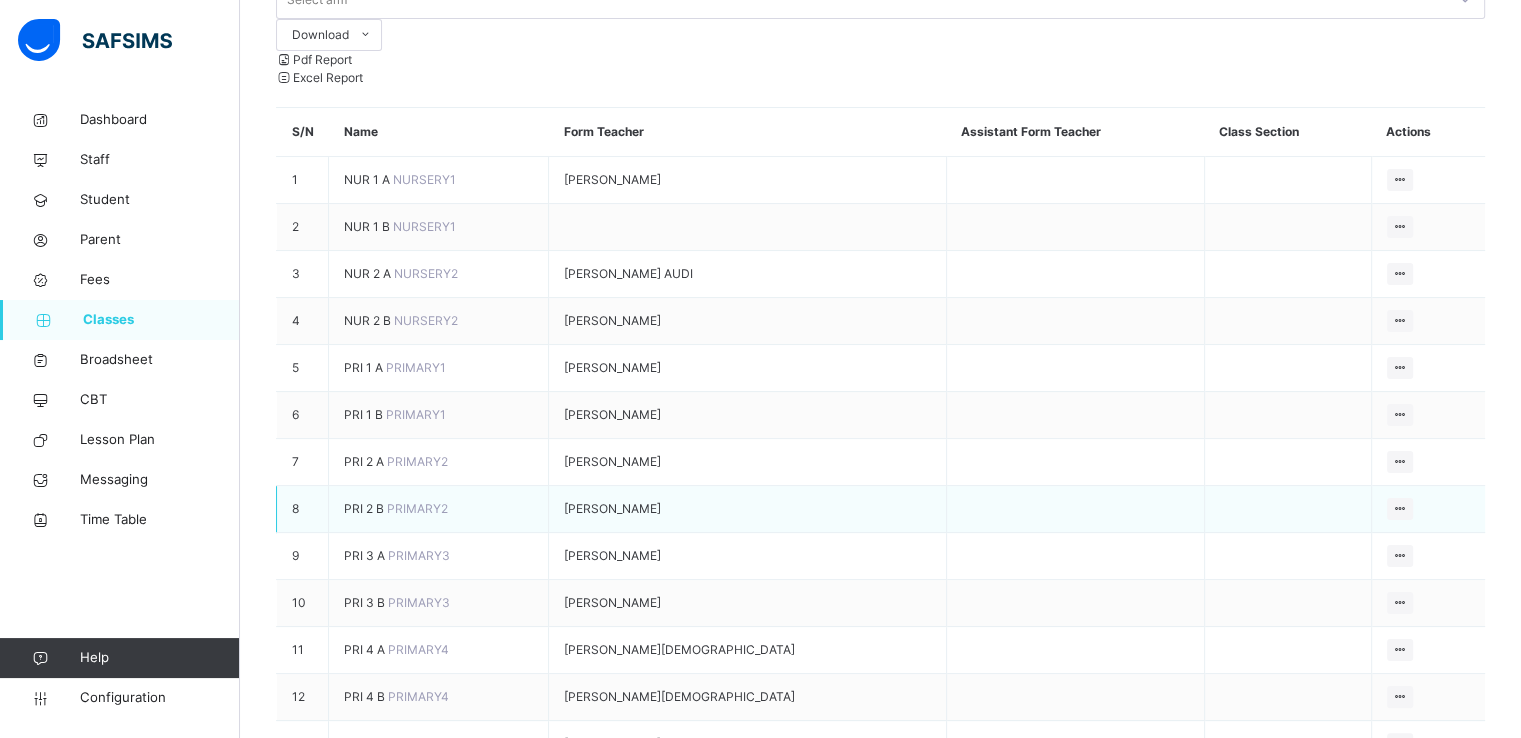 scroll, scrollTop: 827, scrollLeft: 0, axis: vertical 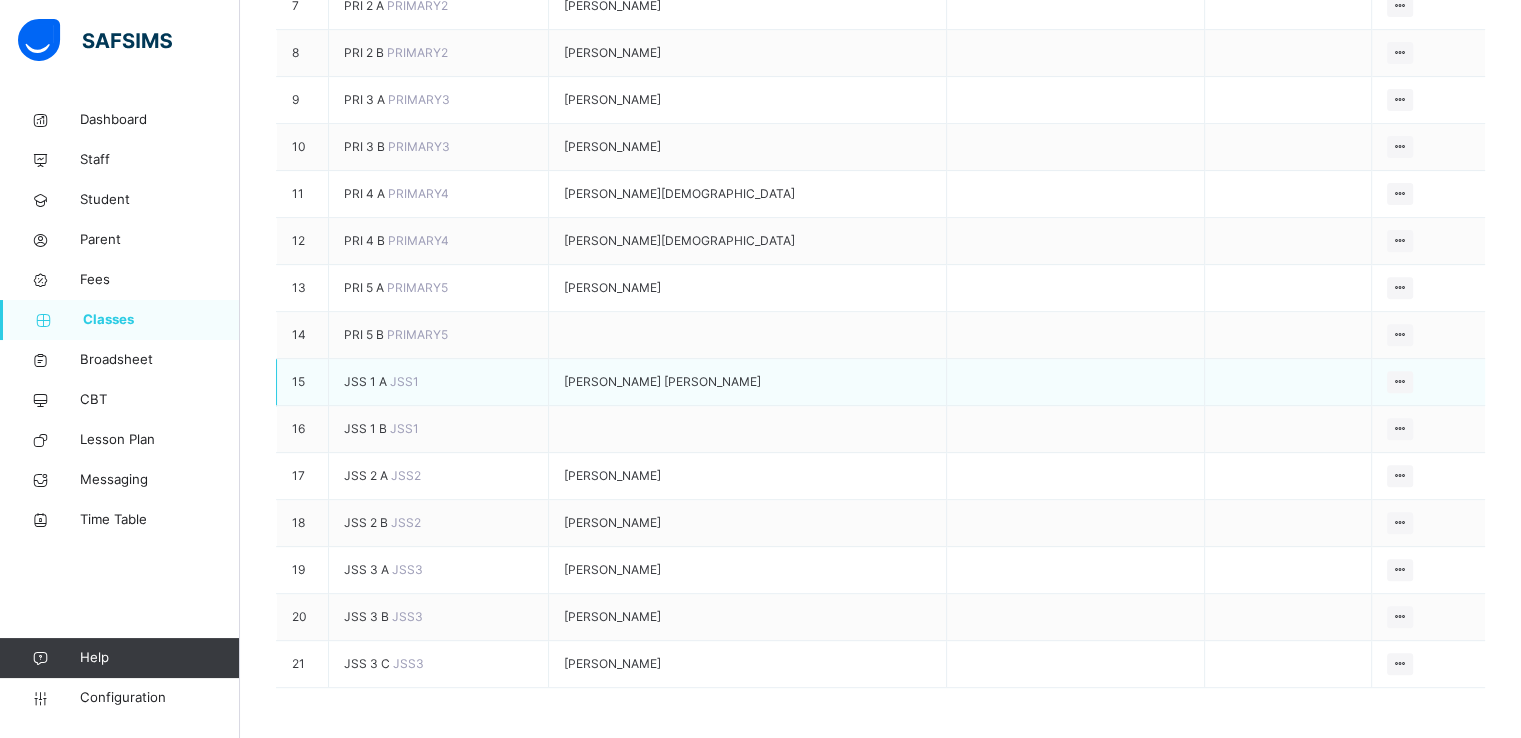 click on "JSS1" at bounding box center (404, 381) 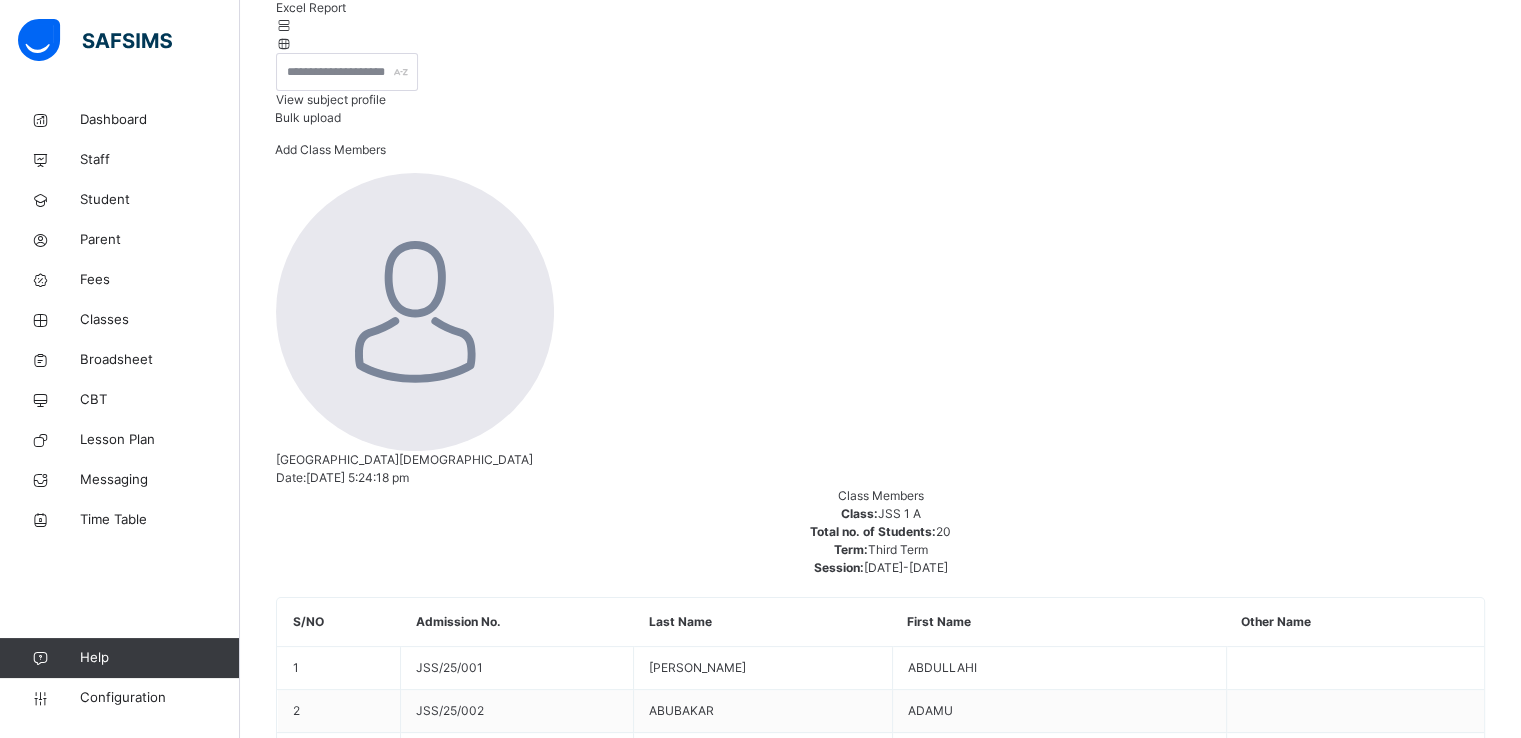 scroll, scrollTop: 296, scrollLeft: 0, axis: vertical 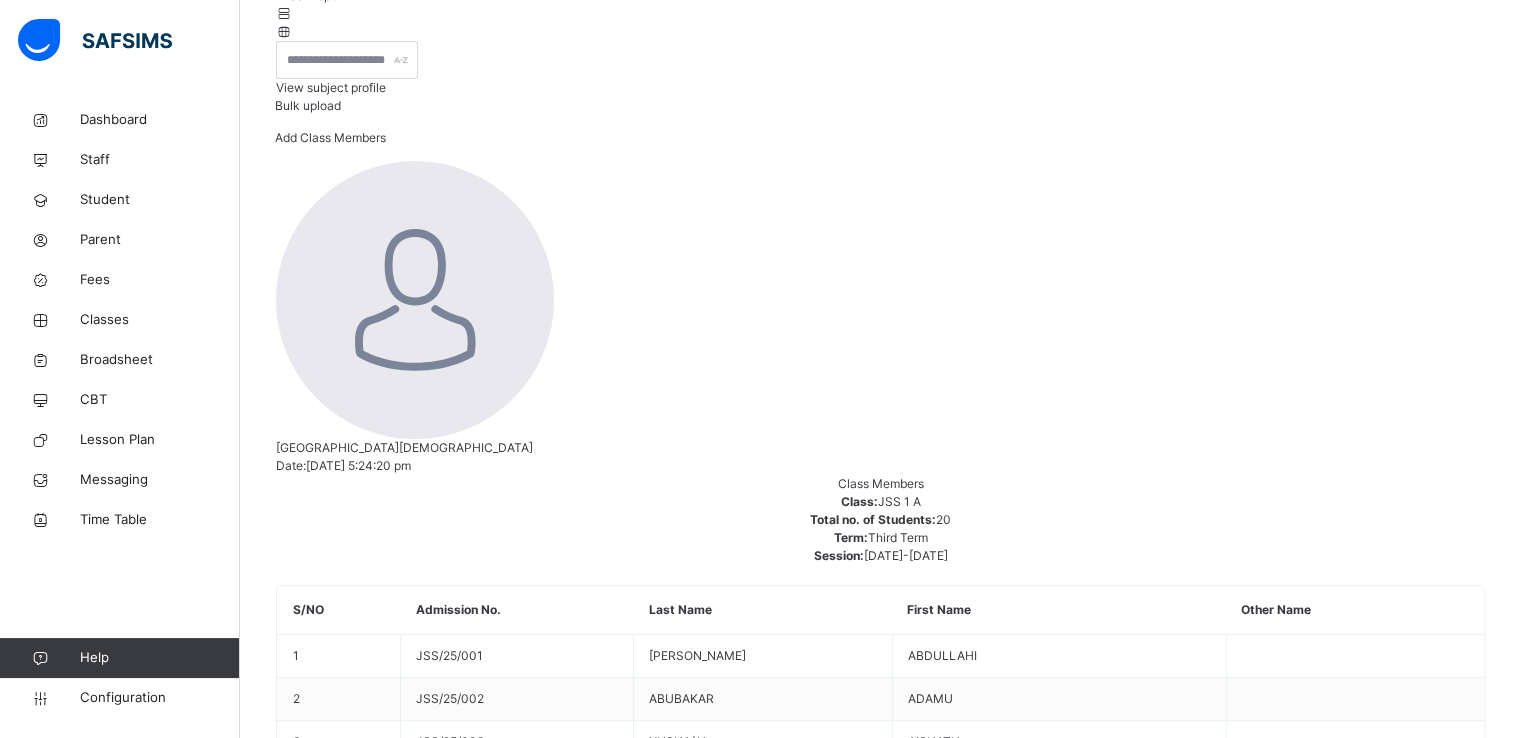 click on "Subjects" at bounding box center (416, -90) 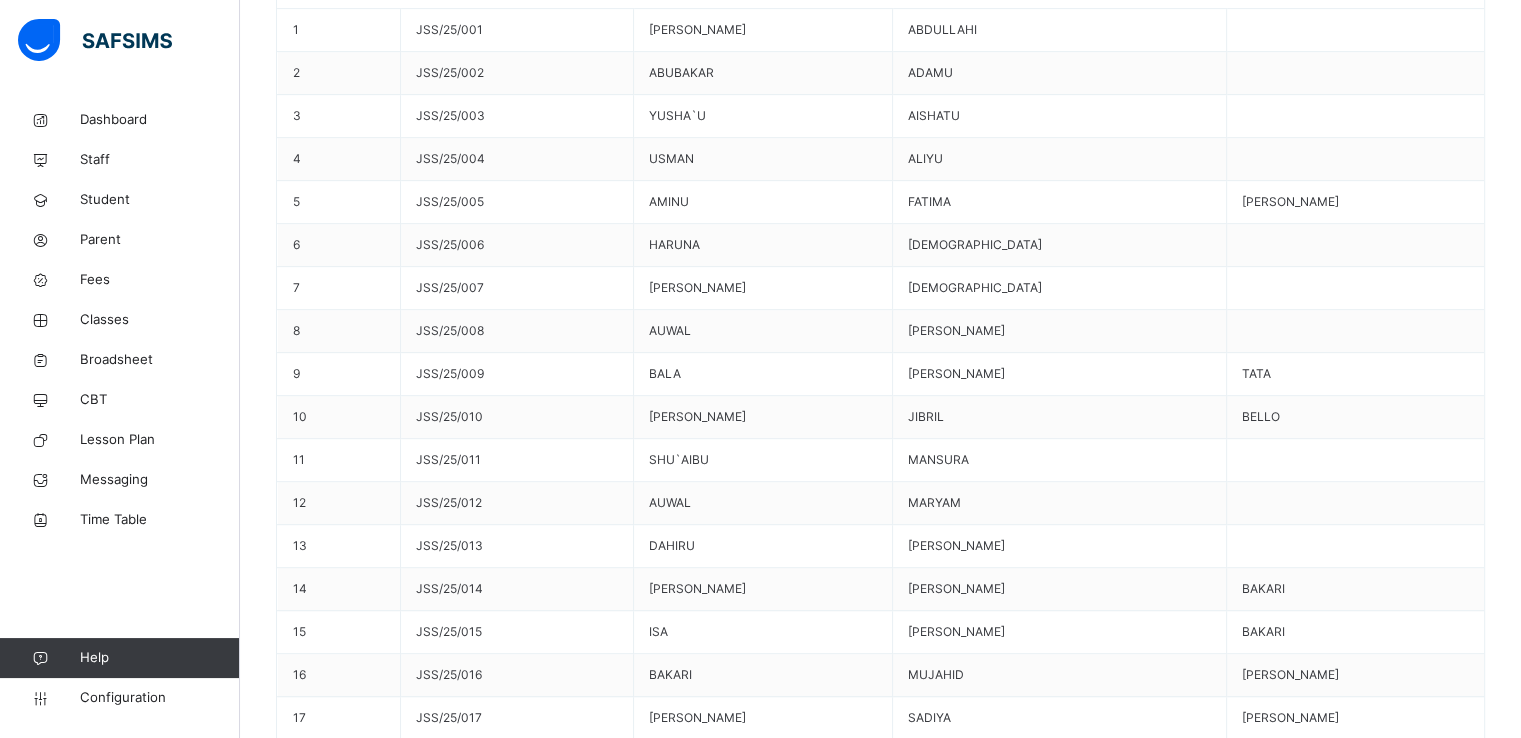 scroll, scrollTop: 953, scrollLeft: 0, axis: vertical 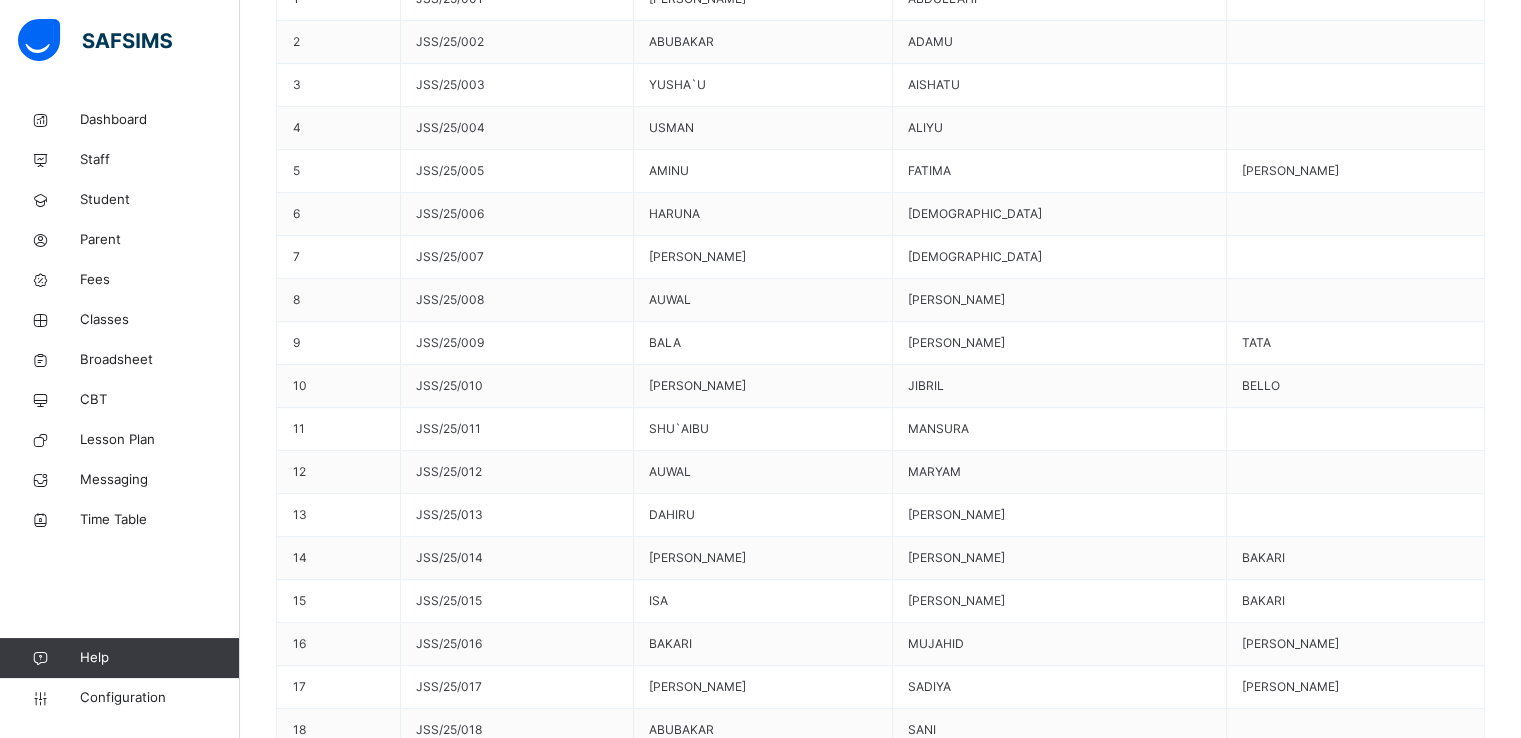 click on "Assign Teacher" at bounding box center [1426, 2877] 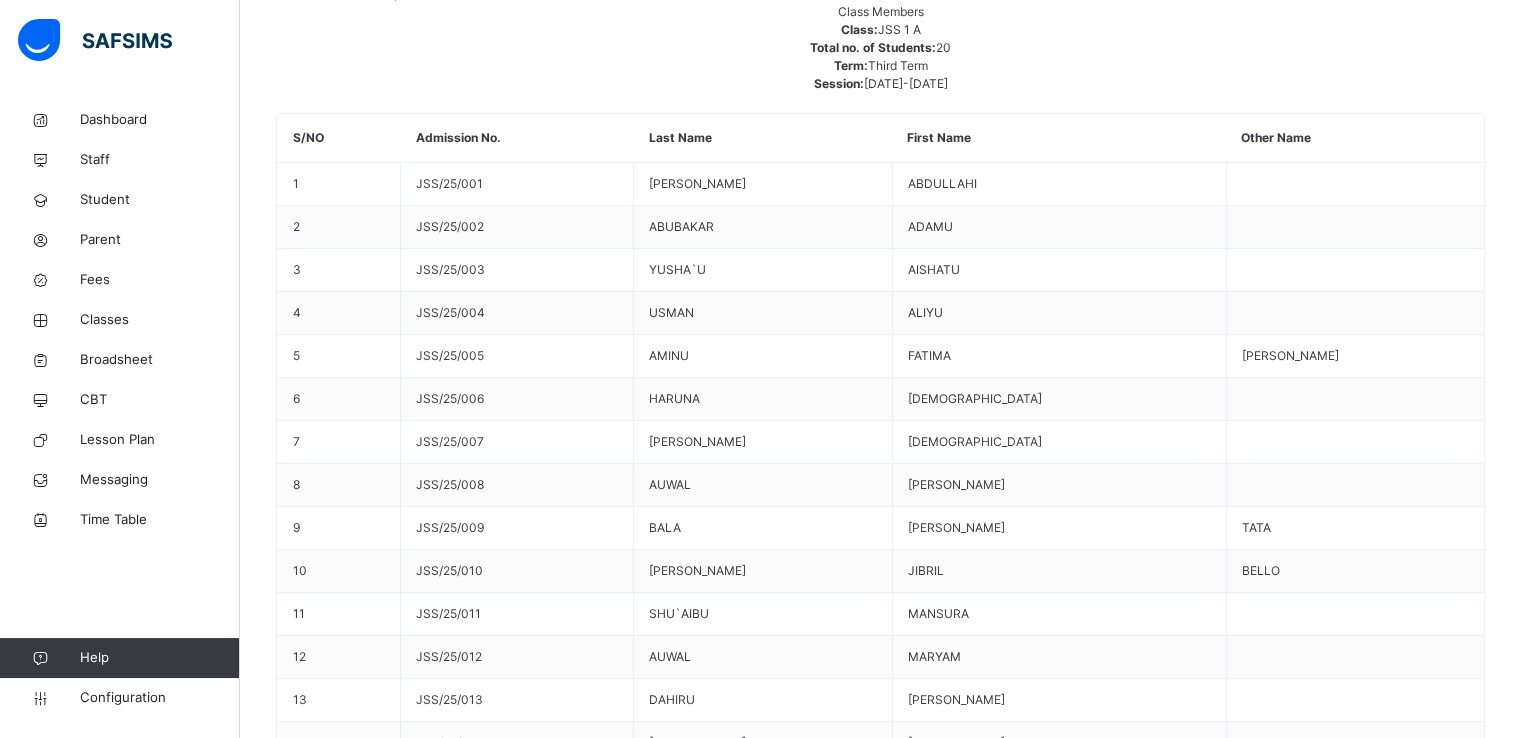 scroll, scrollTop: 756, scrollLeft: 0, axis: vertical 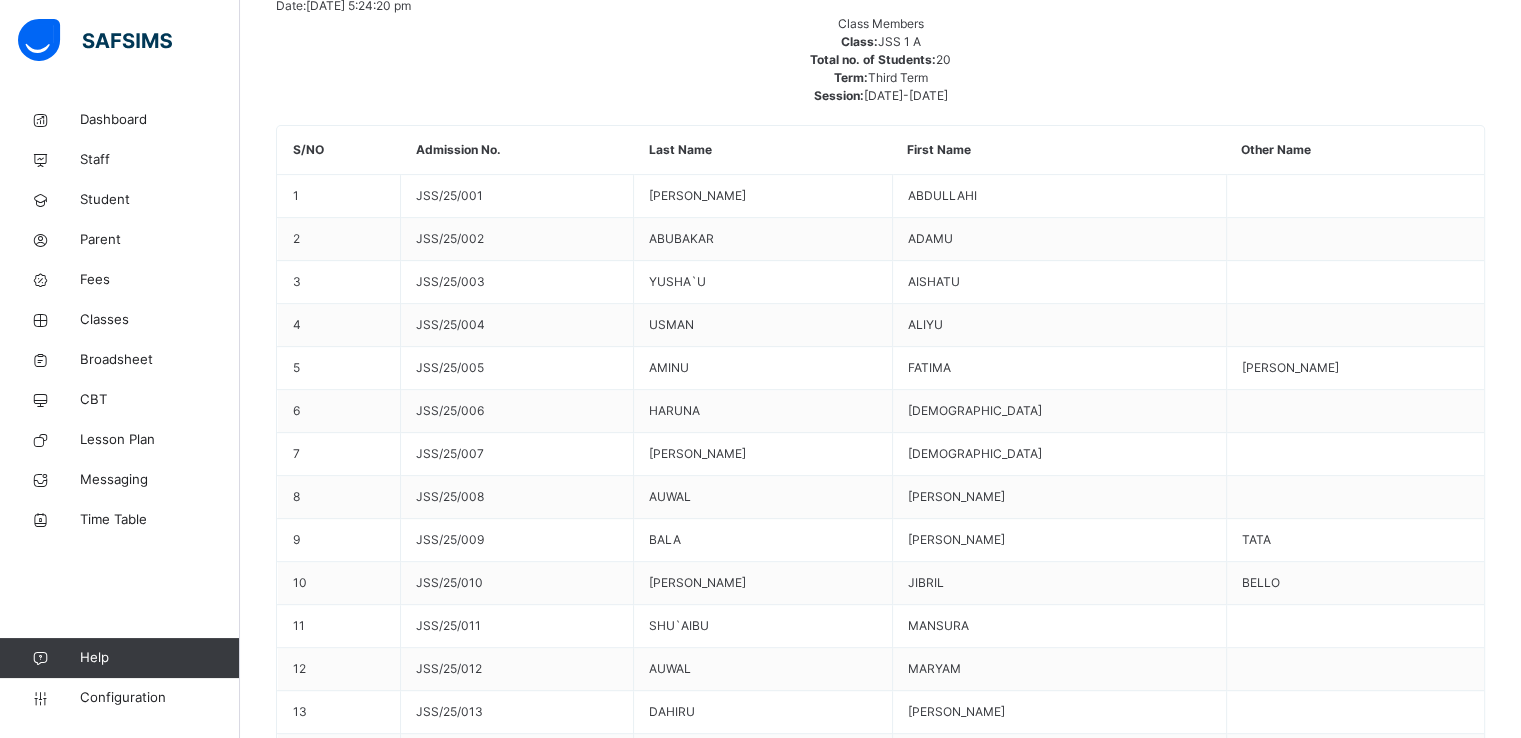 click on "Assign Teacher" at bounding box center (1426, 2891) 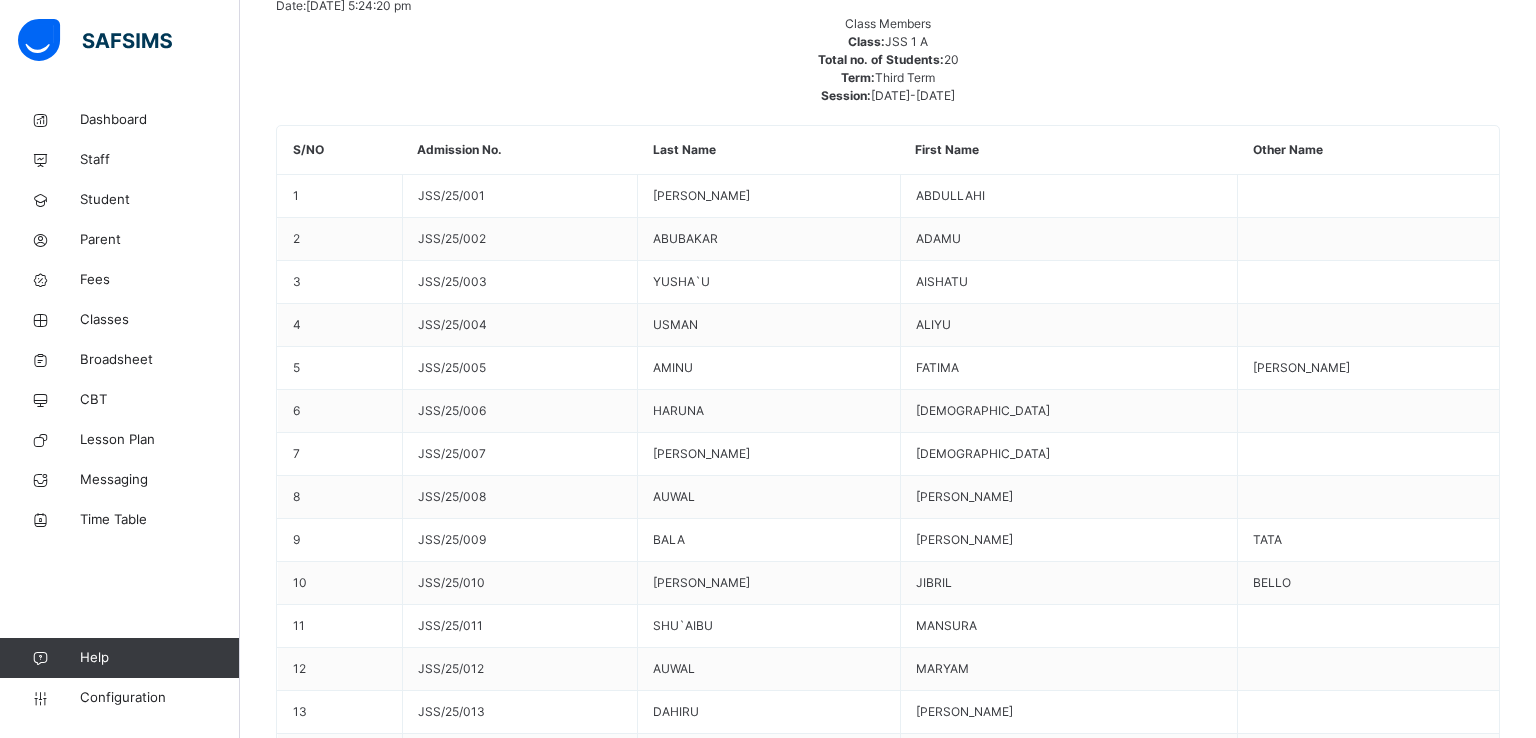 click on "Add Subject Teacher" at bounding box center (888, 3450) 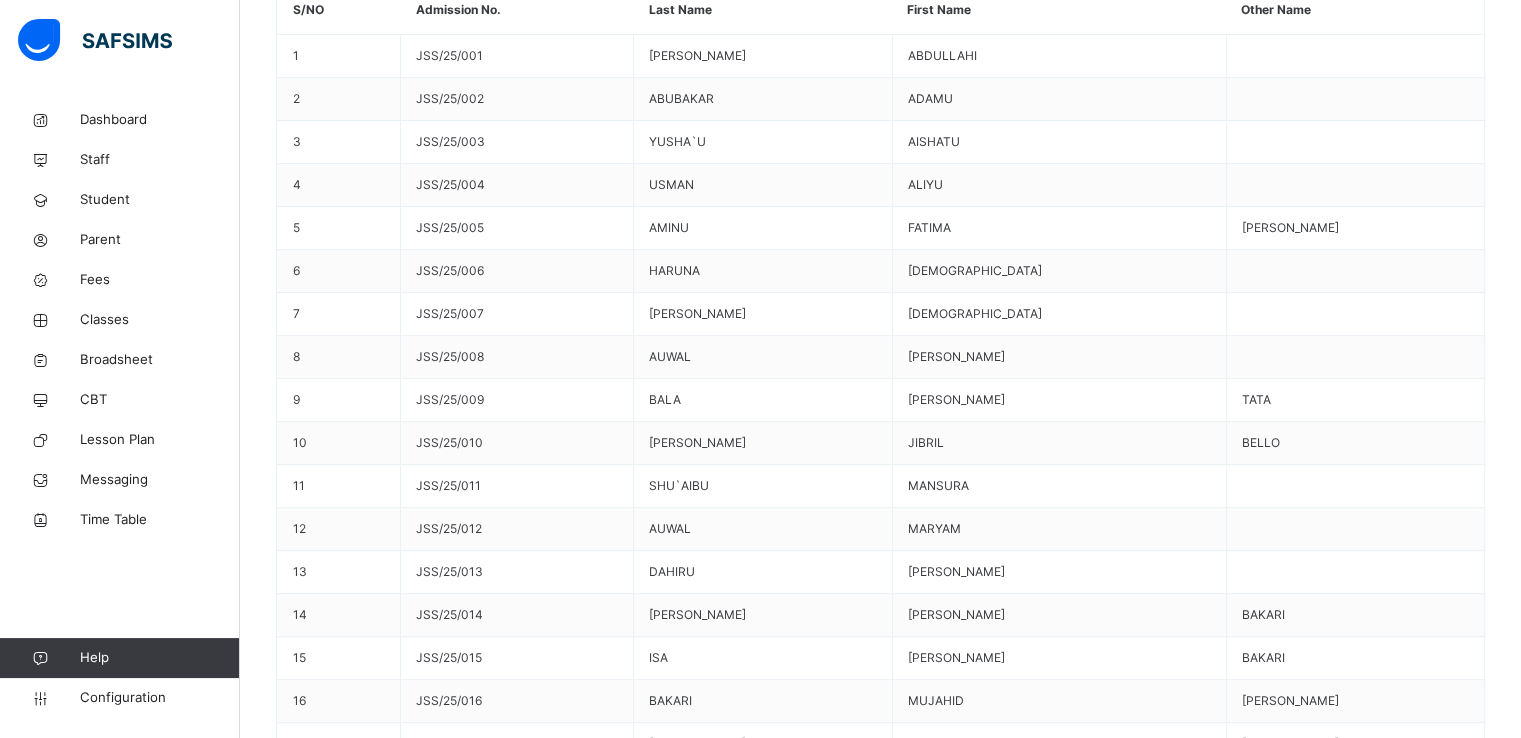 scroll, scrollTop: 953, scrollLeft: 0, axis: vertical 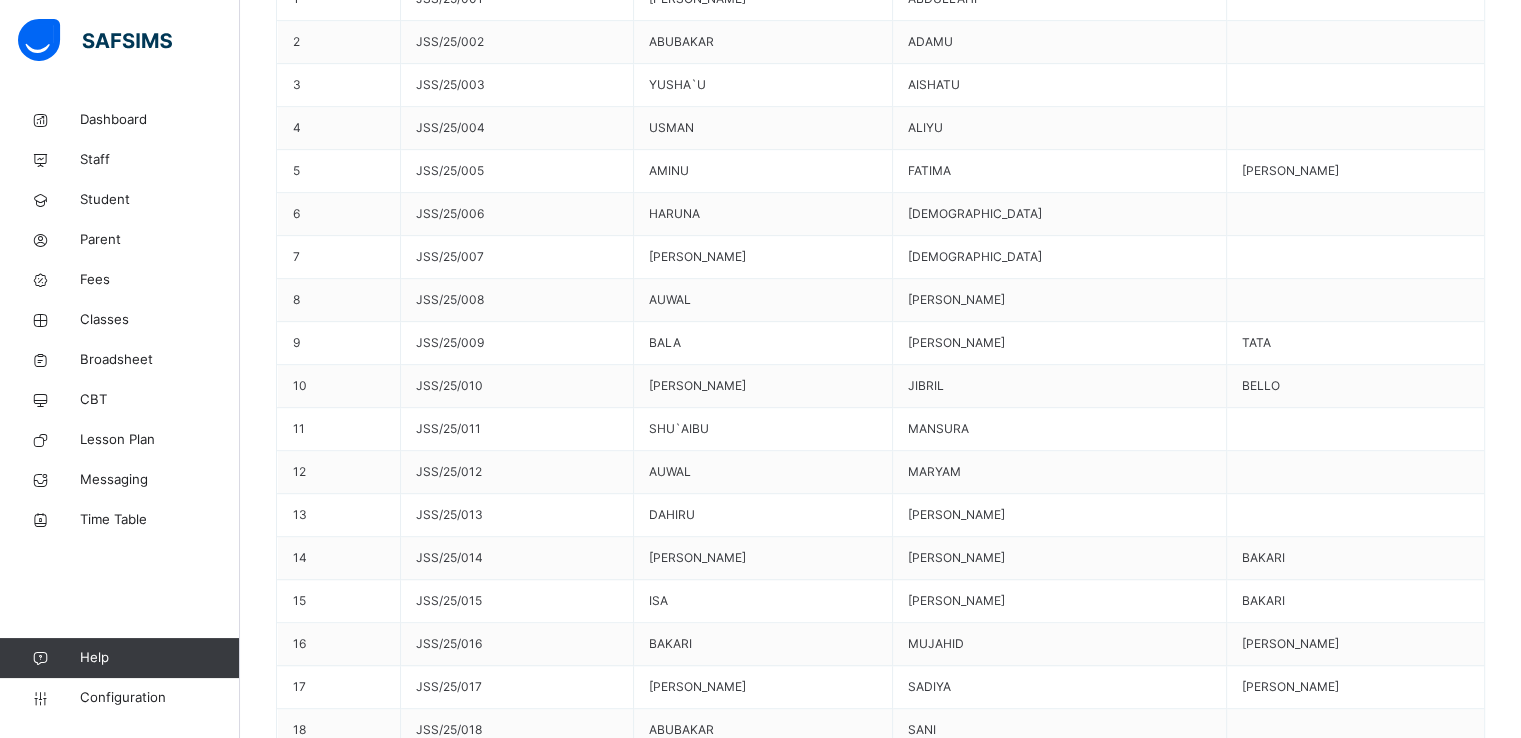 click on "Assign Teacher" at bounding box center (1426, 3060) 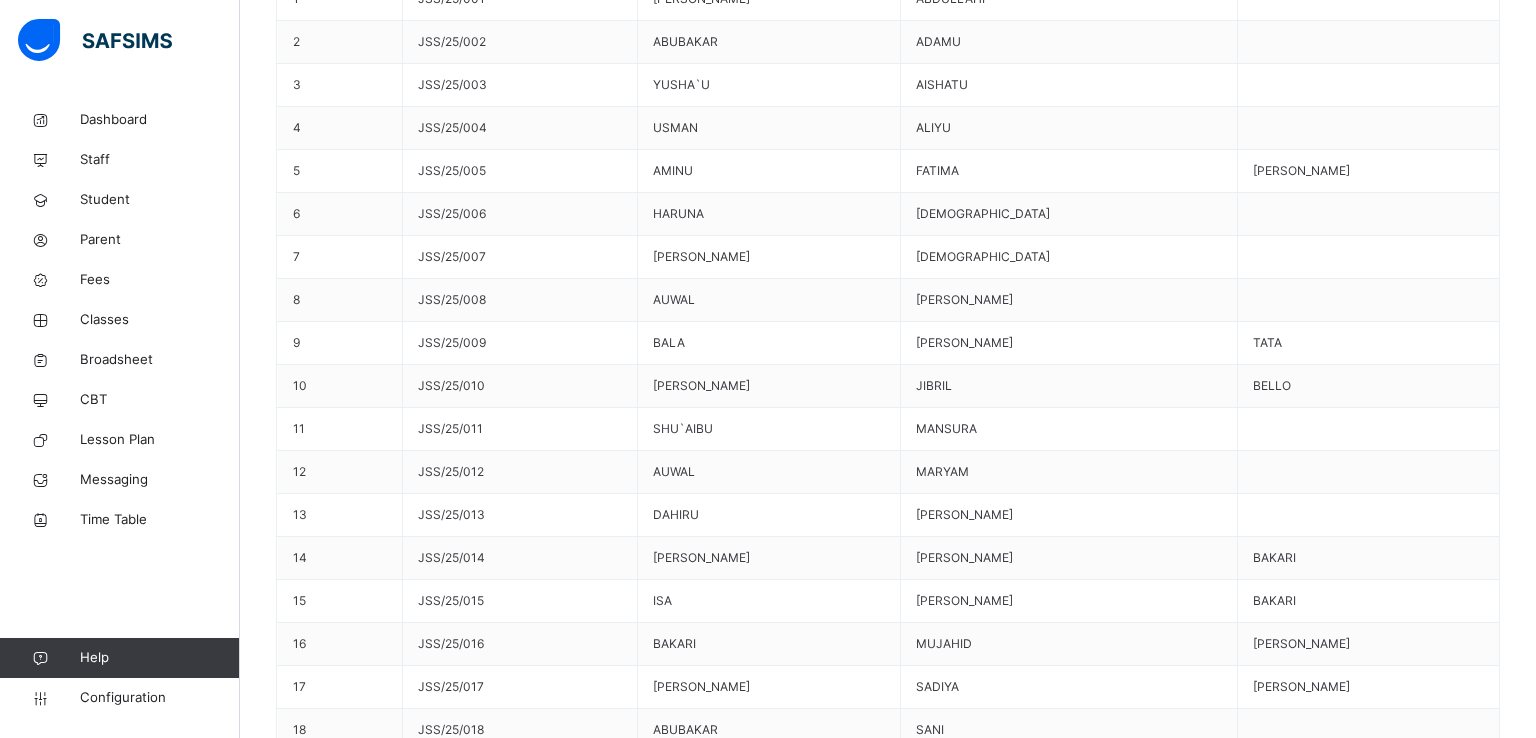 click on "Add Subject Teacher" at bounding box center [888, 3253] 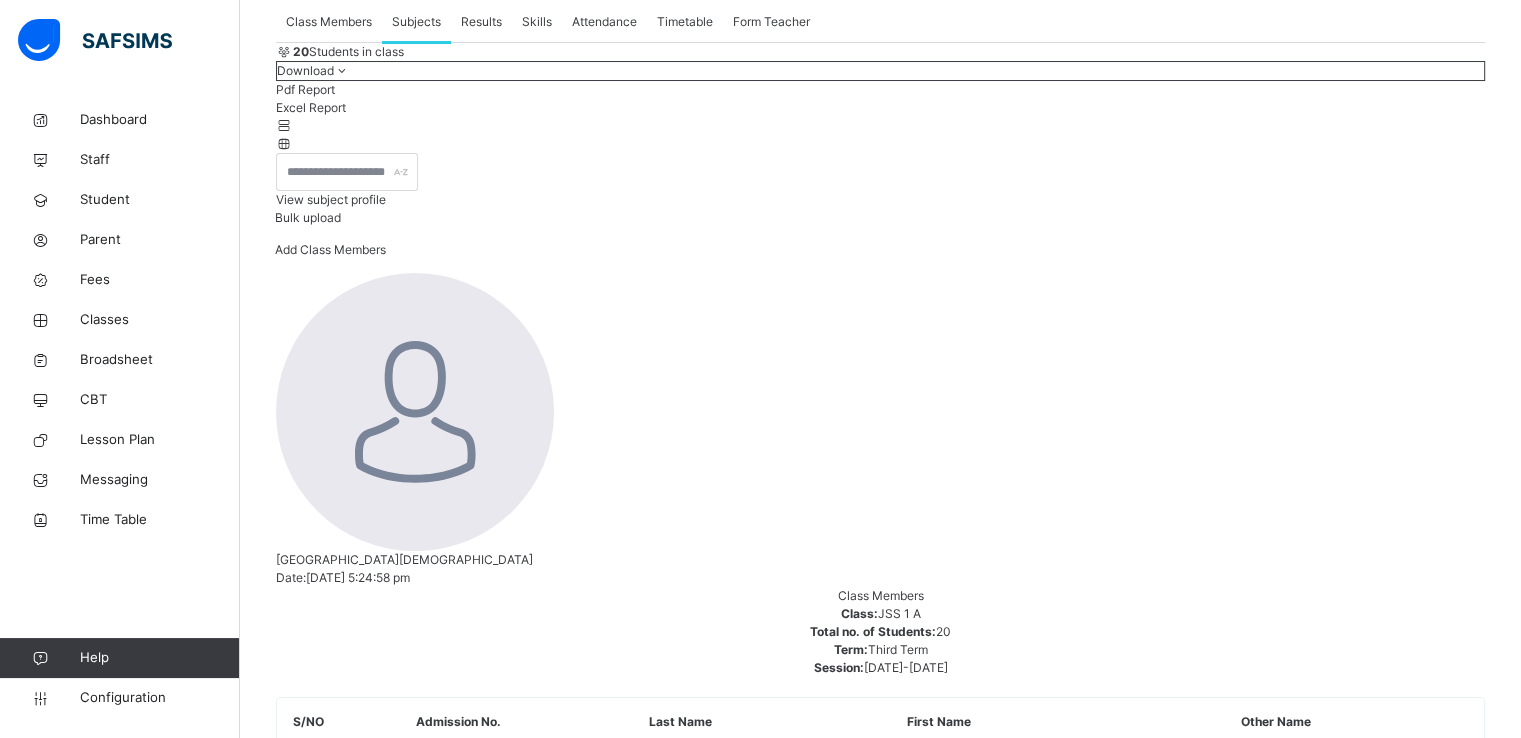 scroll, scrollTop: 0, scrollLeft: 0, axis: both 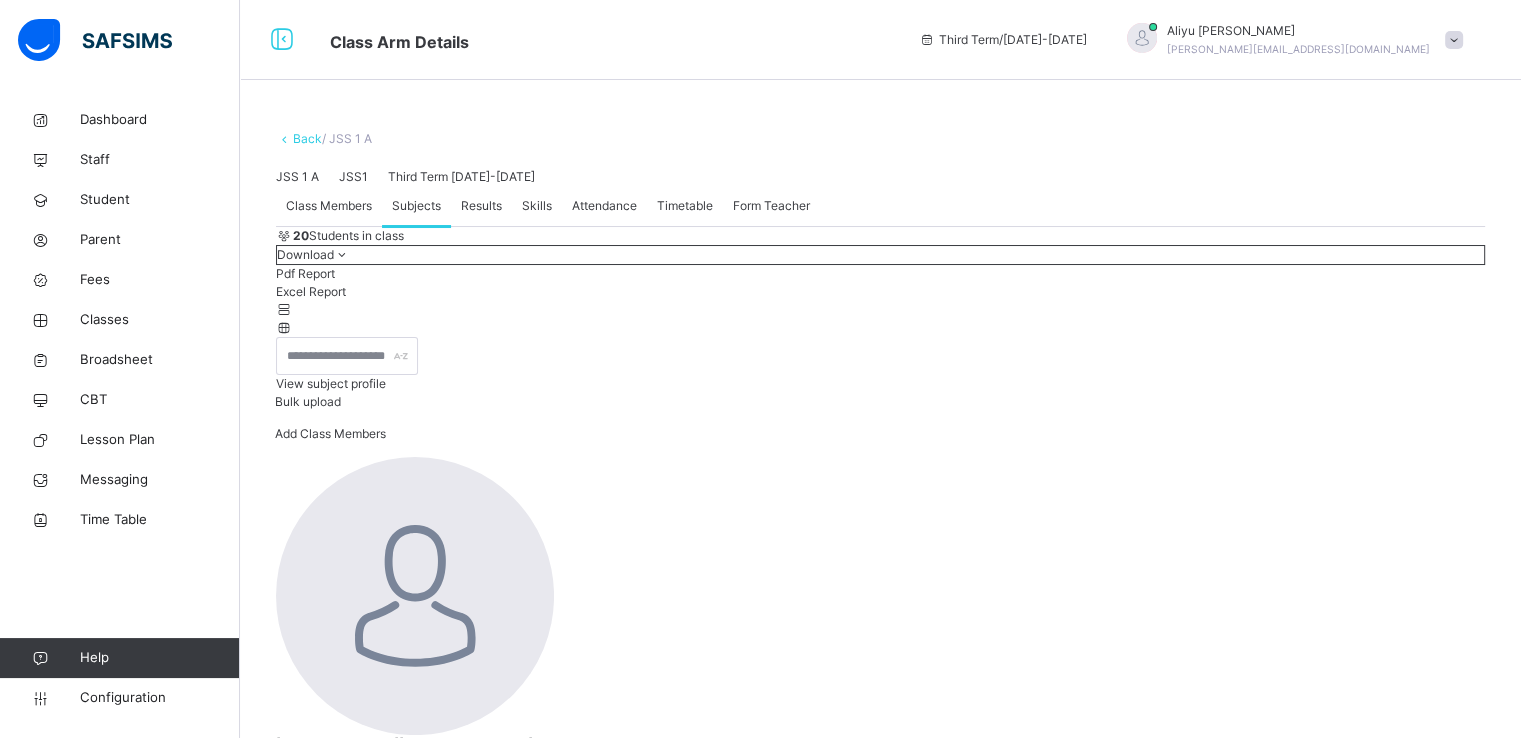 click on "Back" at bounding box center (307, 138) 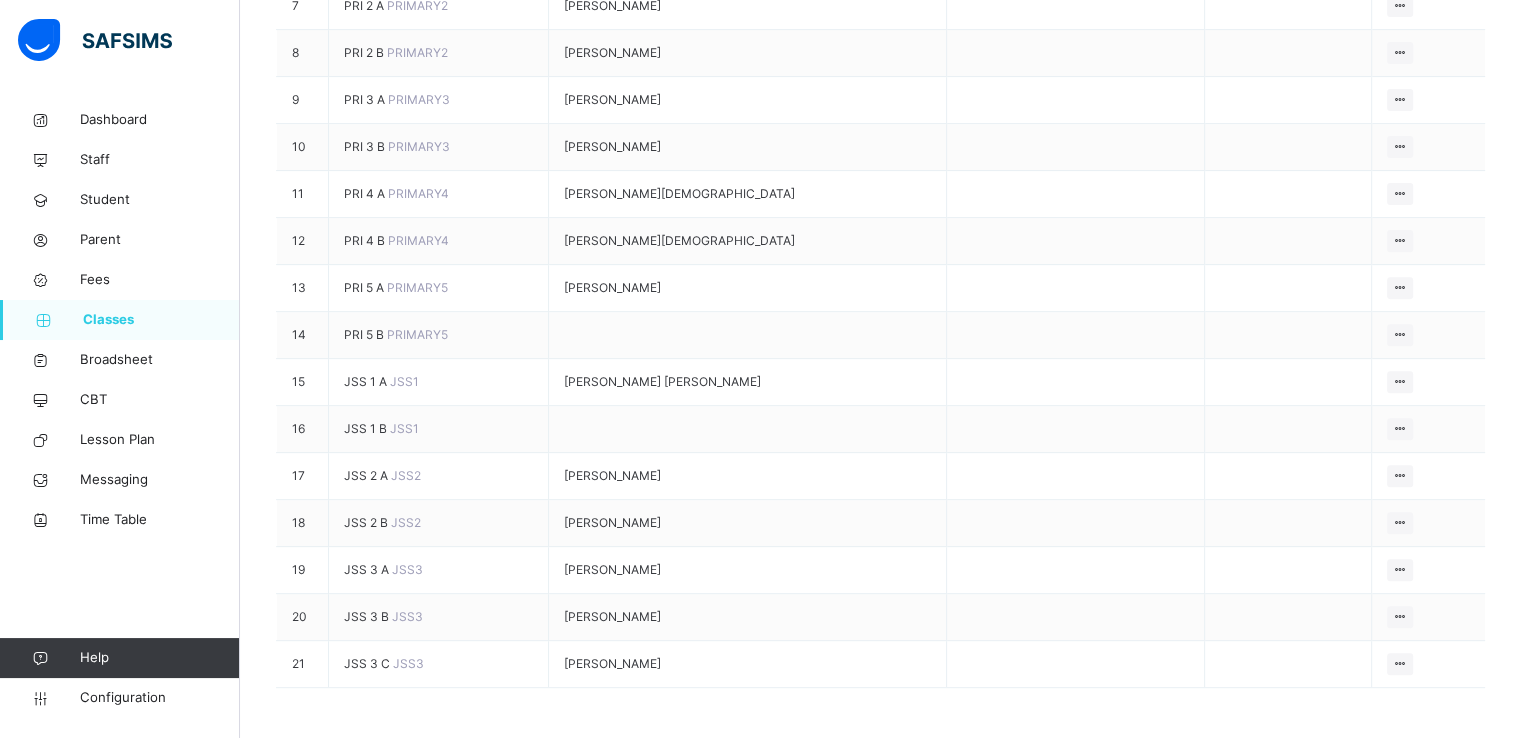 scroll, scrollTop: 811, scrollLeft: 0, axis: vertical 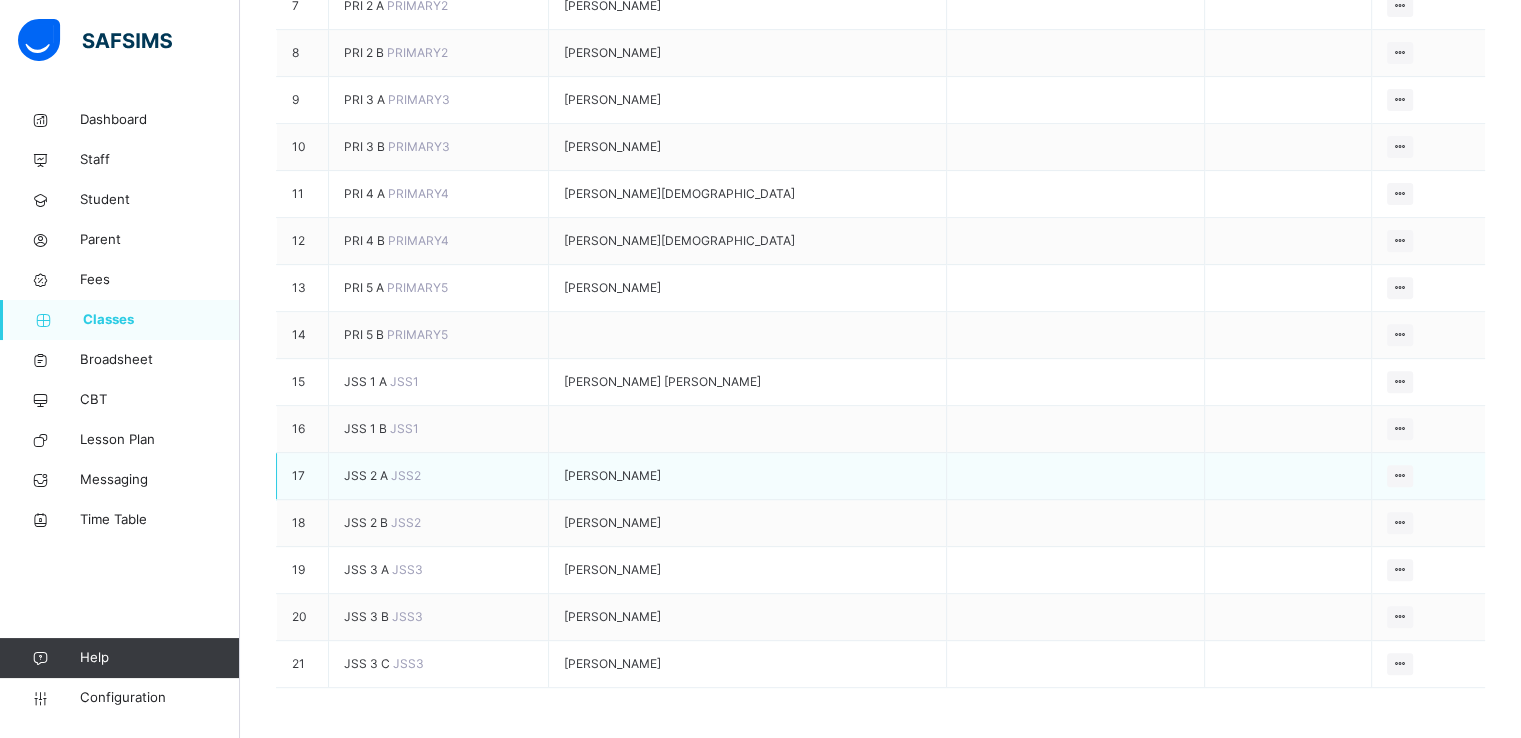 click on "JSS 2   A" at bounding box center [367, 475] 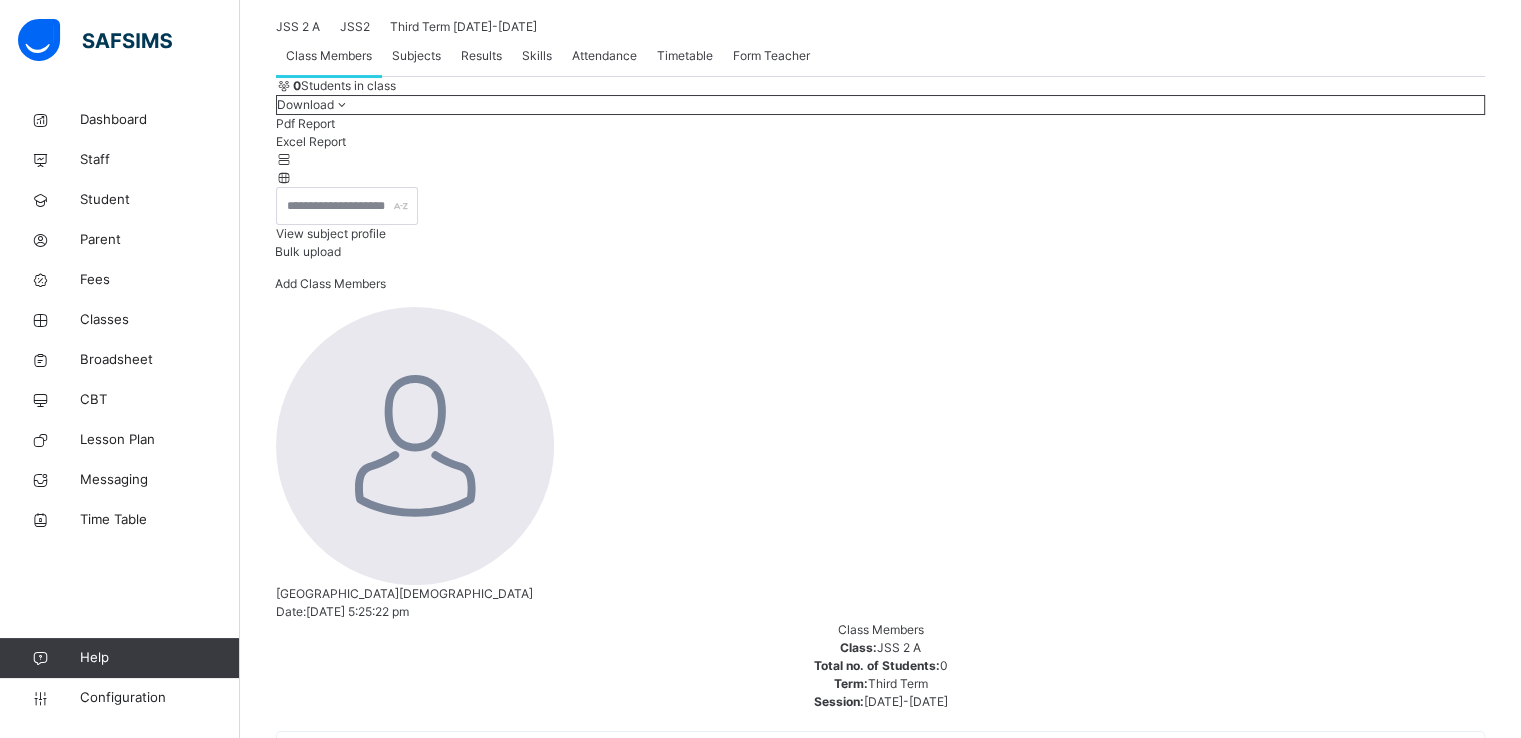 scroll, scrollTop: 147, scrollLeft: 0, axis: vertical 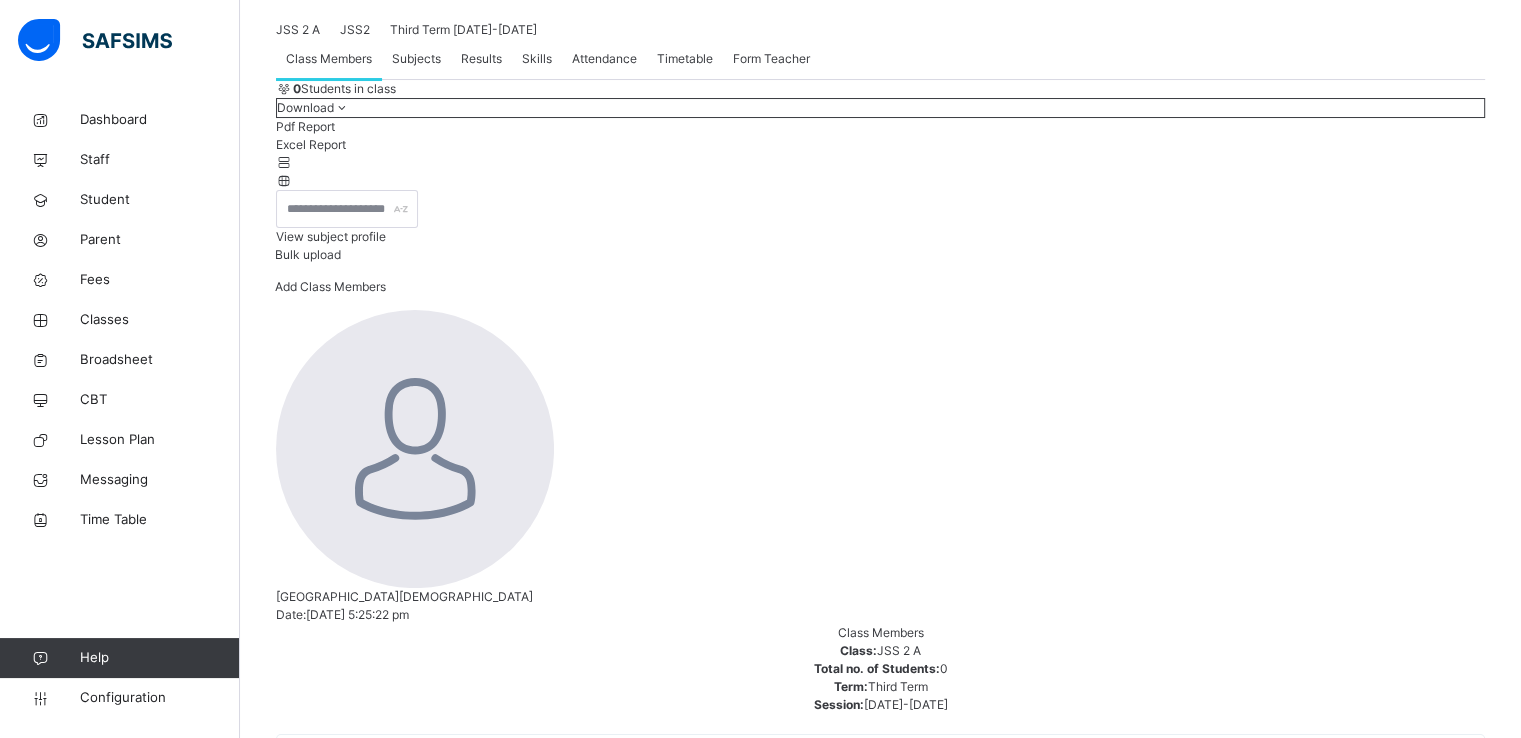 click on "Subjects" at bounding box center (416, 59) 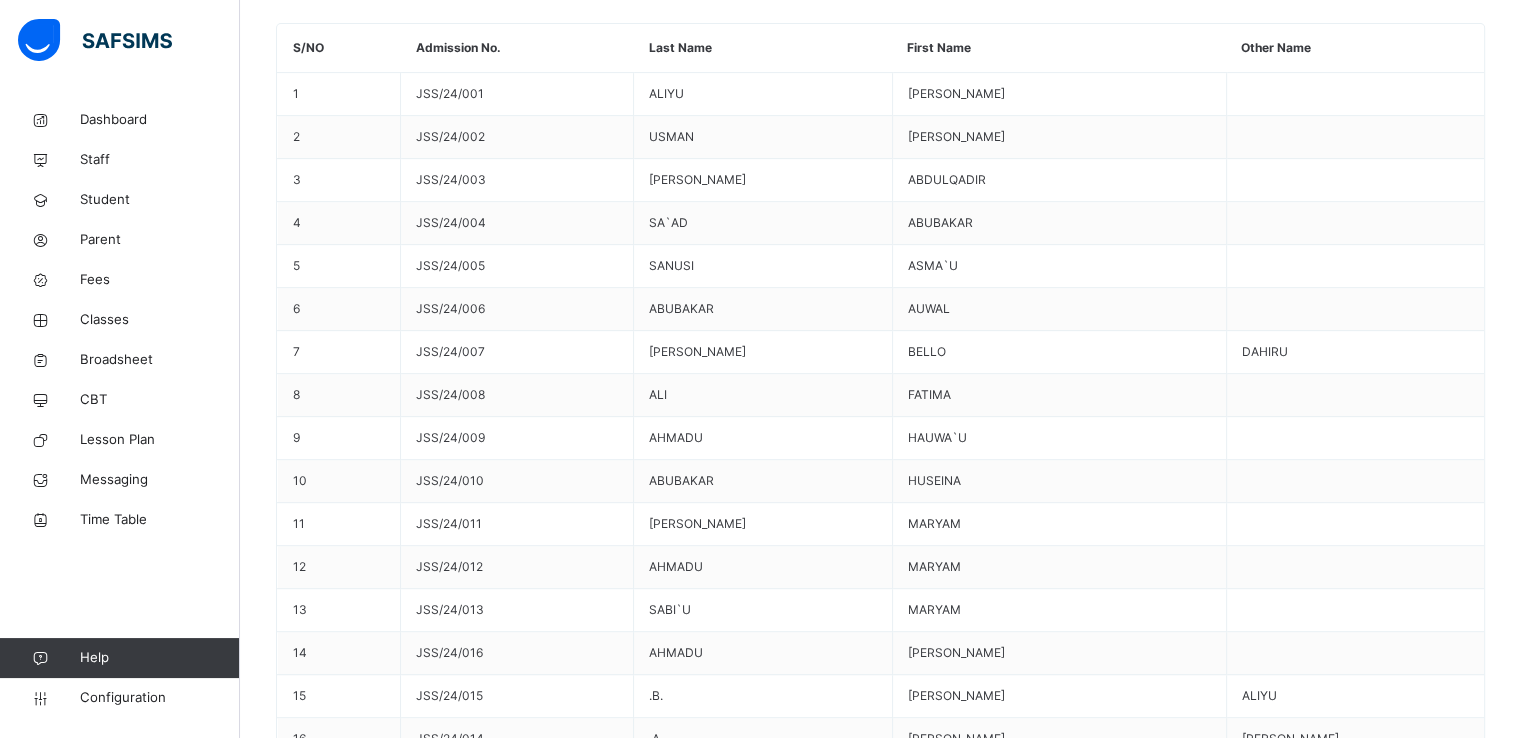 scroll, scrollTop: 856, scrollLeft: 0, axis: vertical 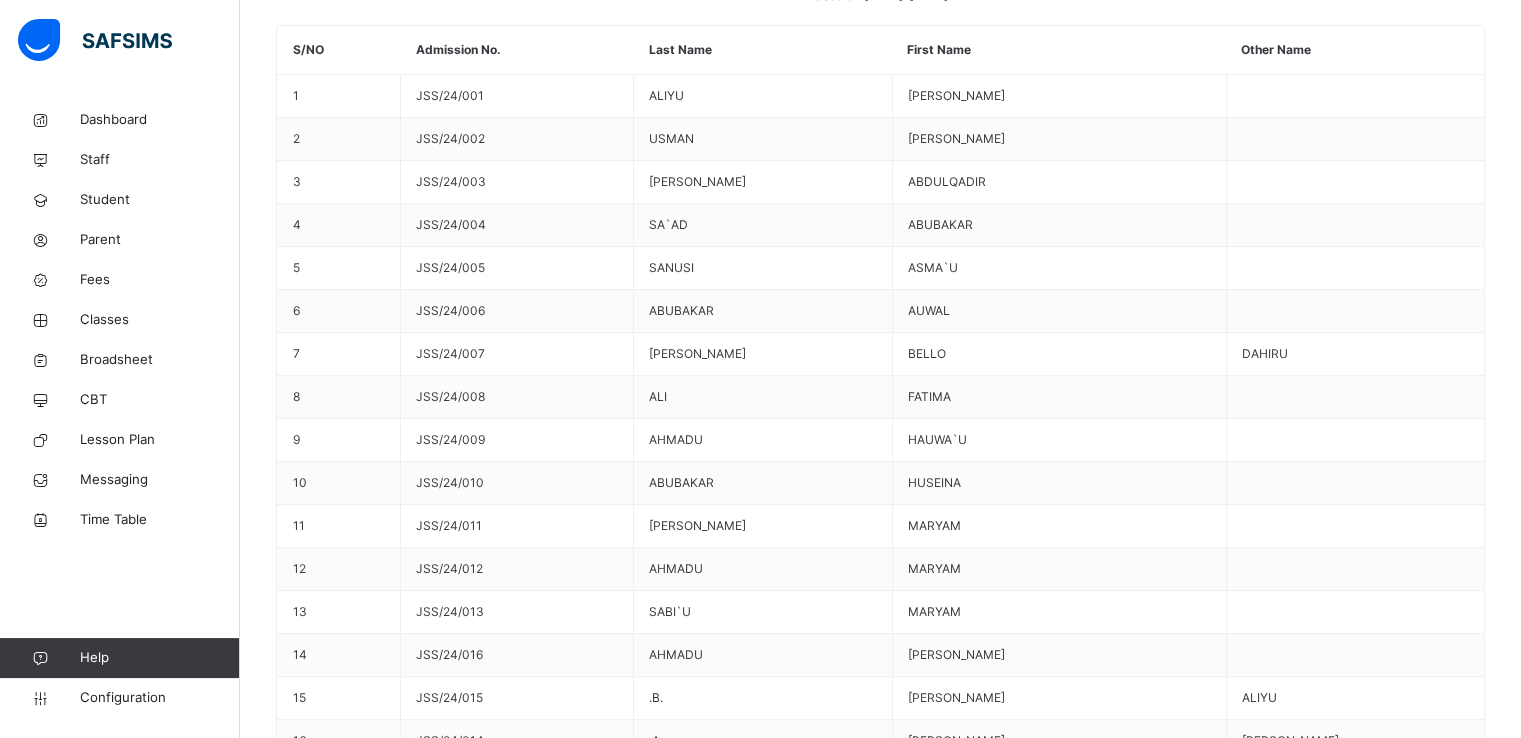 click on "Assign Teacher" at bounding box center (1426, 3519) 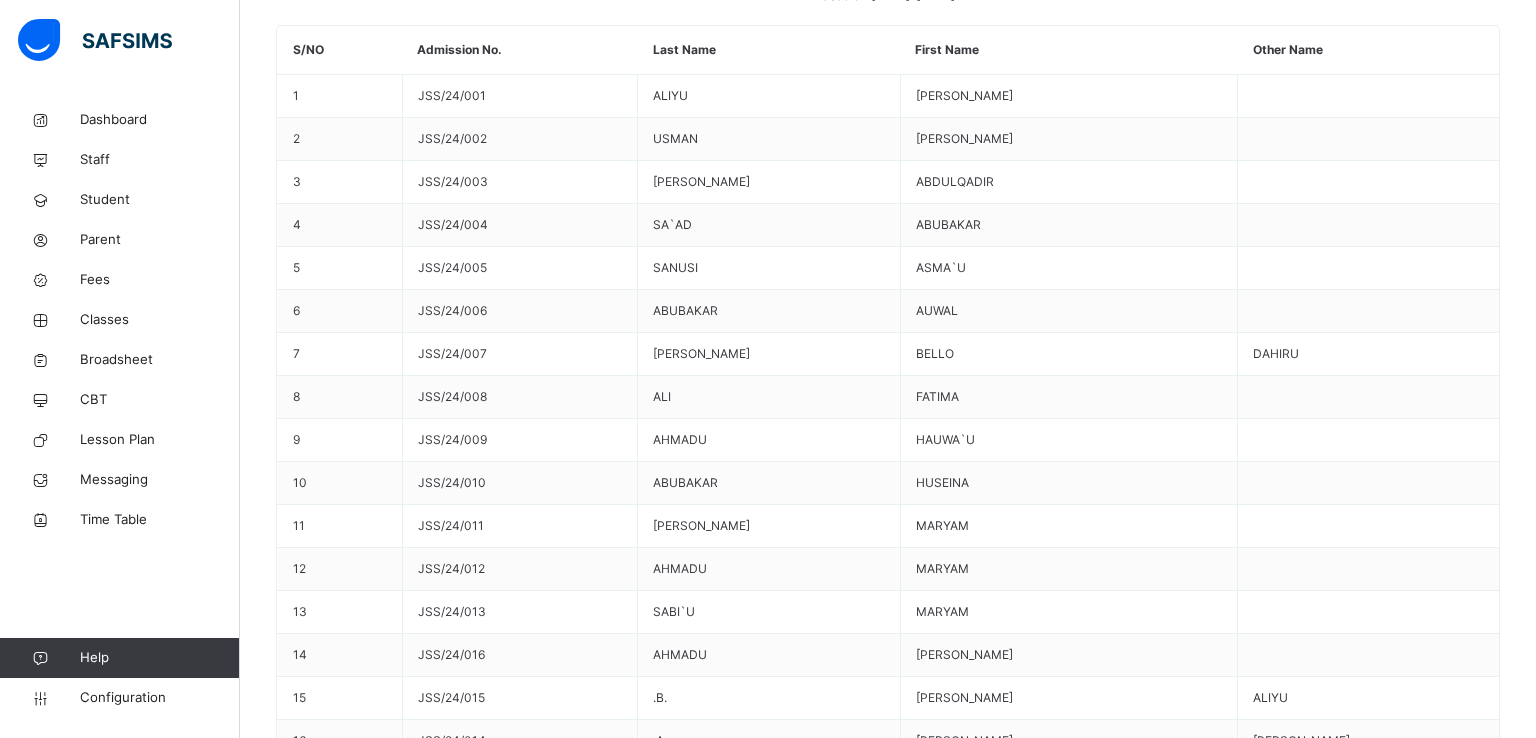click on "Add Subject Teacher" at bounding box center [888, 4078] 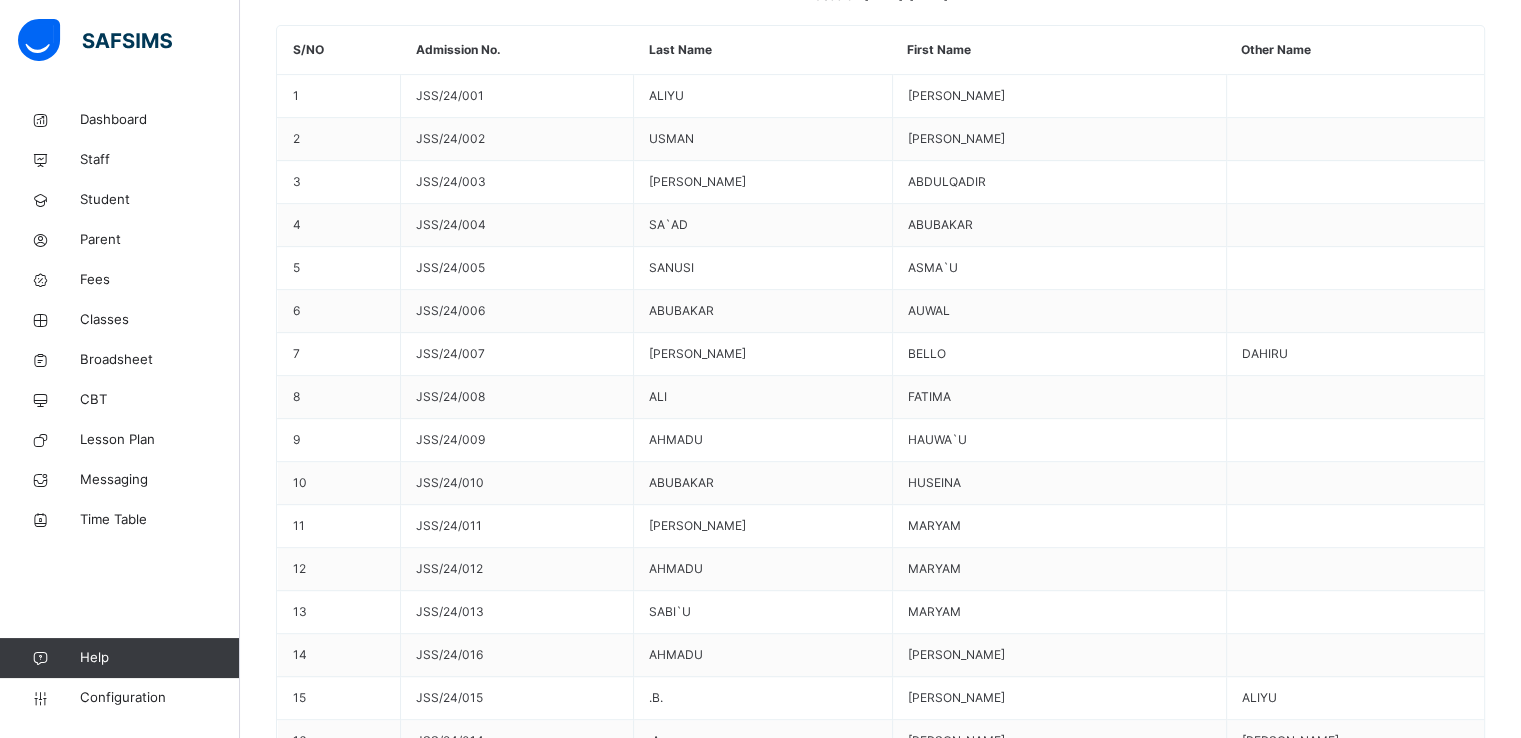 click on "Assign Teacher" at bounding box center (1355, 3886) 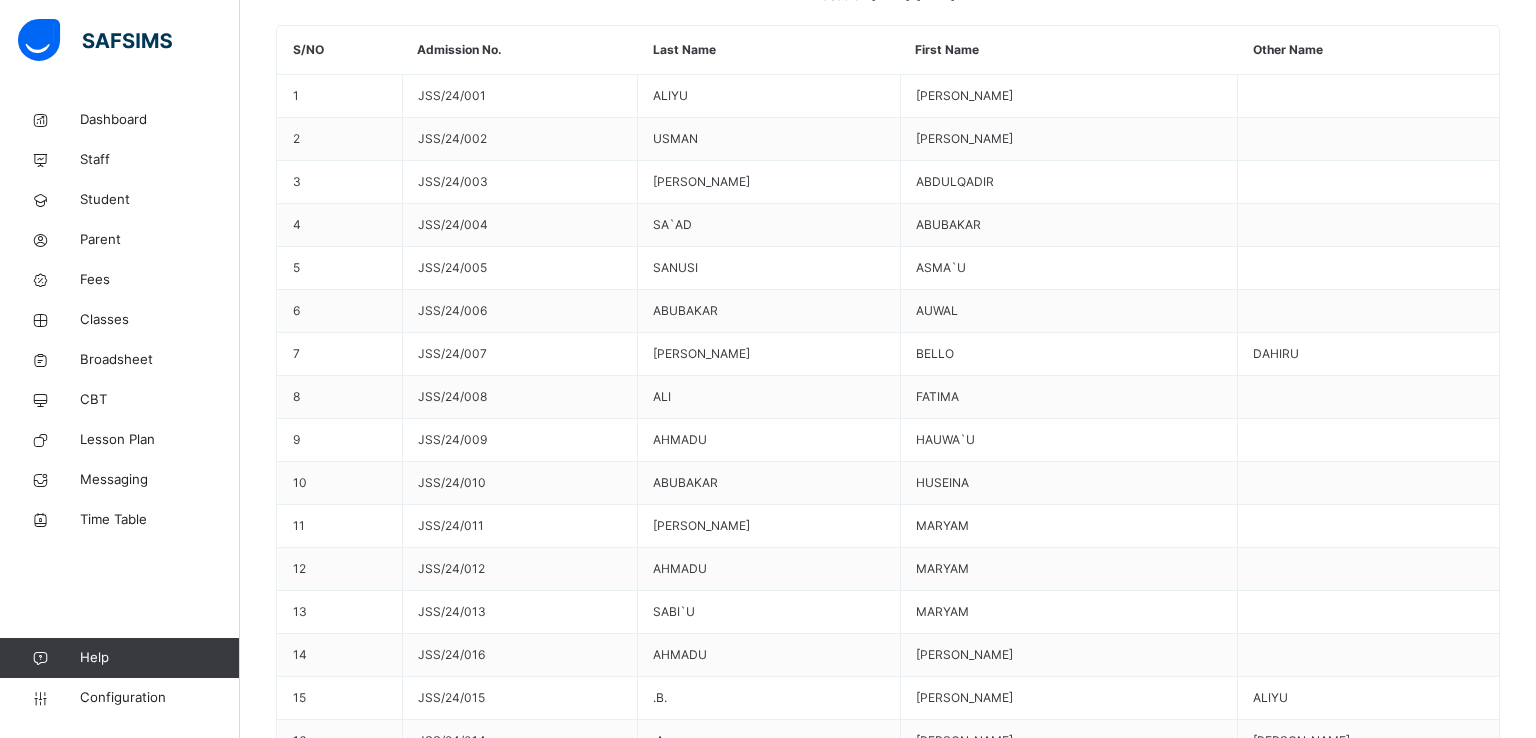 click on "Select Teacher ABBAS SANI MUHAMMAD" at bounding box center (888, 4136) 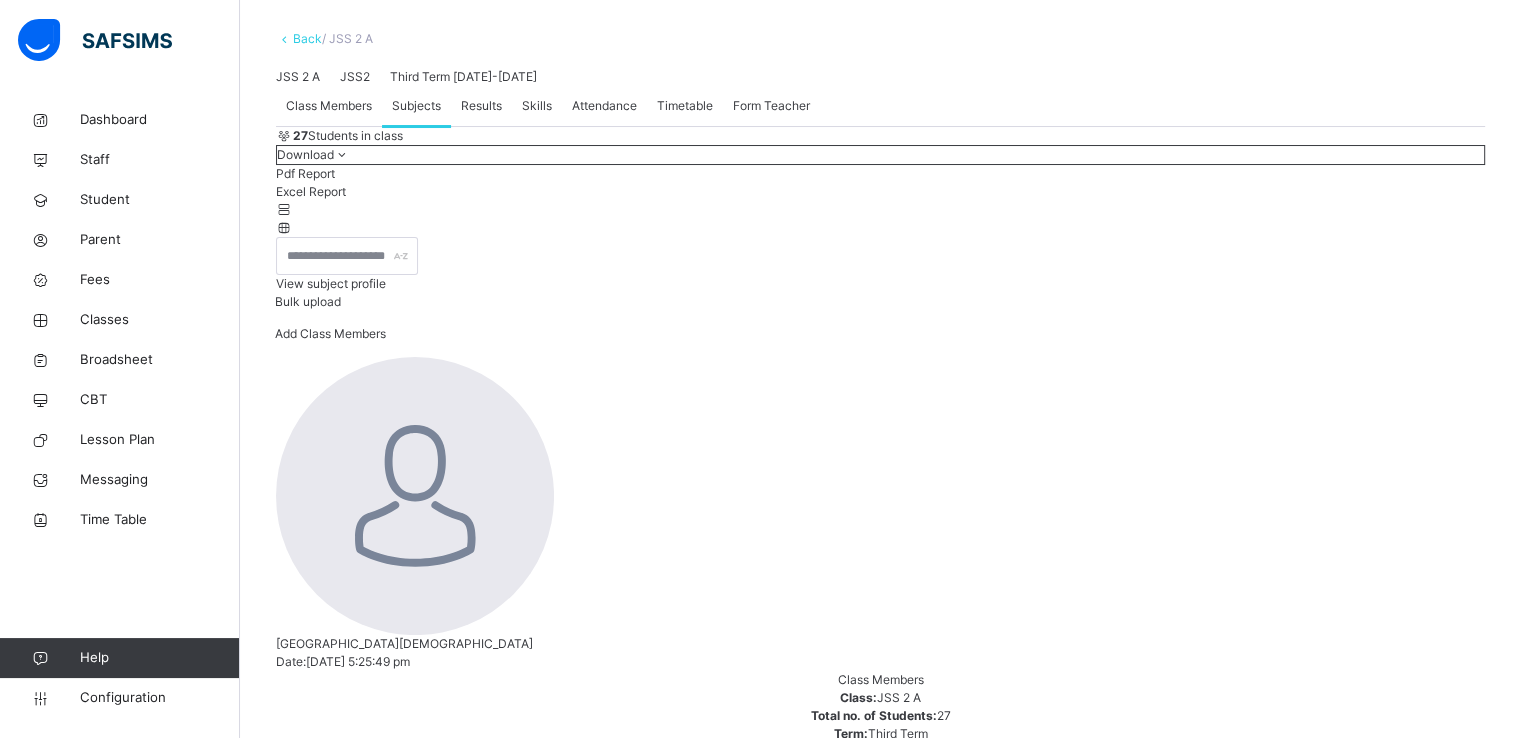 scroll, scrollTop: 0, scrollLeft: 0, axis: both 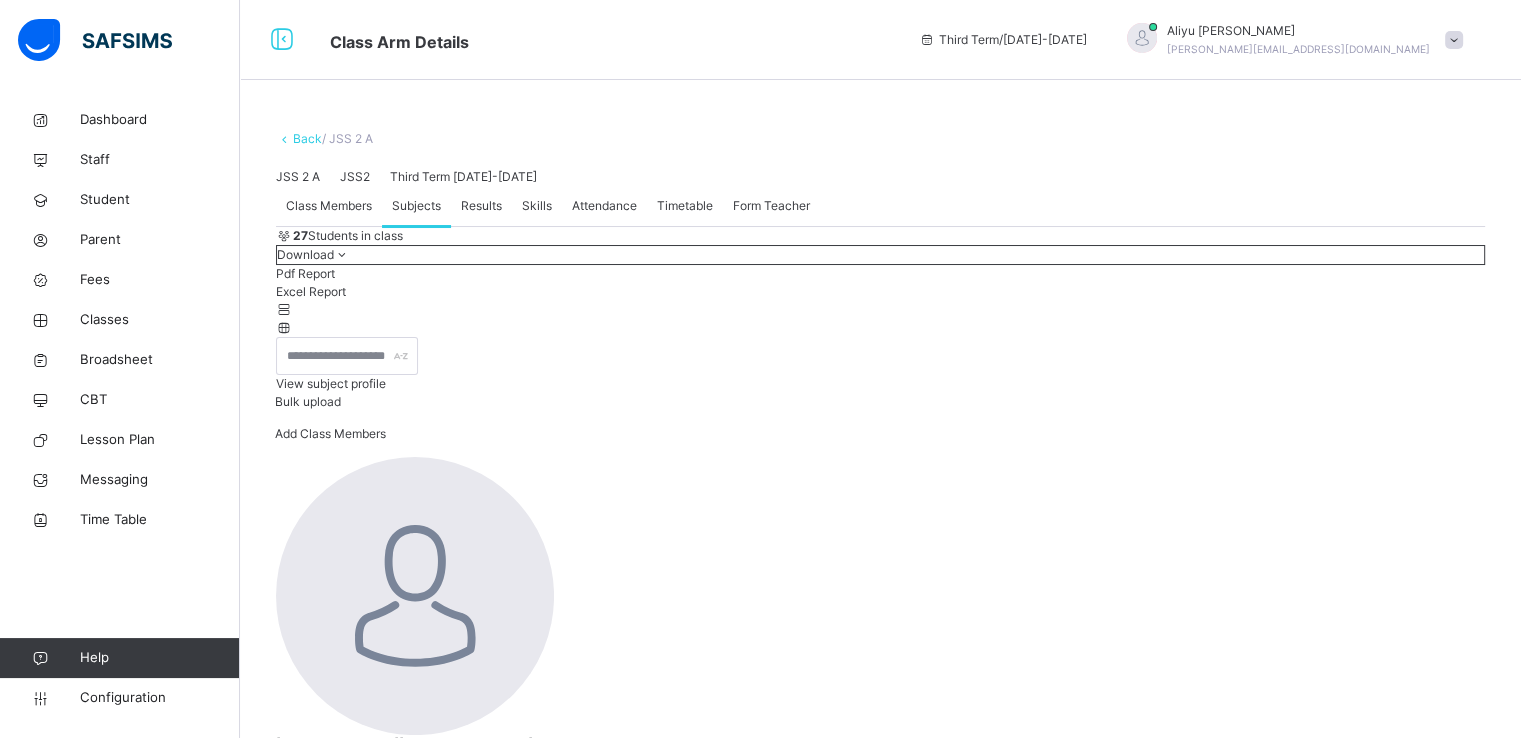 click on "Back" at bounding box center [307, 138] 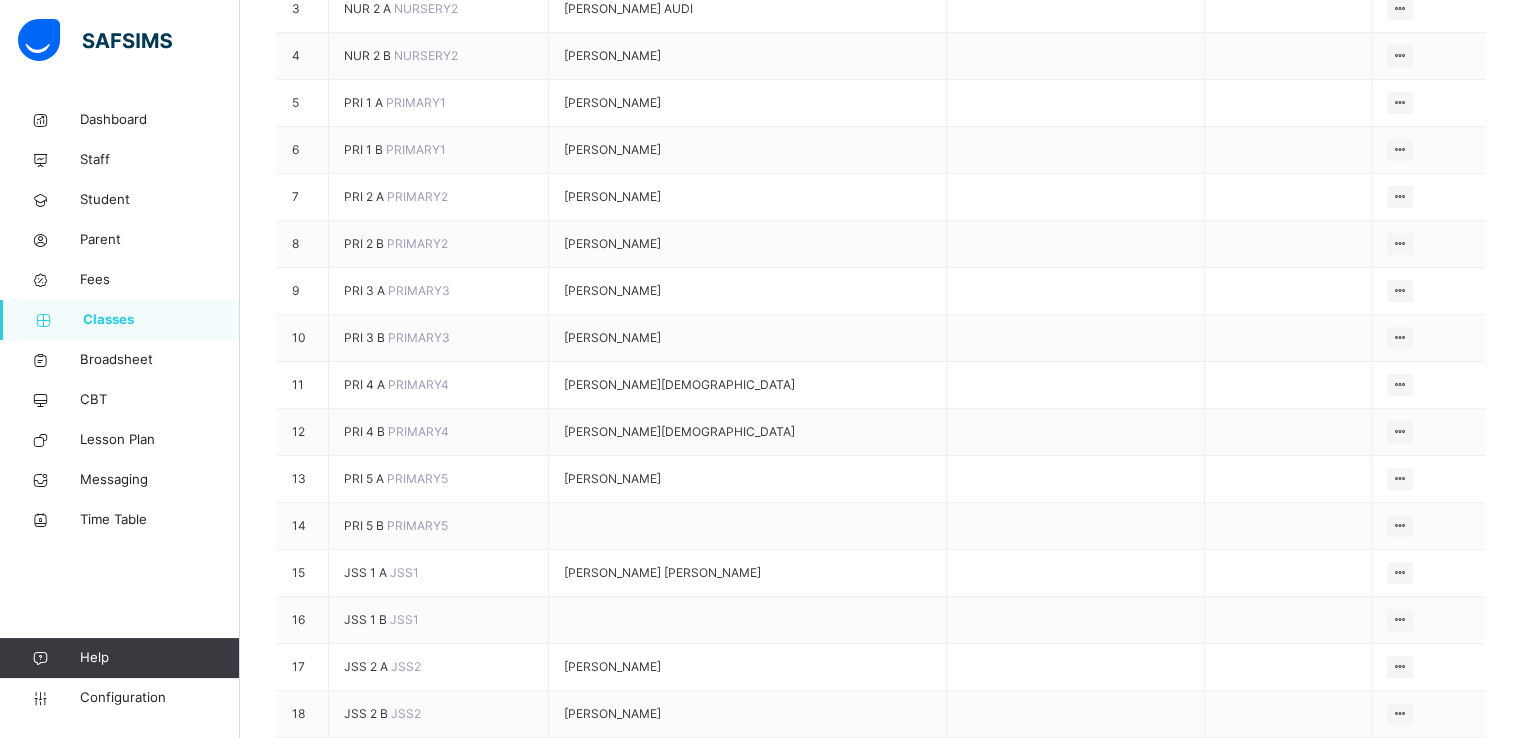 scroll, scrollTop: 827, scrollLeft: 0, axis: vertical 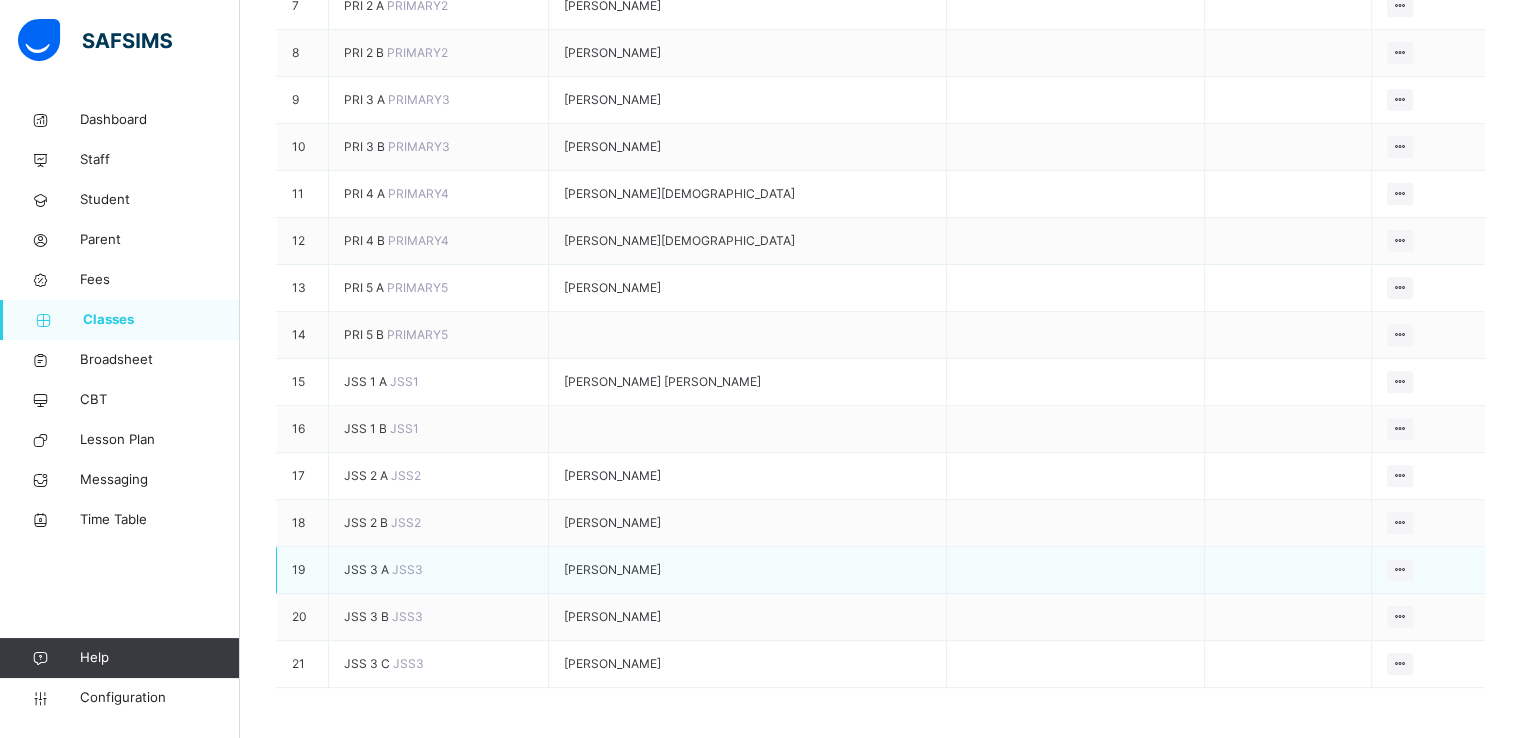 click on "JSS 3   A" at bounding box center (368, 569) 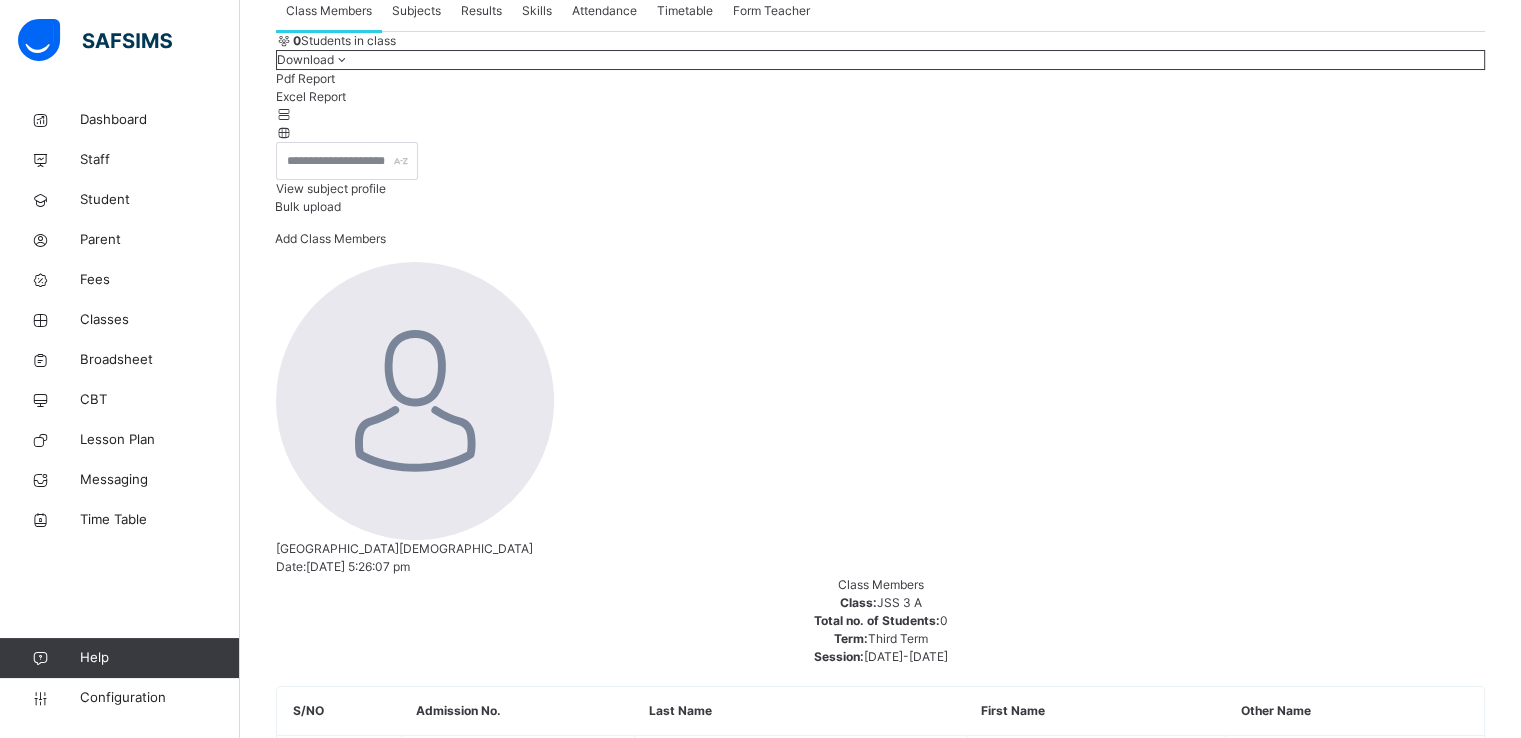 scroll, scrollTop: 202, scrollLeft: 0, axis: vertical 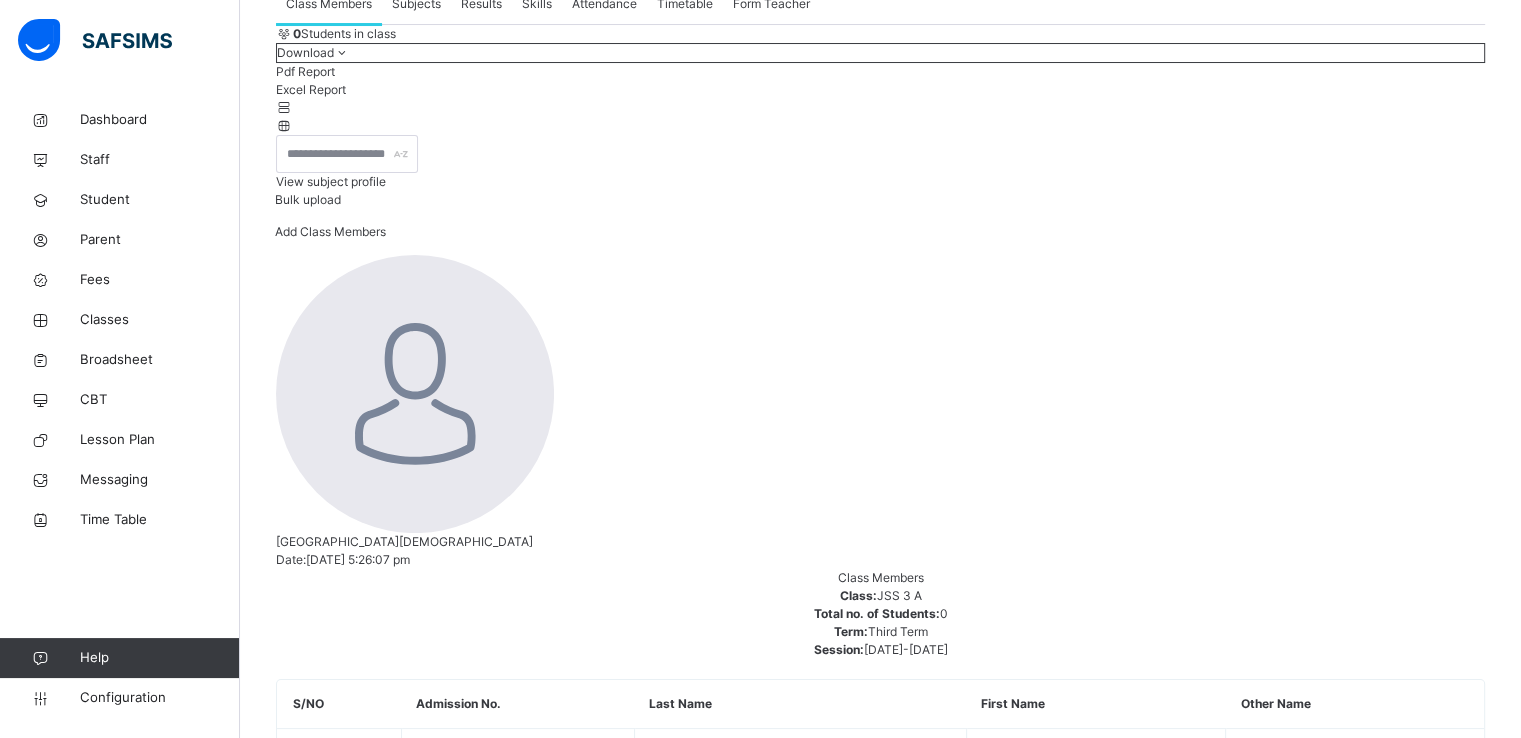 click on "Subjects" at bounding box center (416, 4) 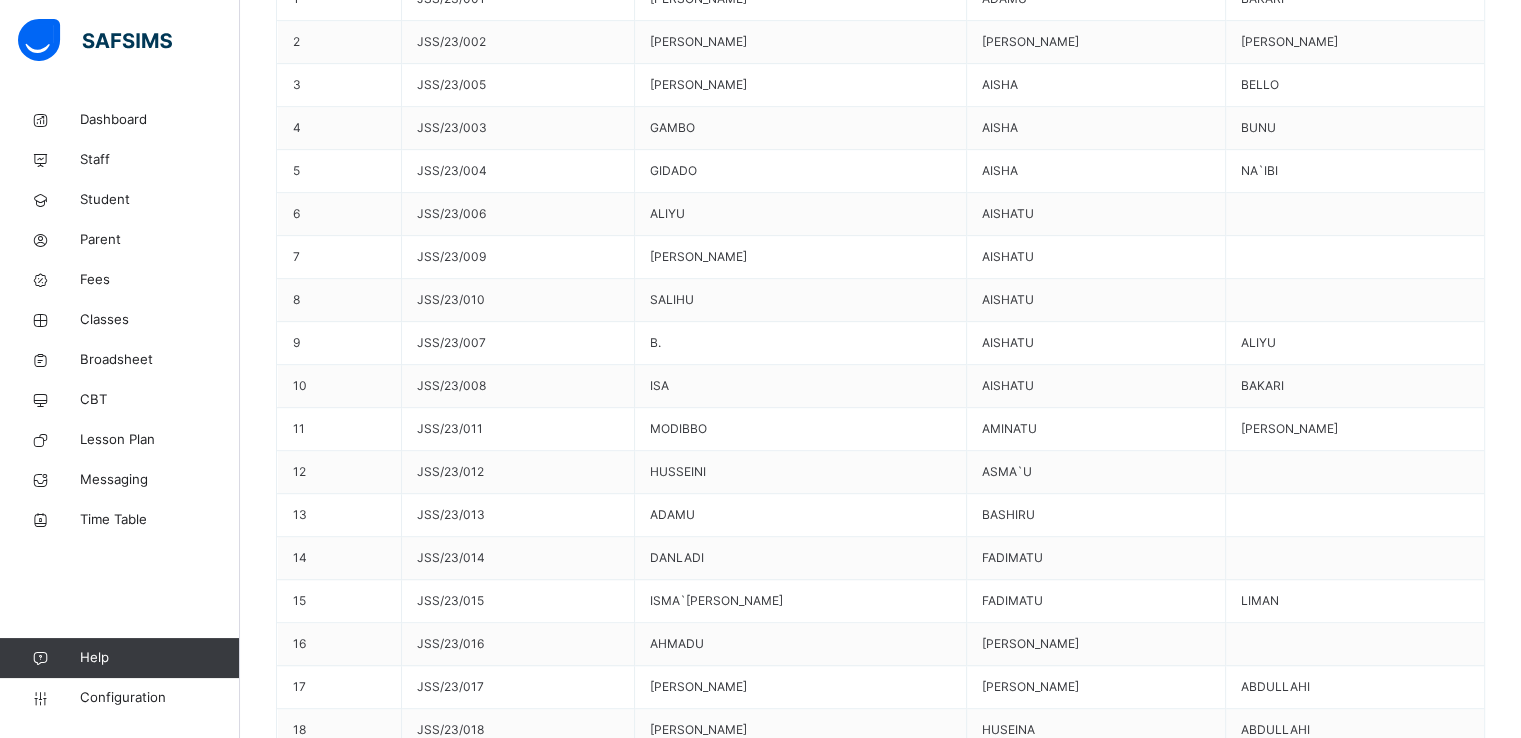 scroll, scrollTop: 0, scrollLeft: 0, axis: both 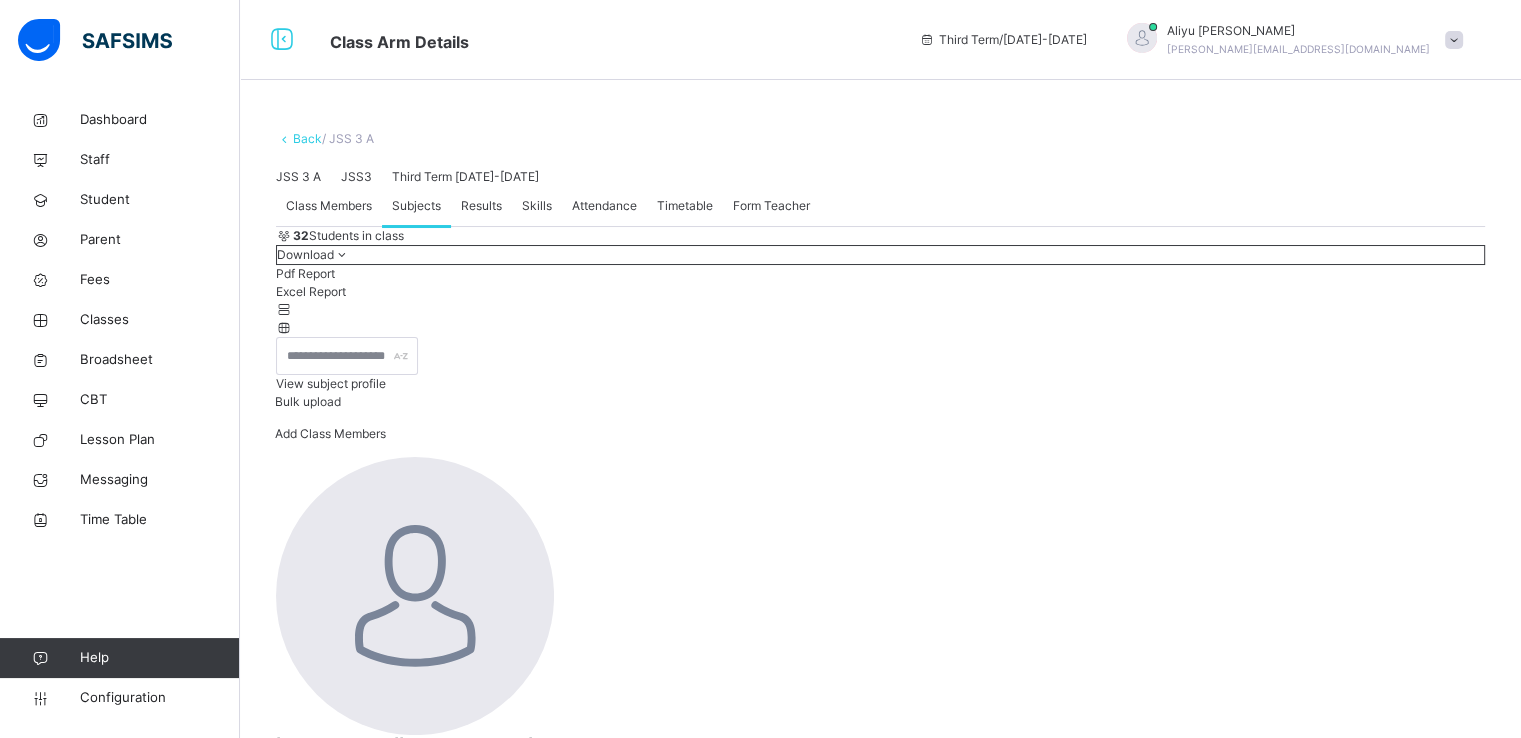 click on "Back" at bounding box center (307, 138) 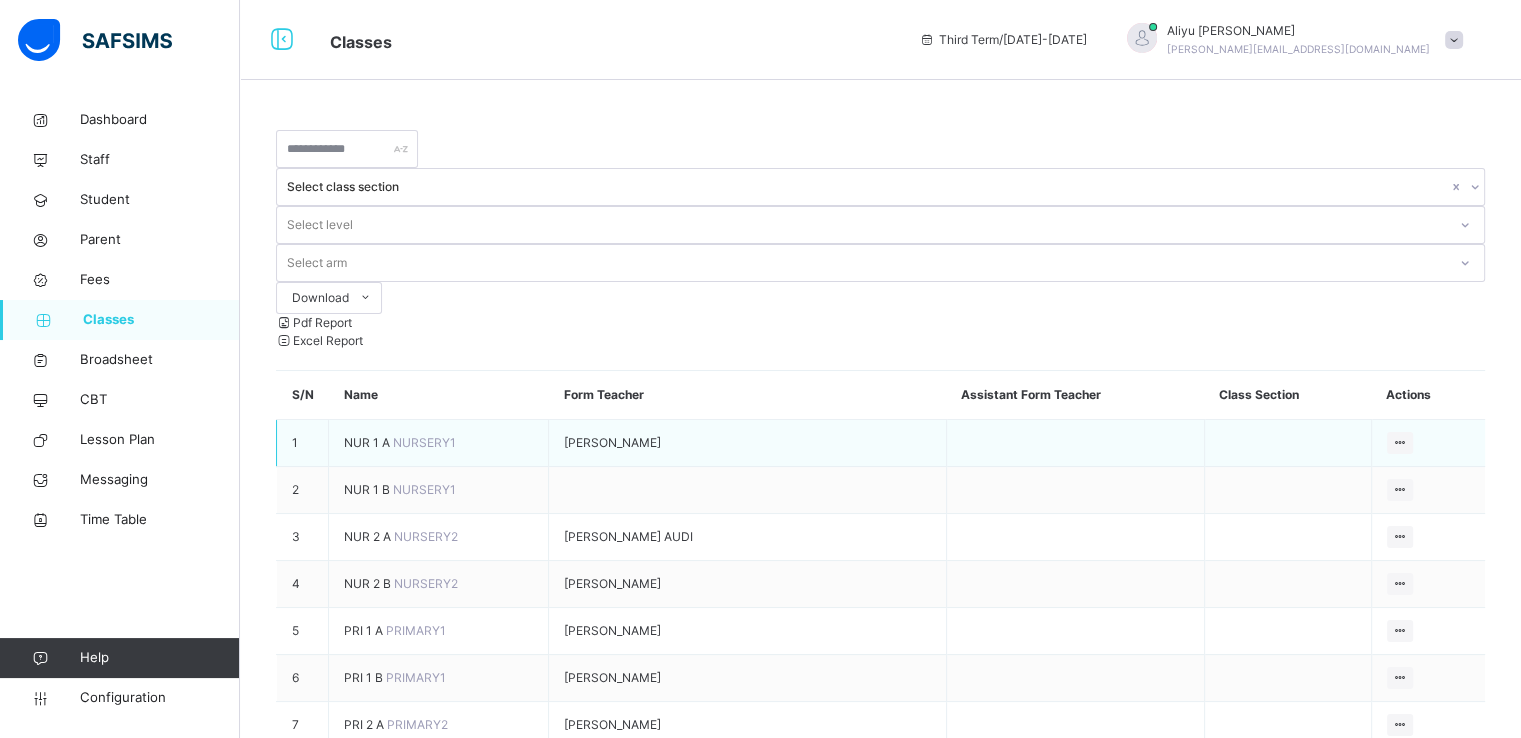 click on "NUR 1   A" at bounding box center (368, 442) 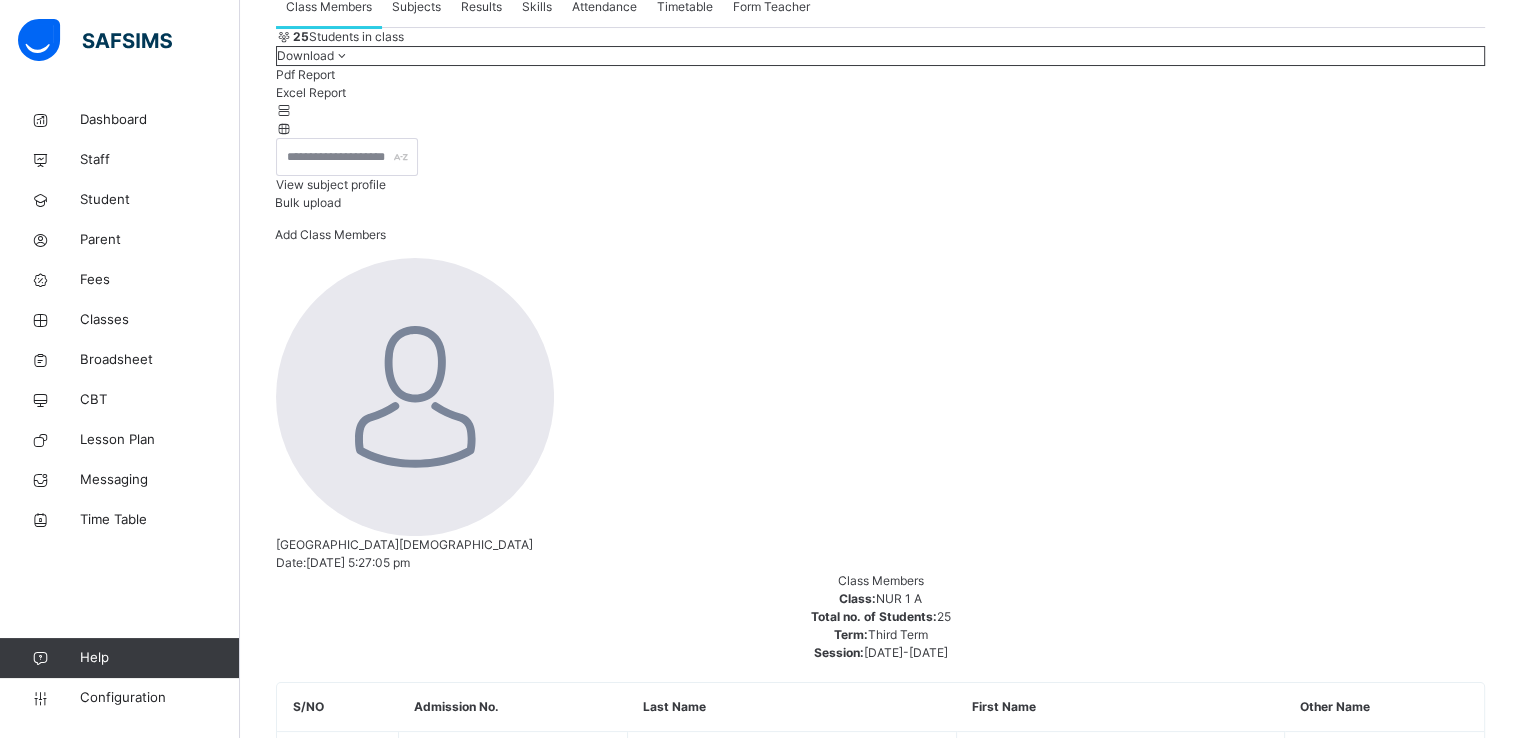 scroll, scrollTop: 0, scrollLeft: 0, axis: both 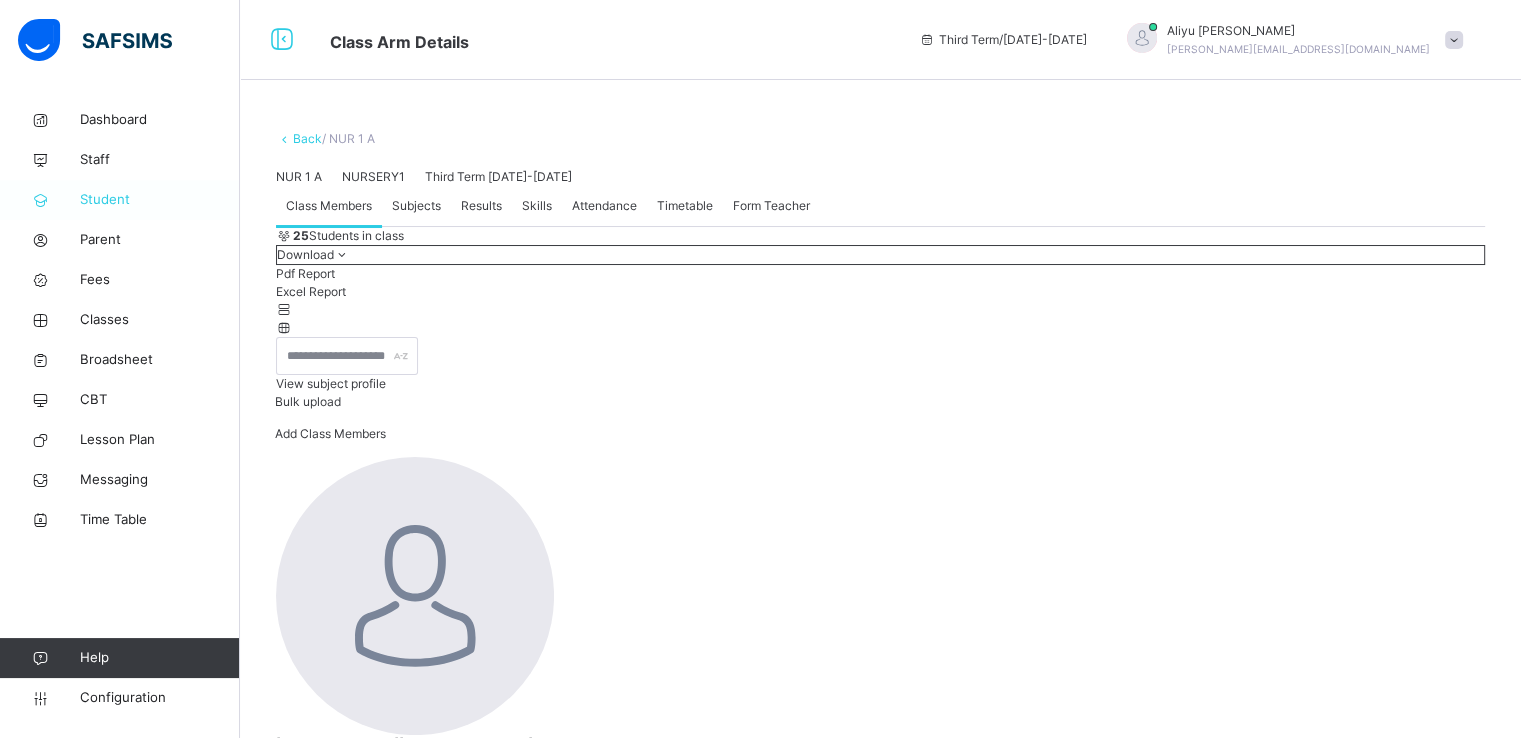 click on "Student" at bounding box center [160, 200] 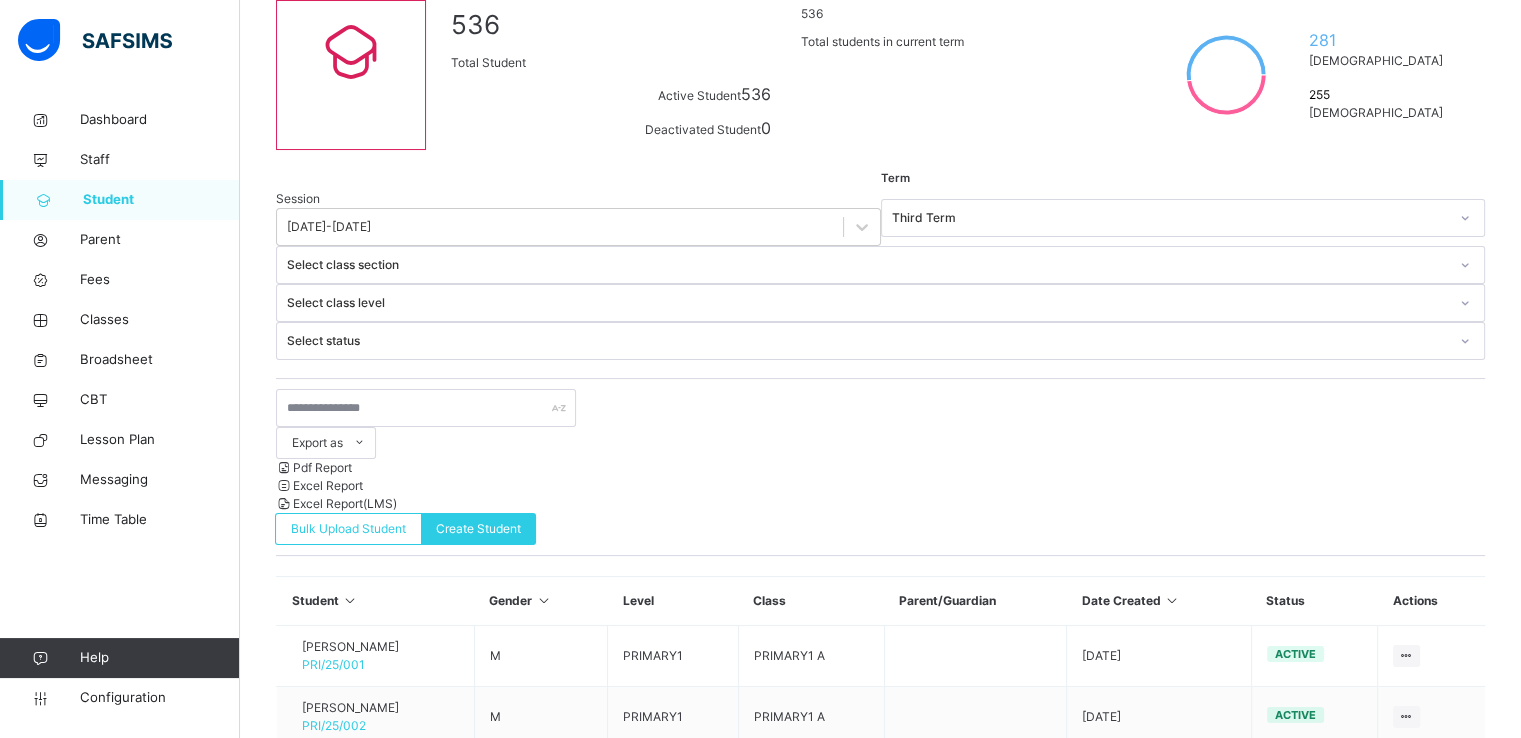 scroll, scrollTop: 178, scrollLeft: 0, axis: vertical 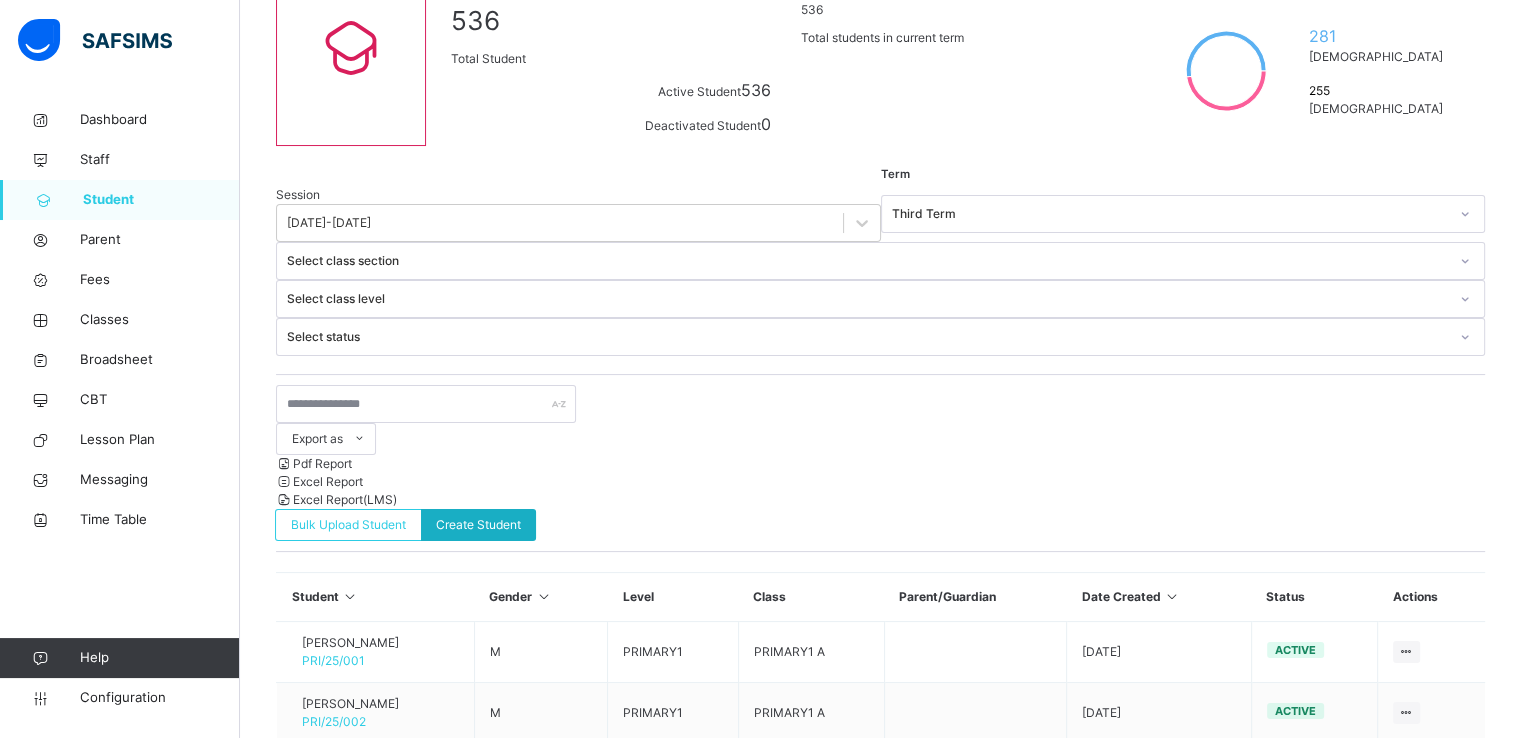 click on "Create Student" at bounding box center (478, 525) 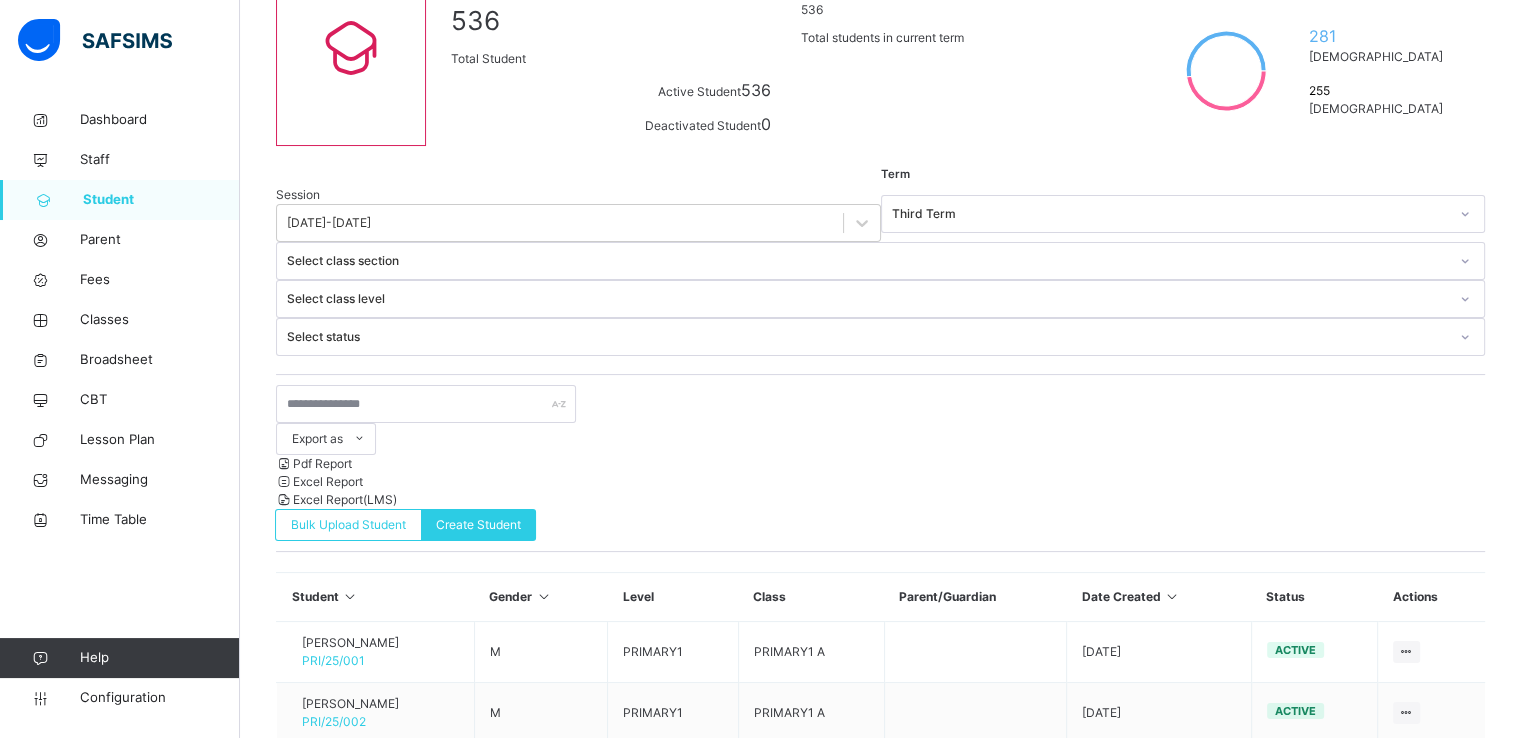 click on "×" at bounding box center [1455, 1363] 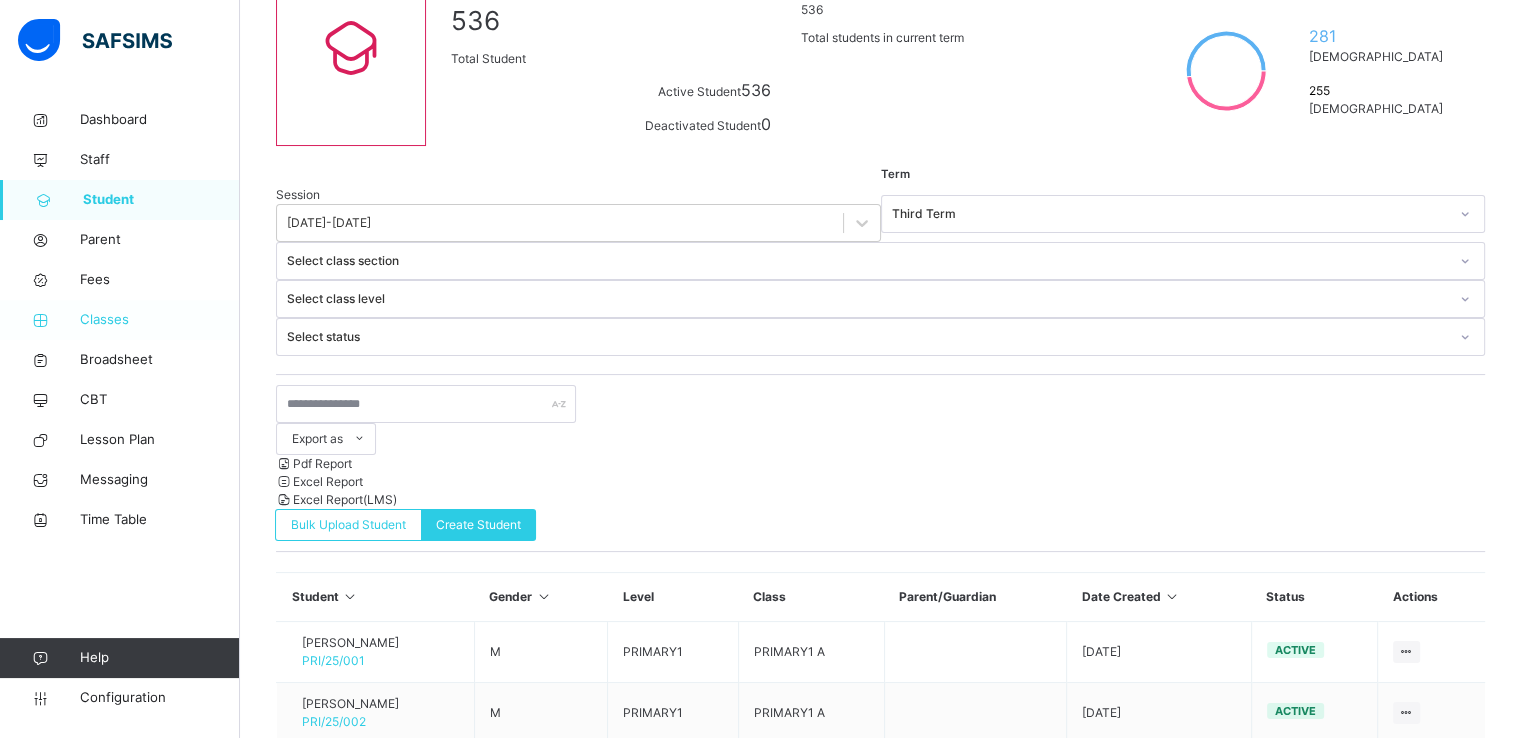 click on "Classes" at bounding box center (160, 320) 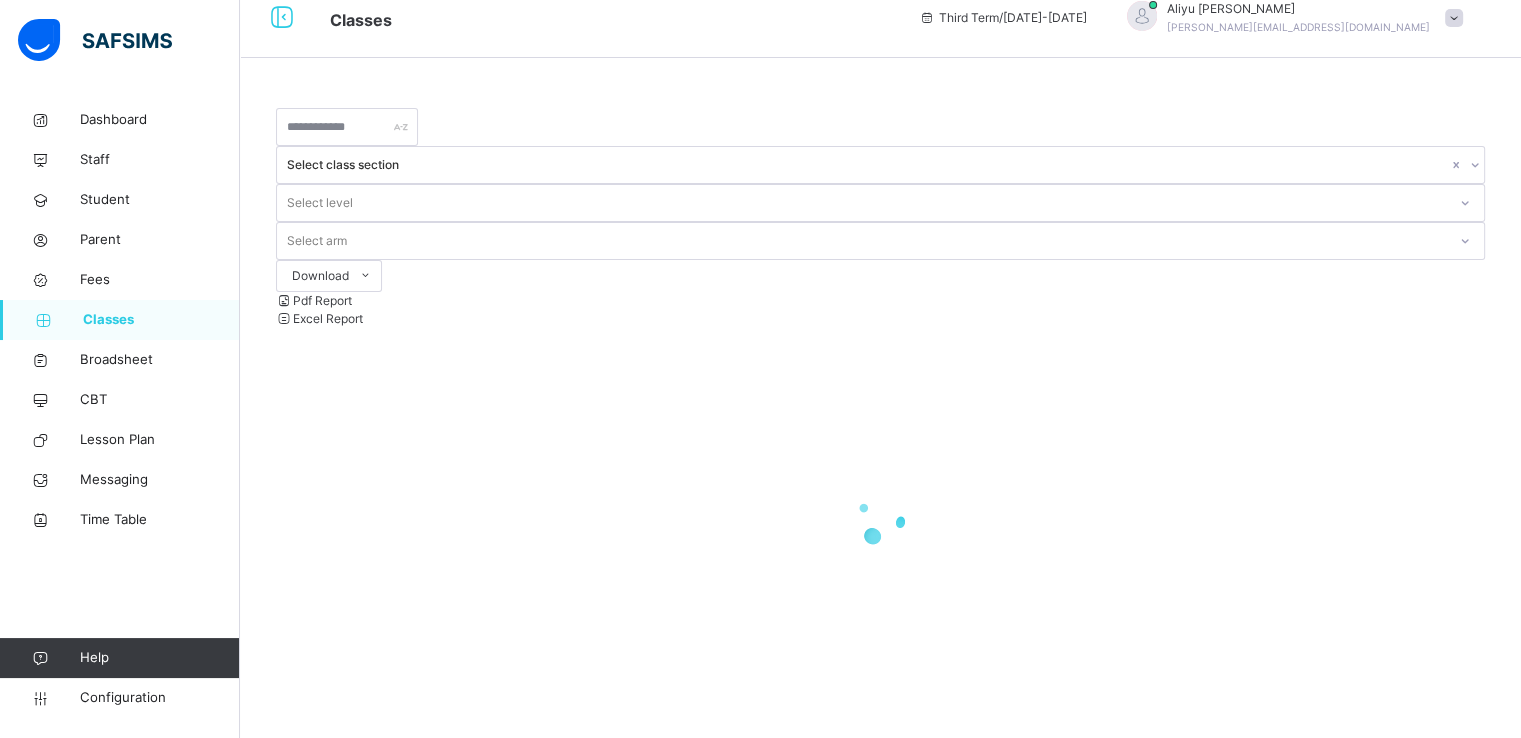scroll, scrollTop: 0, scrollLeft: 0, axis: both 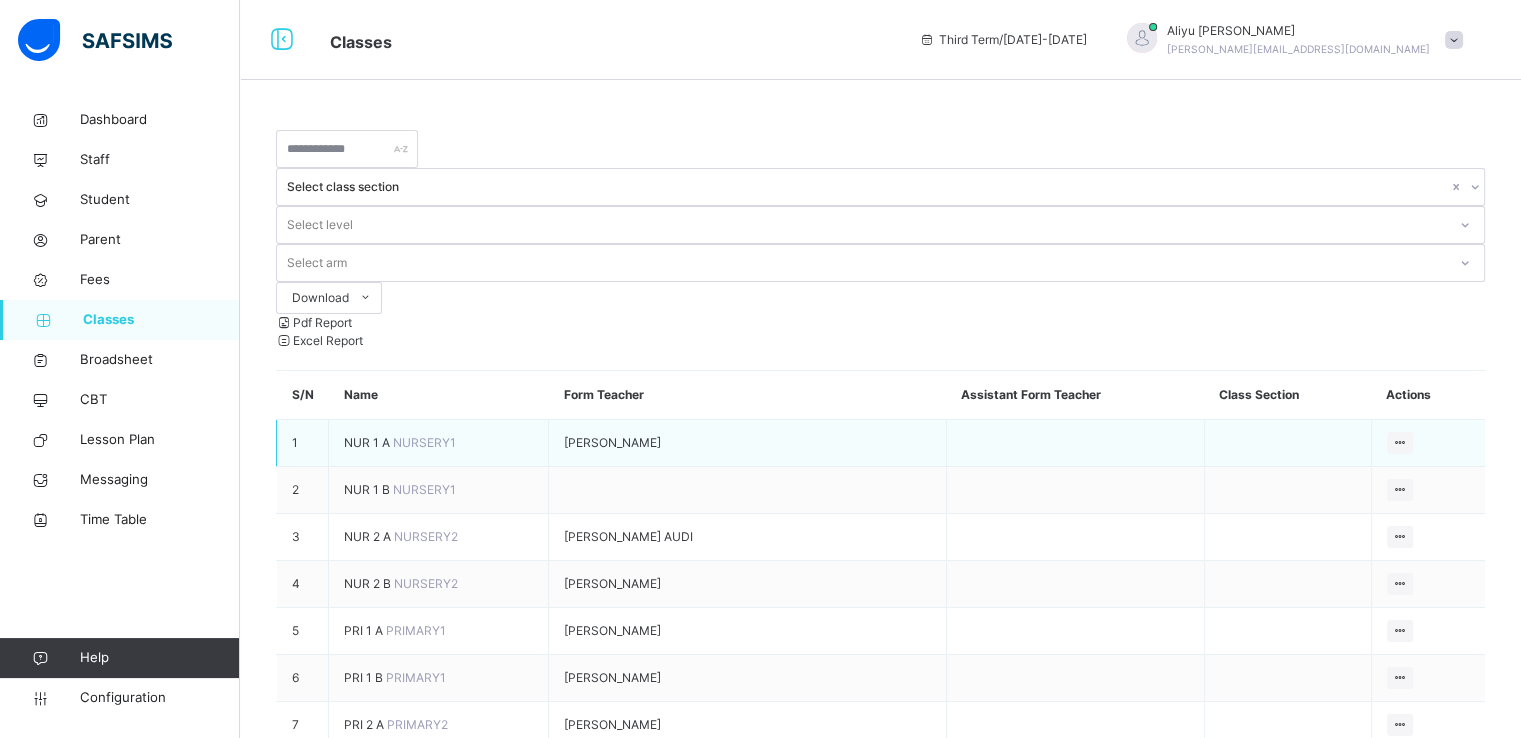click on "NUR 1   A" at bounding box center [368, 442] 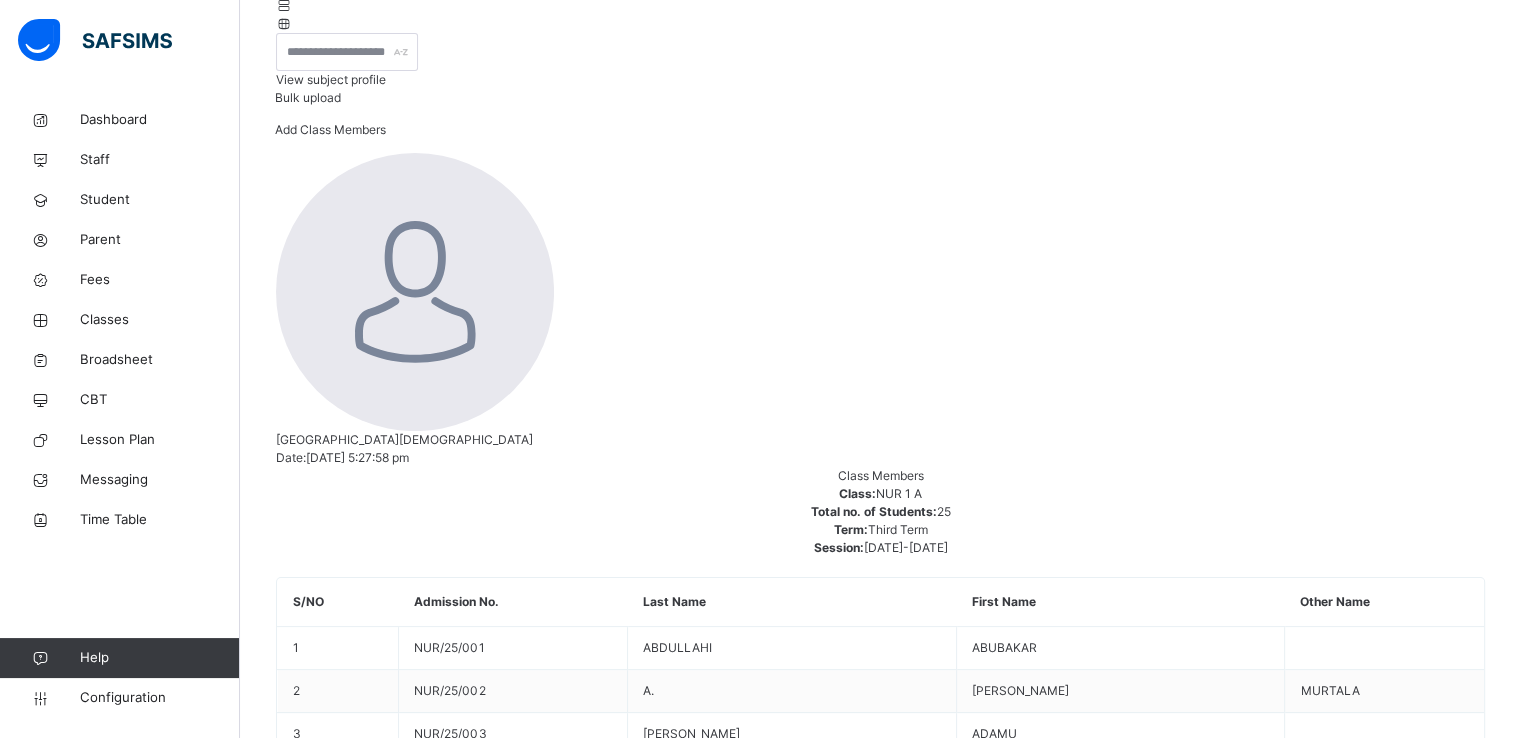 scroll, scrollTop: 328, scrollLeft: 0, axis: vertical 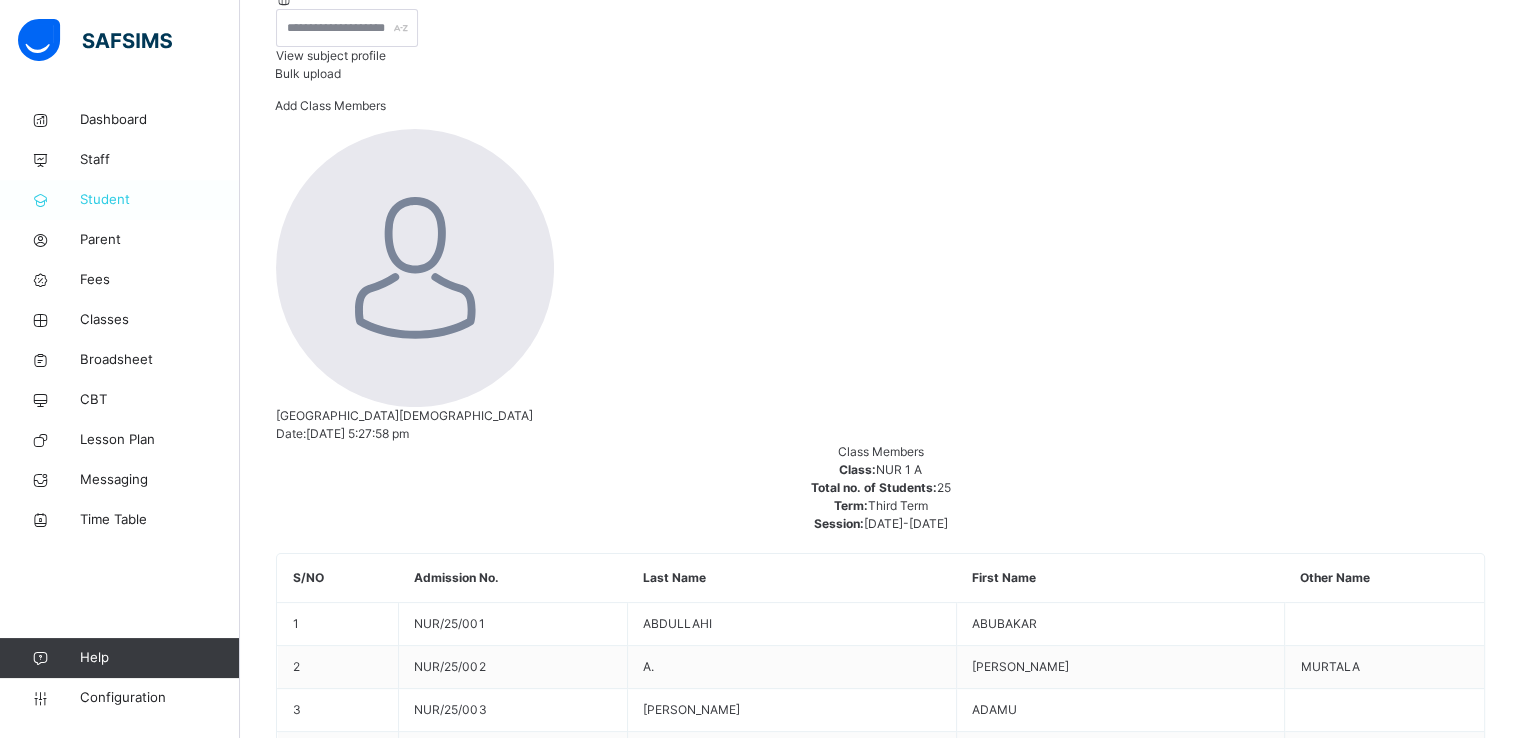 click on "Student" at bounding box center [160, 200] 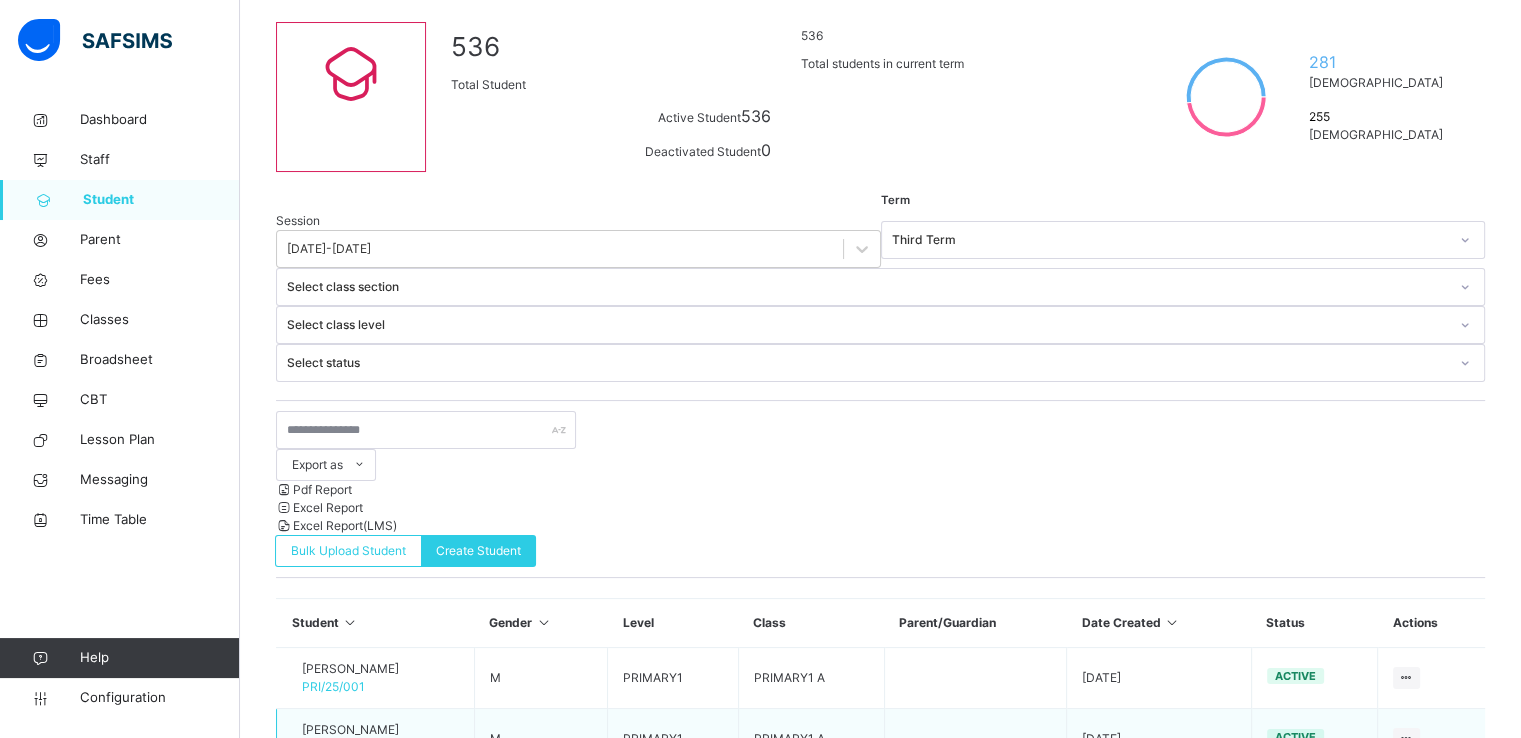 scroll, scrollTop: 328, scrollLeft: 0, axis: vertical 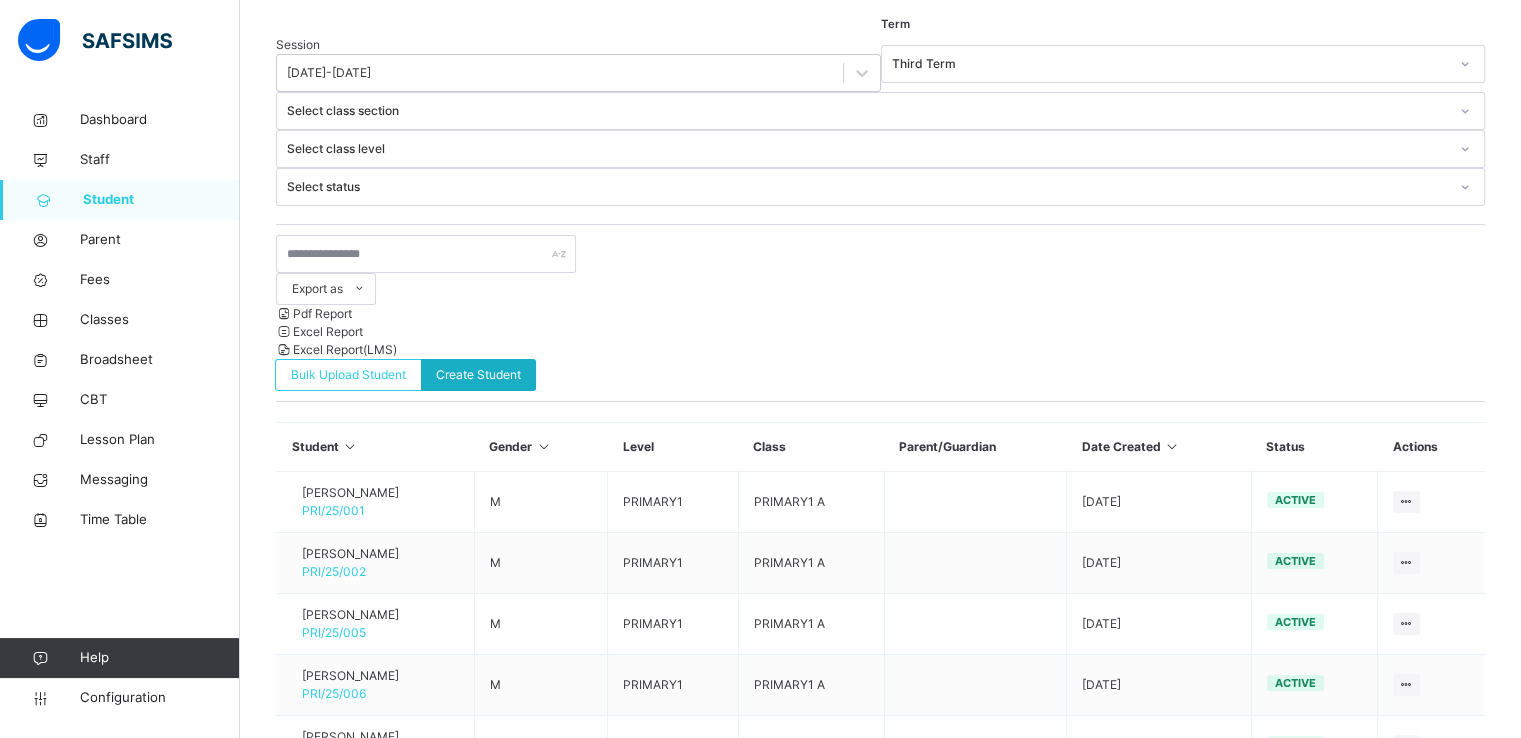 click on "Create Student" at bounding box center [478, 375] 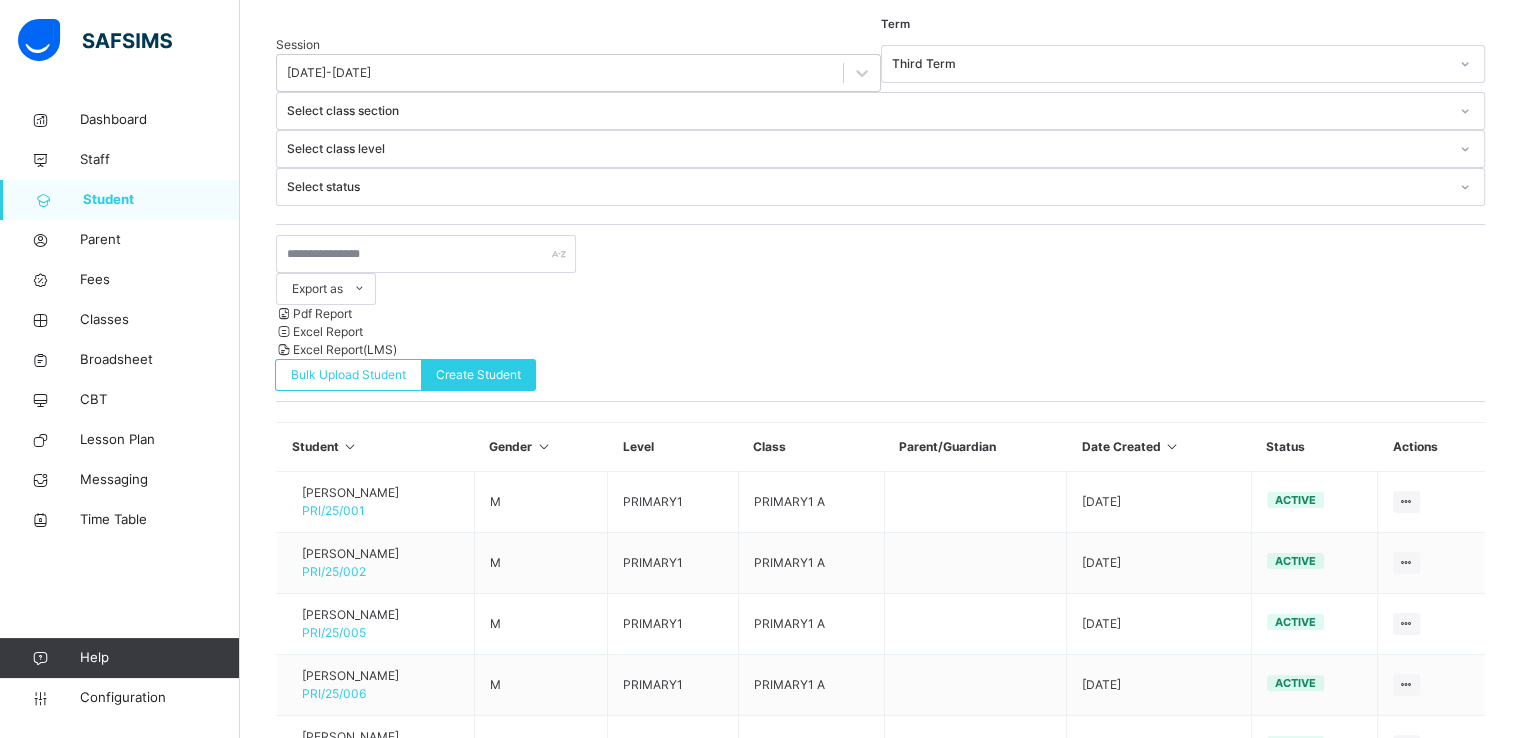 click at bounding box center (366, 1466) 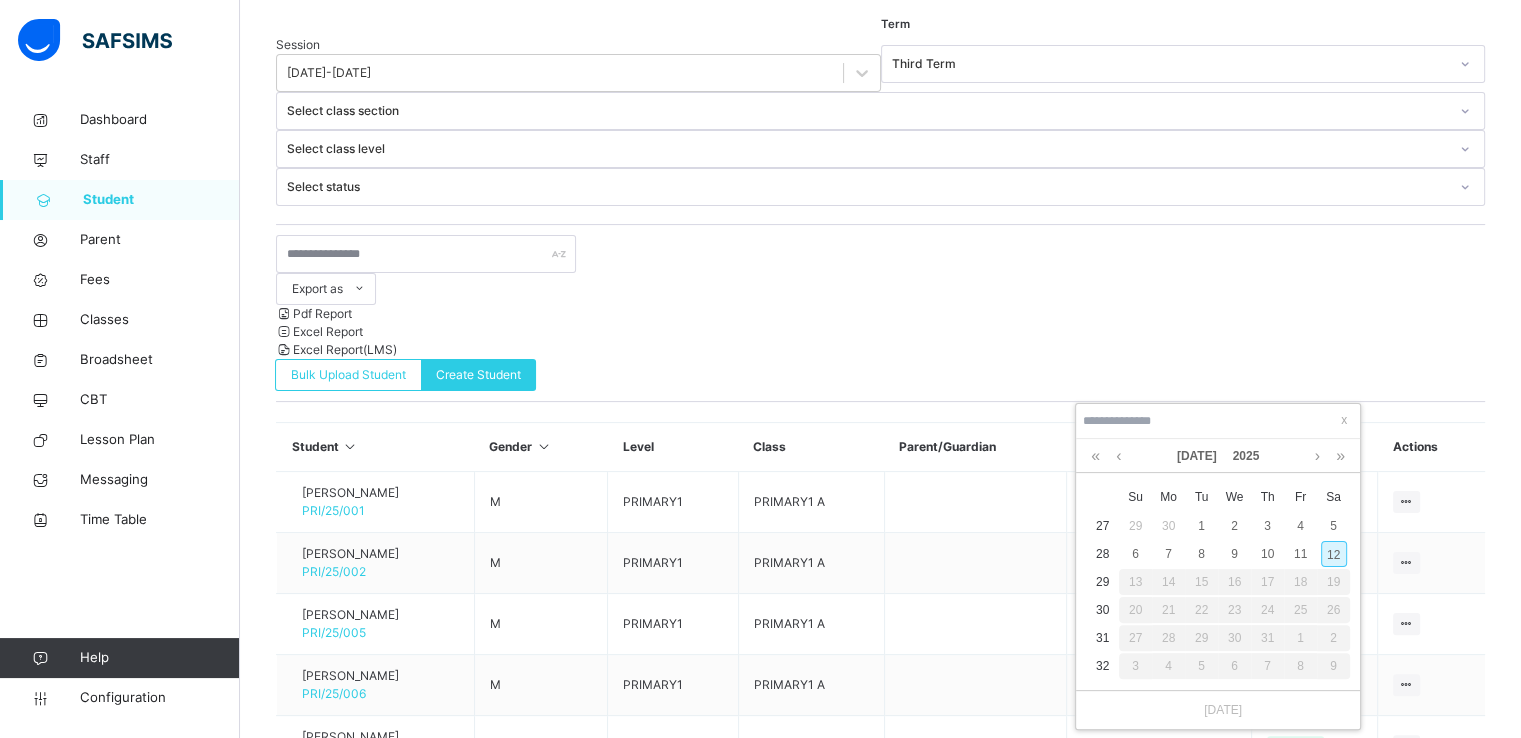 click on "12" at bounding box center [1334, 554] 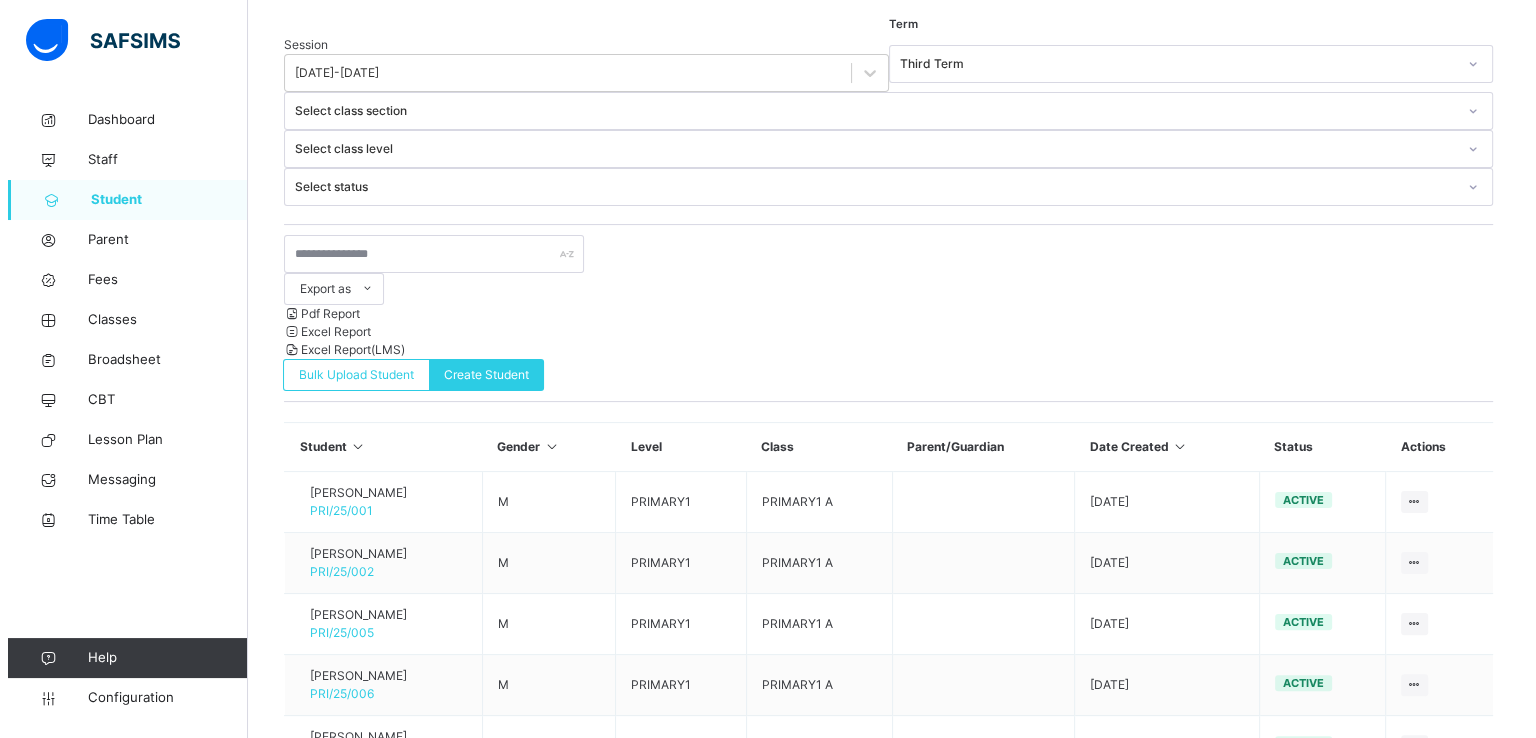 scroll, scrollTop: 795, scrollLeft: 0, axis: vertical 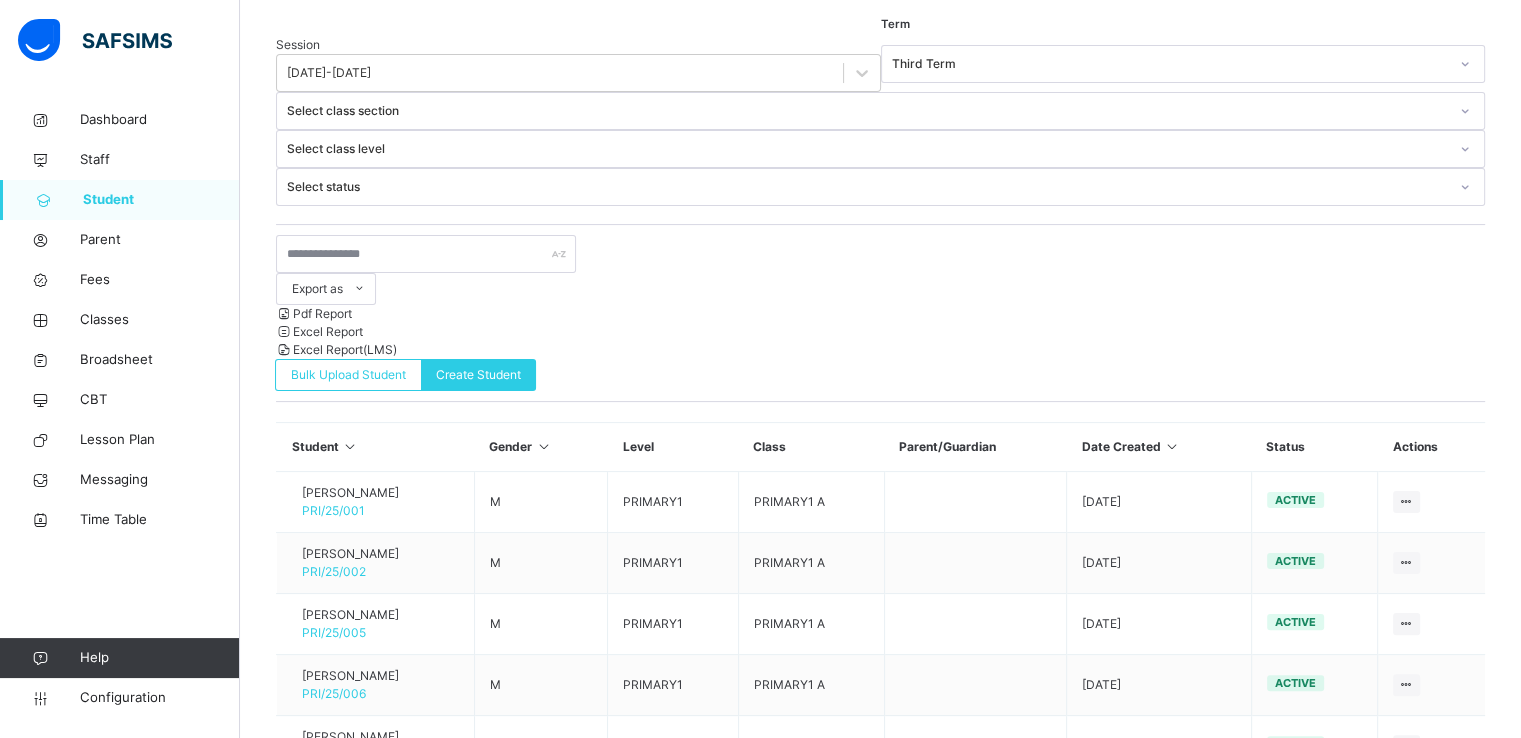 click on "Next" at bounding box center [319, 1991] 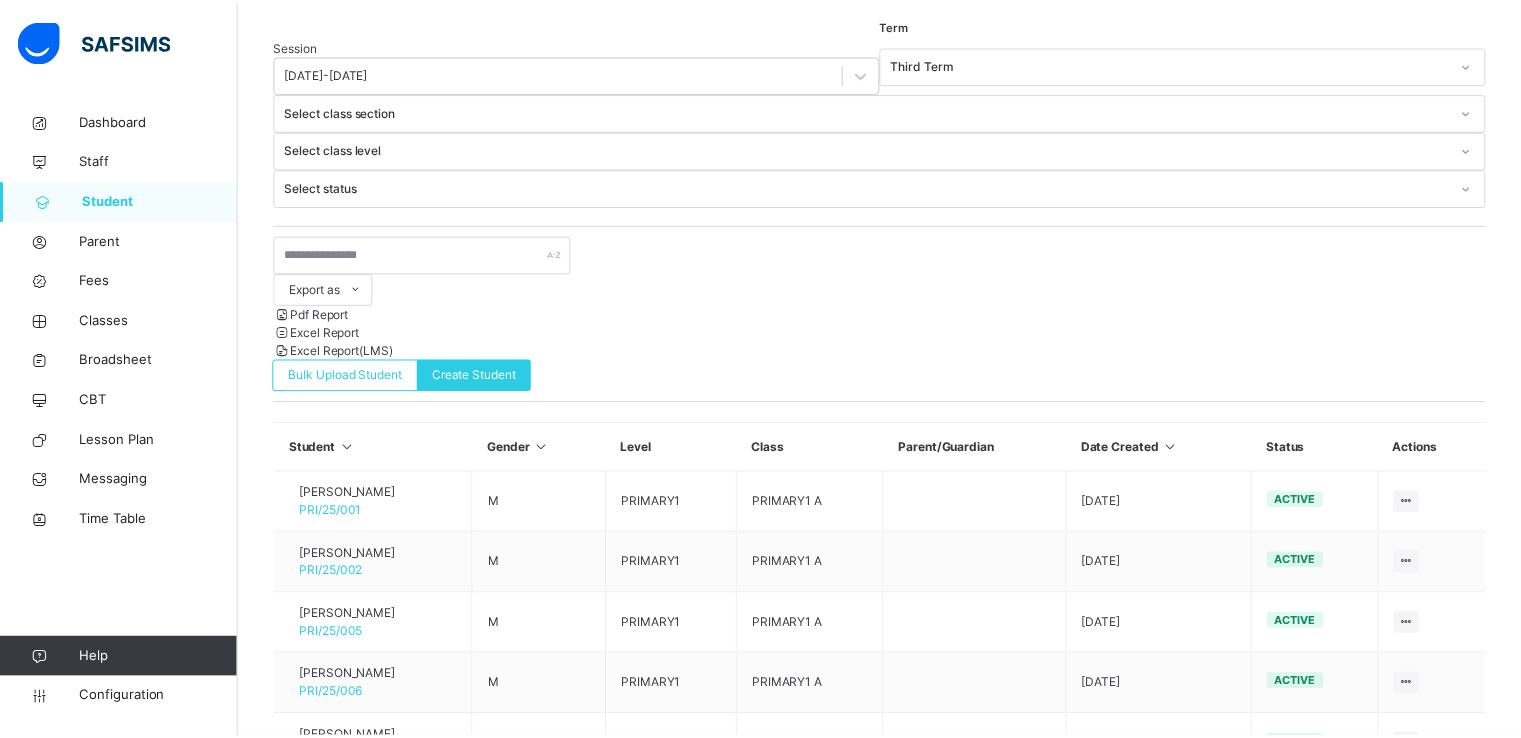 scroll, scrollTop: 340, scrollLeft: 0, axis: vertical 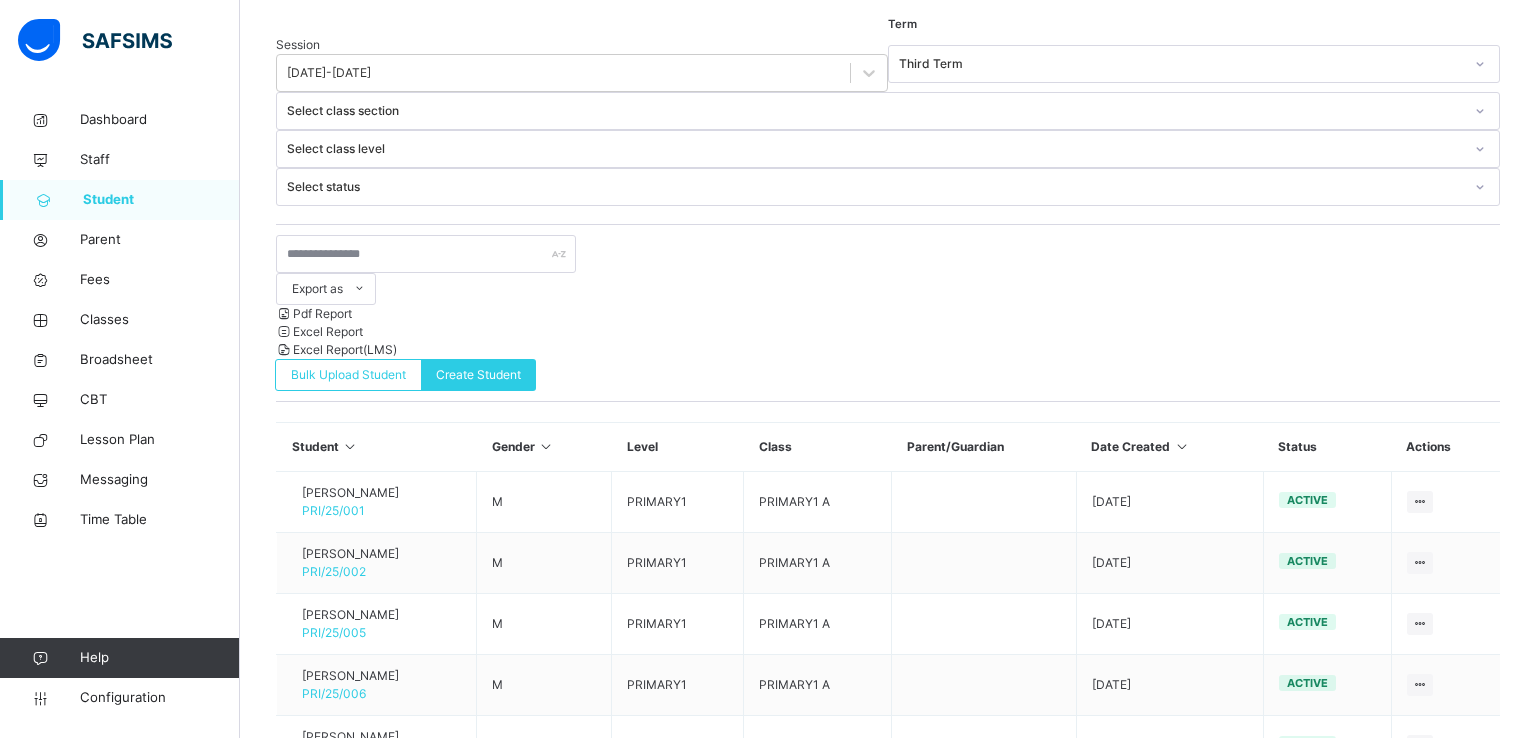 click on "Finish" at bounding box center (292, 2943) 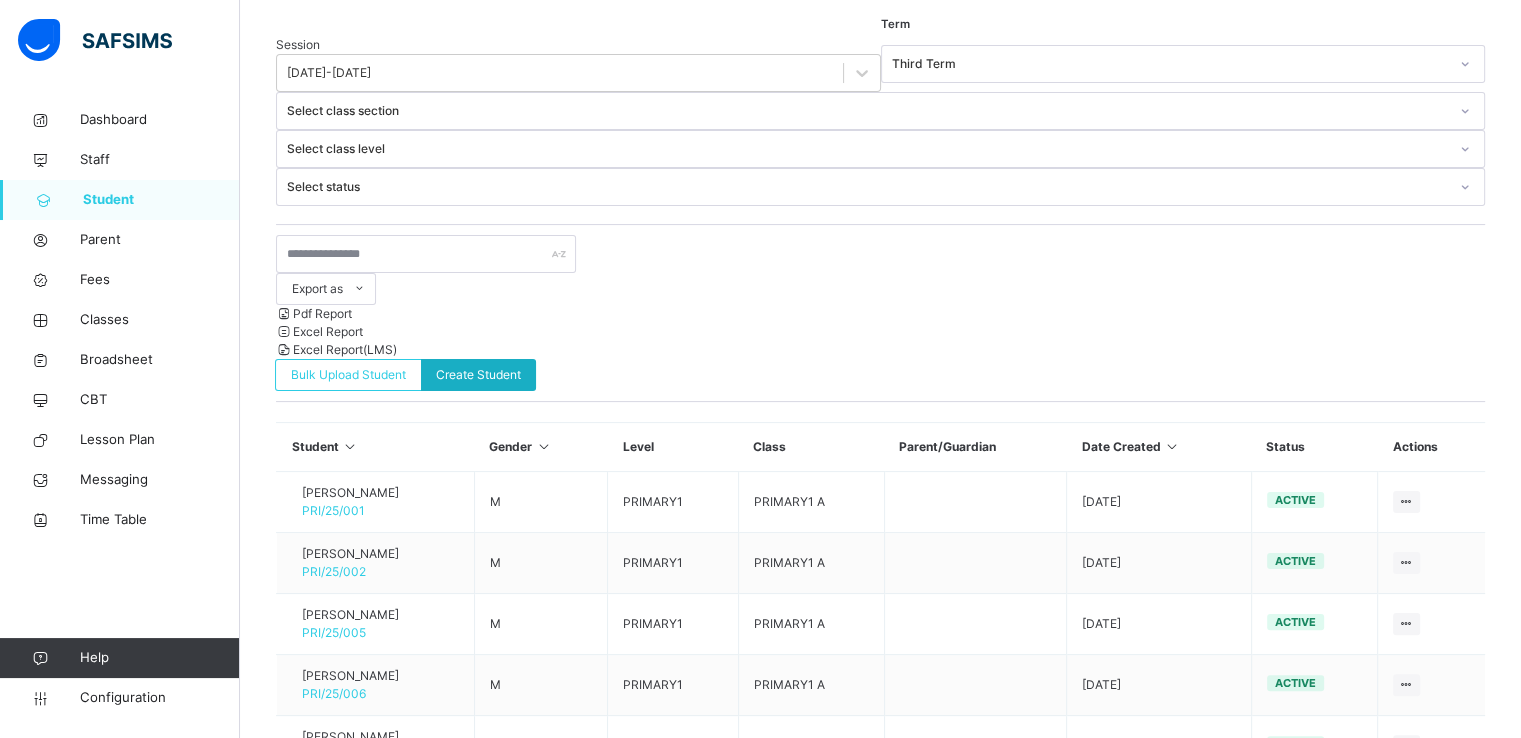 click on "Create Student" at bounding box center [478, 375] 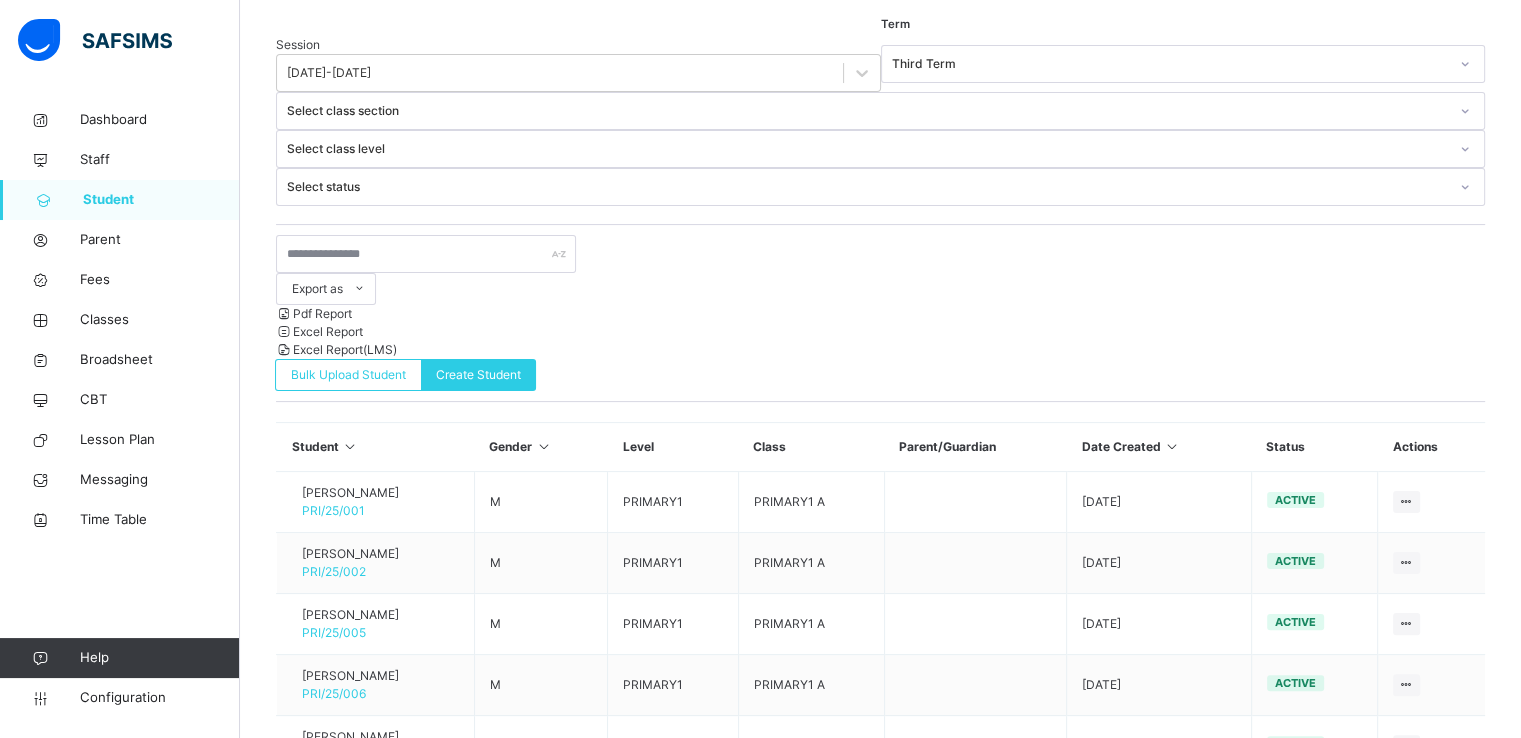 click at bounding box center [366, 1466] 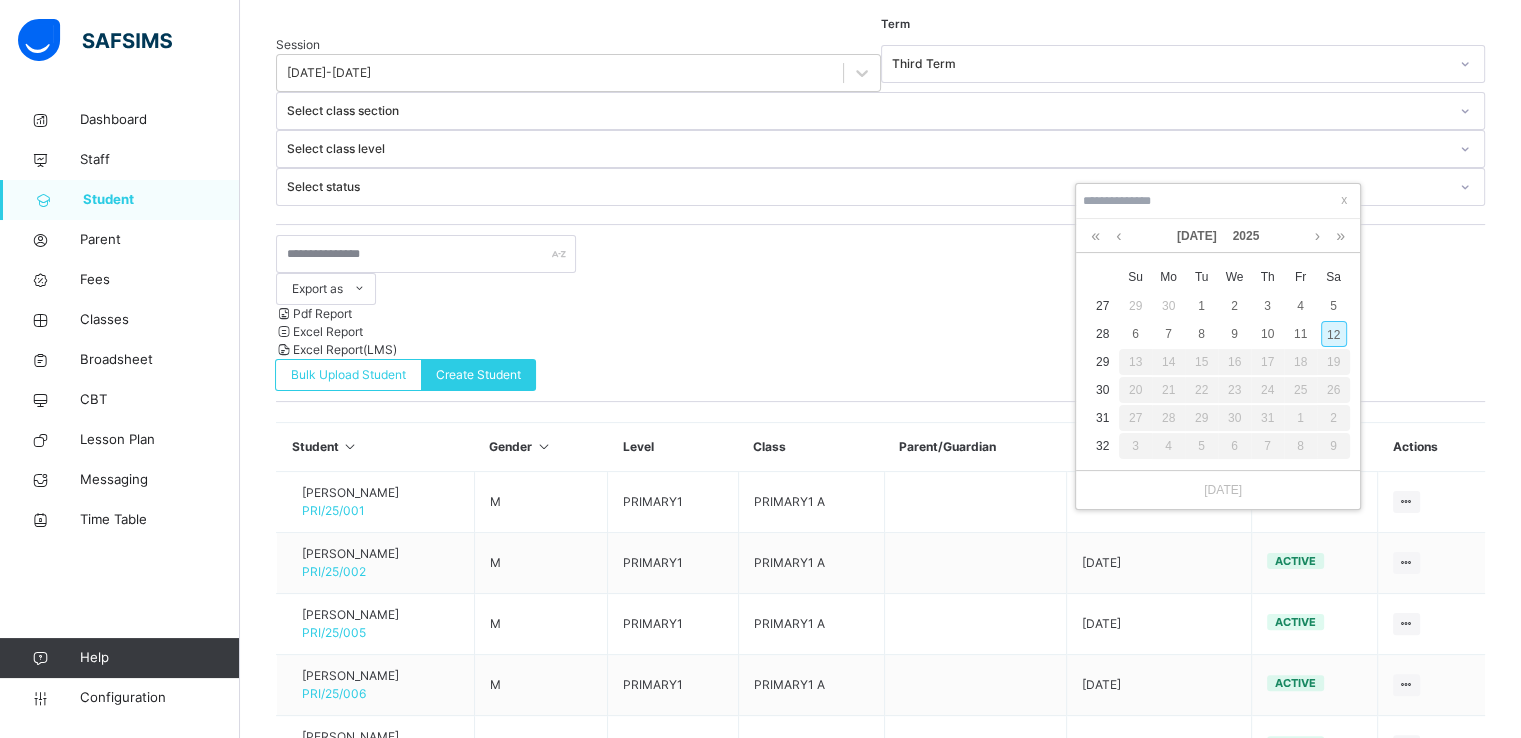 click on "12" at bounding box center [1334, 334] 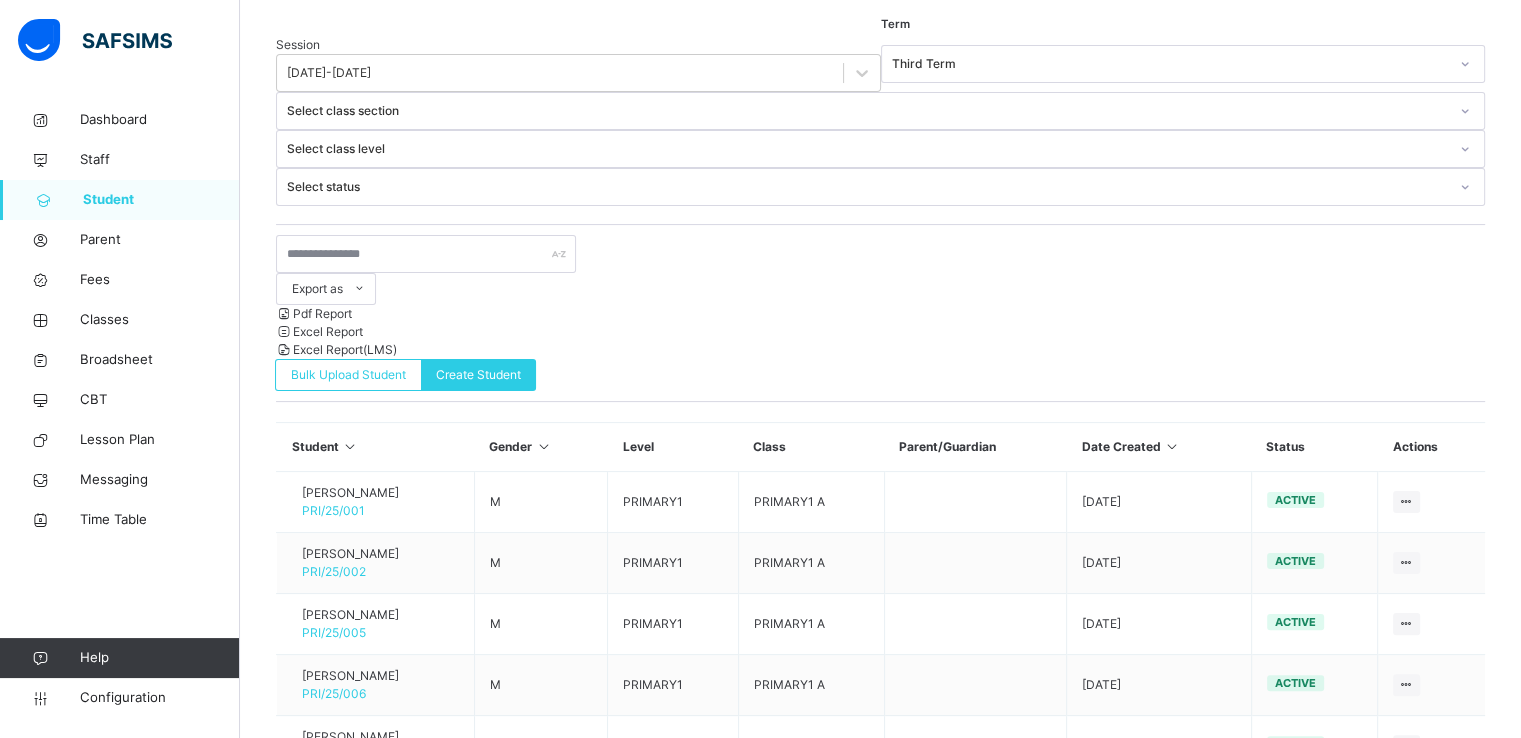 scroll, scrollTop: 795, scrollLeft: 0, axis: vertical 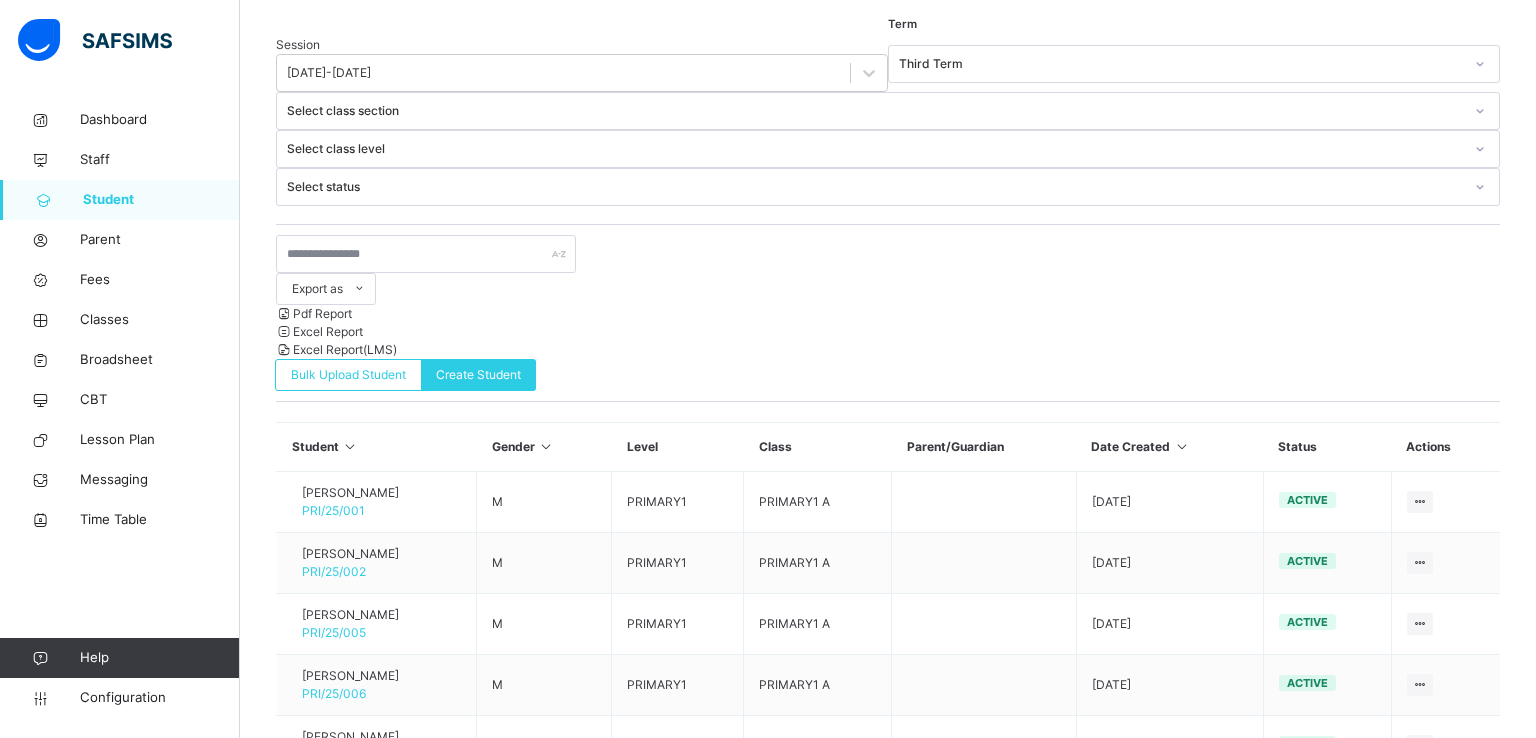 click on "Finish" at bounding box center [888, 2944] 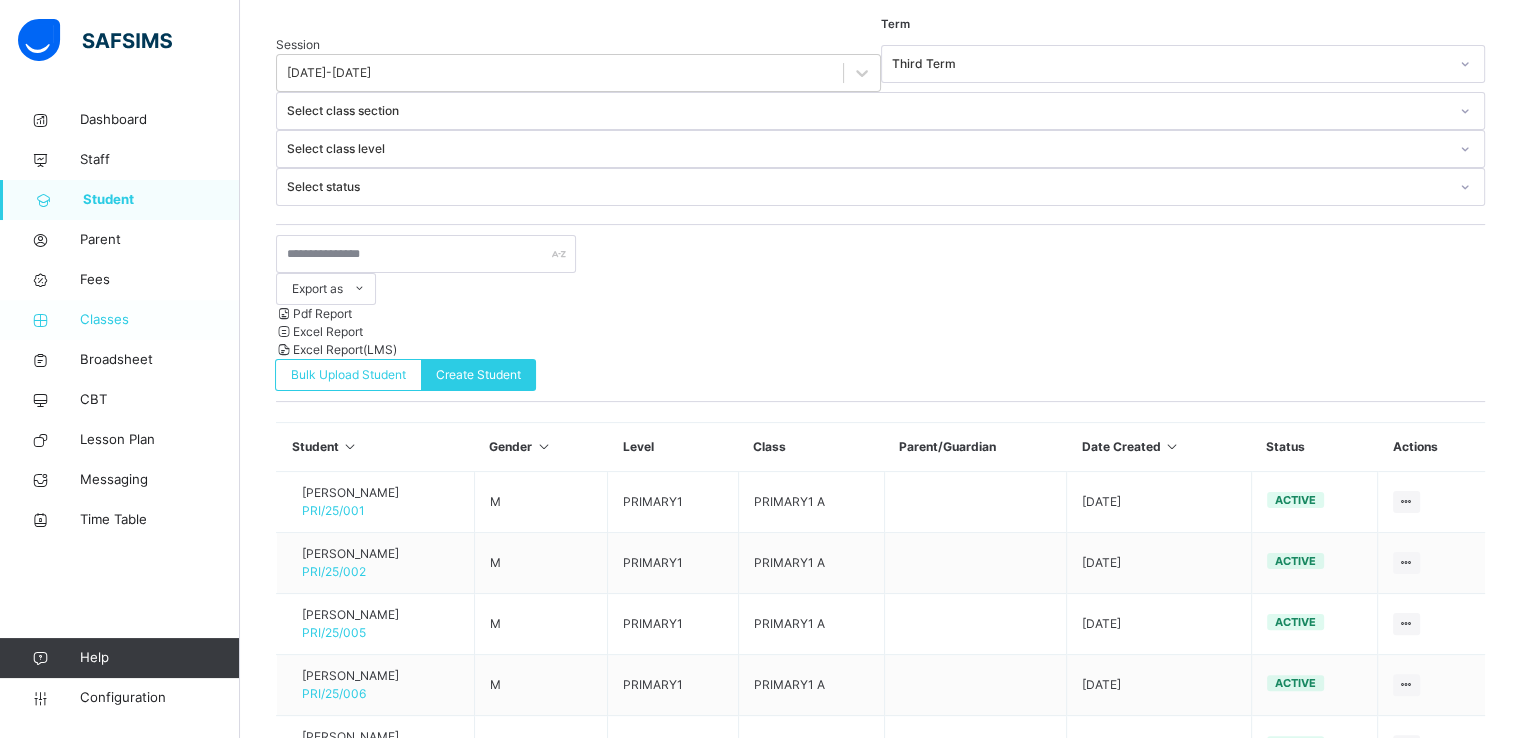 click on "Classes" at bounding box center (160, 320) 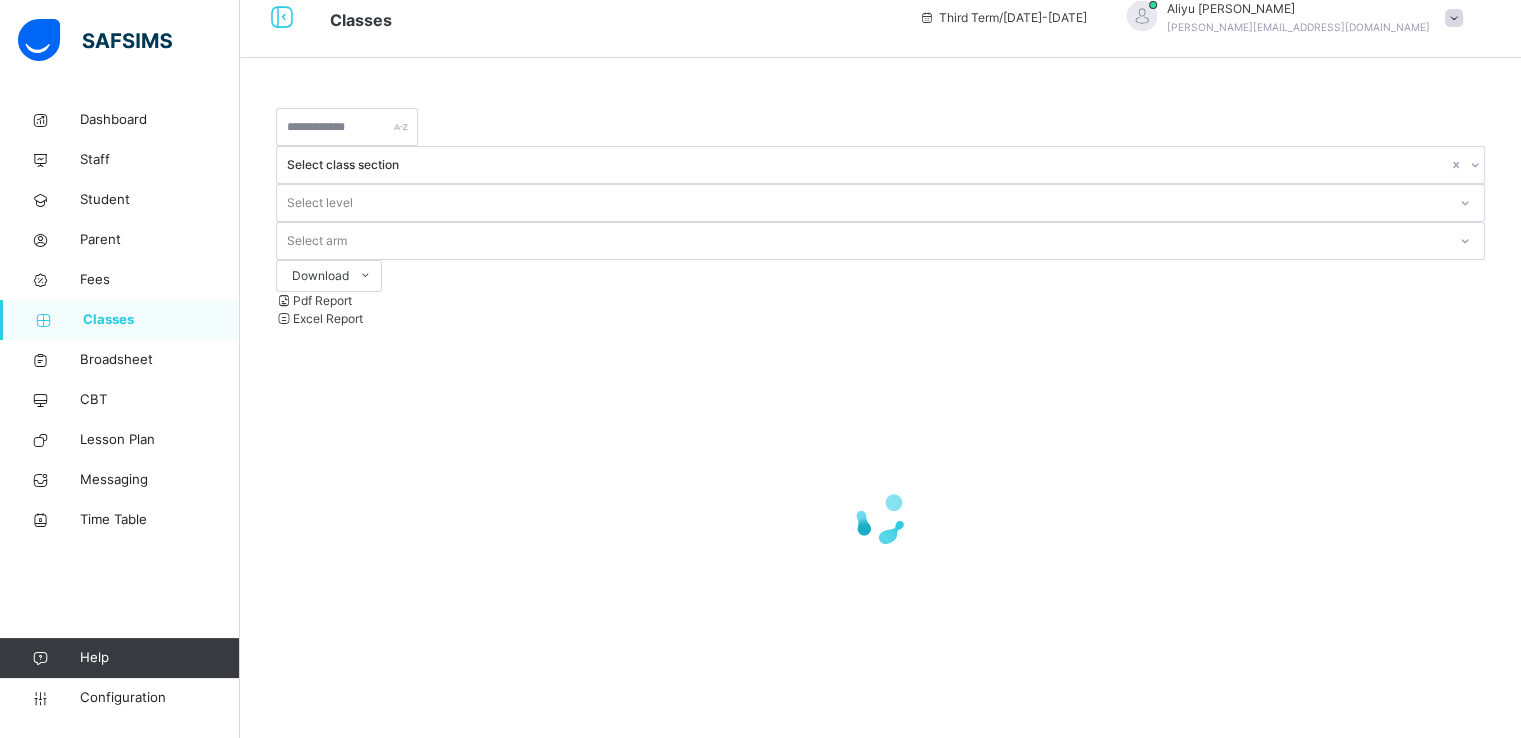 scroll, scrollTop: 0, scrollLeft: 0, axis: both 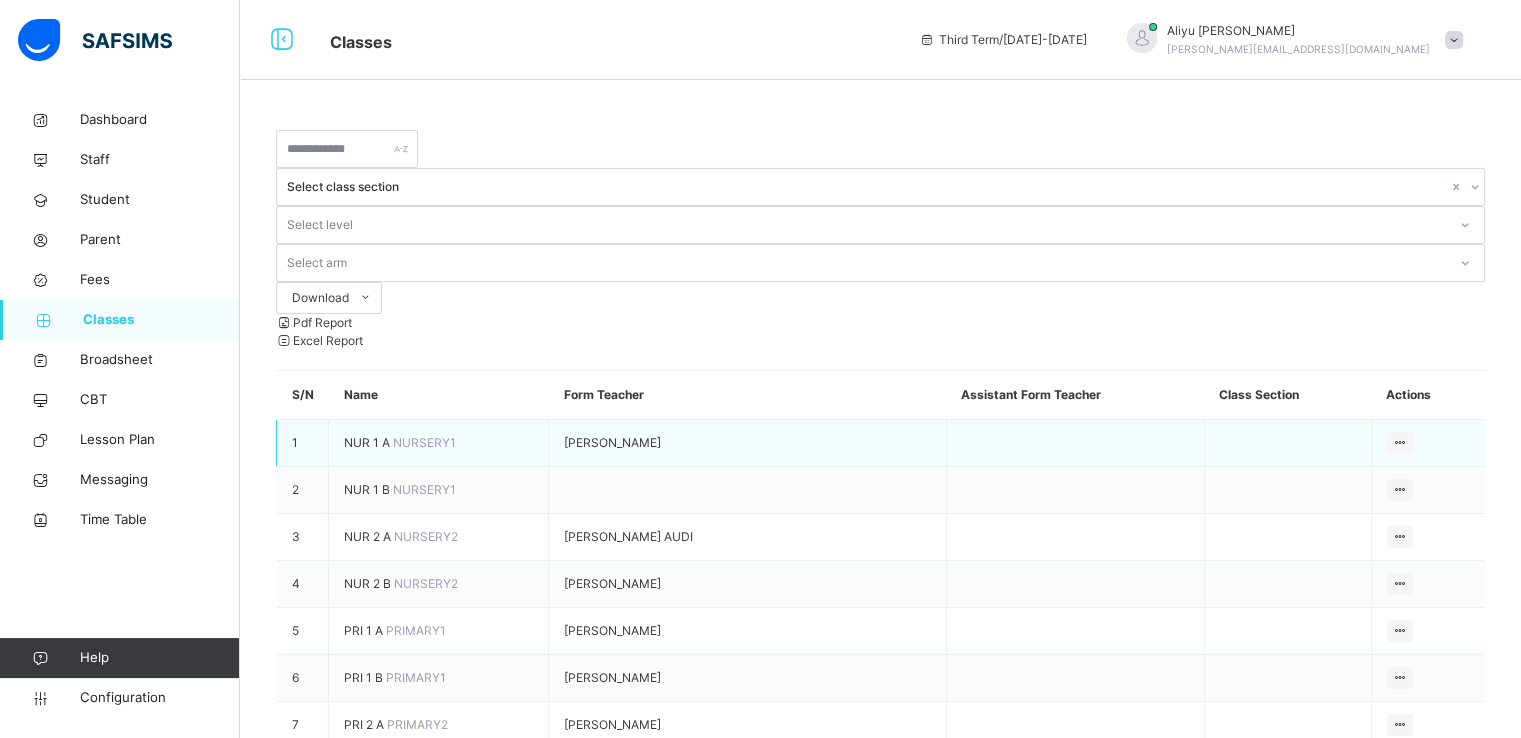 click on "NUR 1   A" at bounding box center [368, 442] 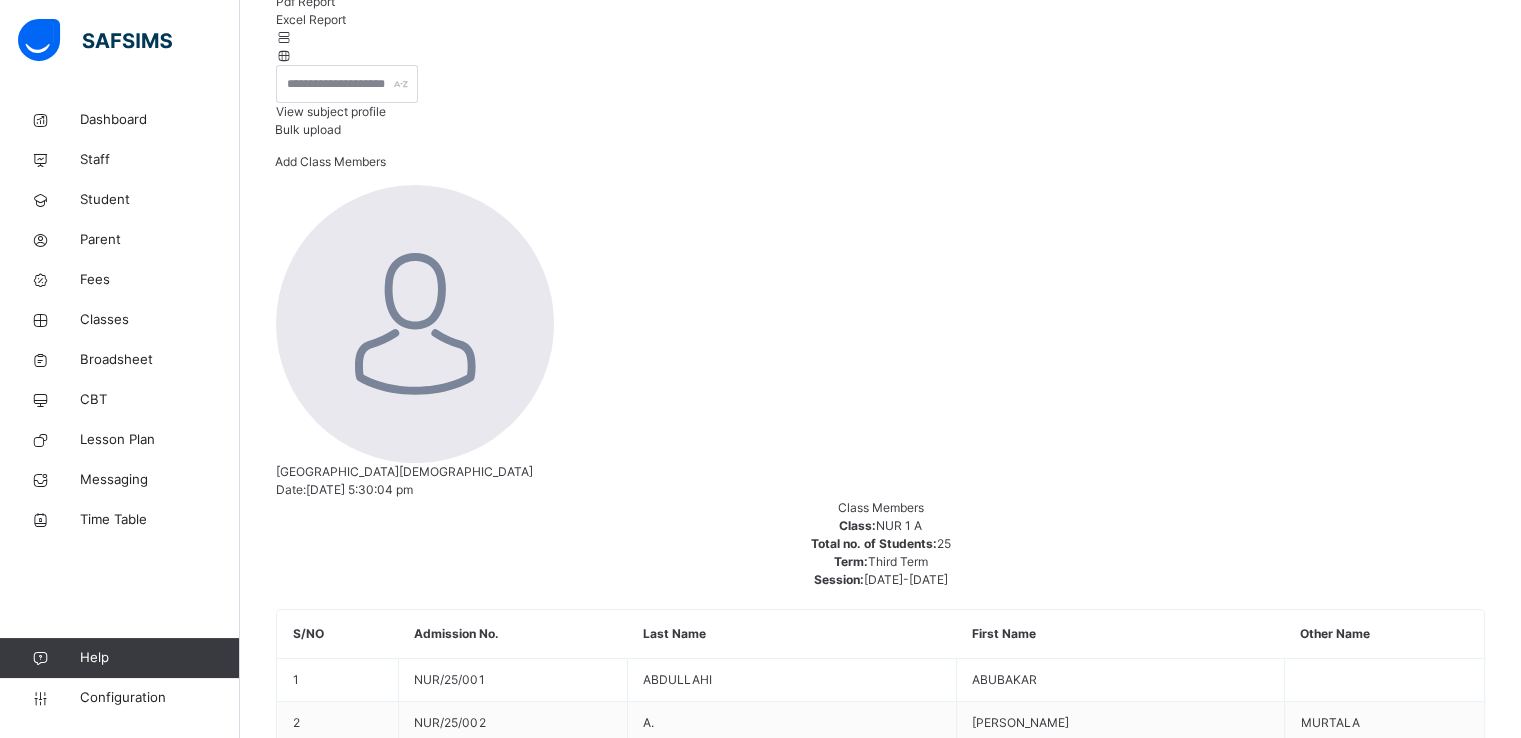 scroll, scrollTop: 296, scrollLeft: 0, axis: vertical 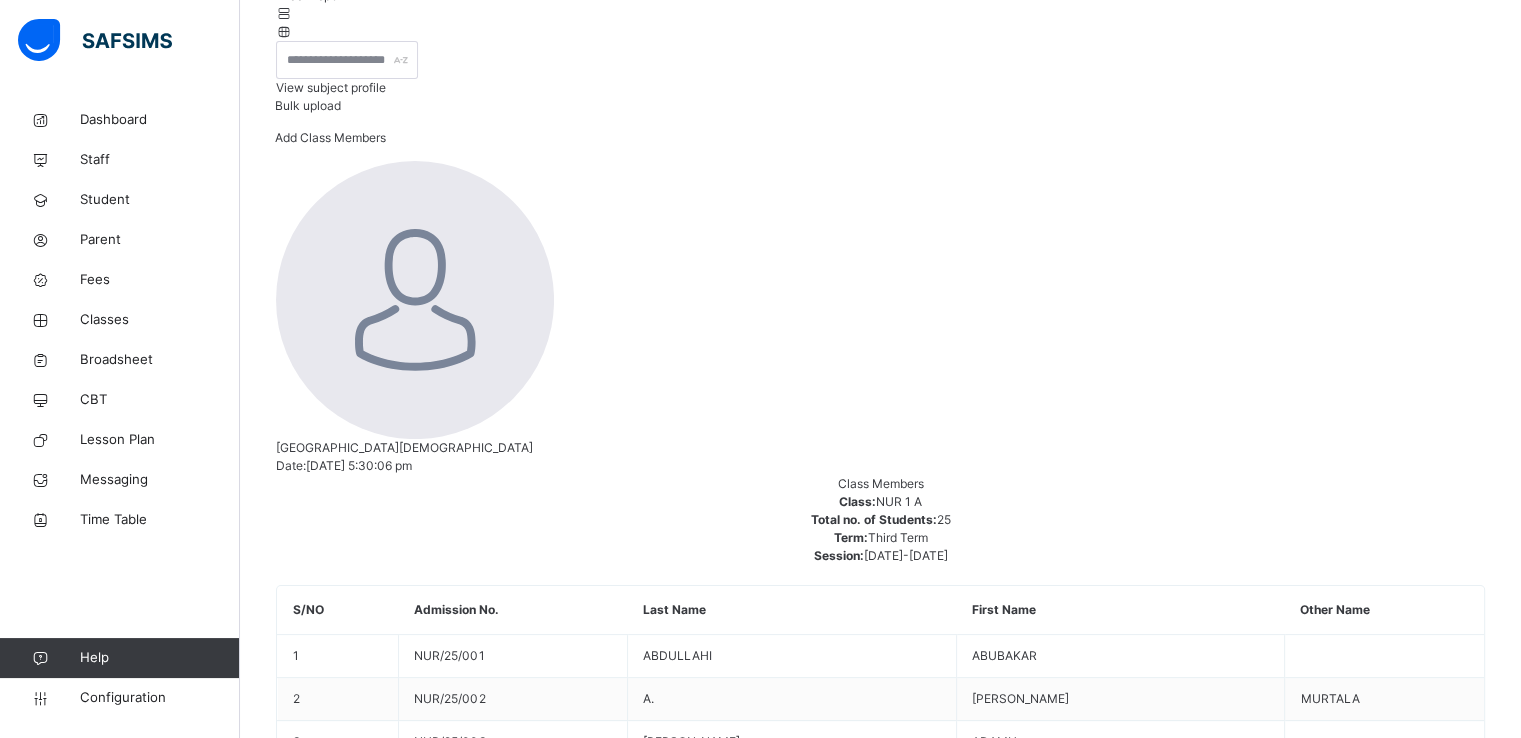 click on "Add Class Members" at bounding box center [330, 137] 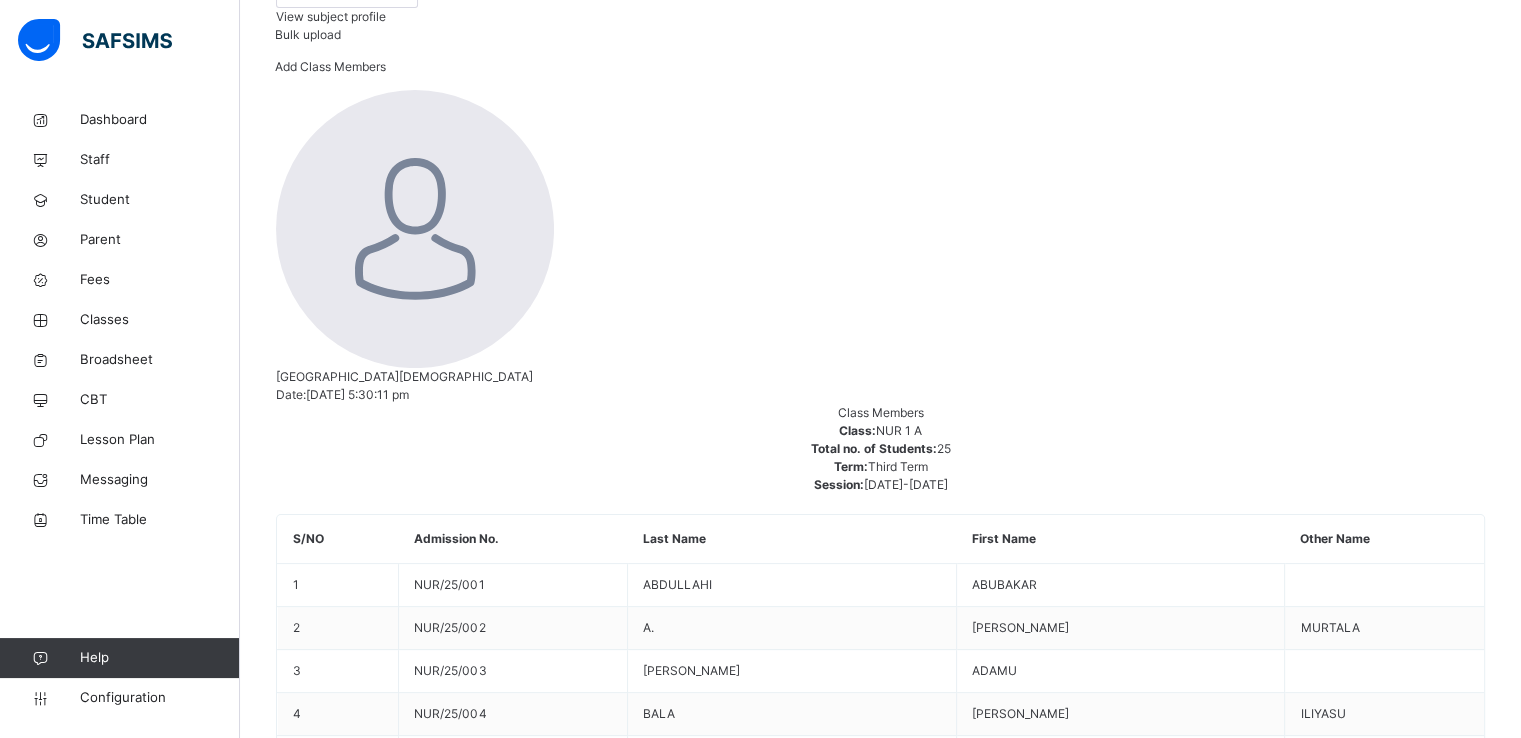 scroll, scrollTop: 368, scrollLeft: 0, axis: vertical 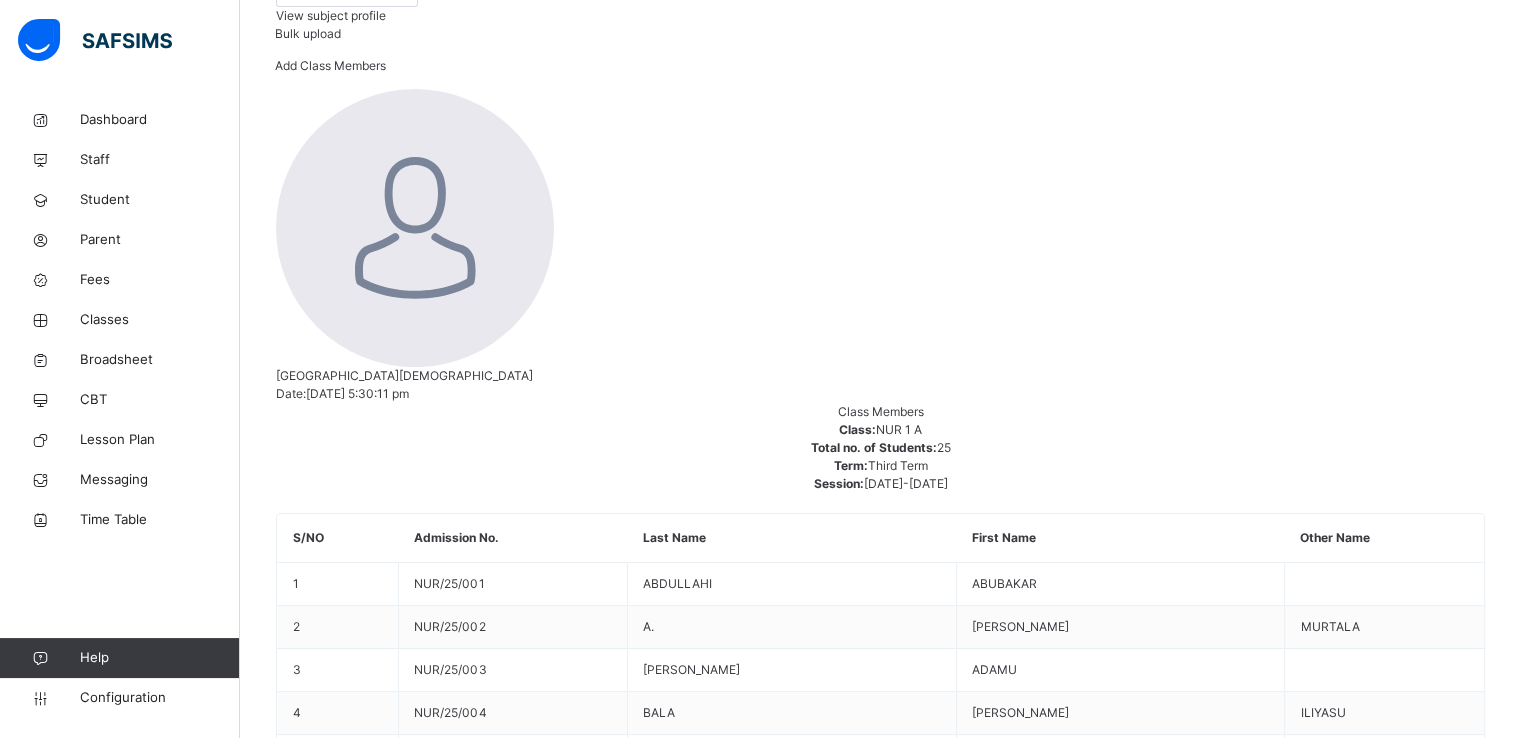 click at bounding box center [880, 3441] 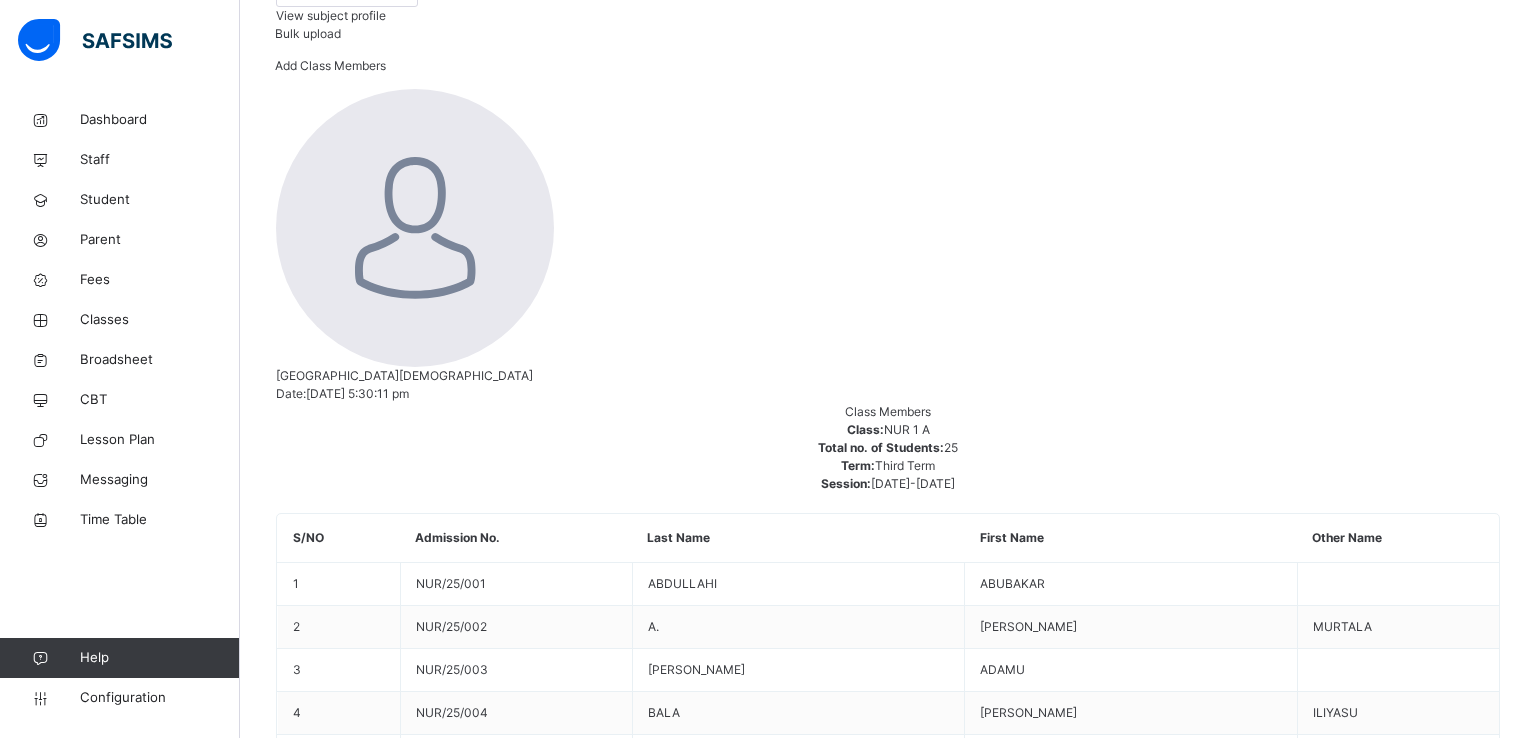click at bounding box center (888, 3563) 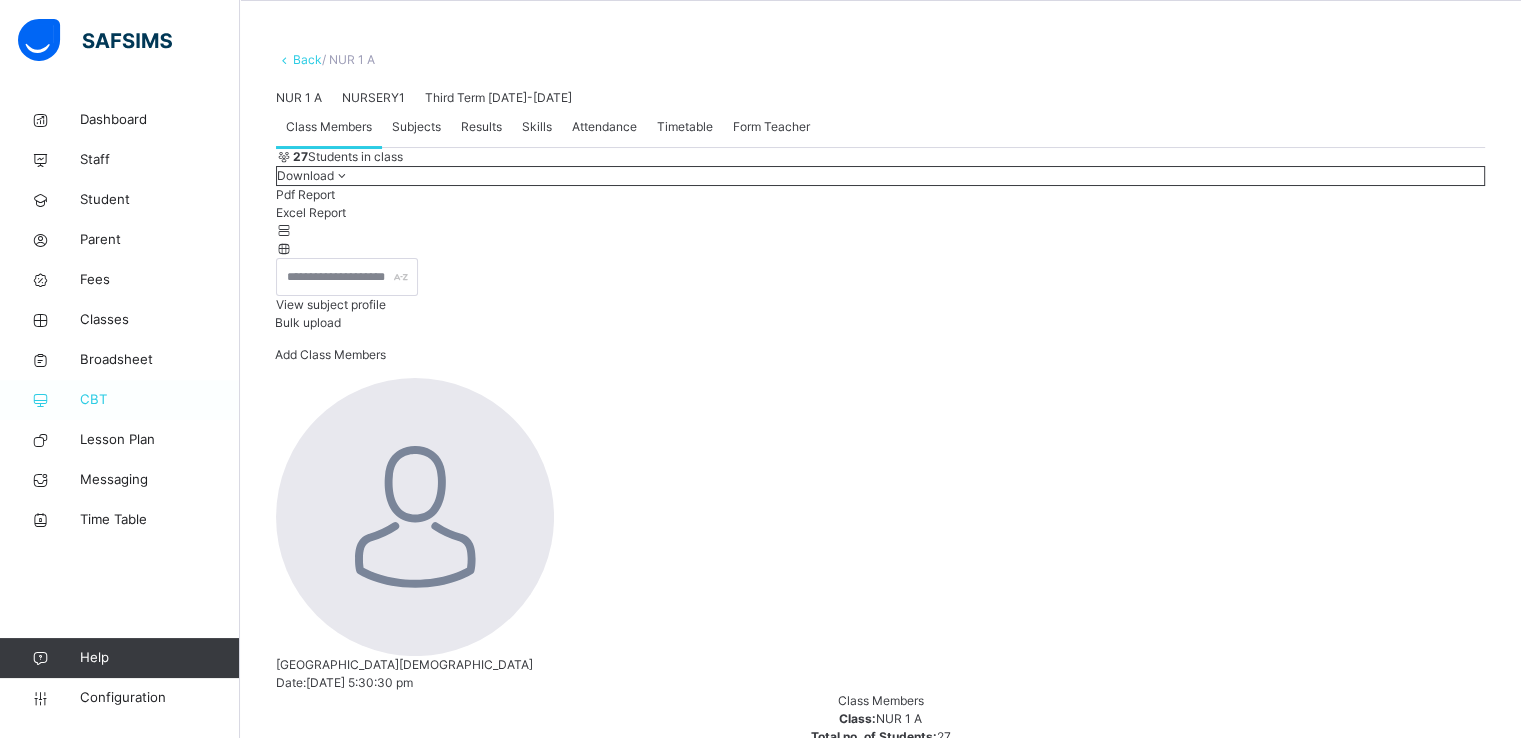 scroll, scrollTop: 44, scrollLeft: 0, axis: vertical 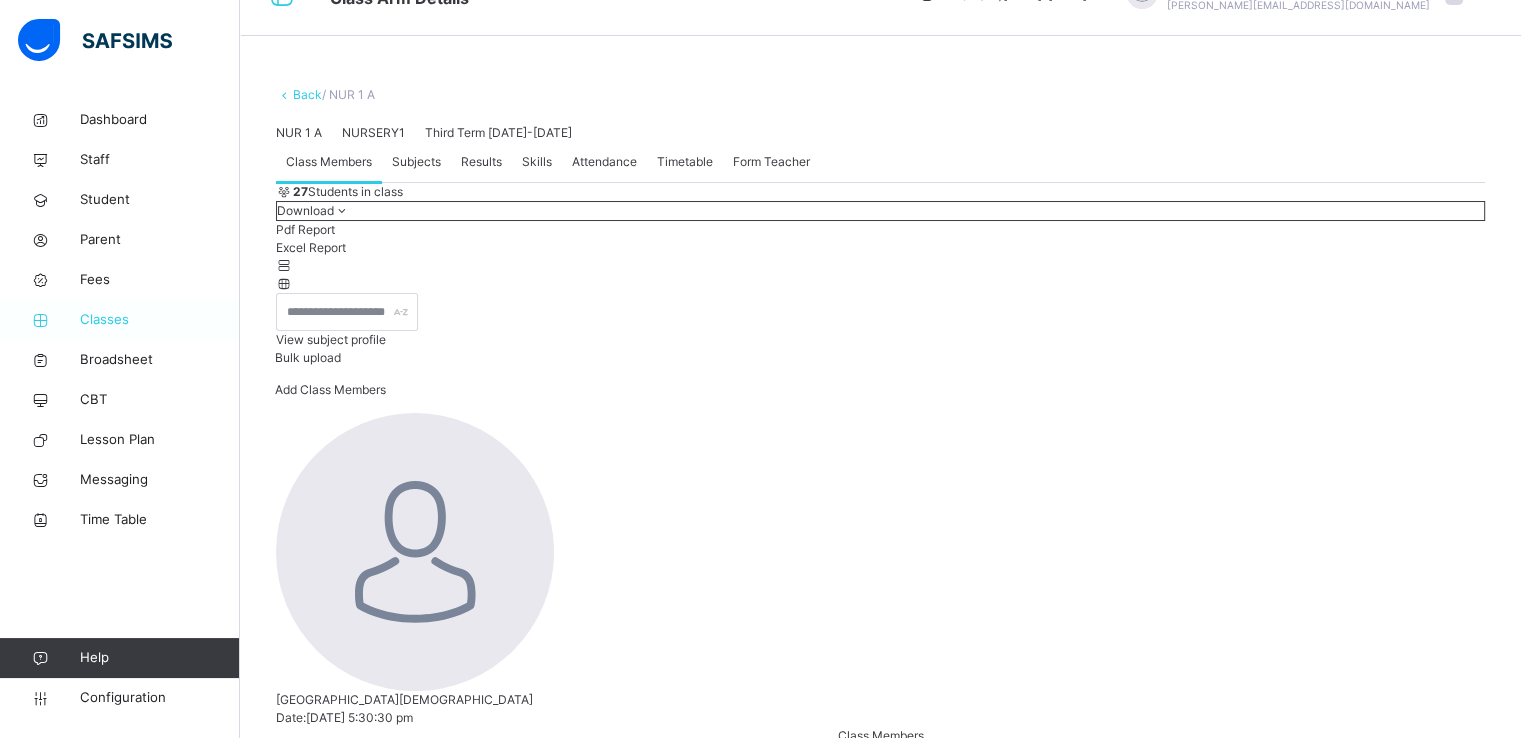 click on "Classes" at bounding box center [160, 320] 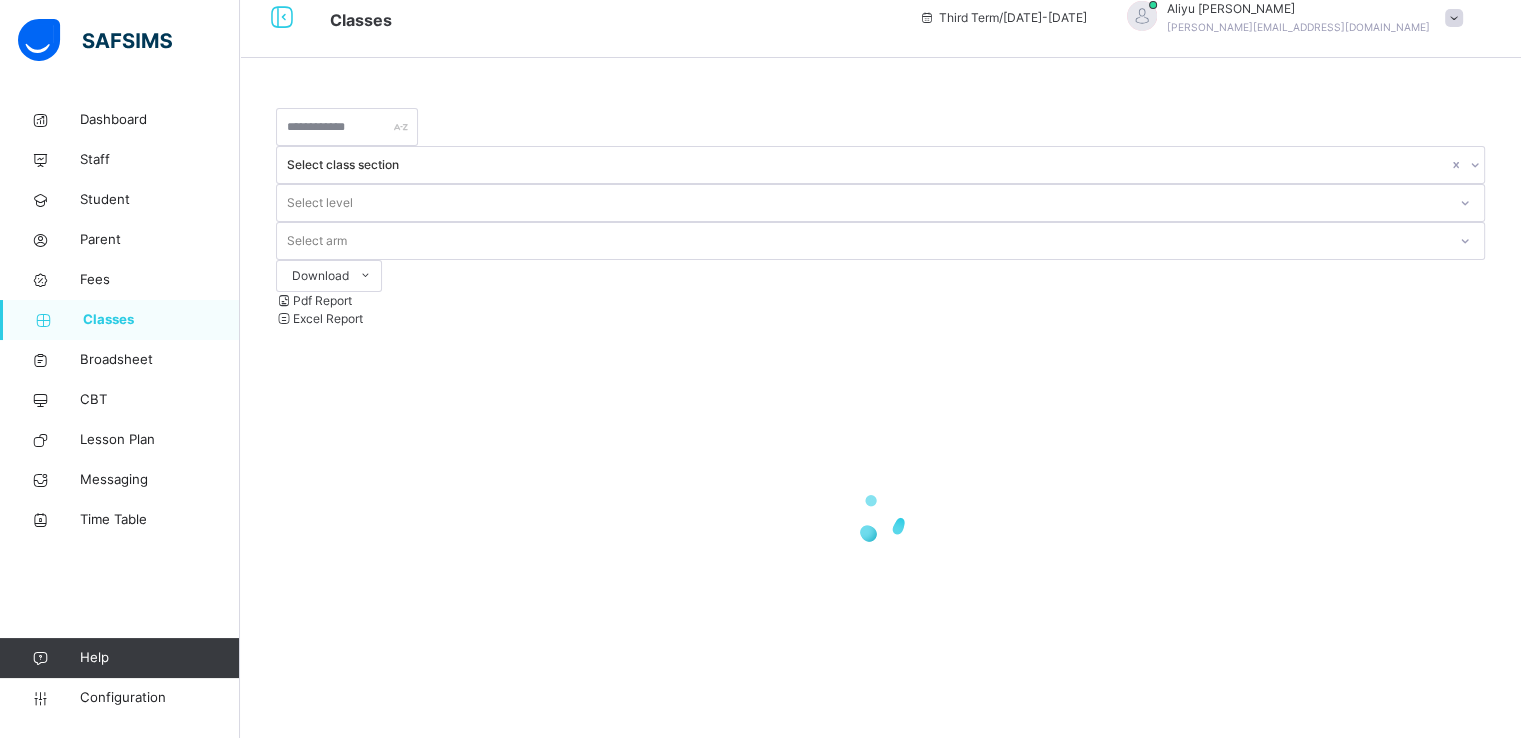 scroll, scrollTop: 0, scrollLeft: 0, axis: both 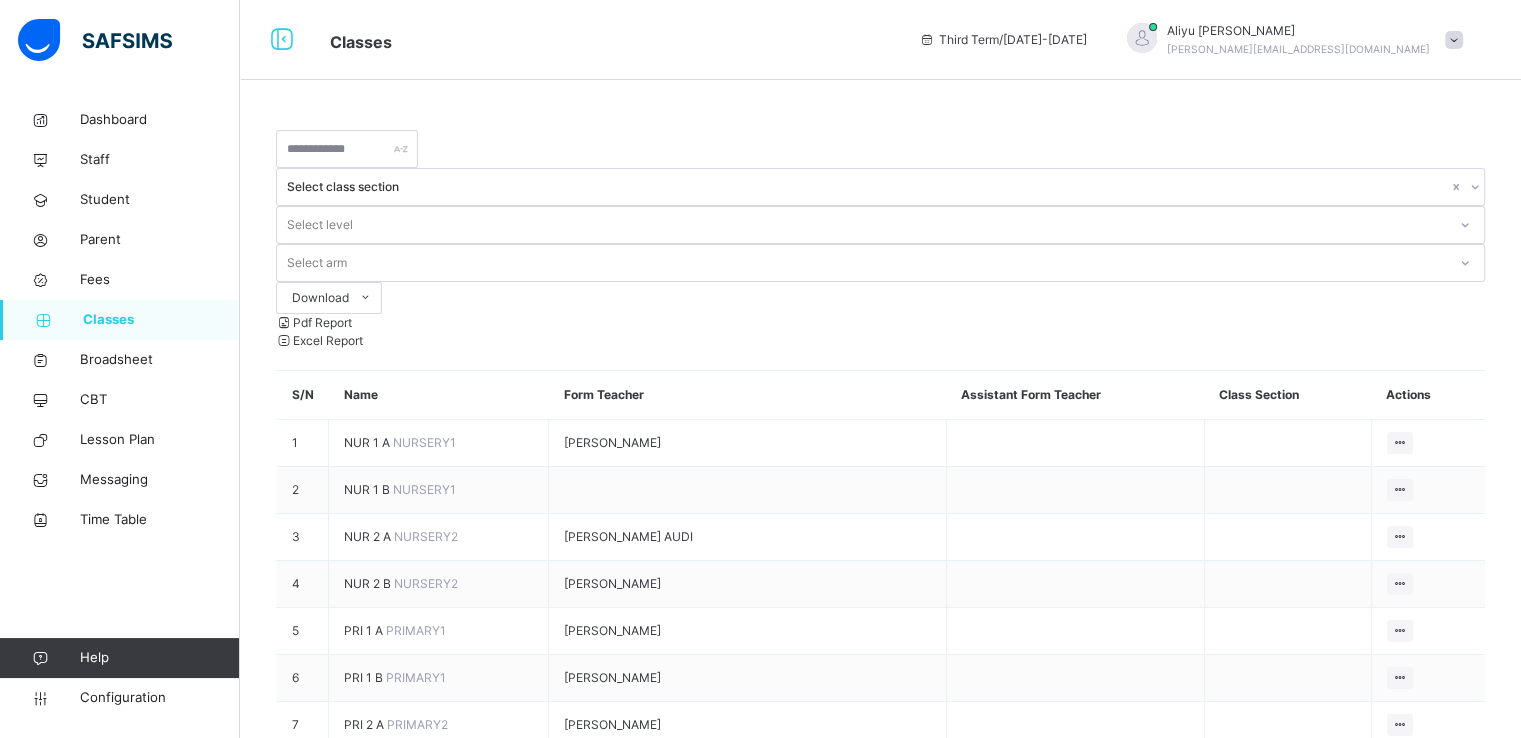 click on "Classes" at bounding box center (161, 320) 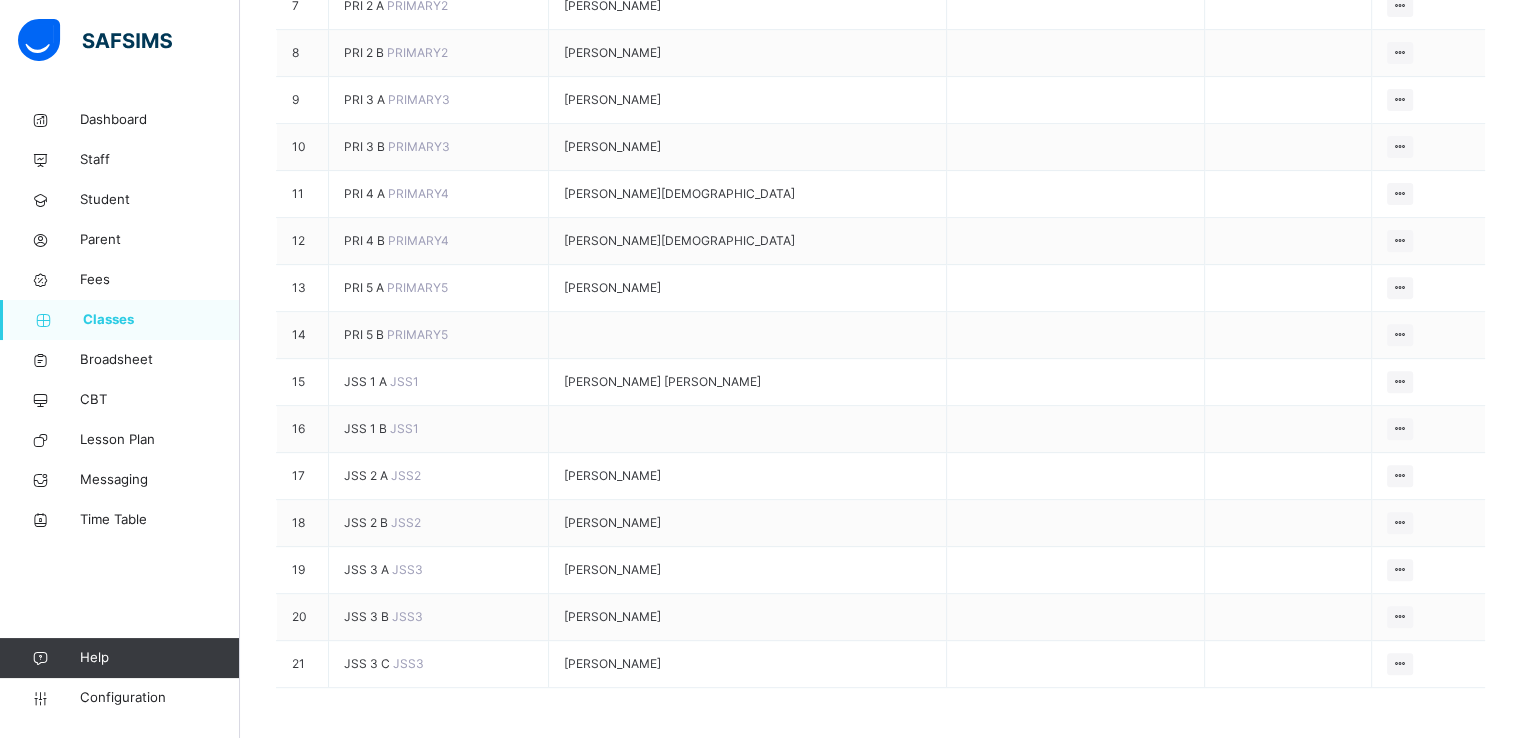 scroll, scrollTop: 816, scrollLeft: 0, axis: vertical 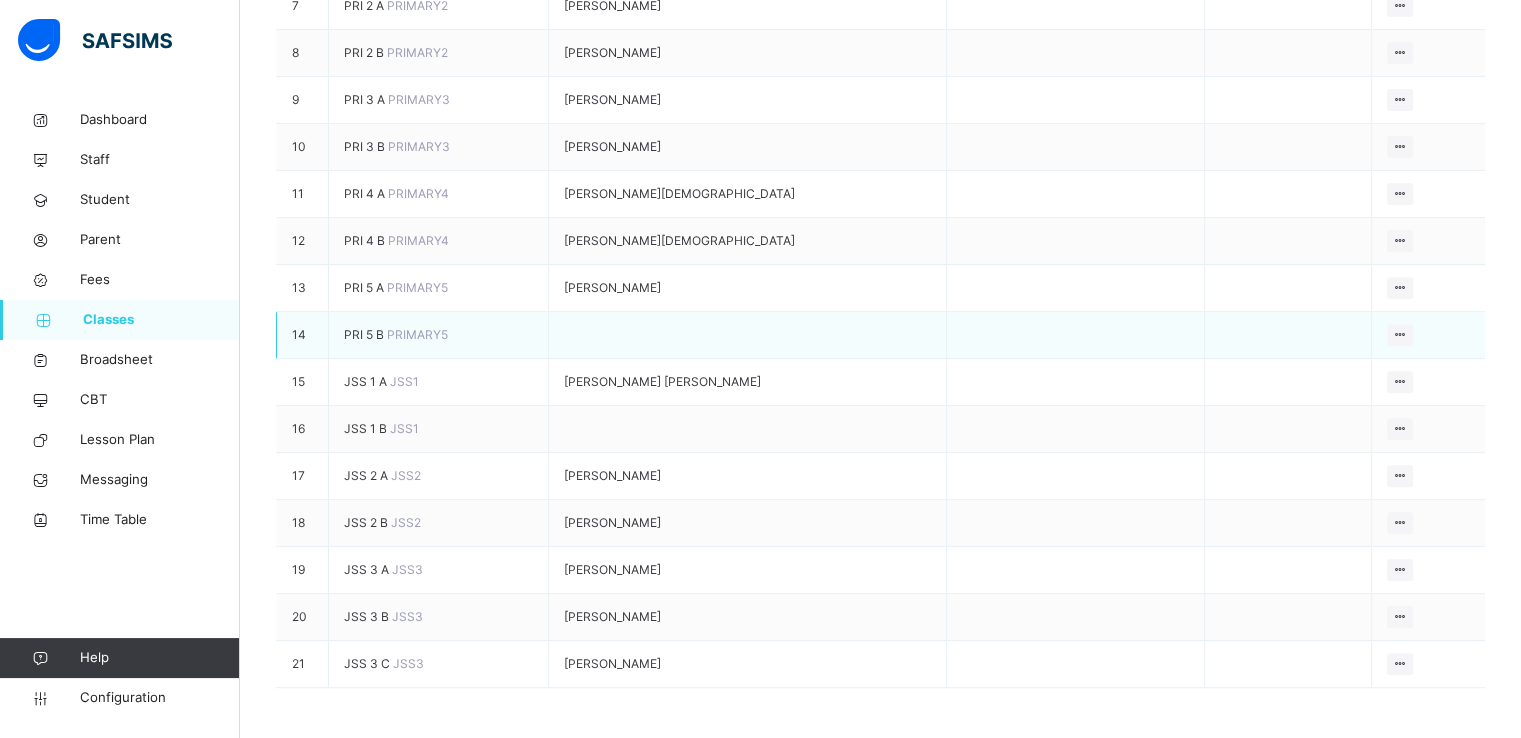 click on "PRI 5   B" at bounding box center [365, 334] 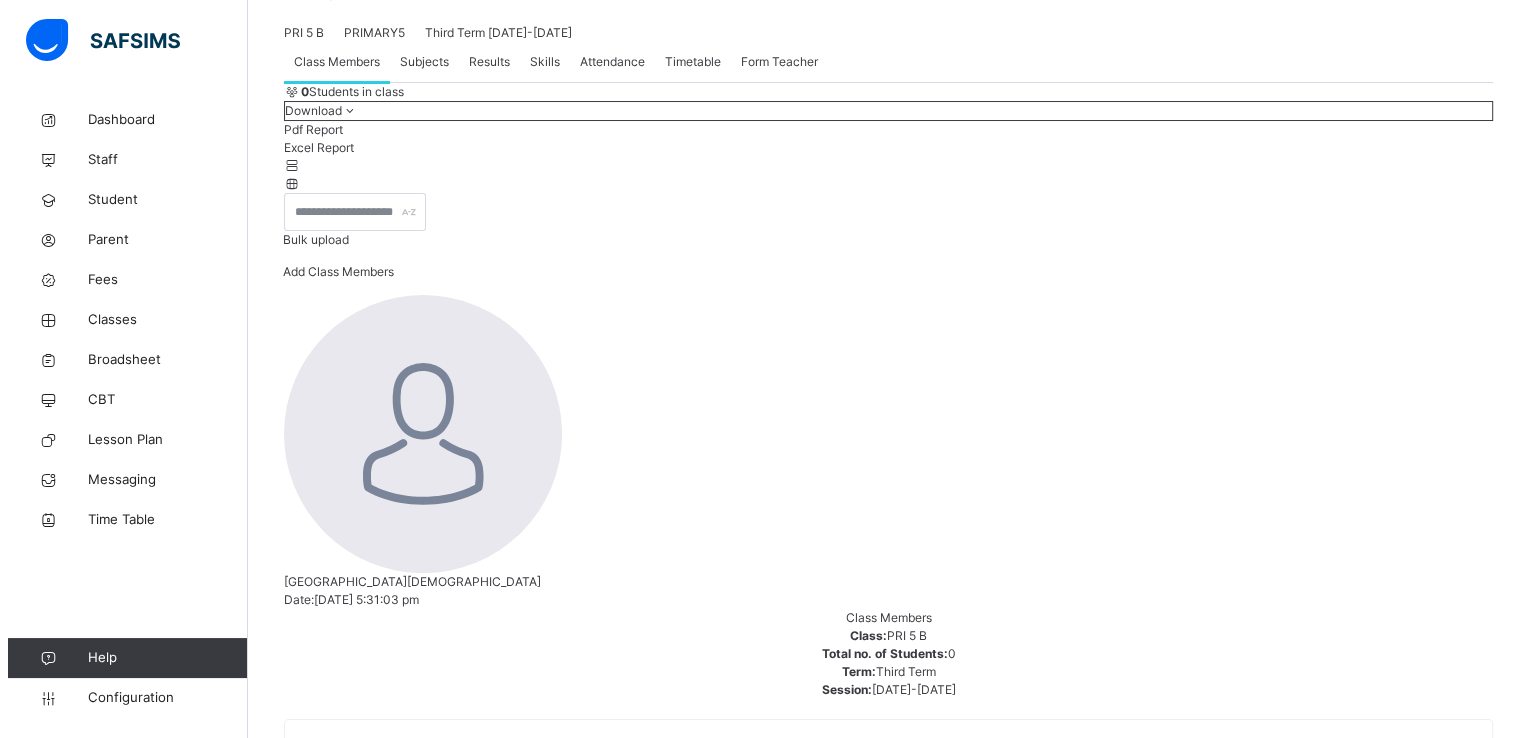 scroll, scrollTop: 159, scrollLeft: 0, axis: vertical 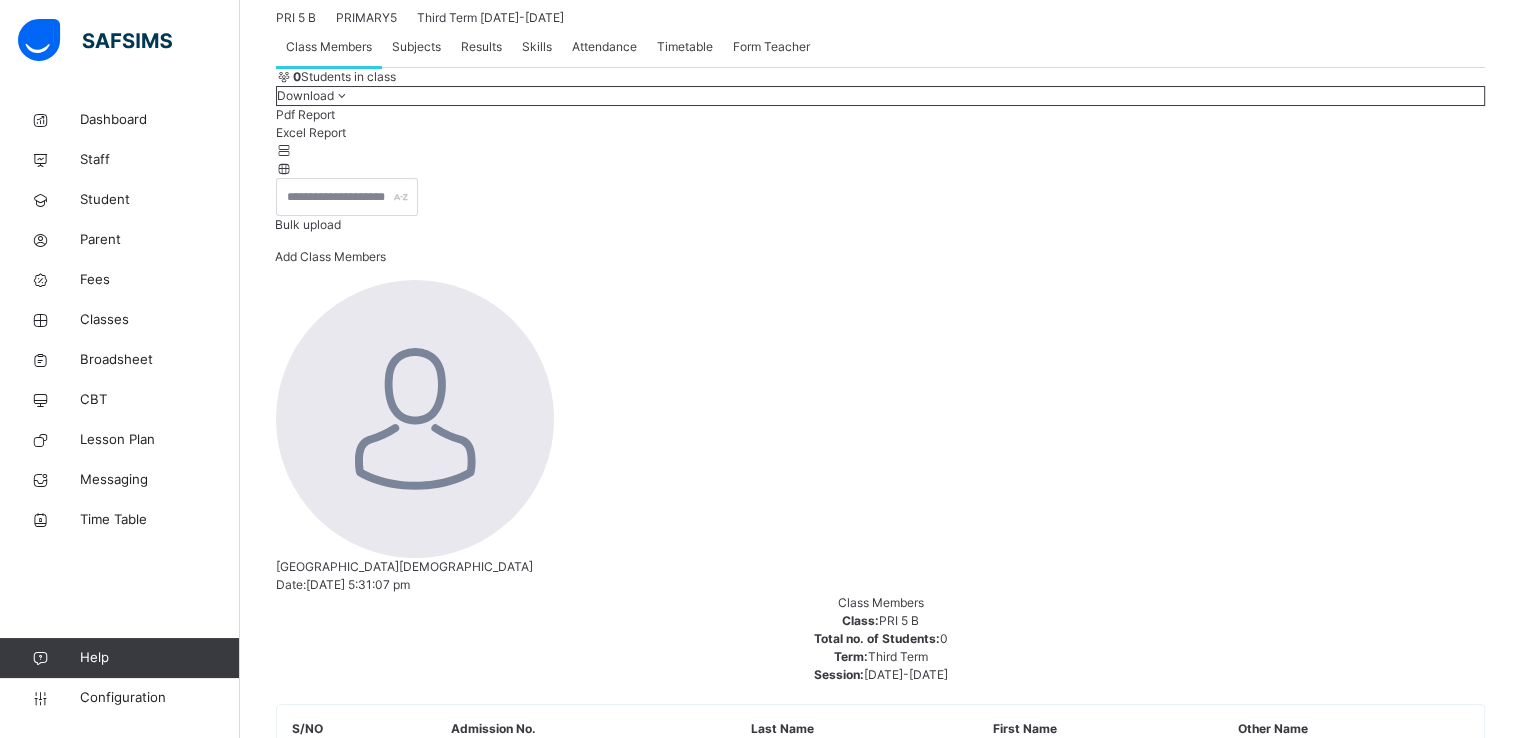 click on "Form Teacher" at bounding box center (771, 47) 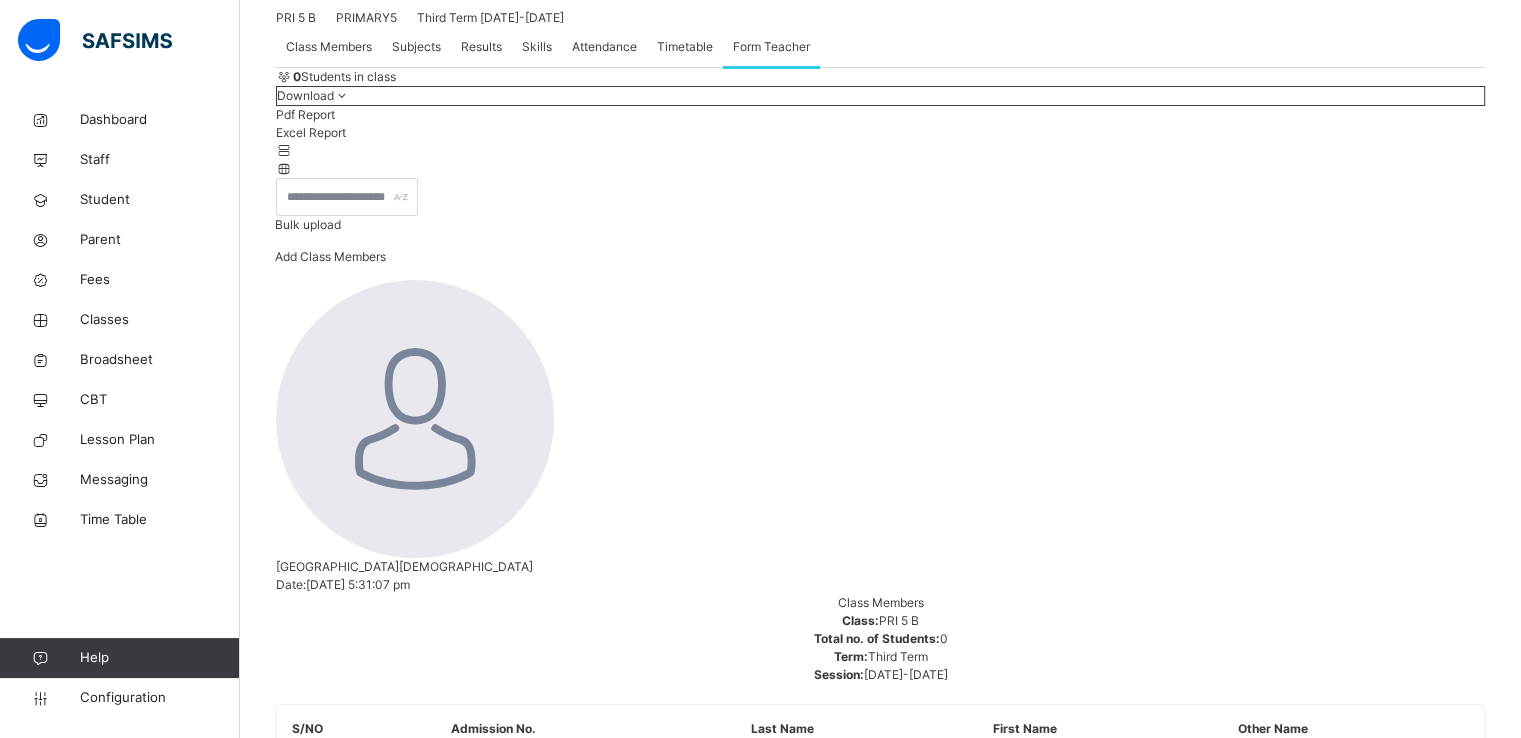 click on "There are currently no form teachers assigned. Assign Form Teacher" at bounding box center [880, 4578] 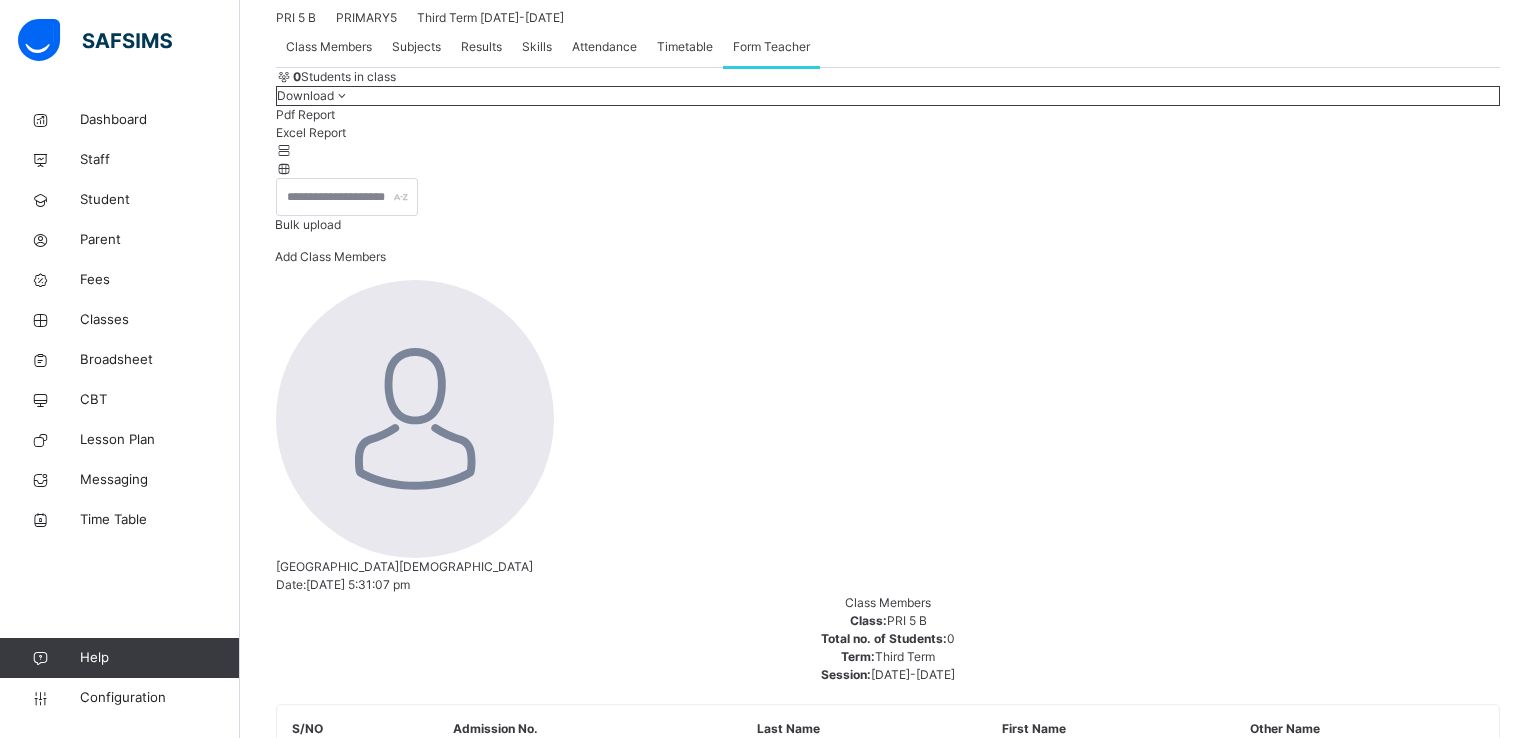 click at bounding box center (888, 4971) 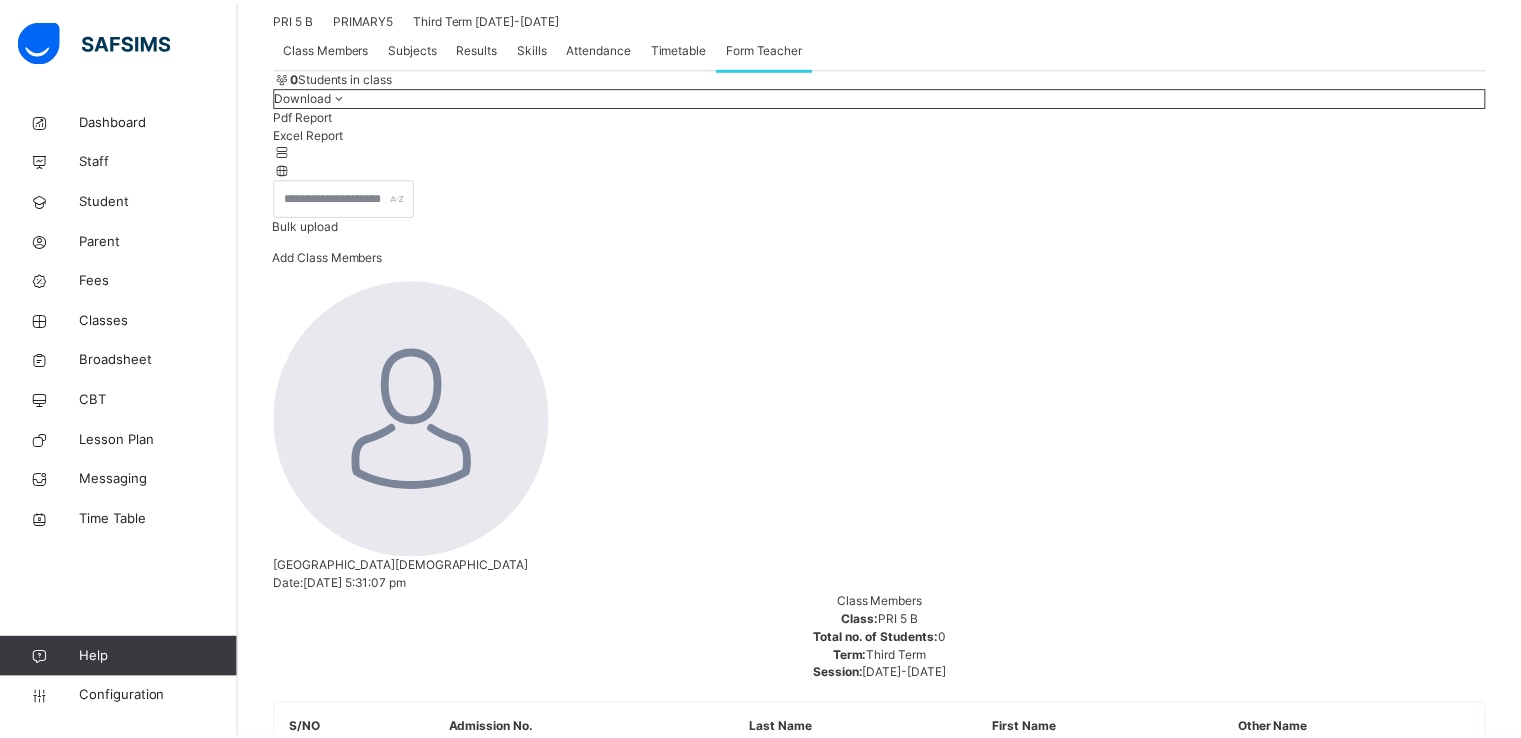 scroll, scrollTop: 0, scrollLeft: 0, axis: both 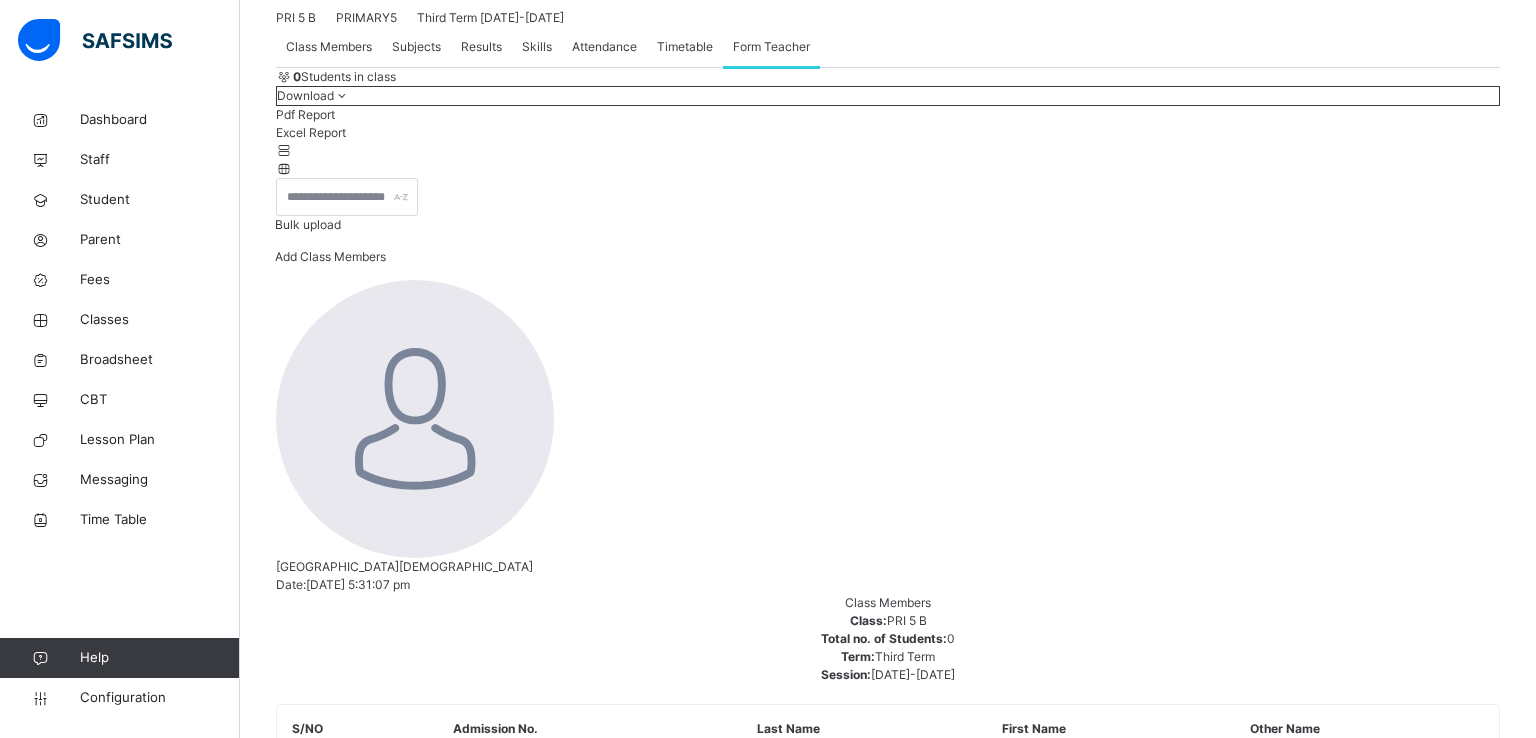 click on "×" at bounding box center (1088, 4841) 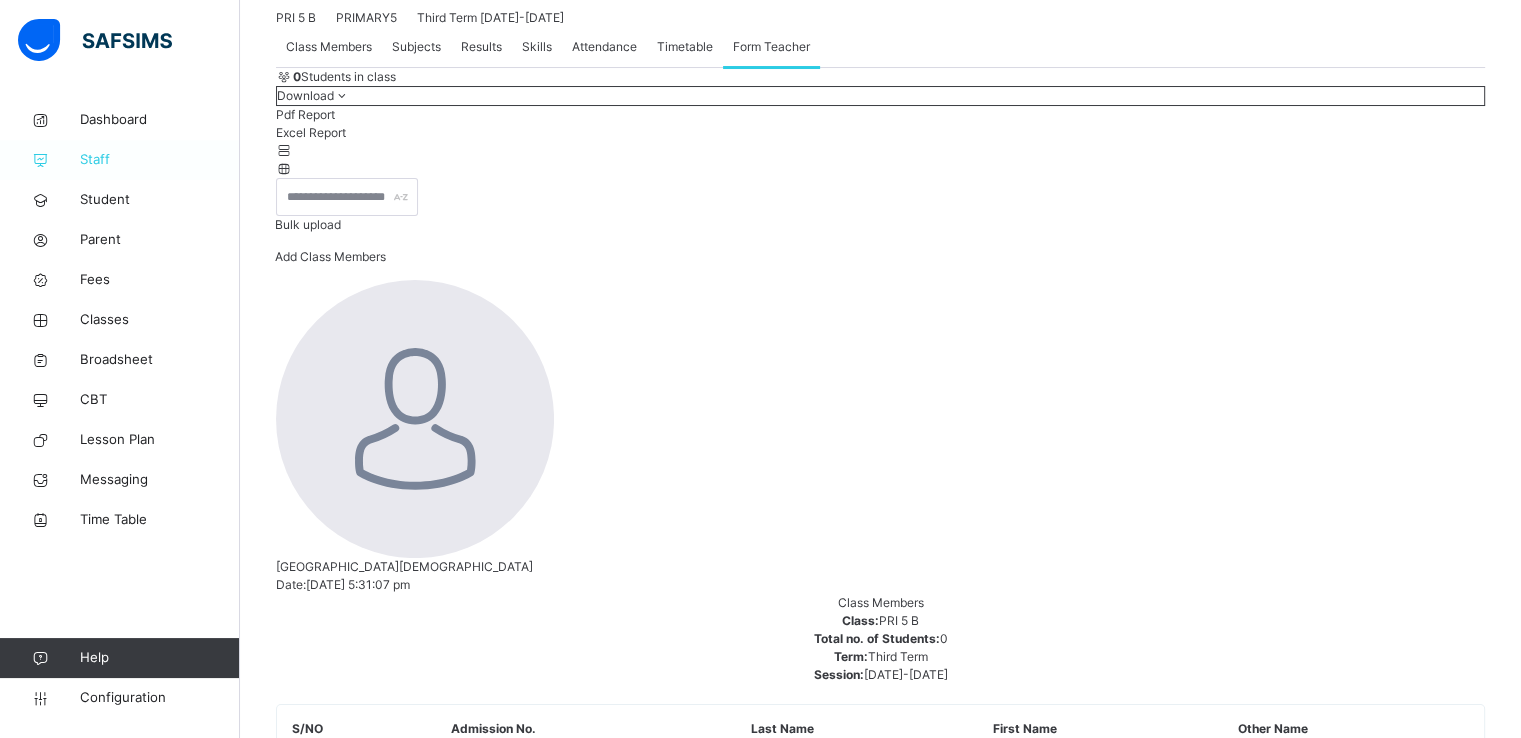 click on "Staff" at bounding box center [160, 160] 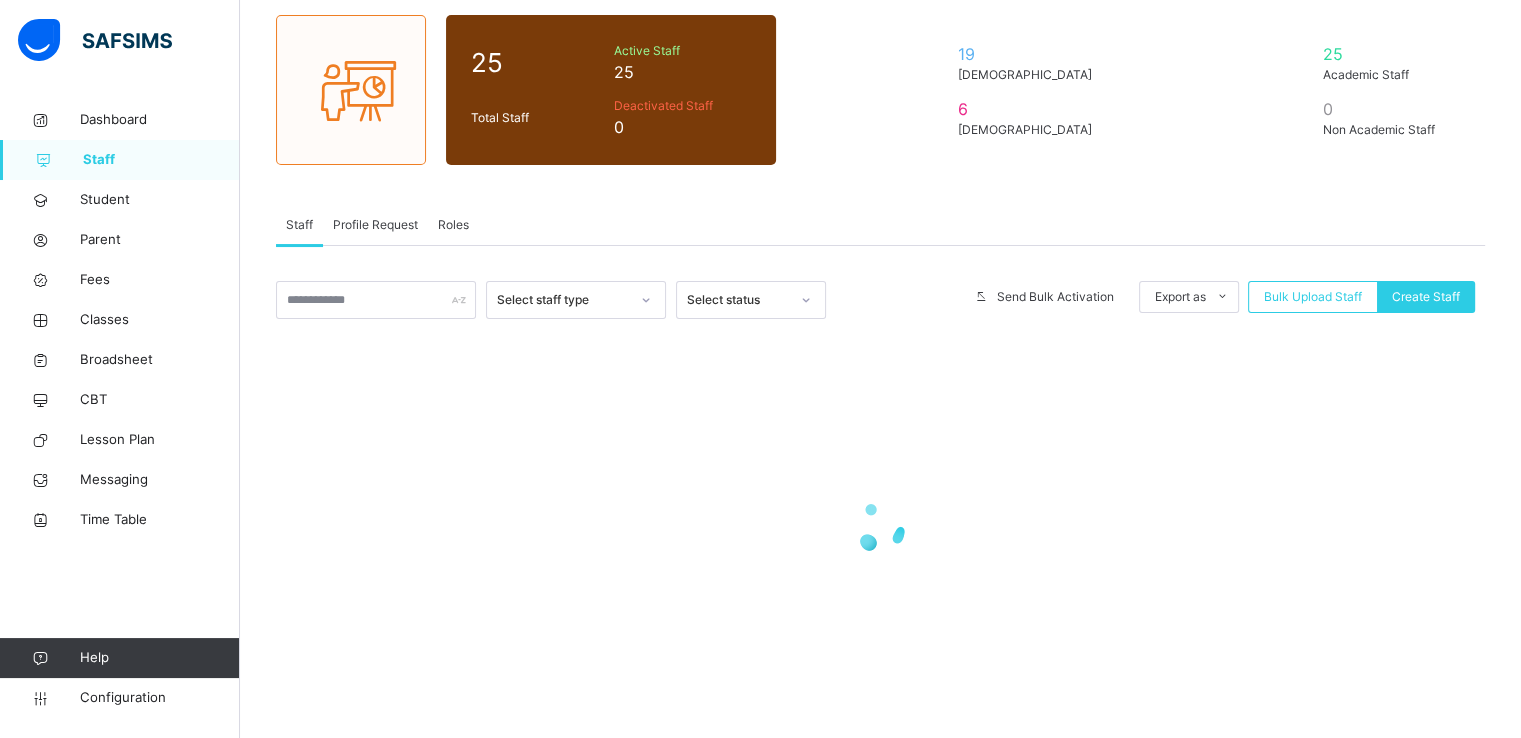 scroll, scrollTop: 0, scrollLeft: 0, axis: both 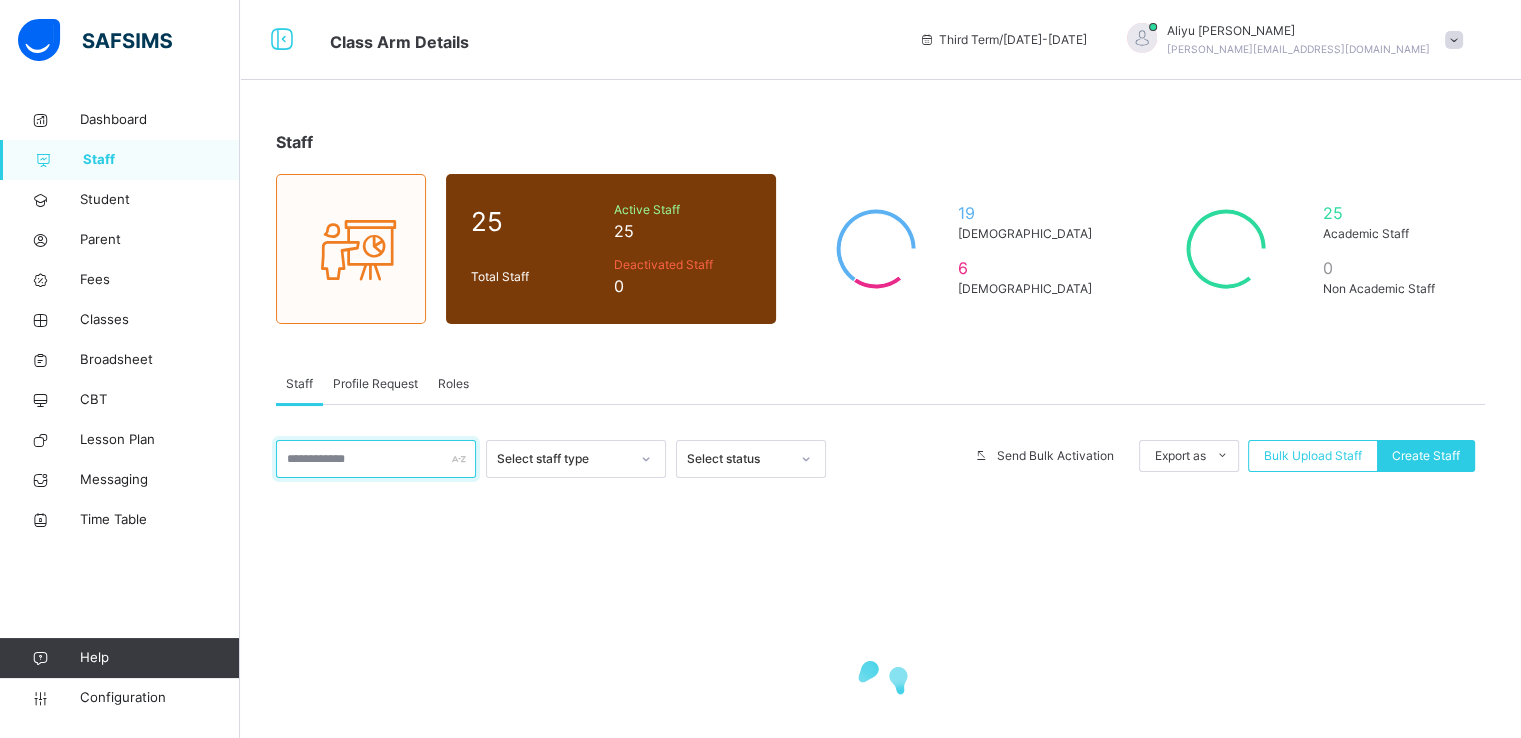 click at bounding box center [376, 459] 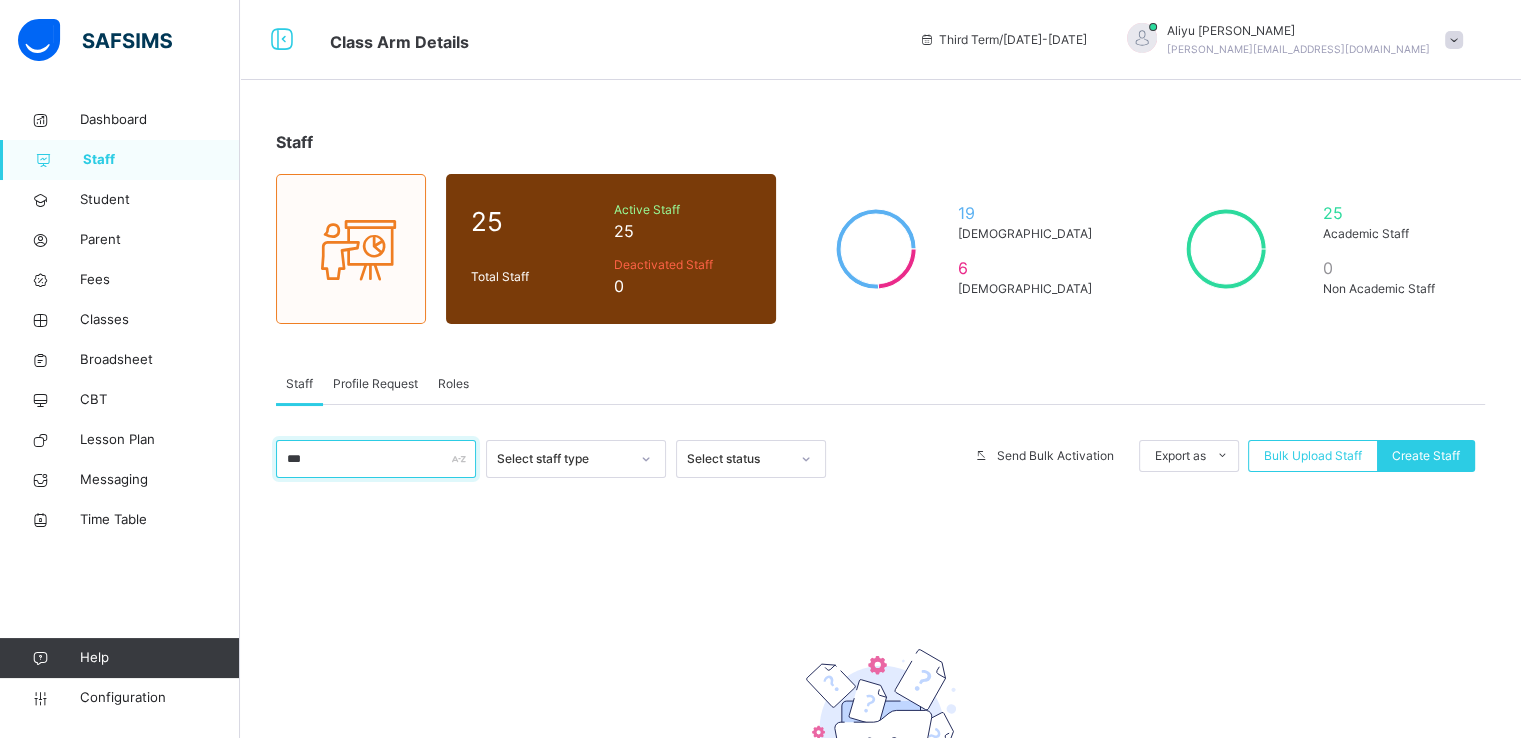click on "***" at bounding box center [376, 459] 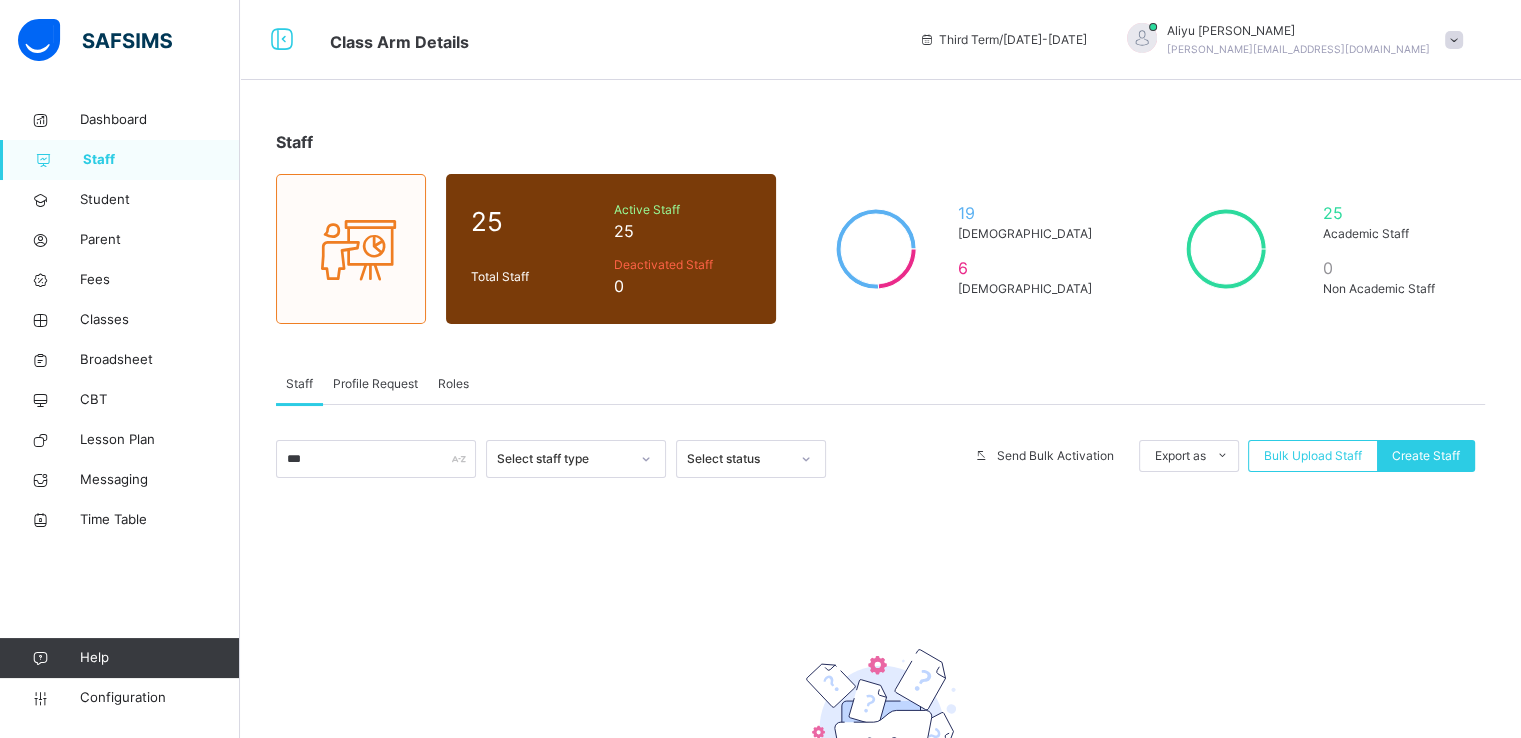 click on "Staff Profile Request Roles" at bounding box center (880, 384) 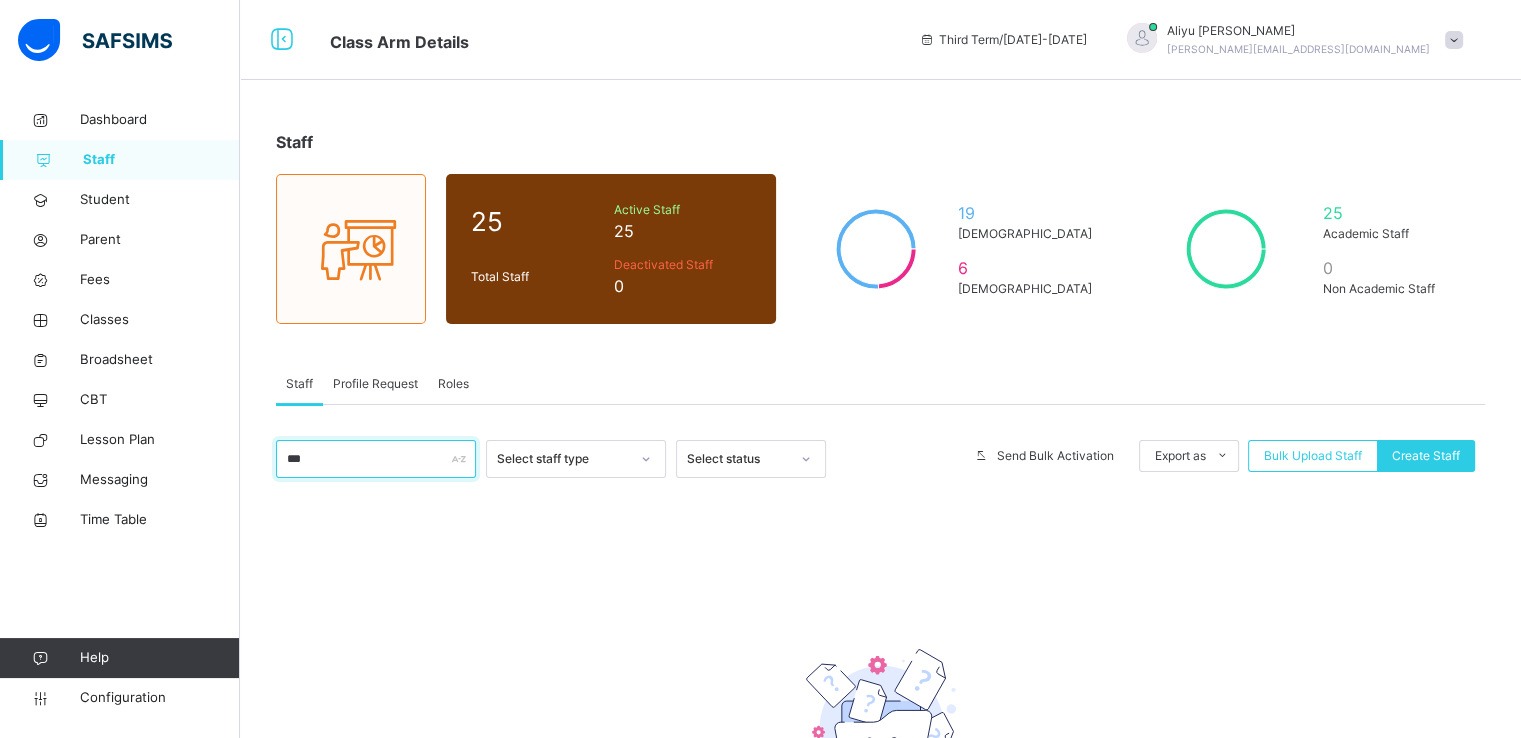 click on "***" at bounding box center [376, 459] 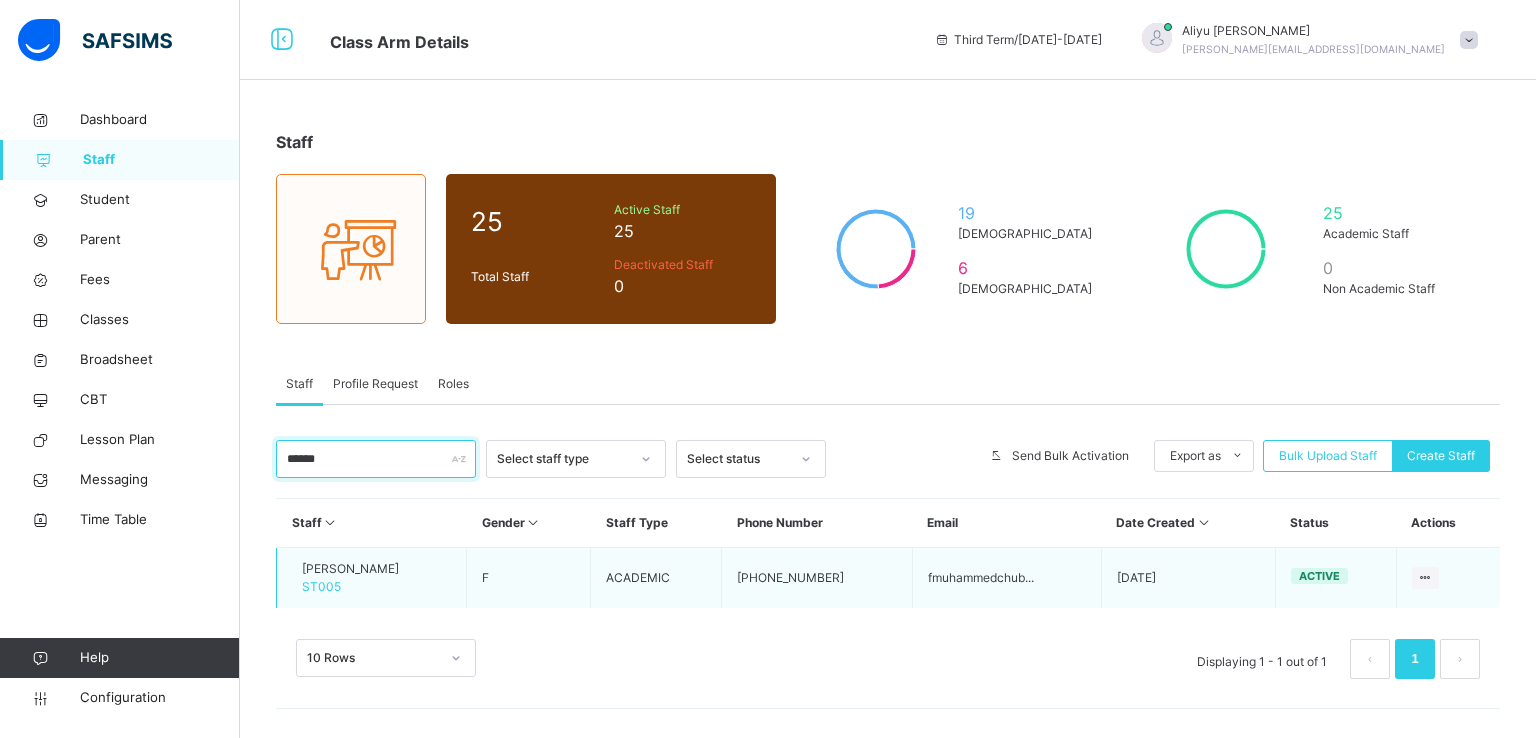 type on "******" 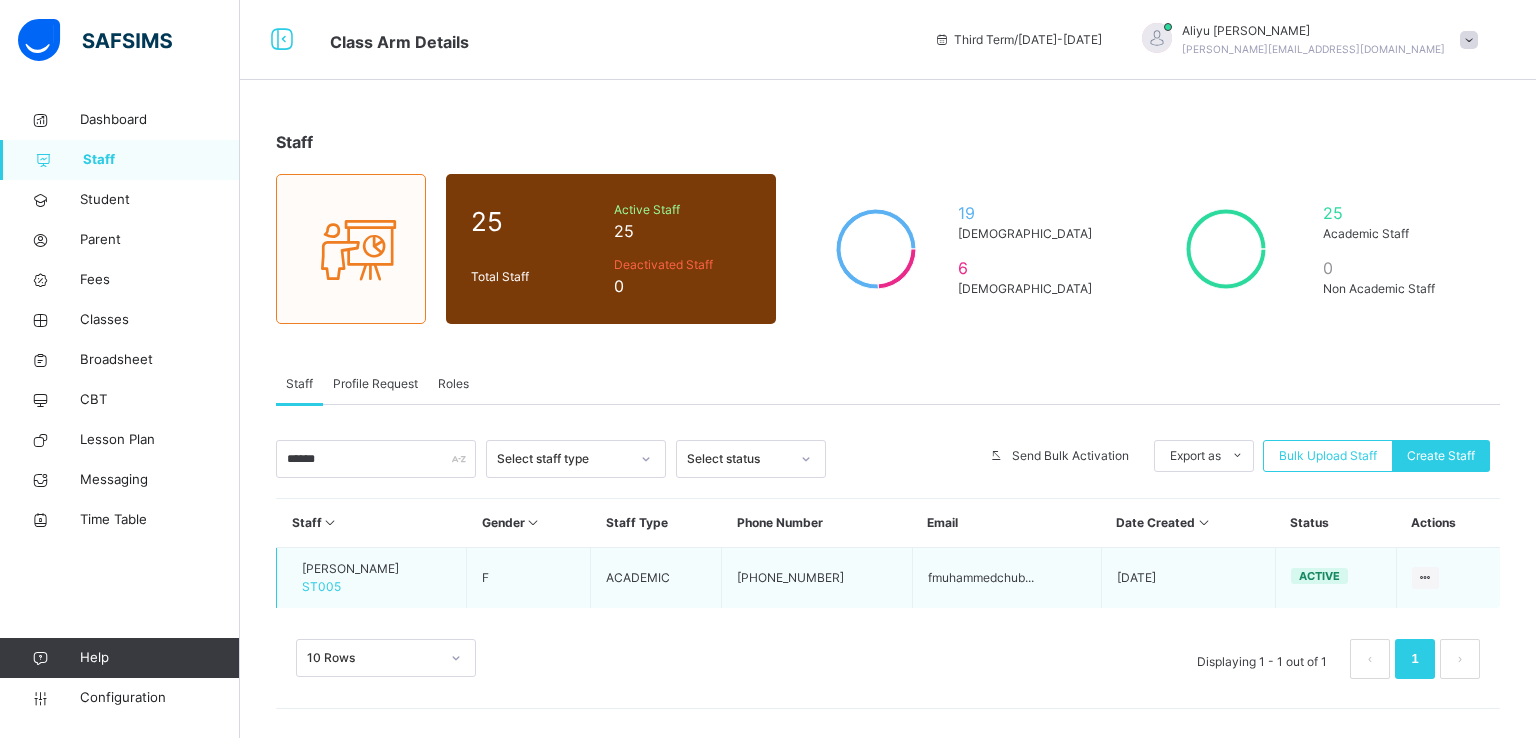click on "FATIMA CHUBADO MUHAMMAD" at bounding box center (350, 569) 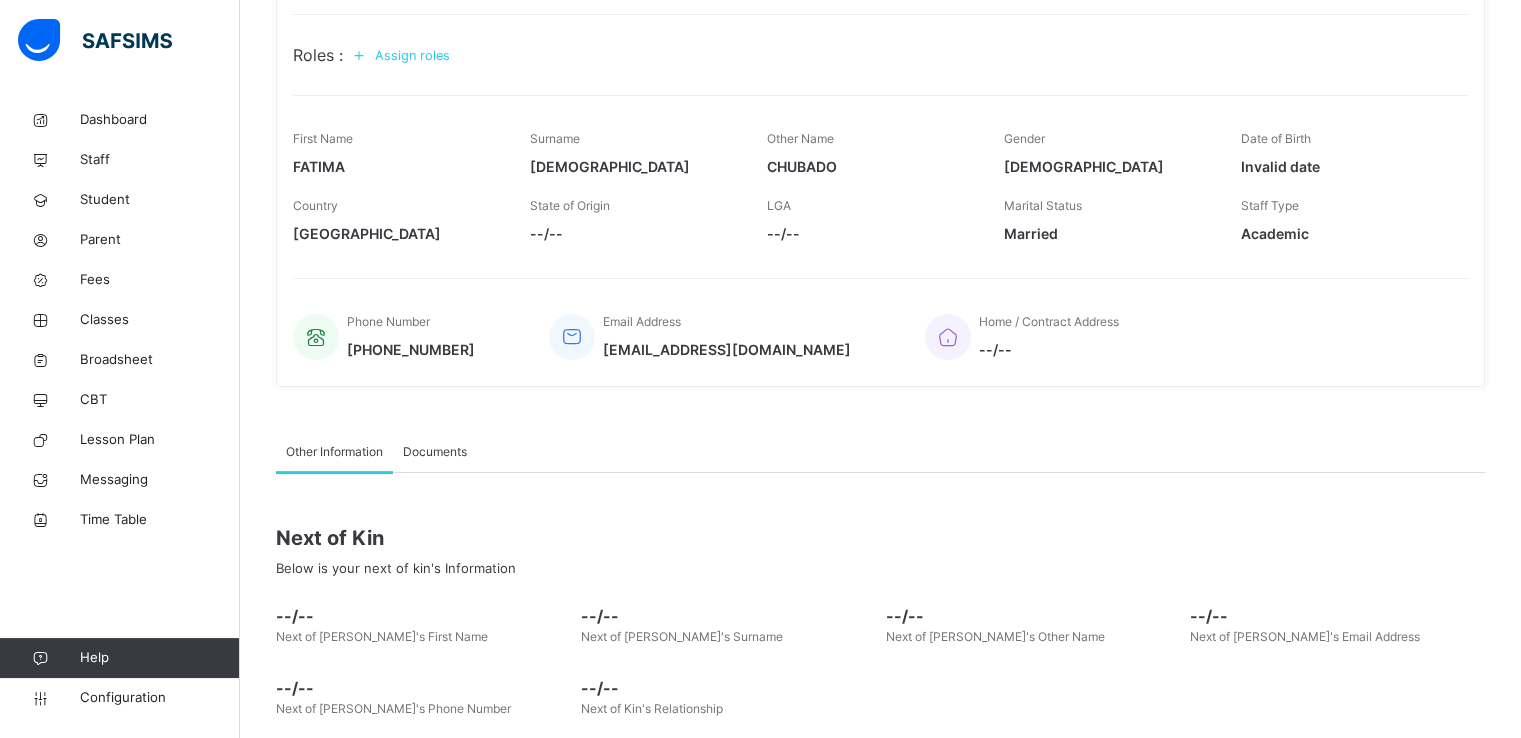 scroll, scrollTop: 302, scrollLeft: 0, axis: vertical 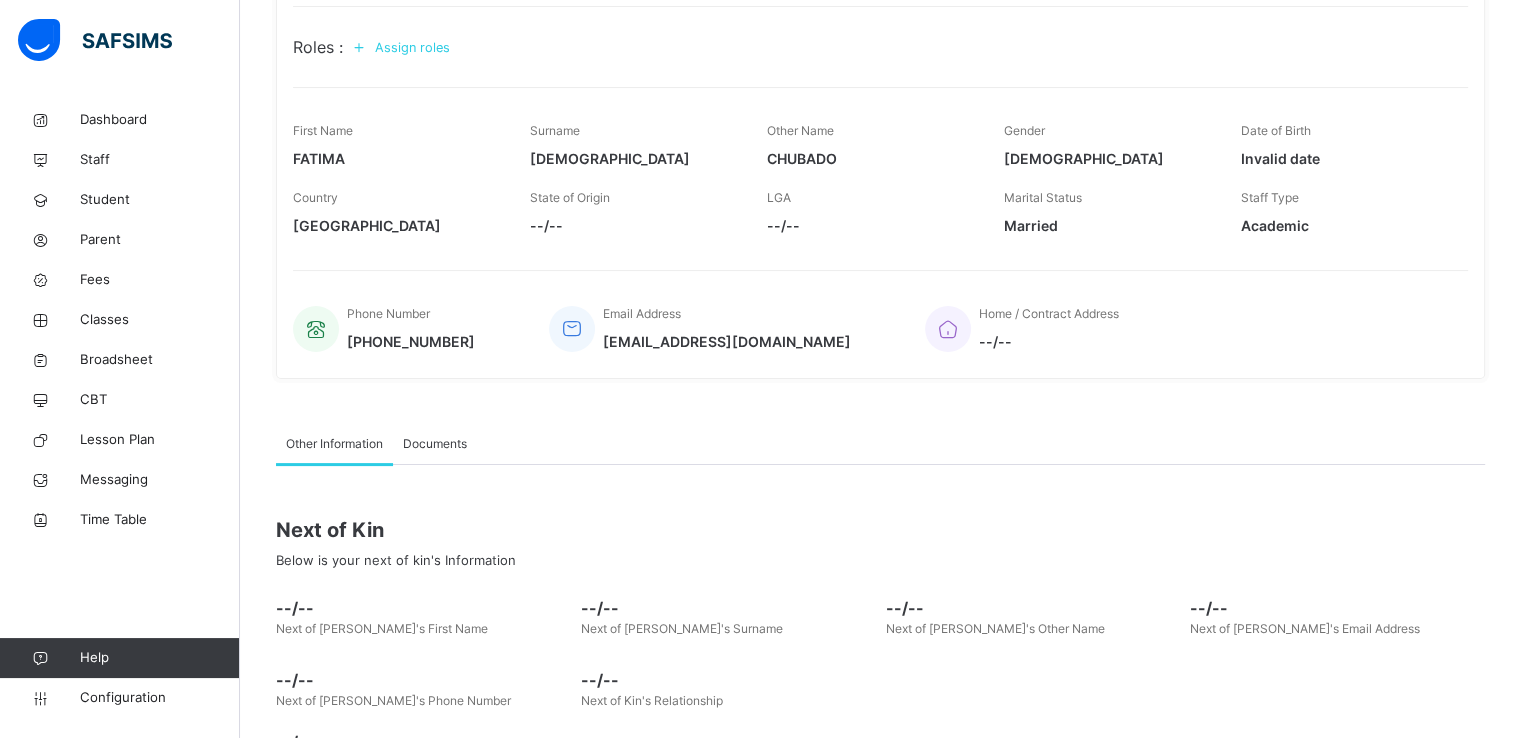 click on "fmuhammedchubado7@gmail.com" at bounding box center (727, 341) 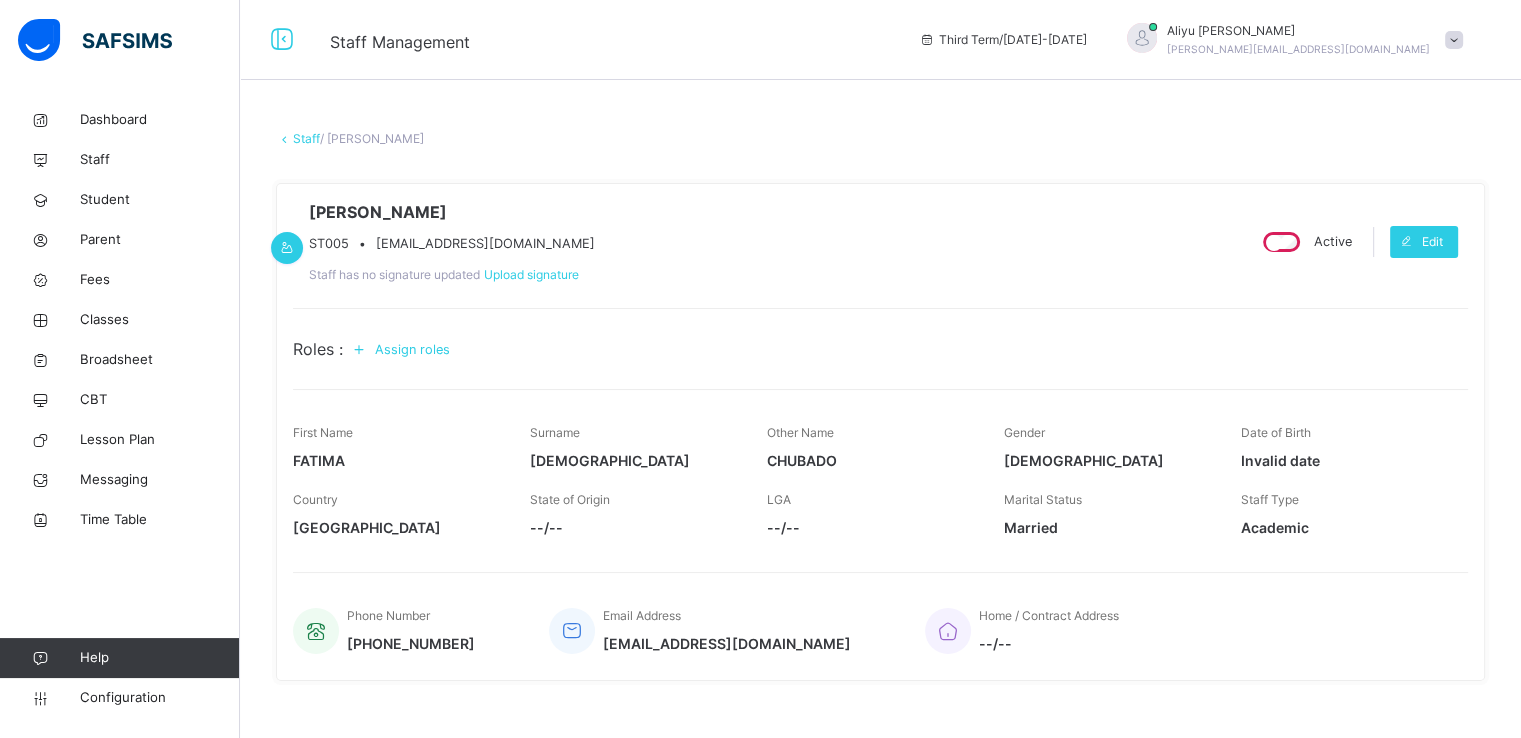 click on "Staff" at bounding box center [306, 138] 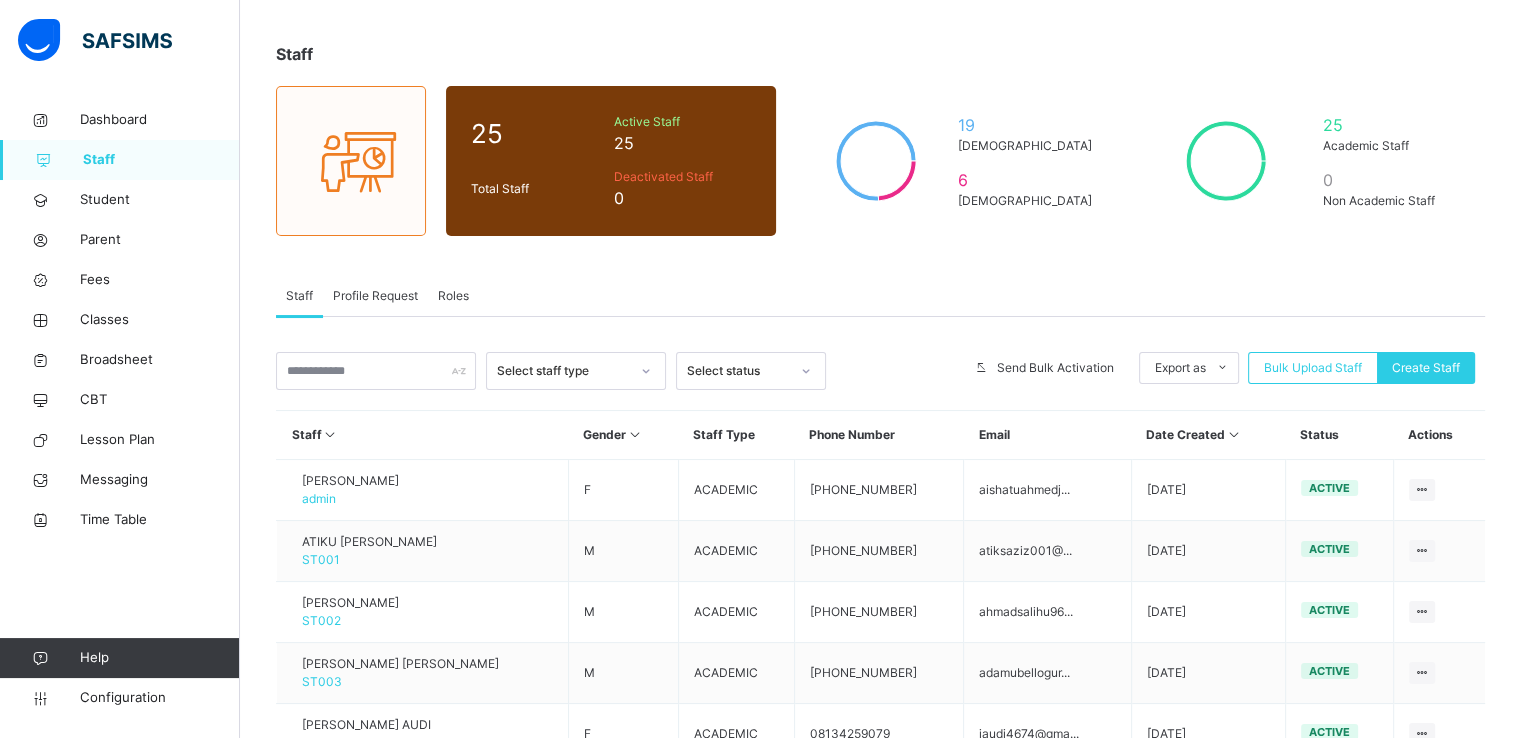 scroll, scrollTop: 88, scrollLeft: 0, axis: vertical 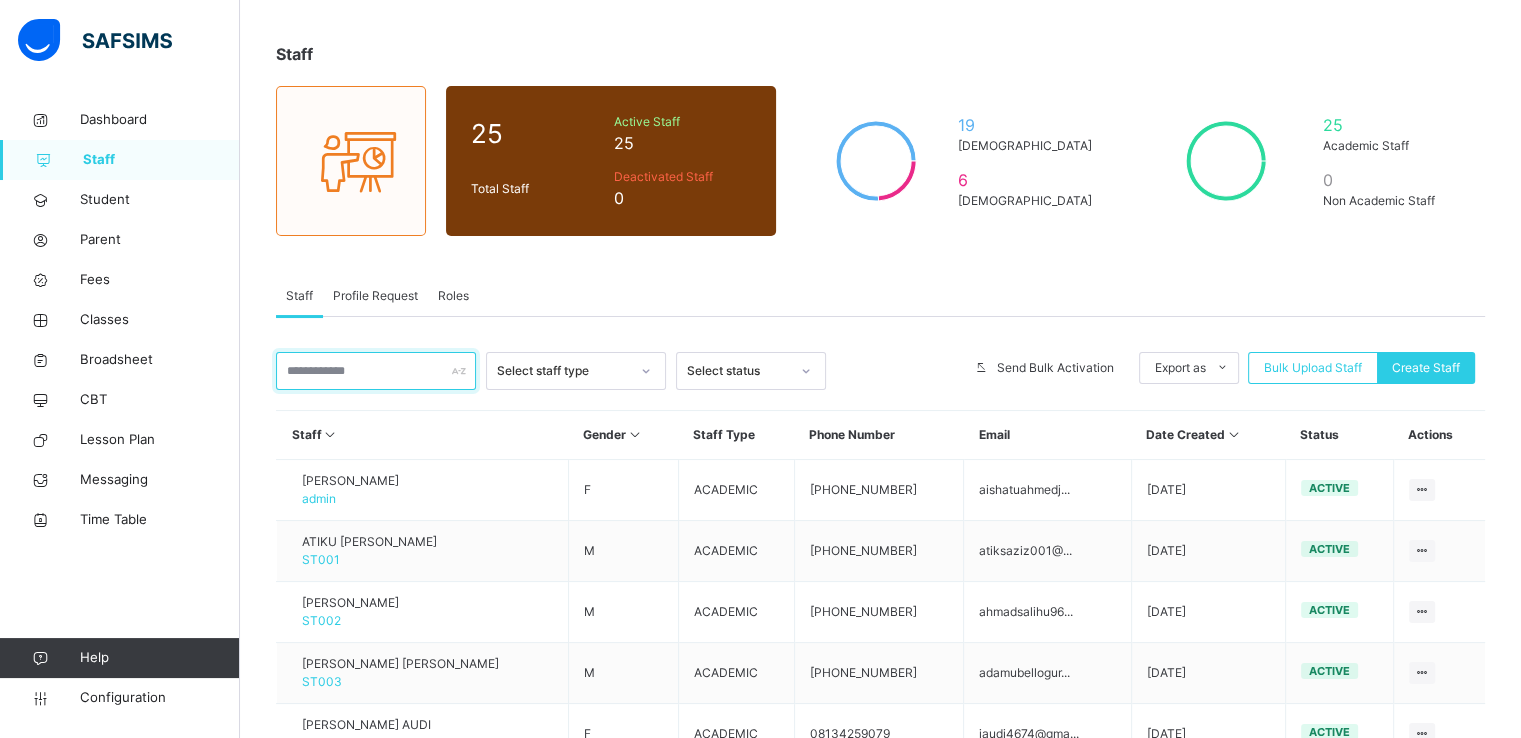 click at bounding box center (376, 371) 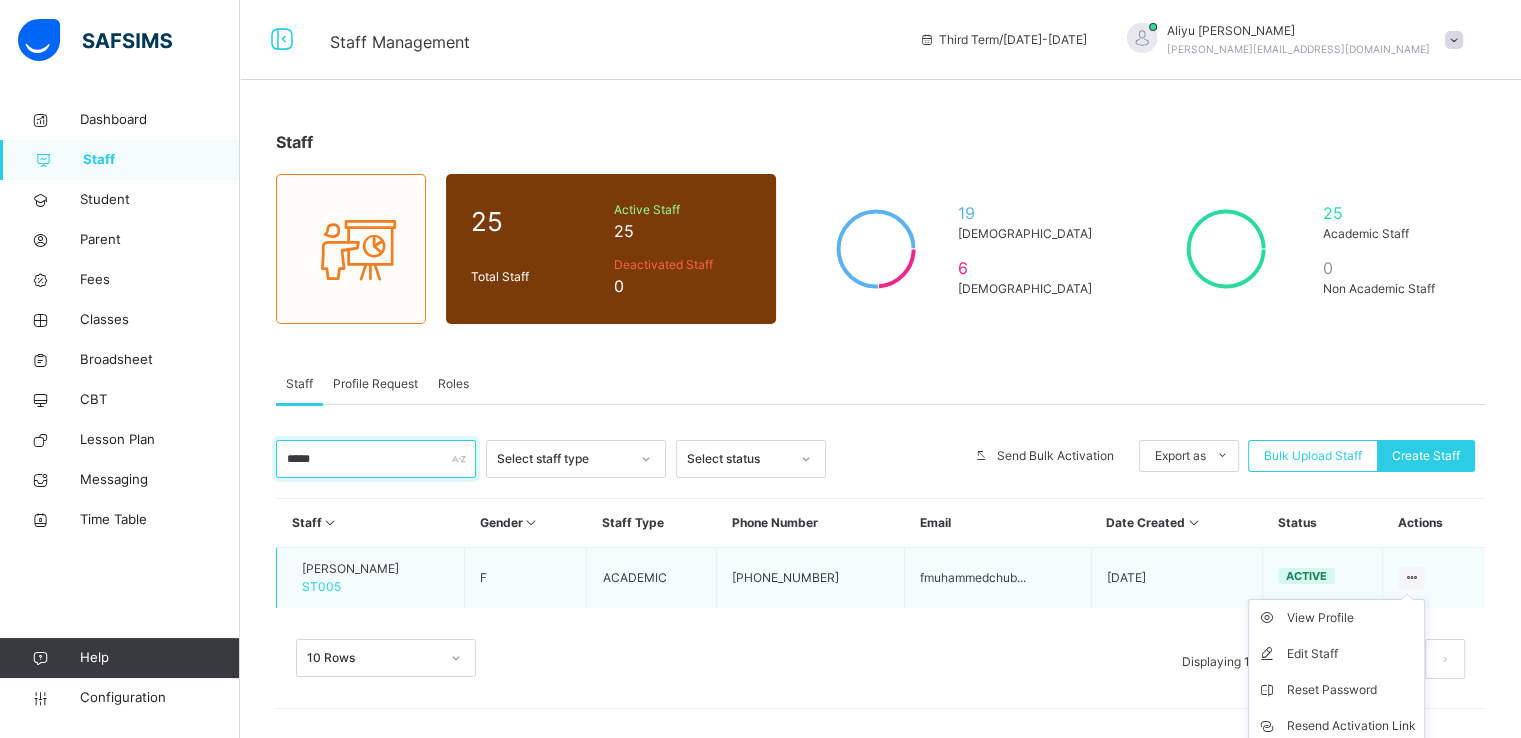 scroll, scrollTop: 78, scrollLeft: 0, axis: vertical 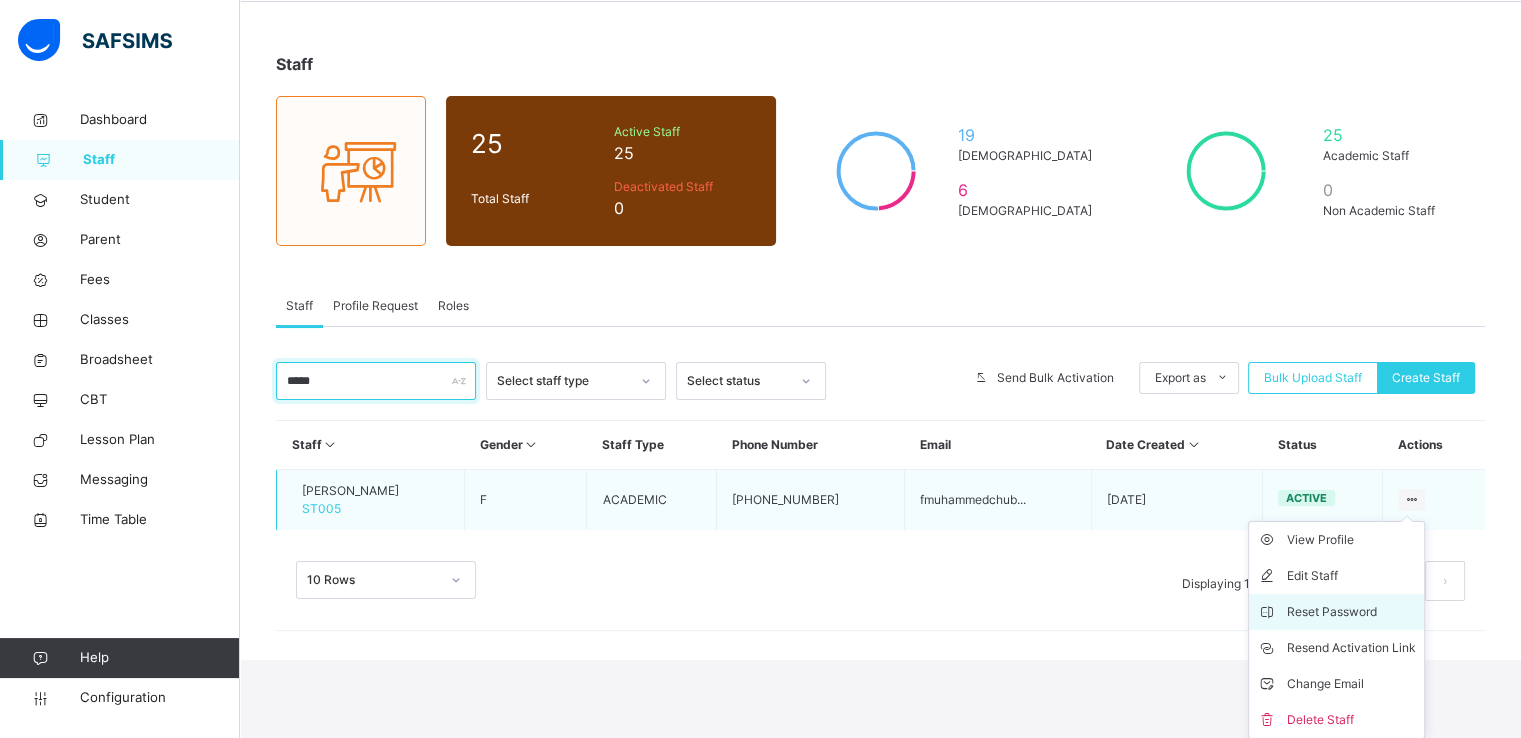 type on "*****" 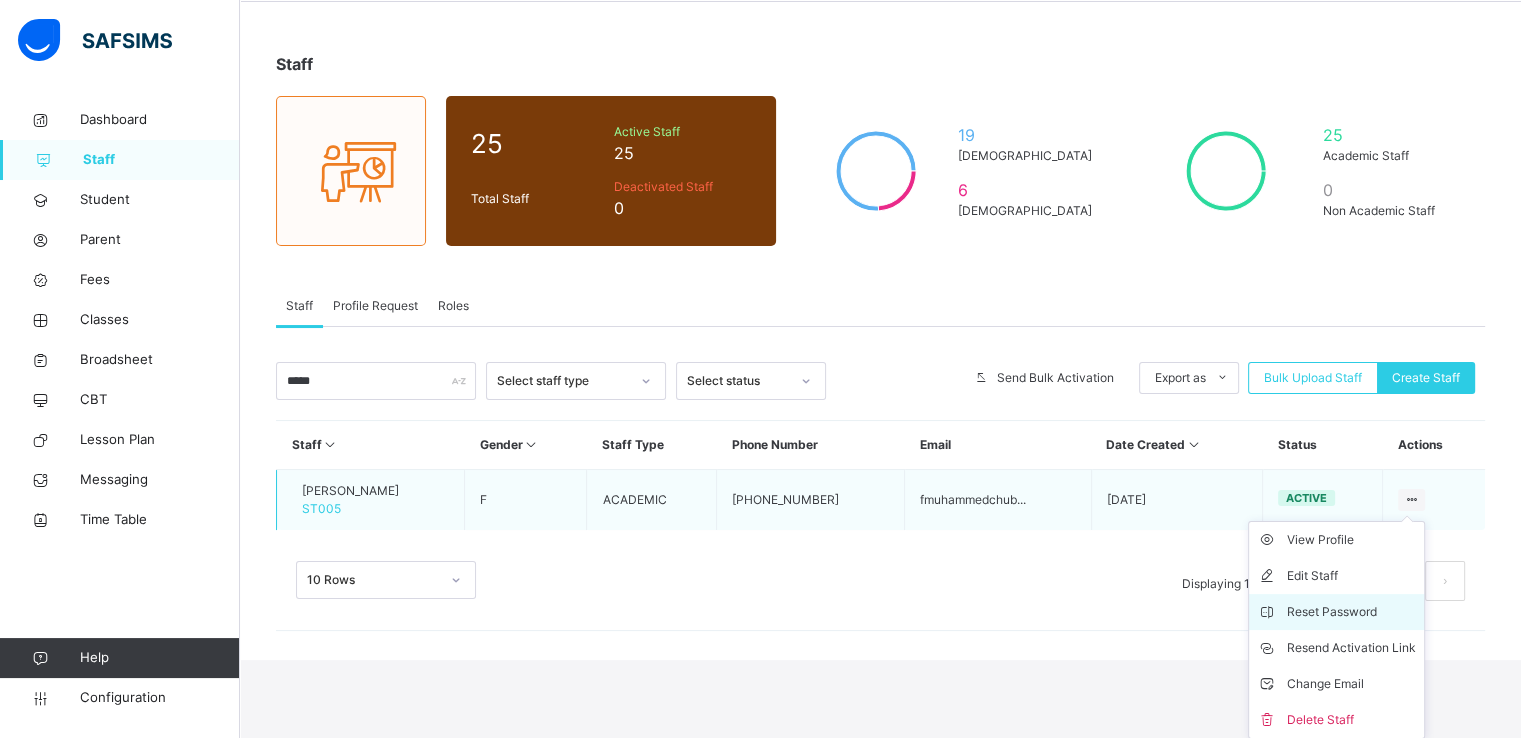 click on "Reset Password" at bounding box center [1351, 612] 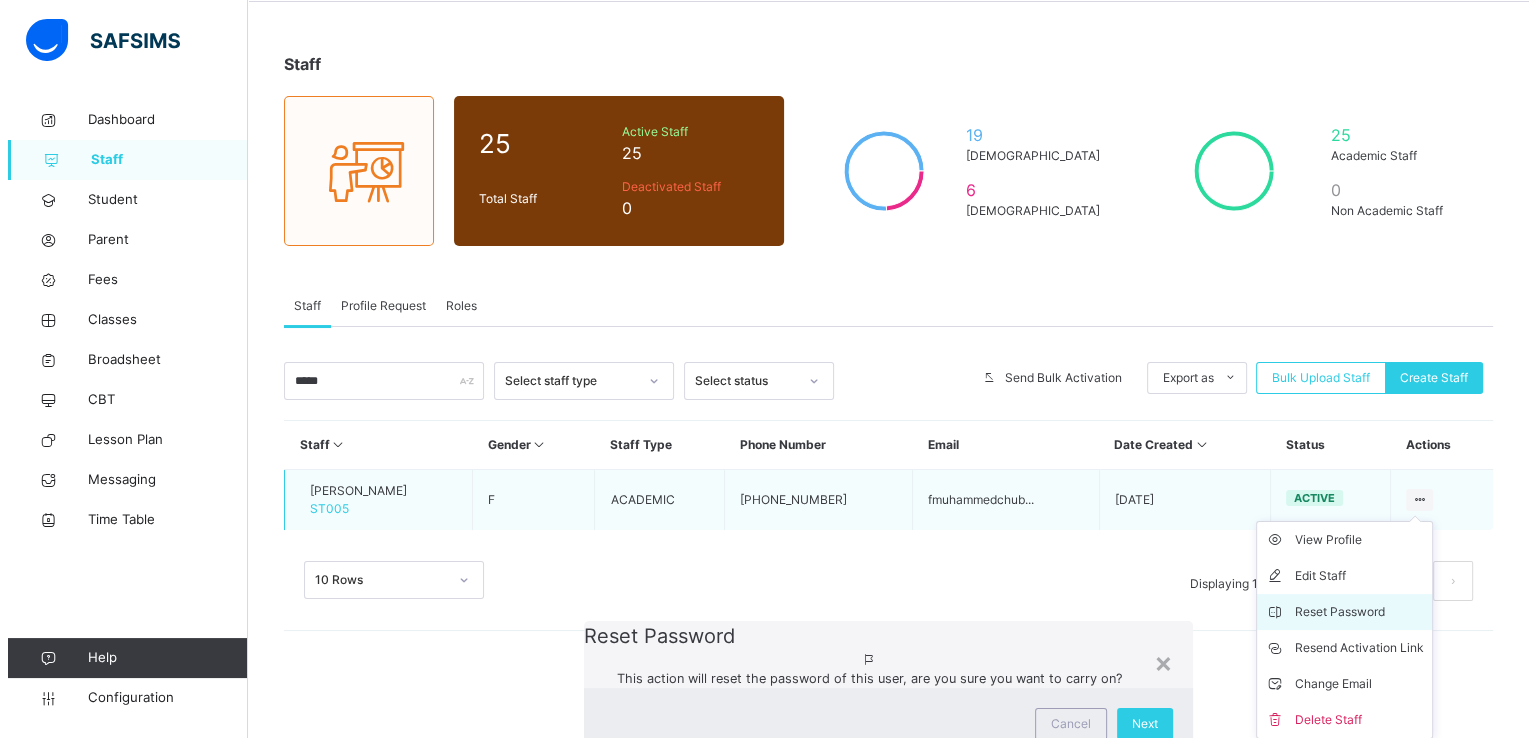 scroll, scrollTop: 0, scrollLeft: 0, axis: both 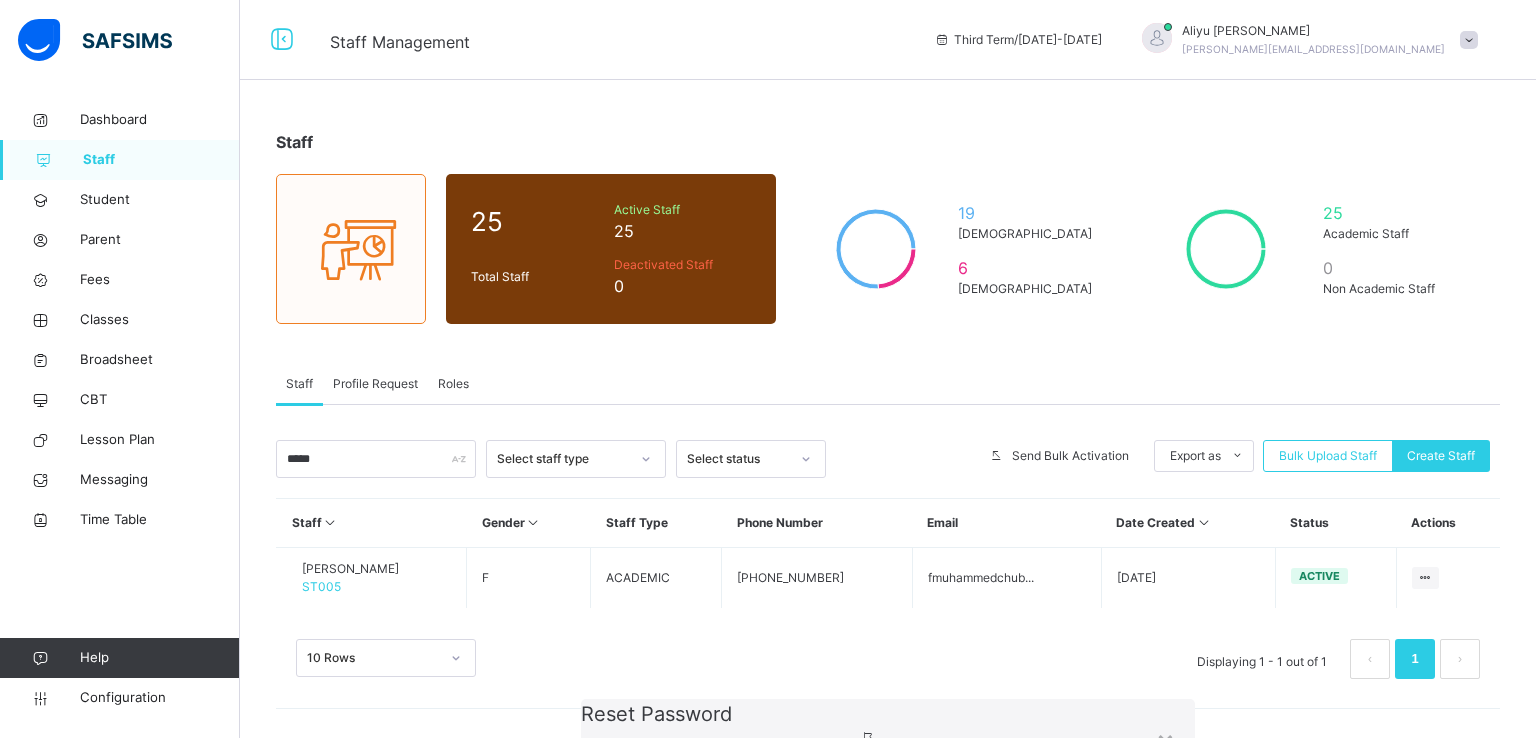 click on "Next" at bounding box center [1147, 802] 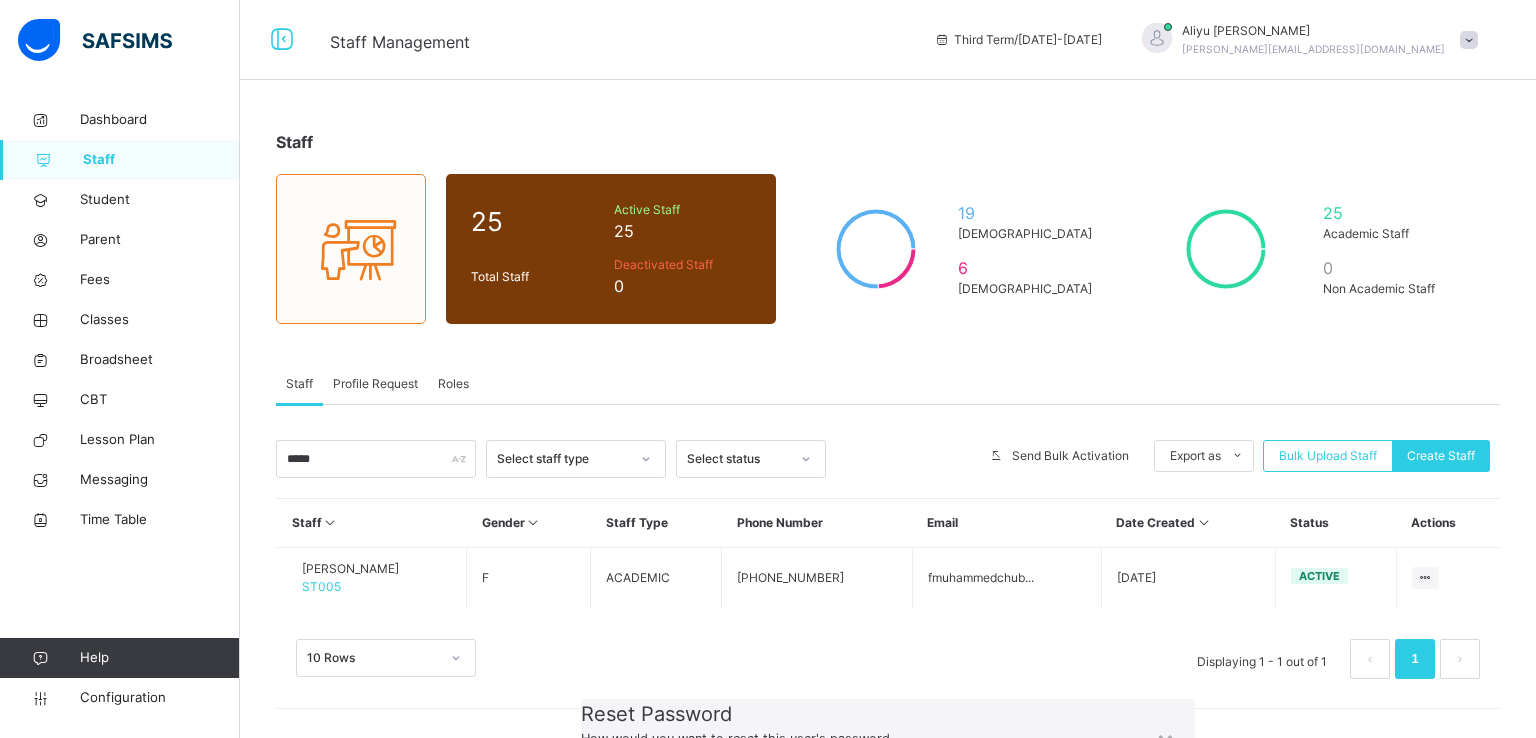 click at bounding box center (589, 774) 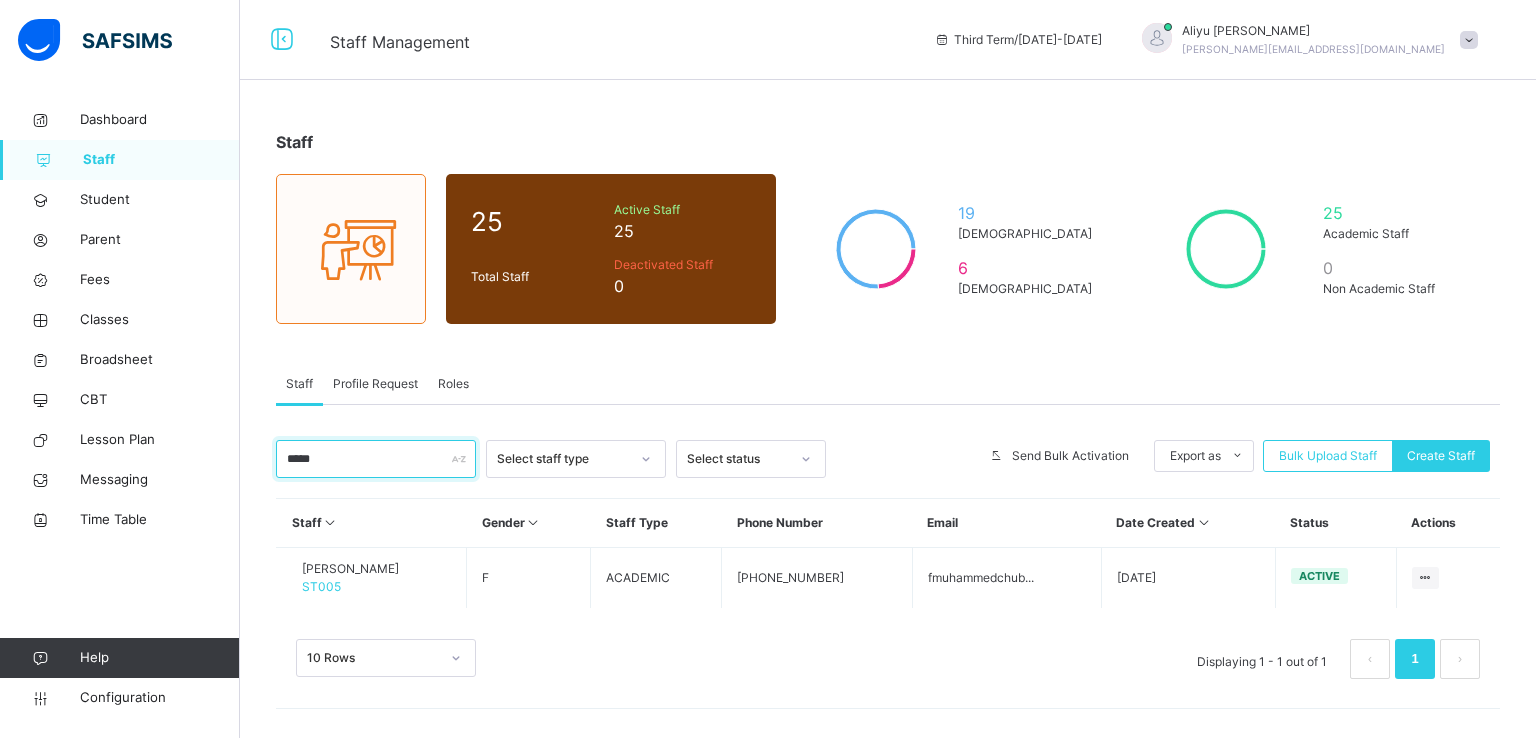 click on "*****" at bounding box center [376, 459] 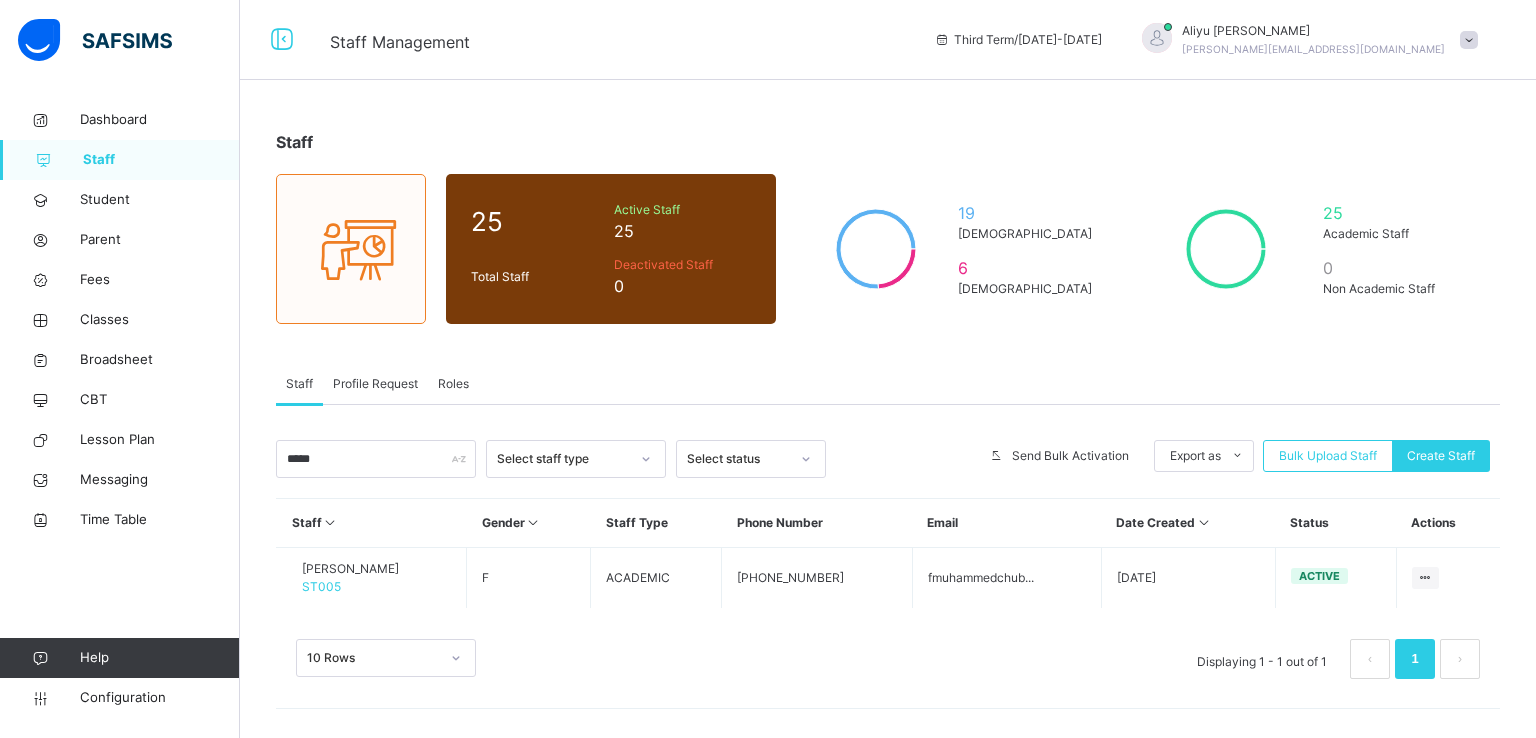 click on "Staff" at bounding box center (161, 160) 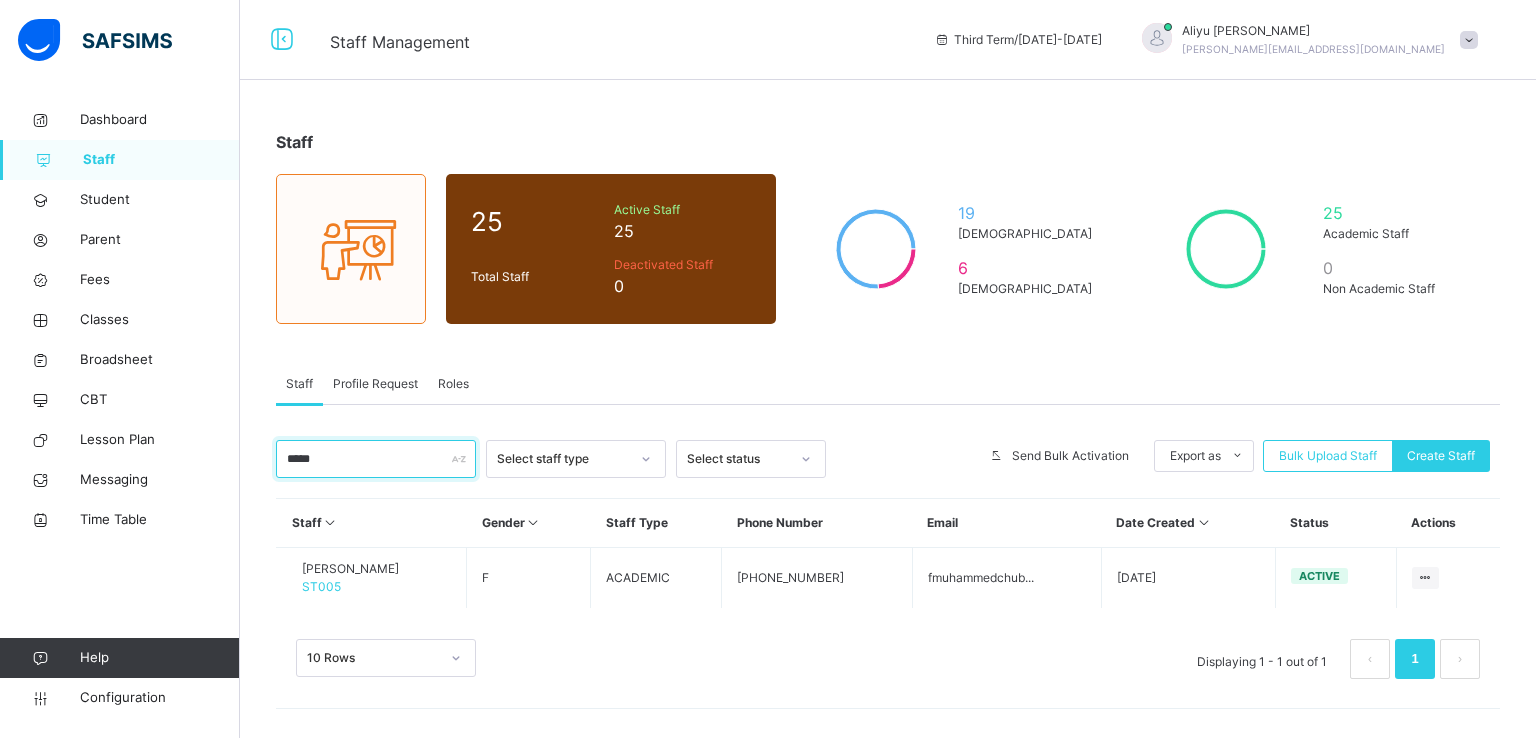 click on "*****" at bounding box center [376, 459] 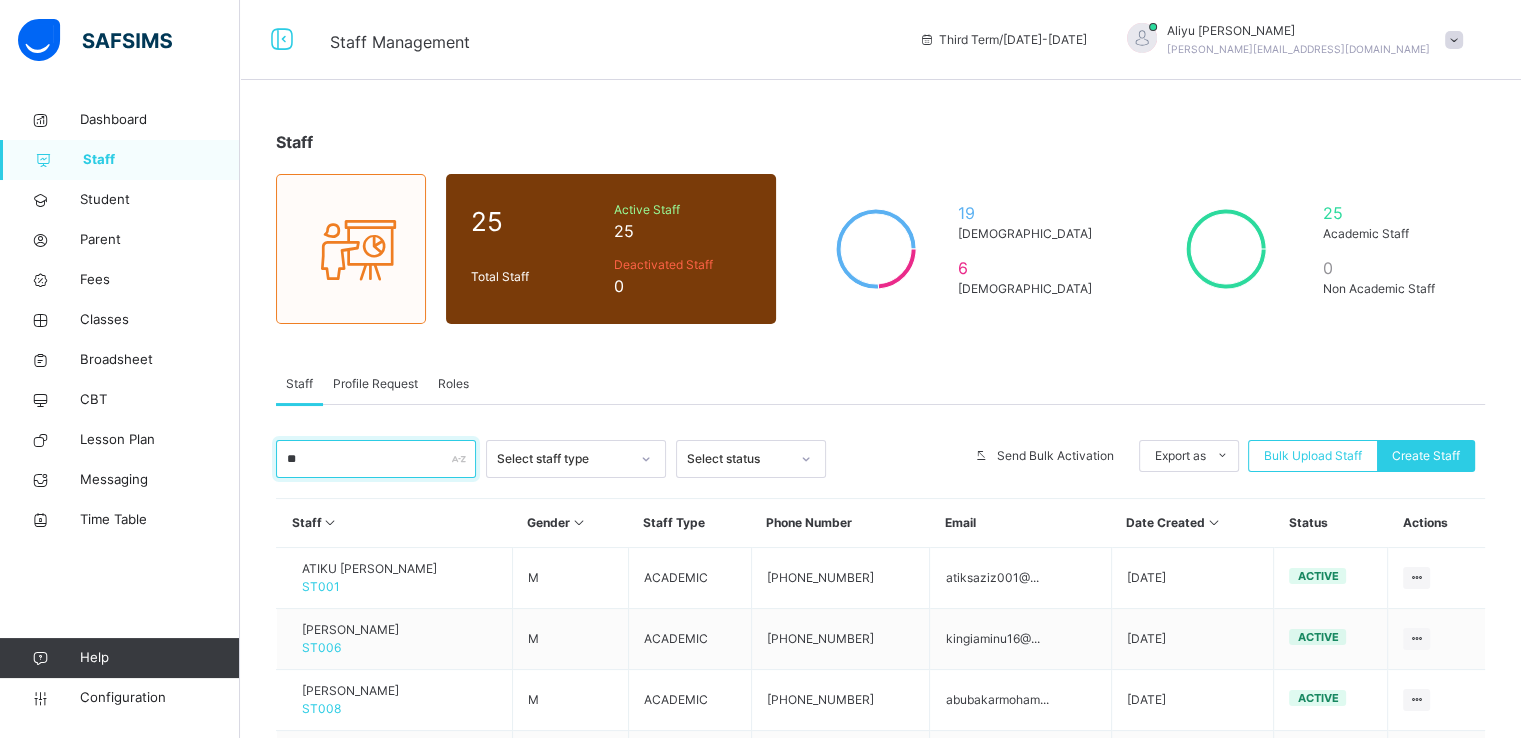 type on "*" 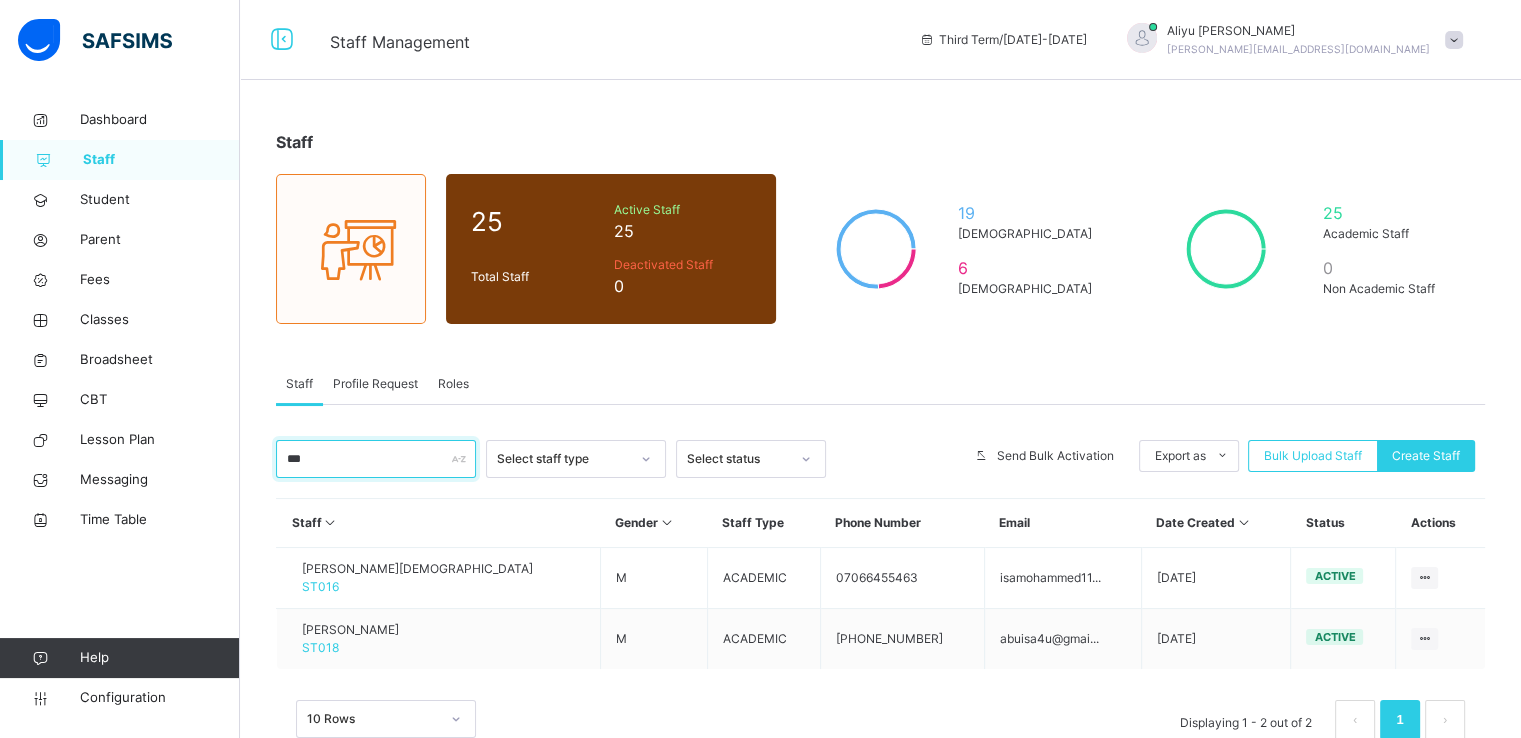 type on "***" 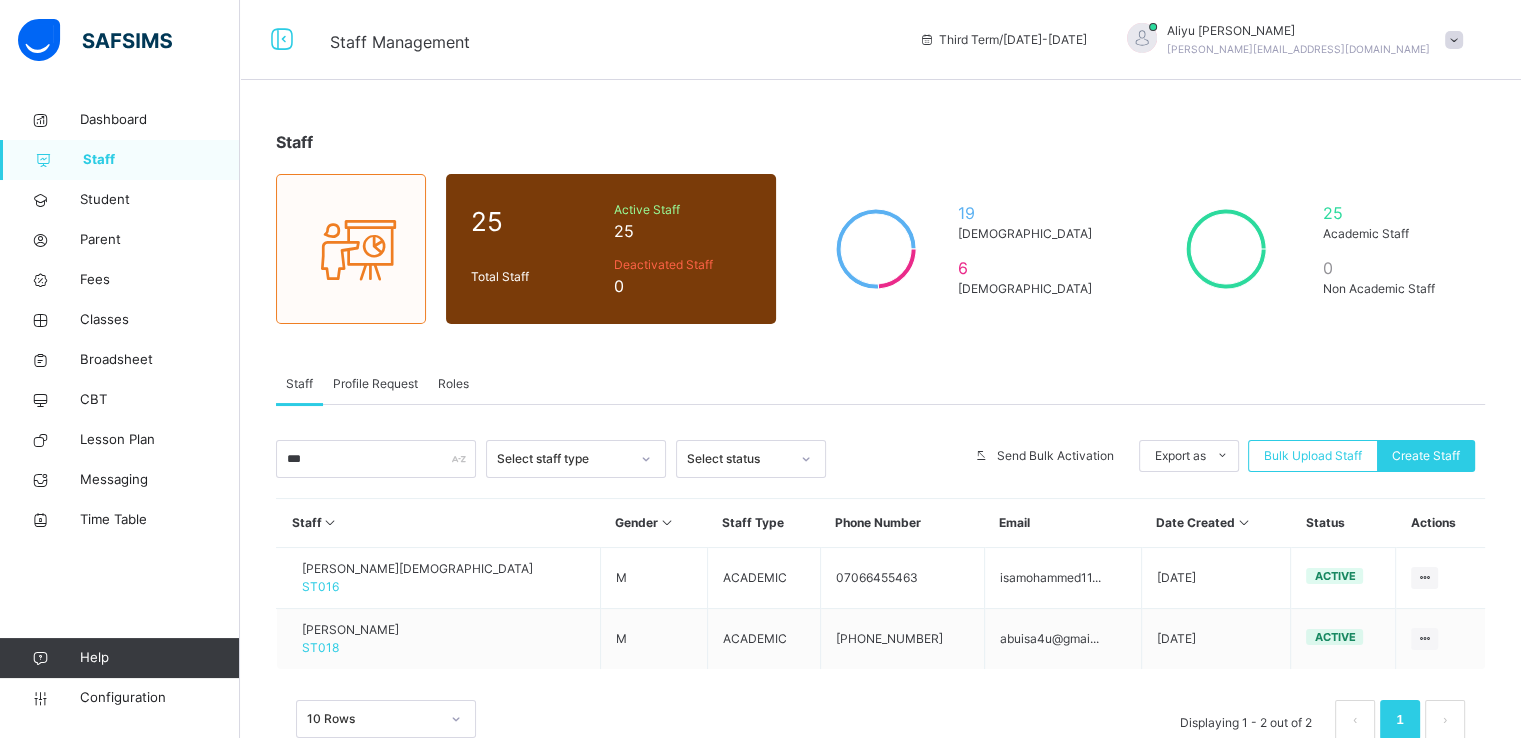 click on "Staff Profile Request Roles" at bounding box center (880, 384) 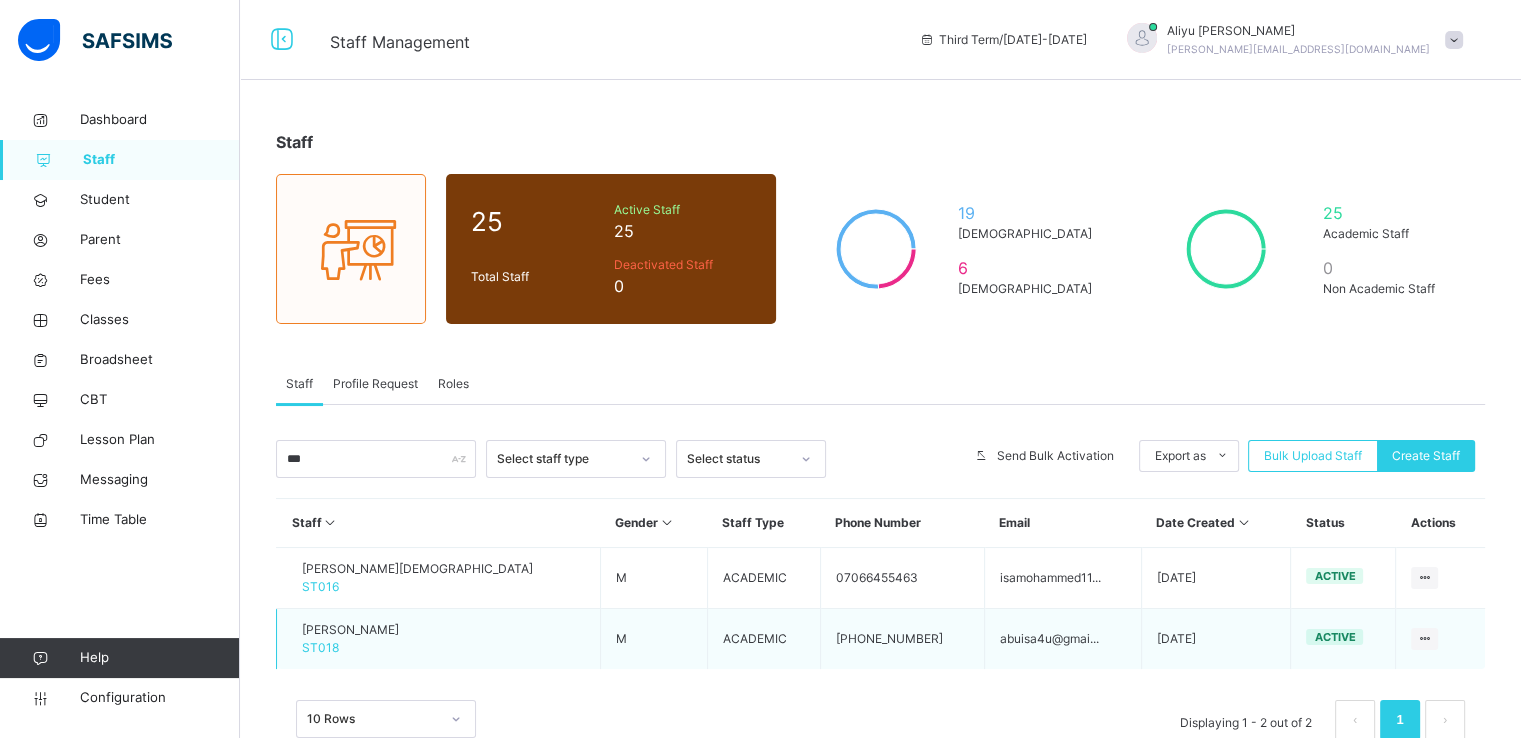 click on "ABUBAKAR  ISA" at bounding box center (350, 630) 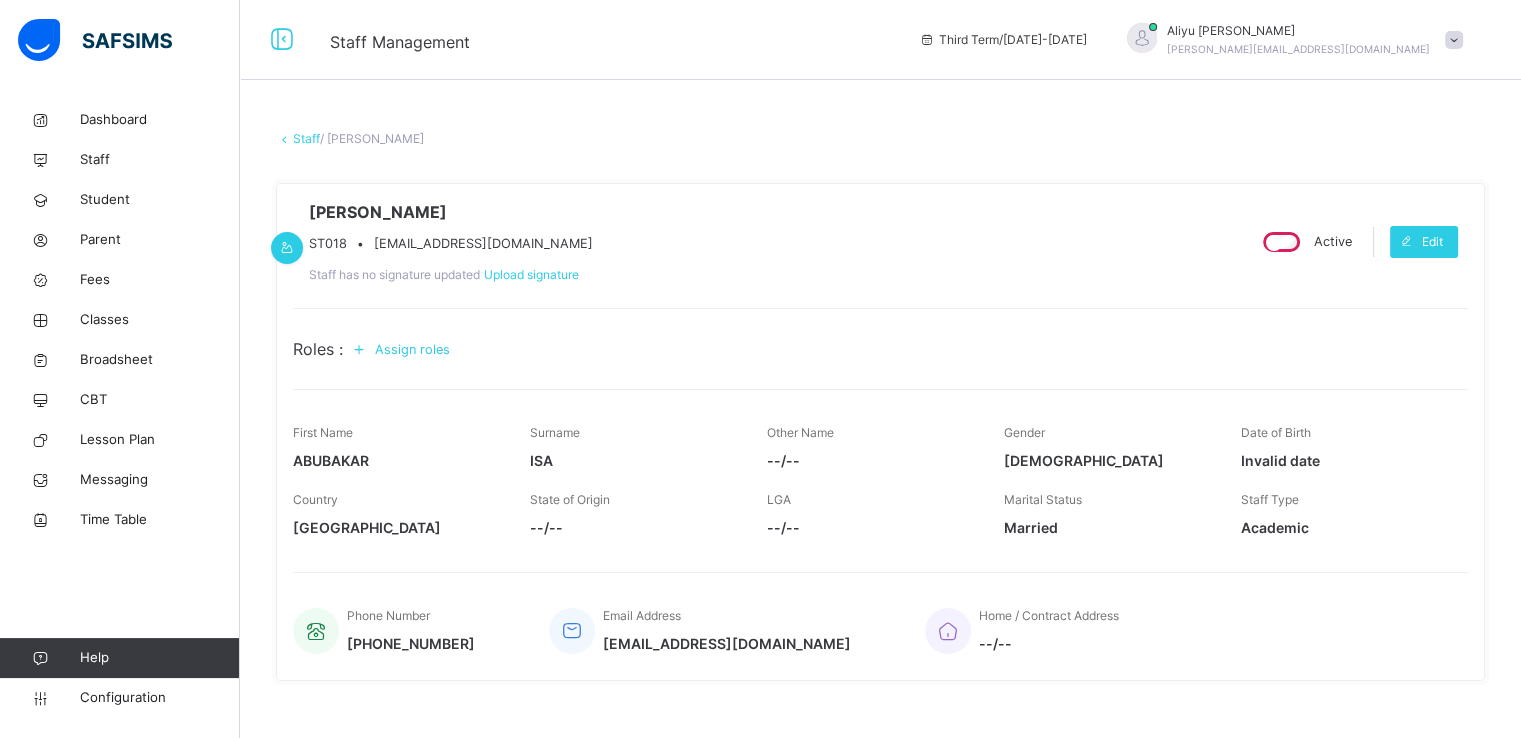 click on "abuisa4u@gmail.com" at bounding box center (727, 643) 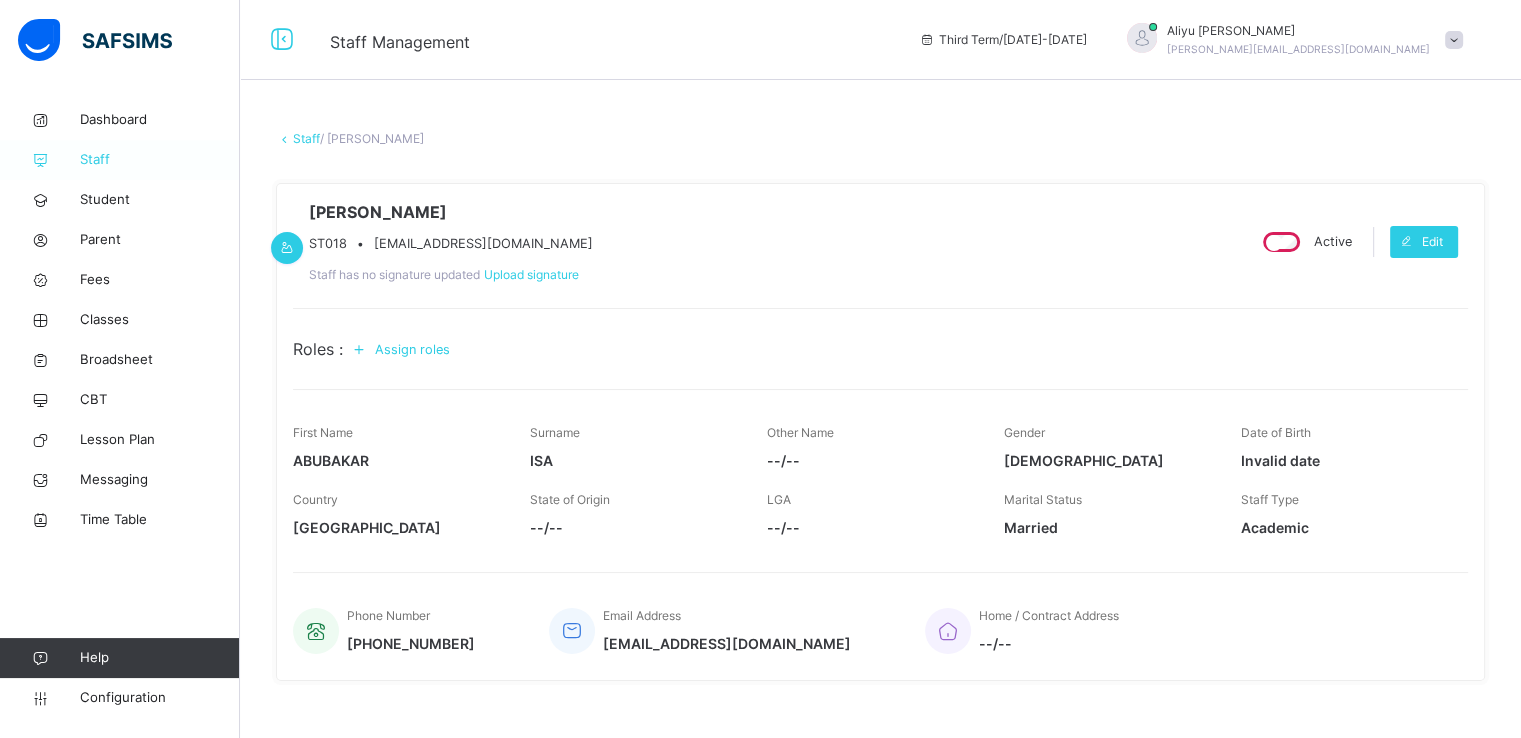 click on "Staff" at bounding box center (160, 160) 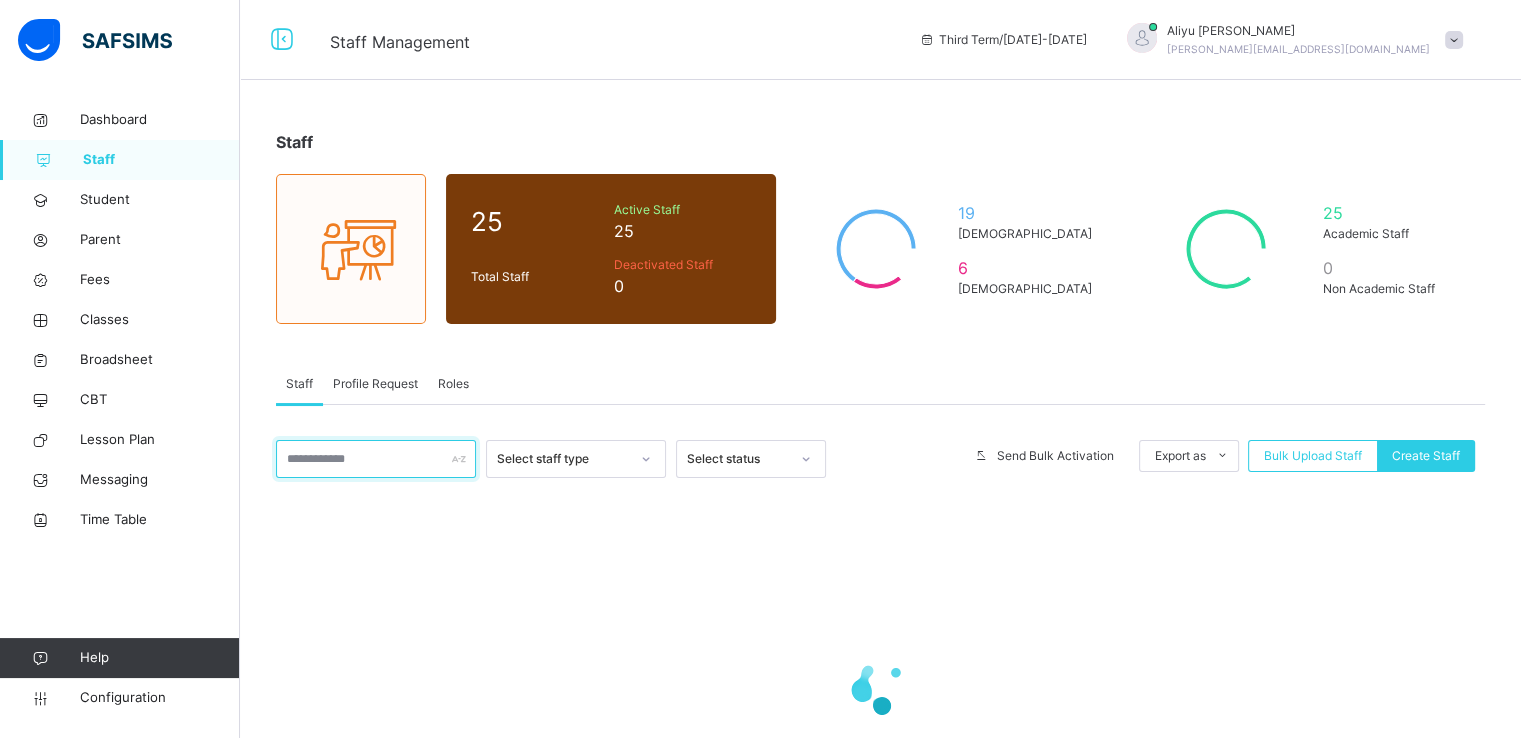 click at bounding box center (376, 459) 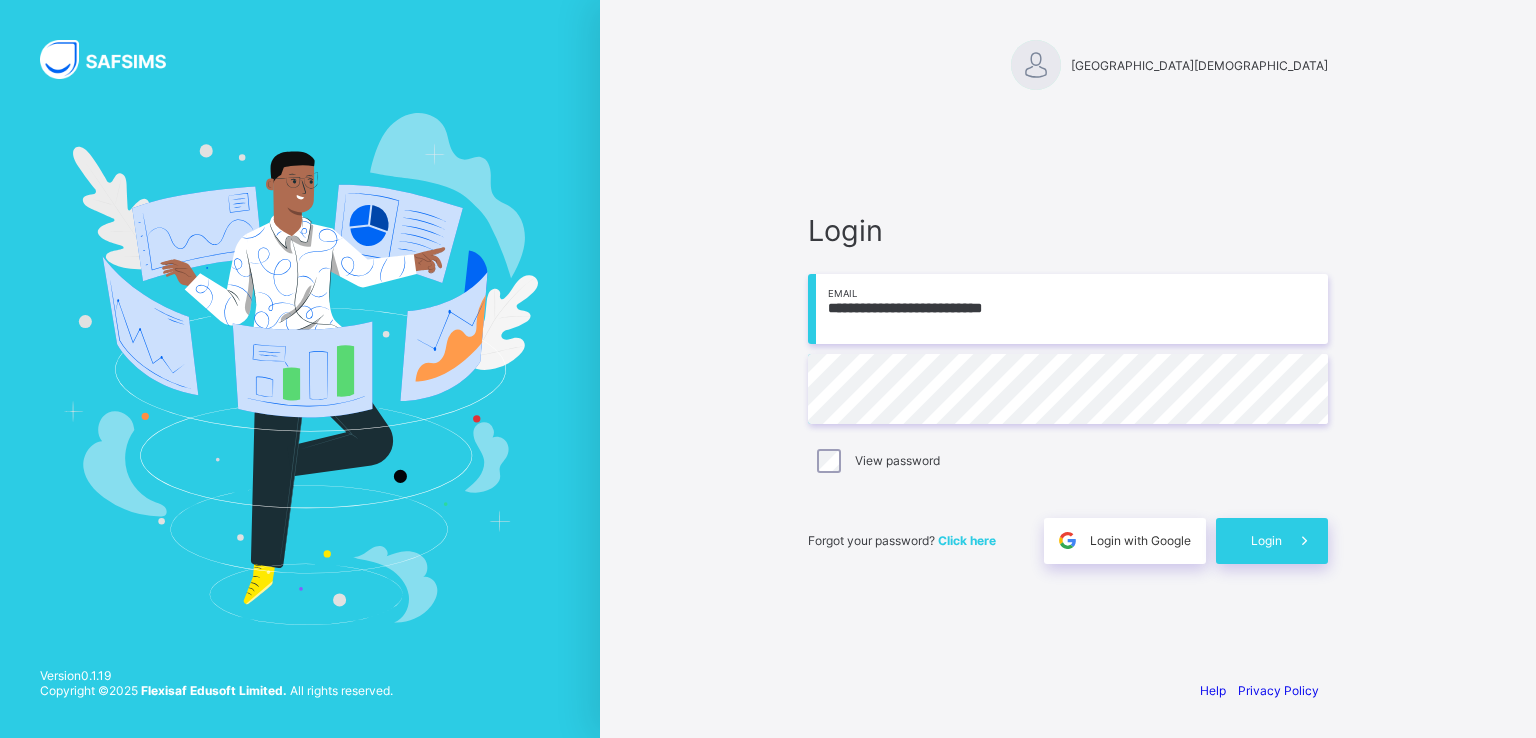 scroll, scrollTop: 0, scrollLeft: 0, axis: both 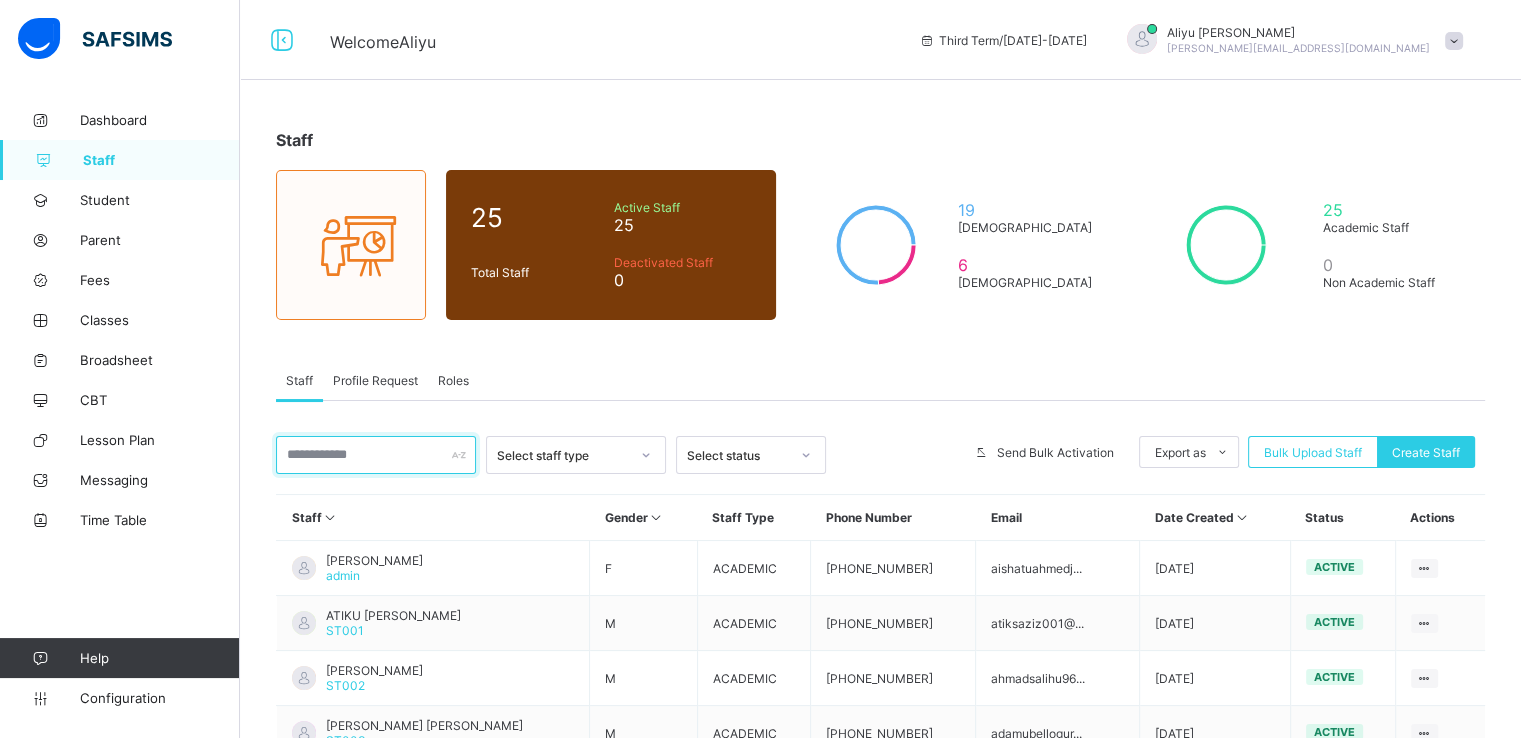 click at bounding box center [376, 455] 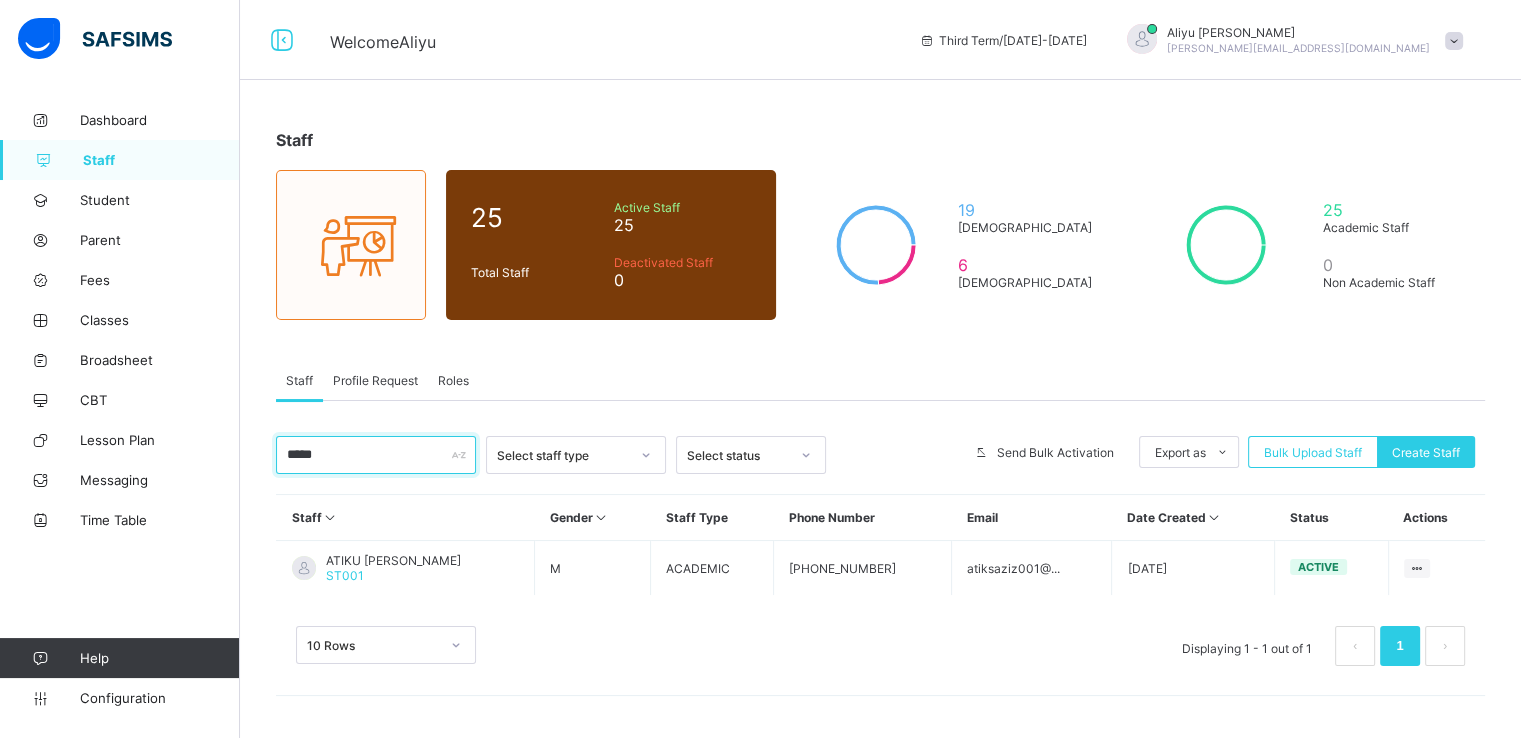 scroll, scrollTop: 0, scrollLeft: 0, axis: both 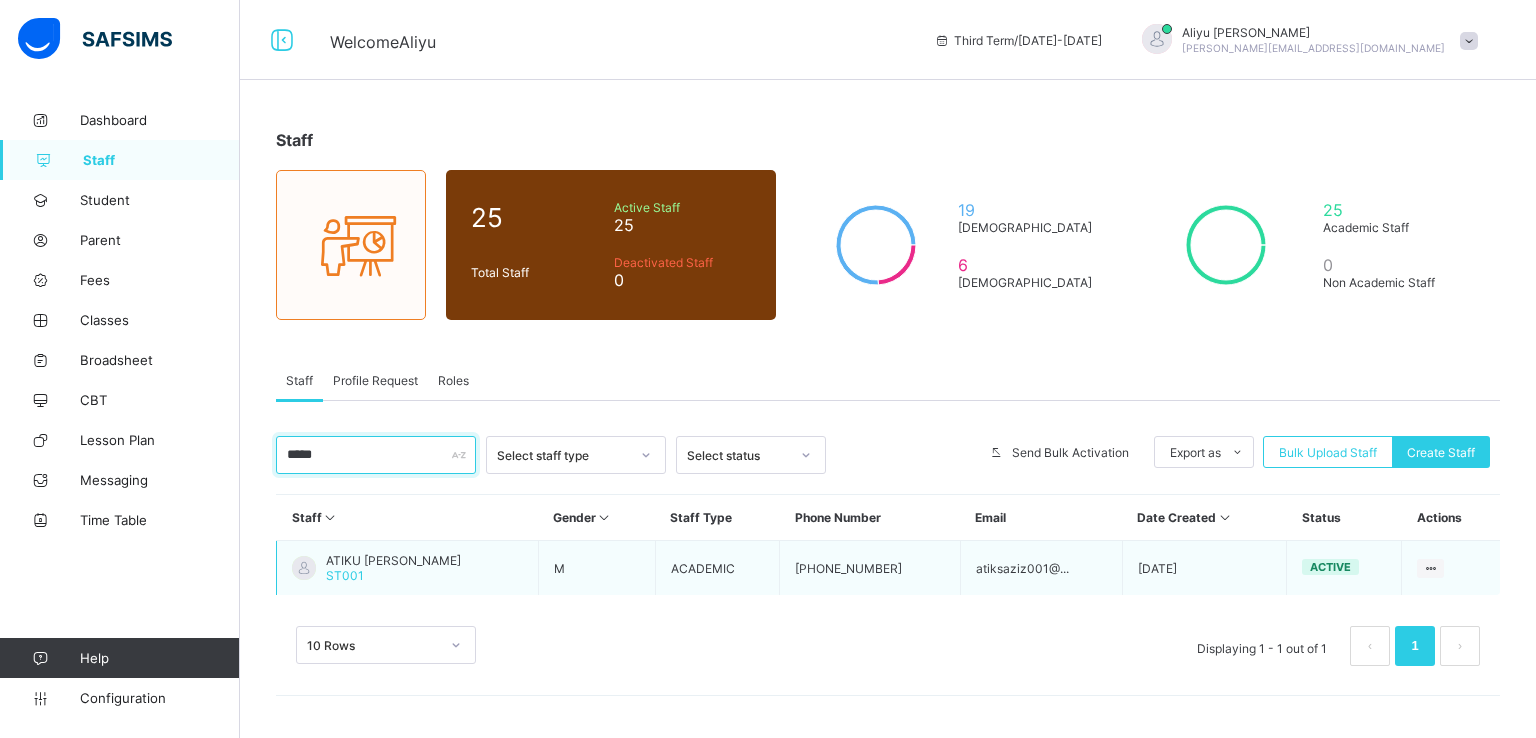 type on "*****" 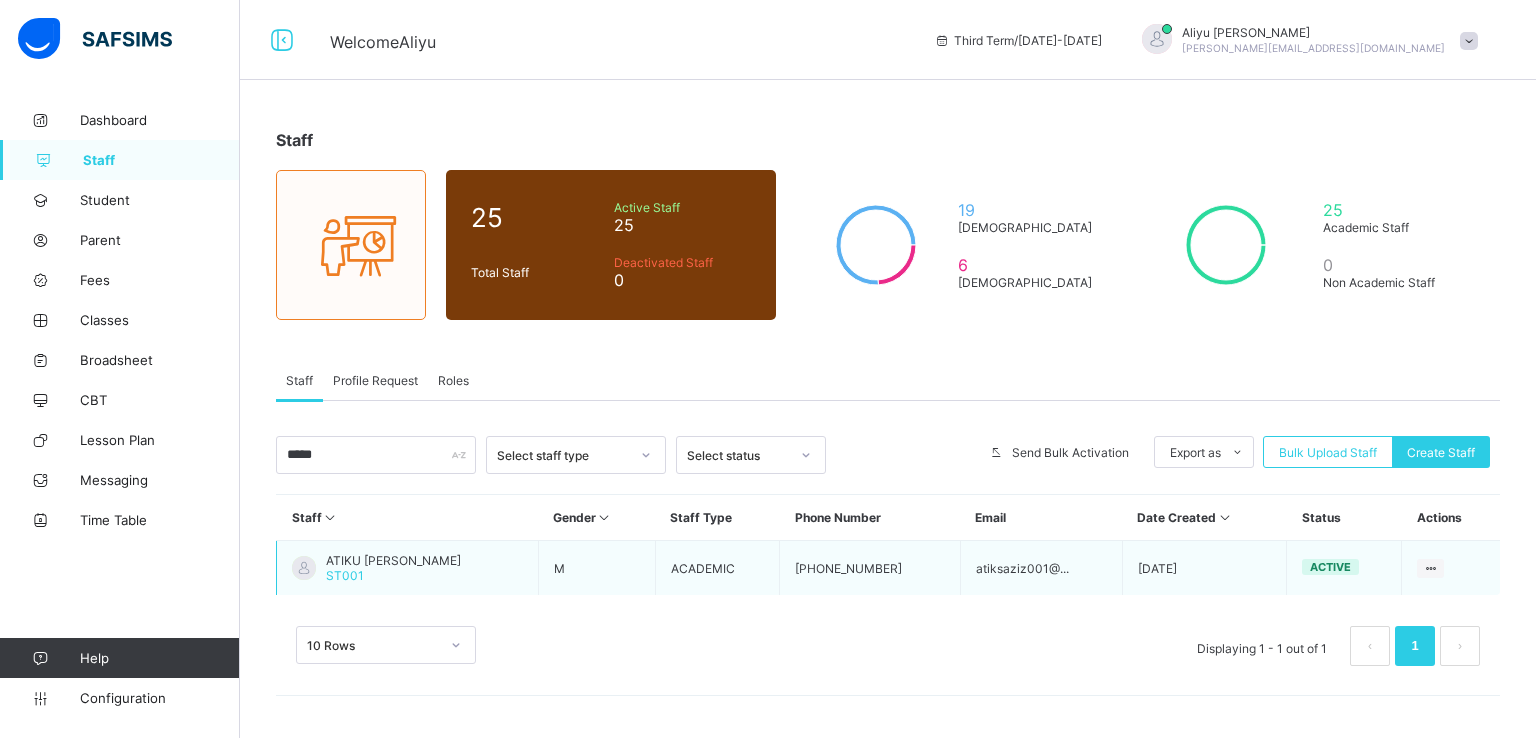 click on "ATIKU USMAN ABDULAZIZ" at bounding box center [393, 560] 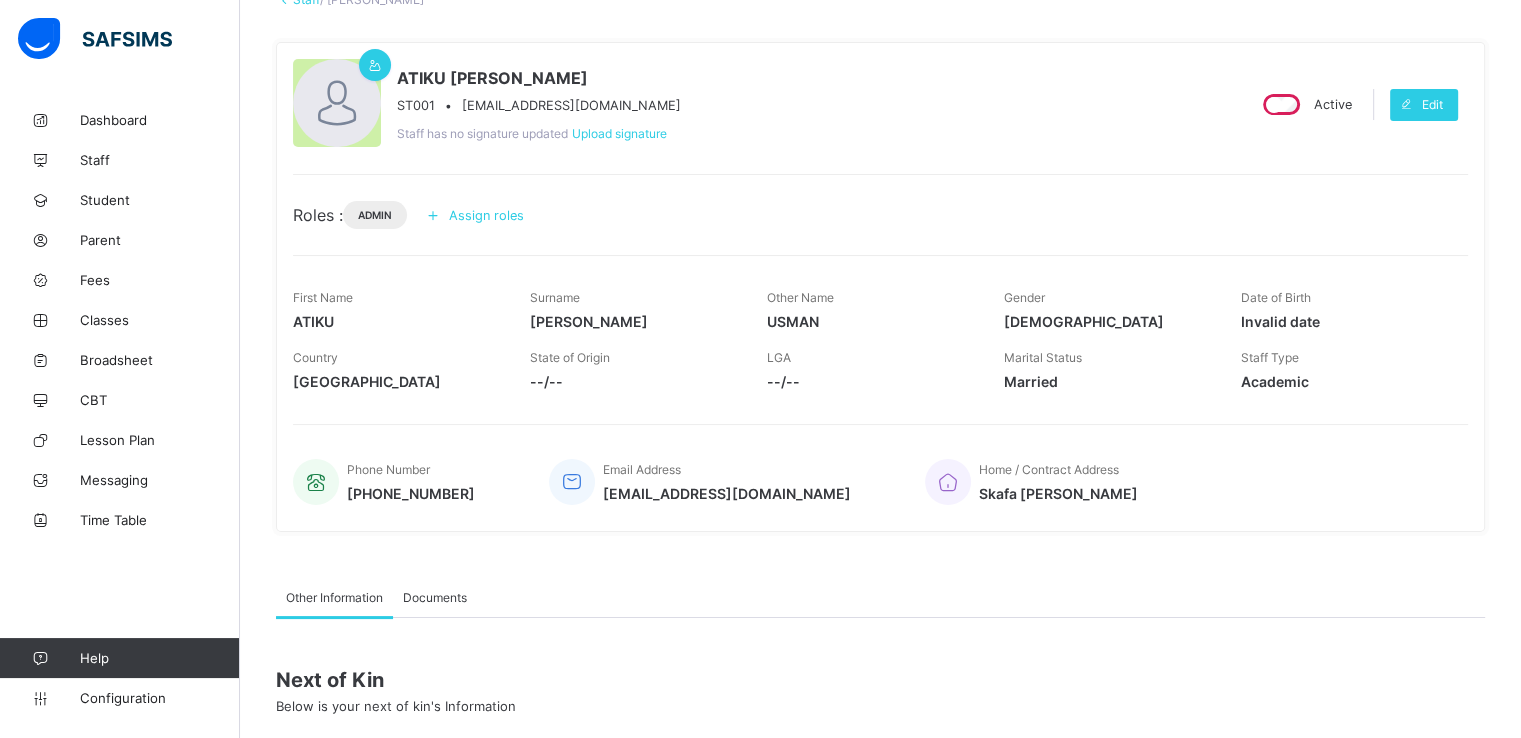 scroll, scrollTop: 139, scrollLeft: 0, axis: vertical 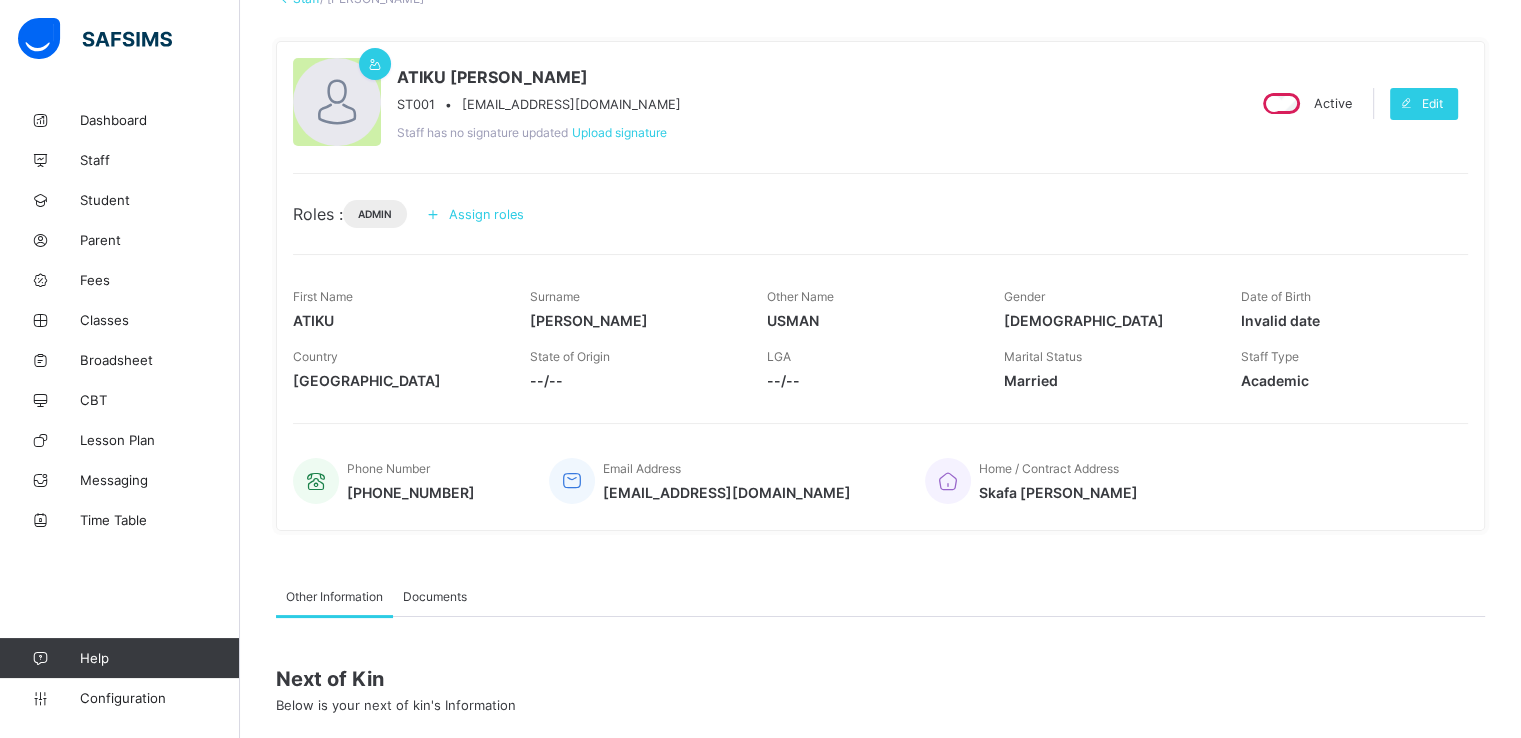 click on "atiksaziz001@gmail.com" at bounding box center [727, 492] 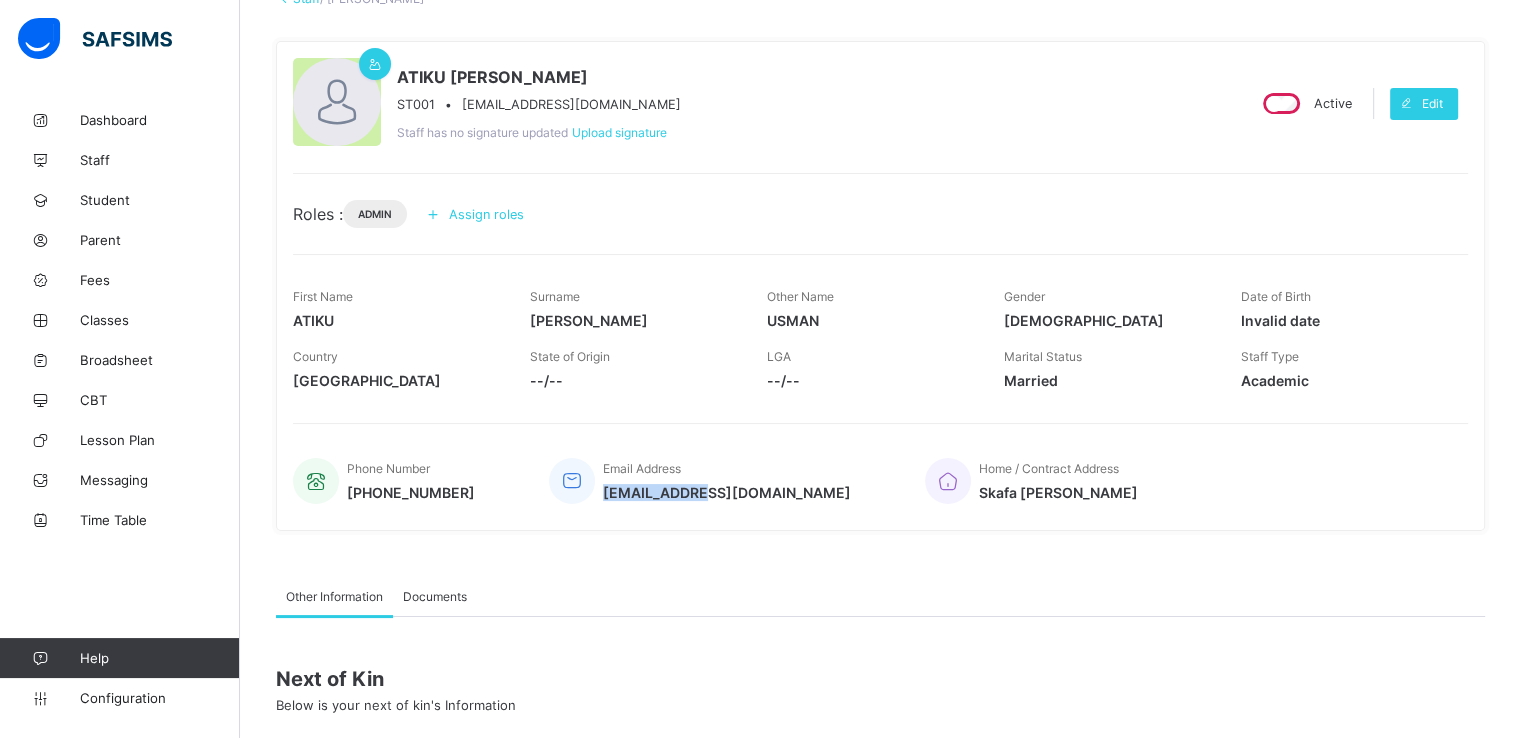click on "atiksaziz001@gmail.com" at bounding box center (727, 492) 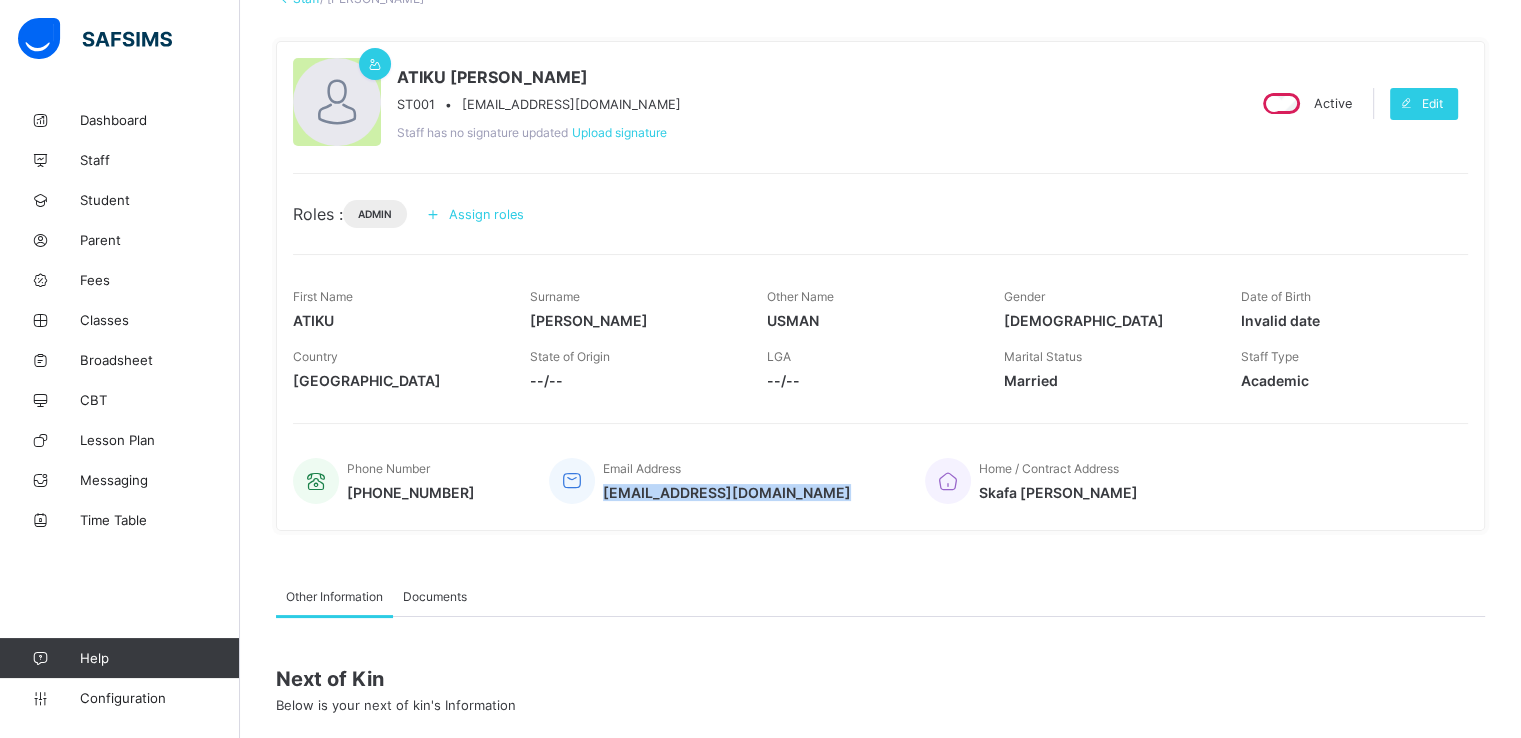 click on "atiksaziz001@gmail.com" at bounding box center [727, 492] 